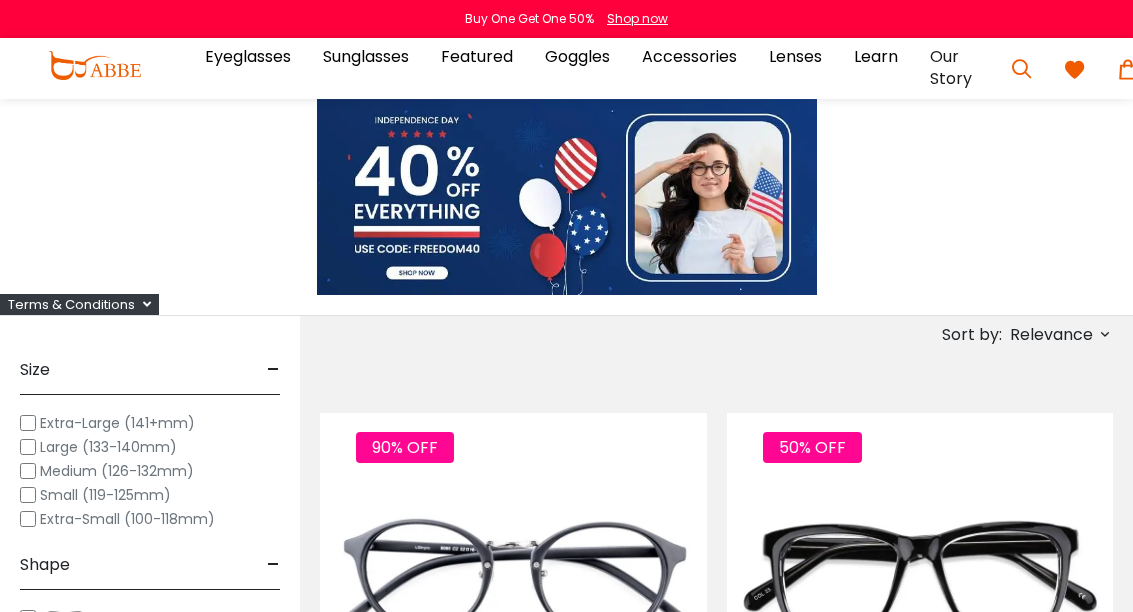 scroll, scrollTop: 0, scrollLeft: 0, axis: both 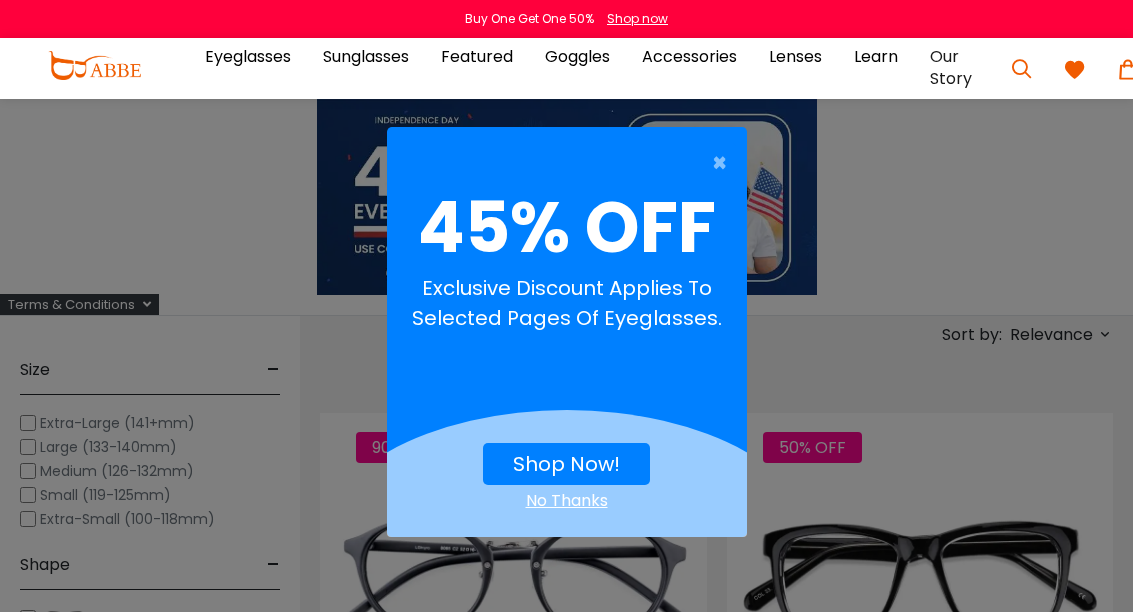 click on "Shop Now!" at bounding box center [566, 464] 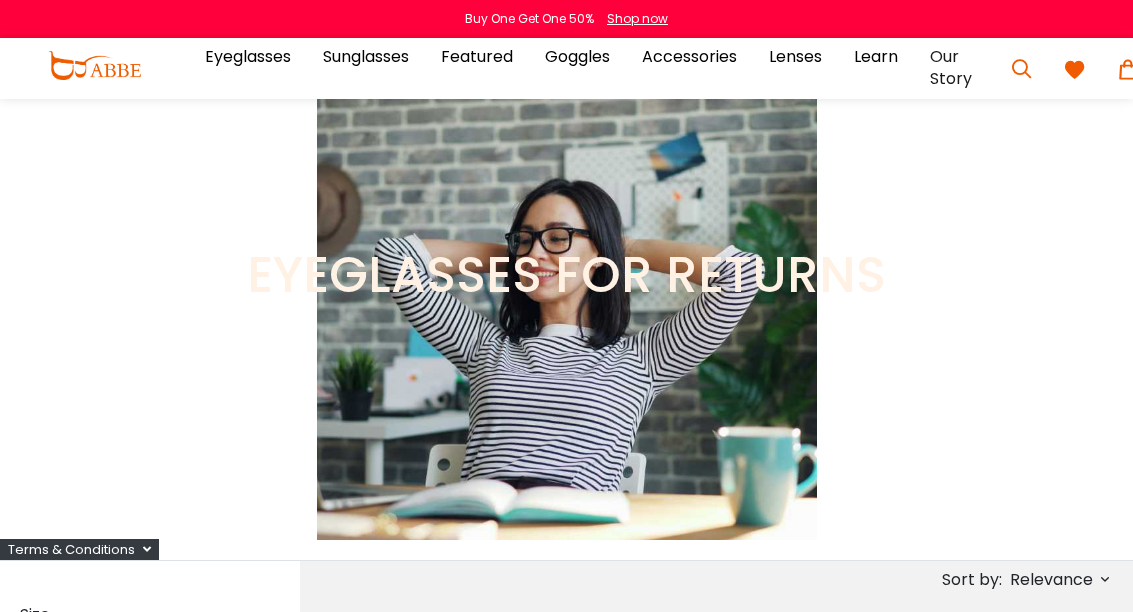 scroll, scrollTop: 0, scrollLeft: 0, axis: both 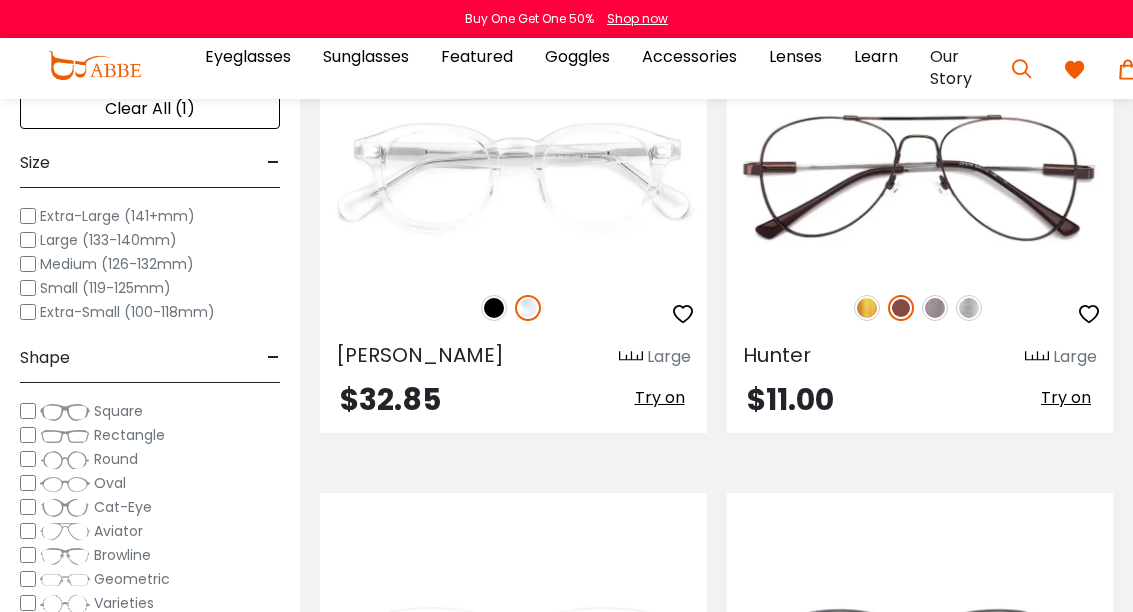 click at bounding box center [0, 0] 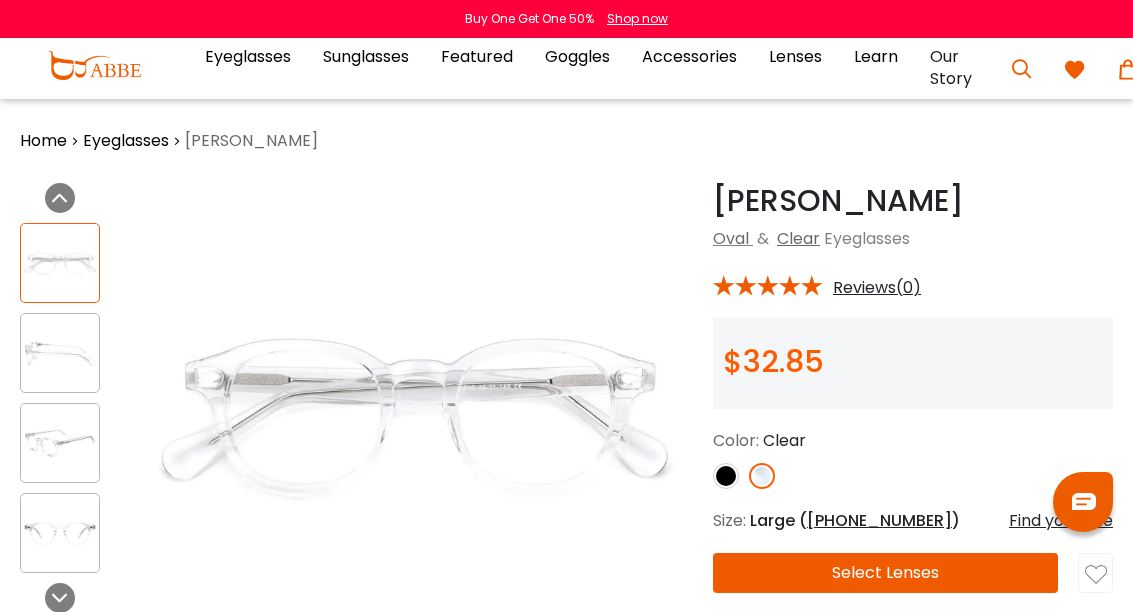 scroll, scrollTop: 0, scrollLeft: 0, axis: both 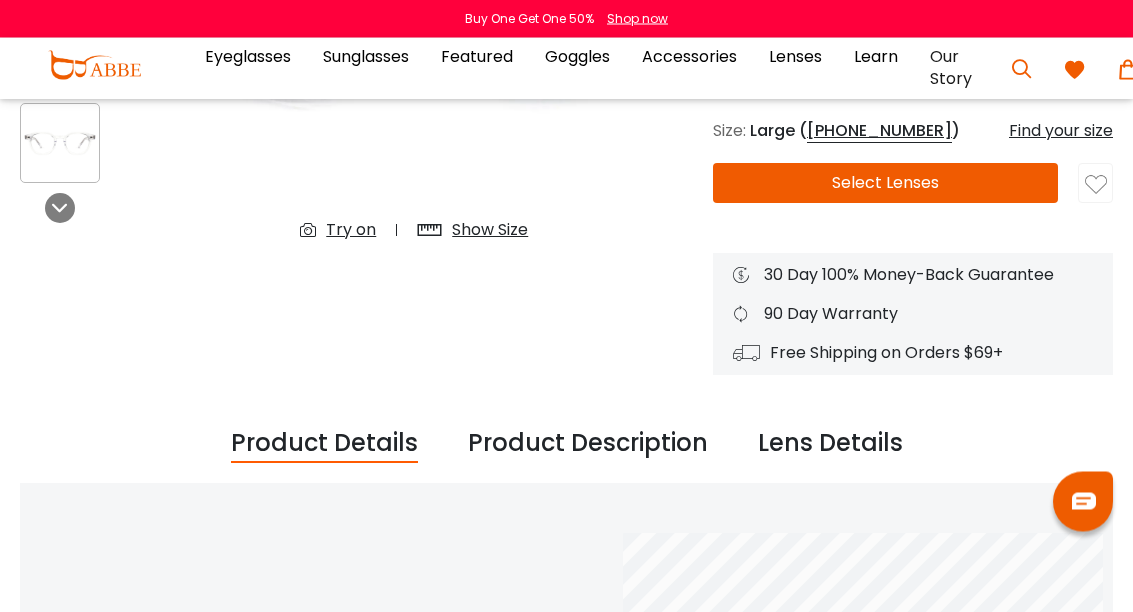 click on "Select Lenses" at bounding box center [885, 184] 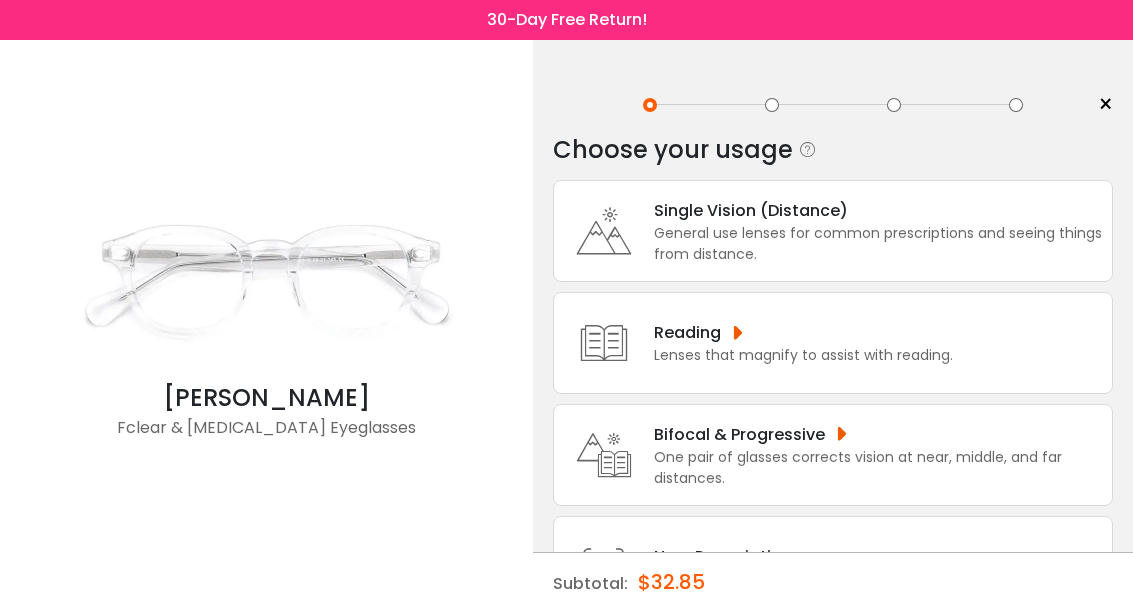 scroll, scrollTop: 0, scrollLeft: 0, axis: both 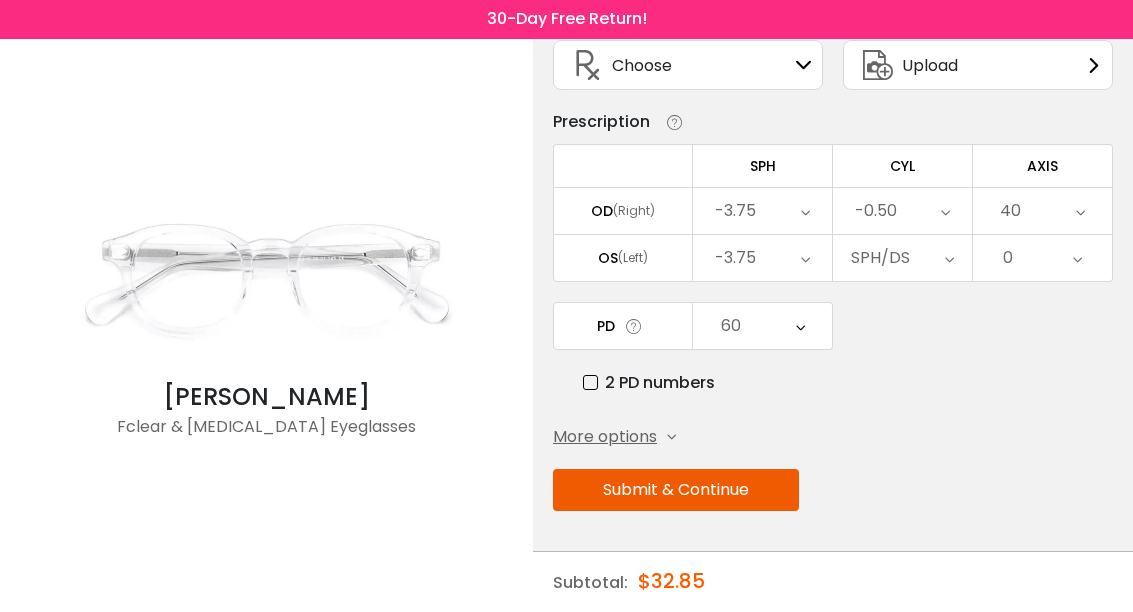 click on "Submit & Continue" at bounding box center (676, 491) 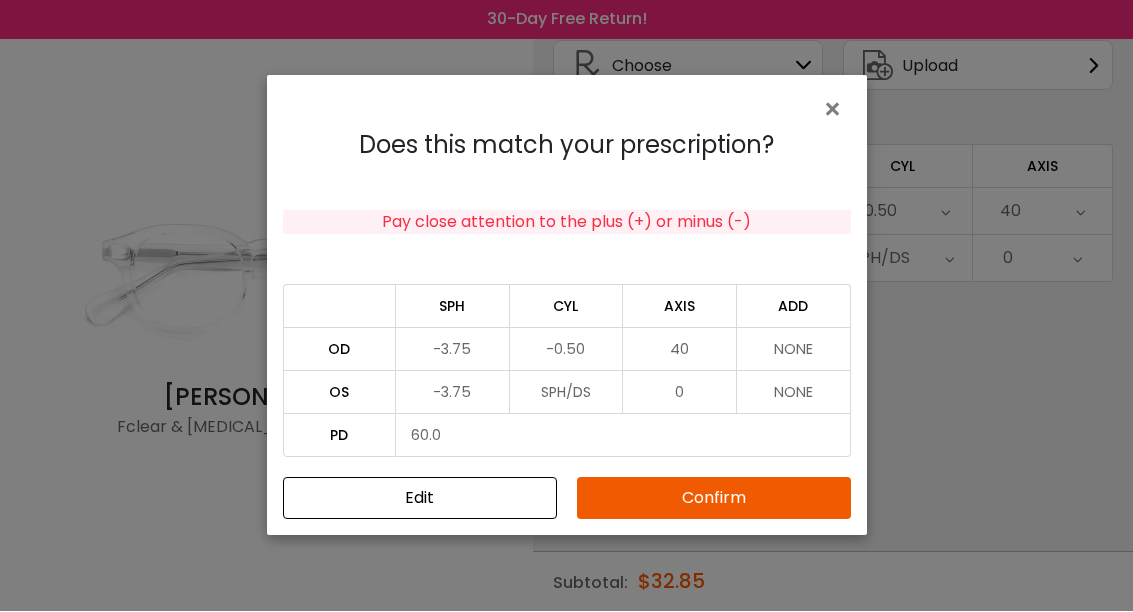 click on "Confirm" at bounding box center [714, 499] 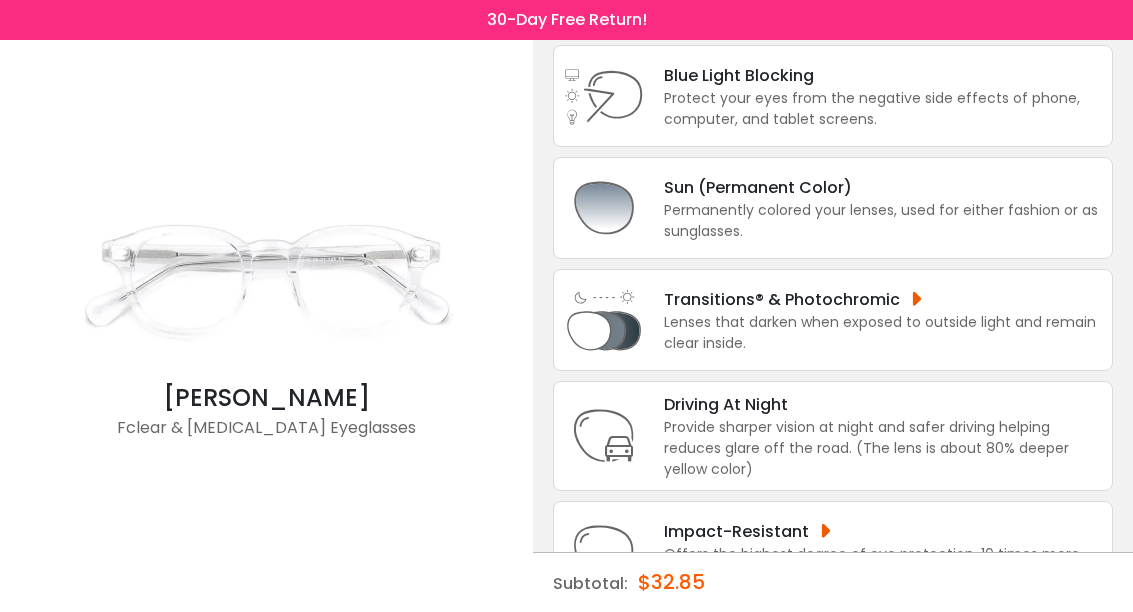 scroll, scrollTop: 261, scrollLeft: 0, axis: vertical 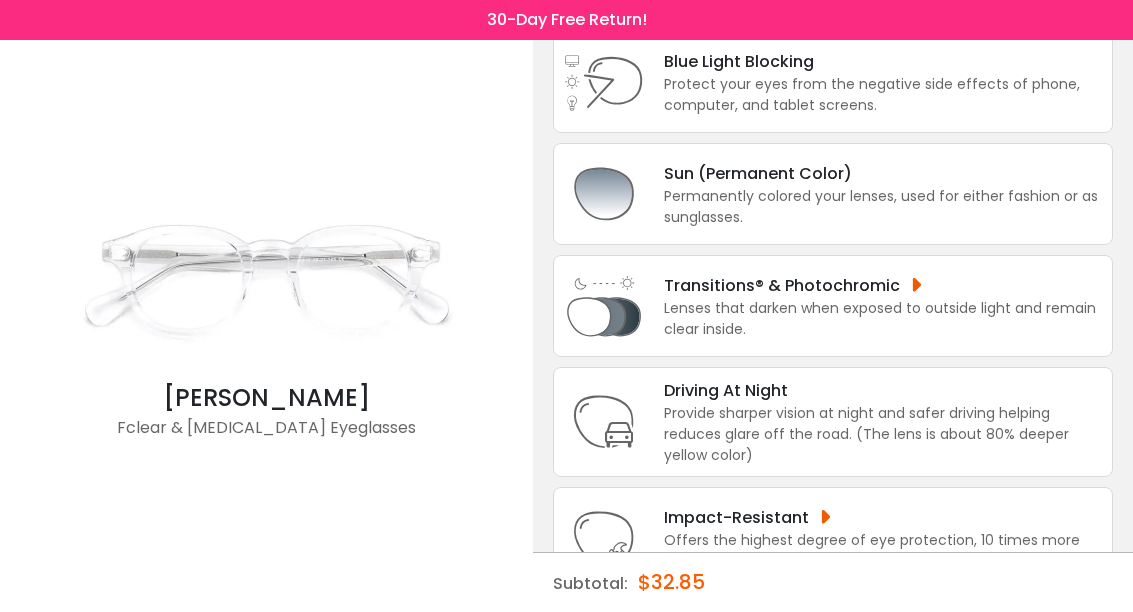 click on "Permanently colored your lenses,  used for either fashion or as sunglasses." at bounding box center [883, 207] 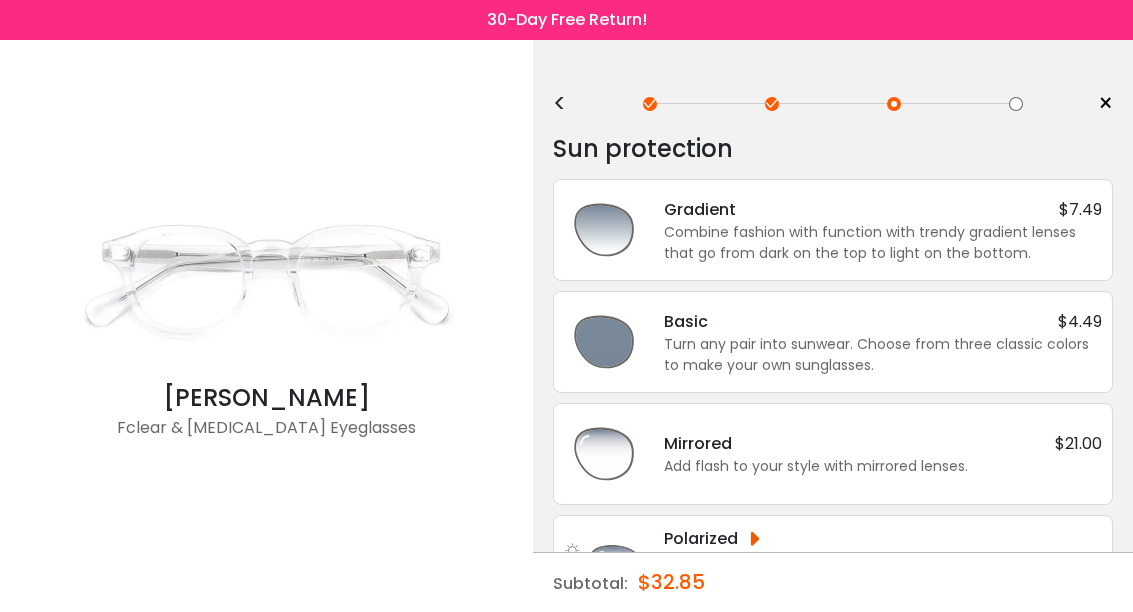 scroll, scrollTop: 0, scrollLeft: 0, axis: both 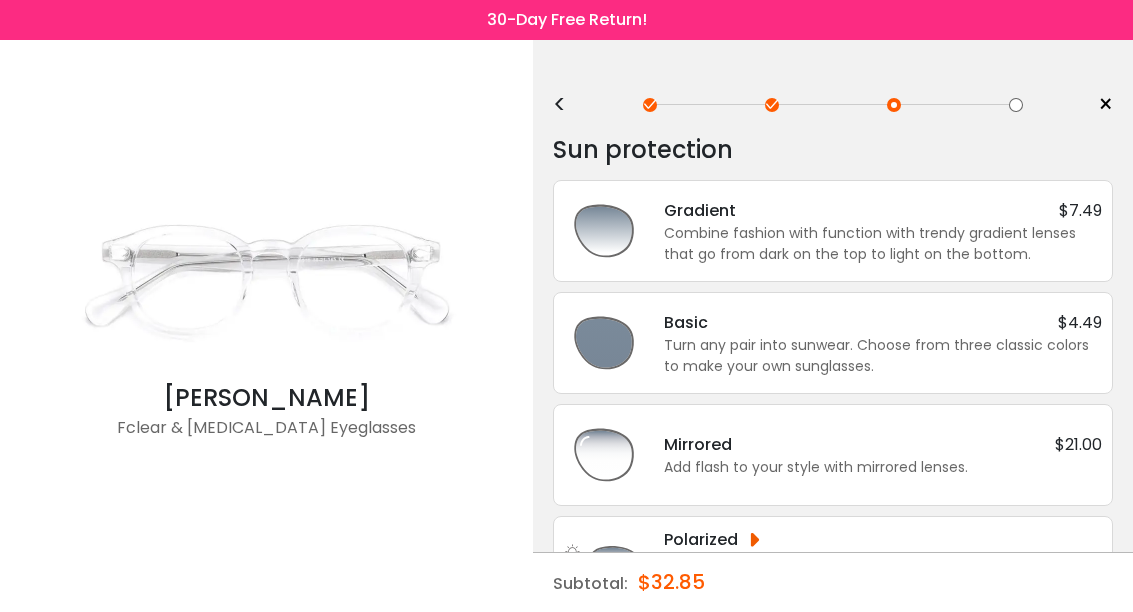 click on "Combine fashion with function with trendy gradient lenses that go from dark on the top to light on the bottom." at bounding box center (883, 244) 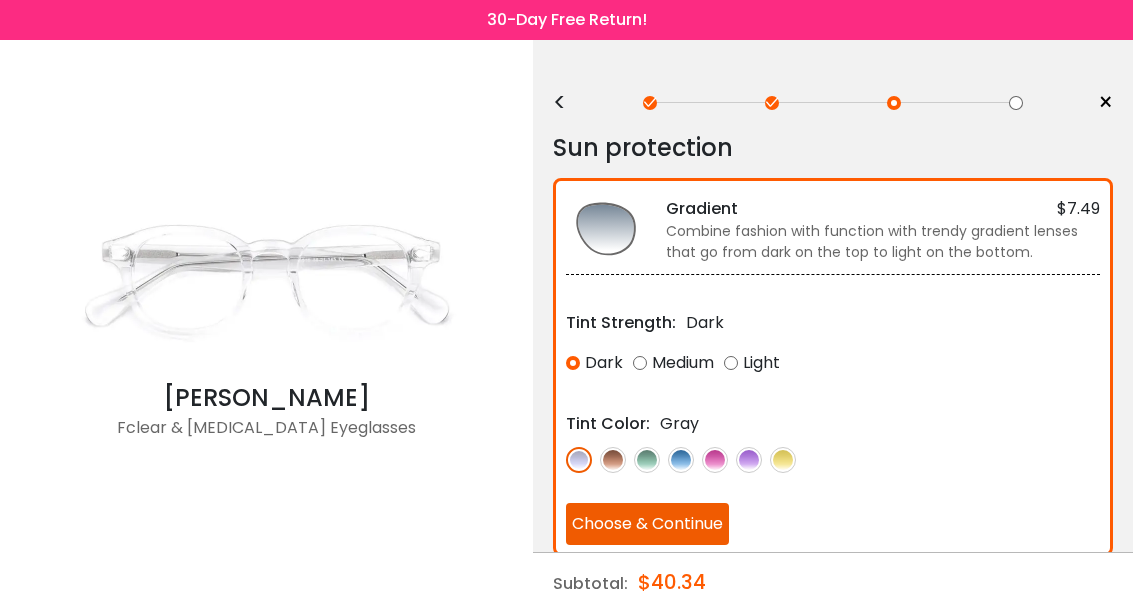 scroll, scrollTop: 69, scrollLeft: 0, axis: vertical 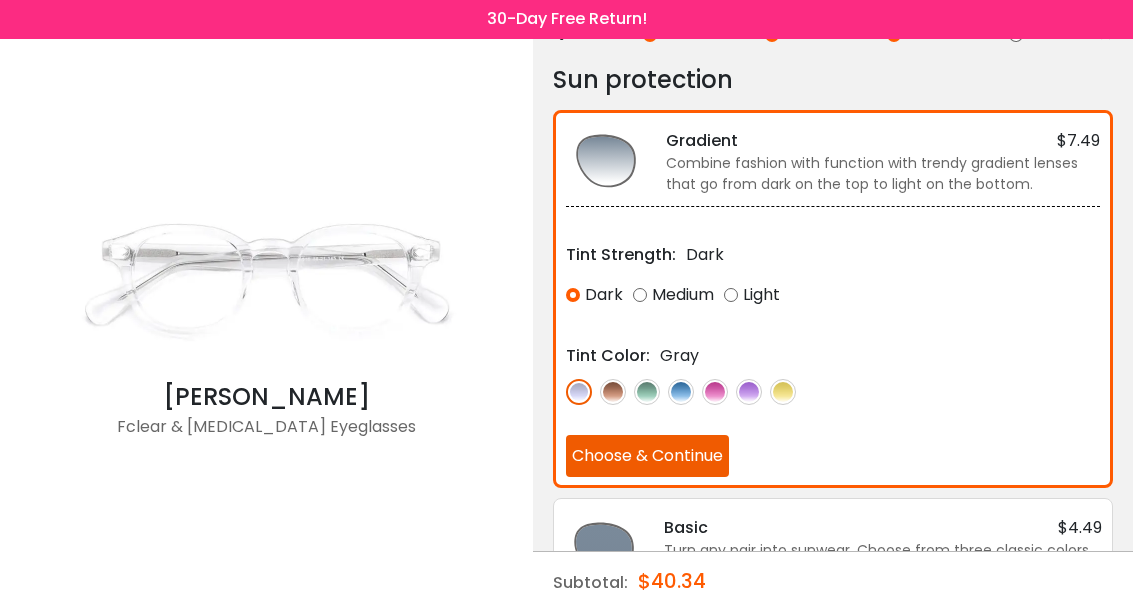 click at bounding box center [749, 393] 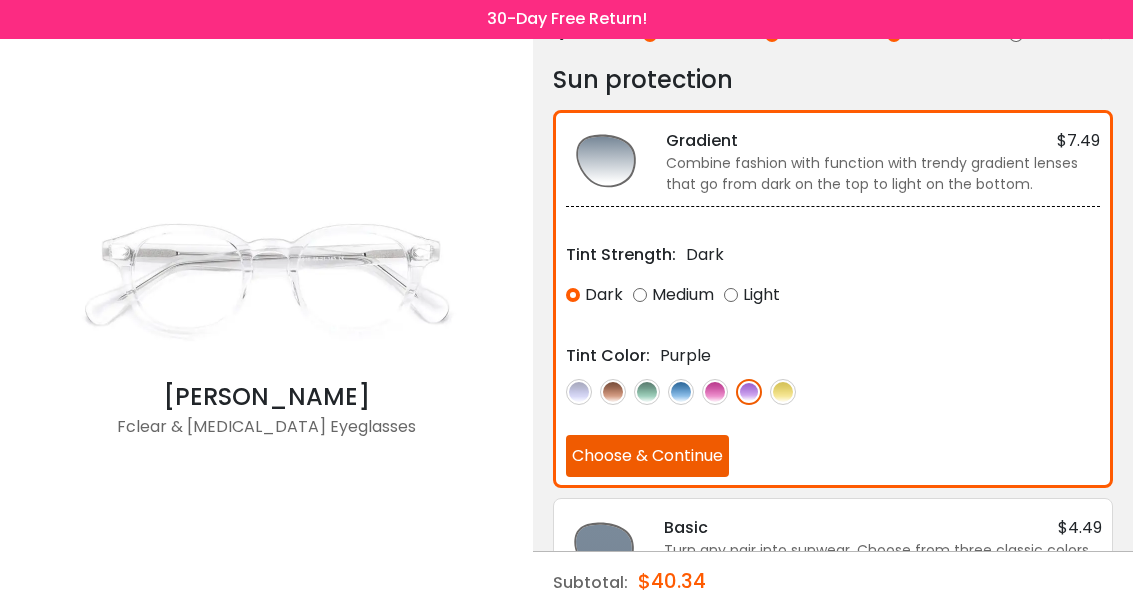 scroll, scrollTop: 70, scrollLeft: 0, axis: vertical 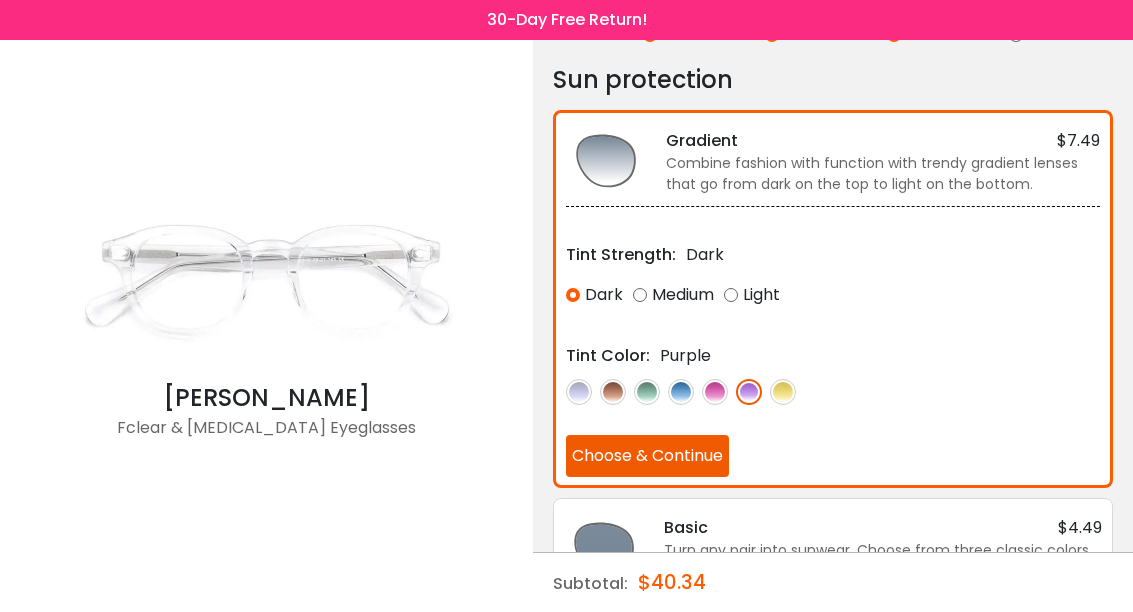 click at bounding box center (715, 392) 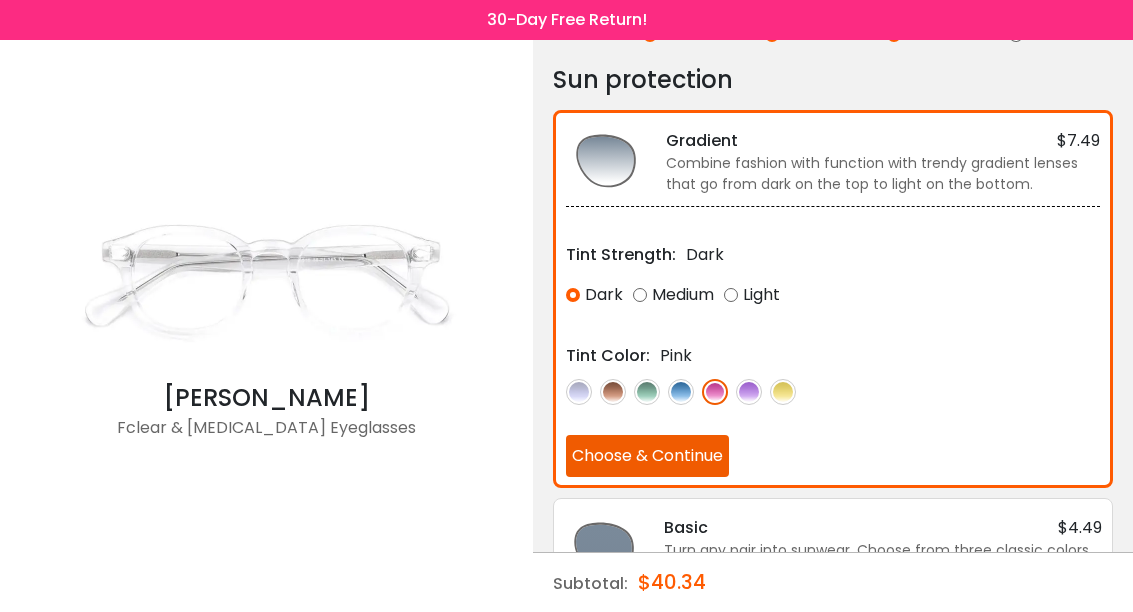 click on "Tint Color:
Pink" at bounding box center [833, 374] 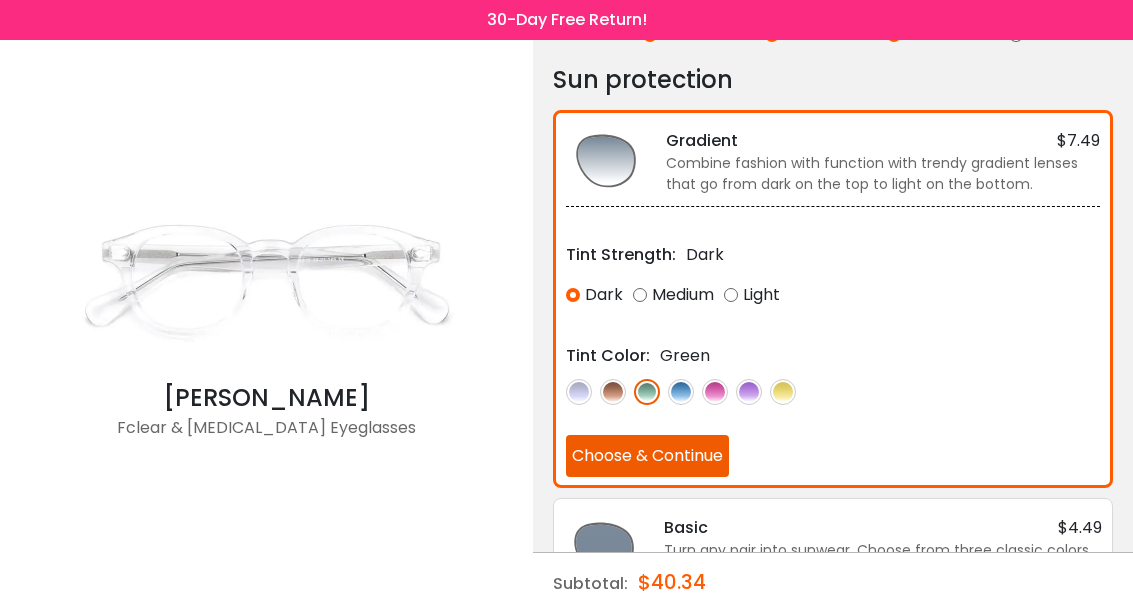 click on "Tint Color:
Green" at bounding box center (833, 374) 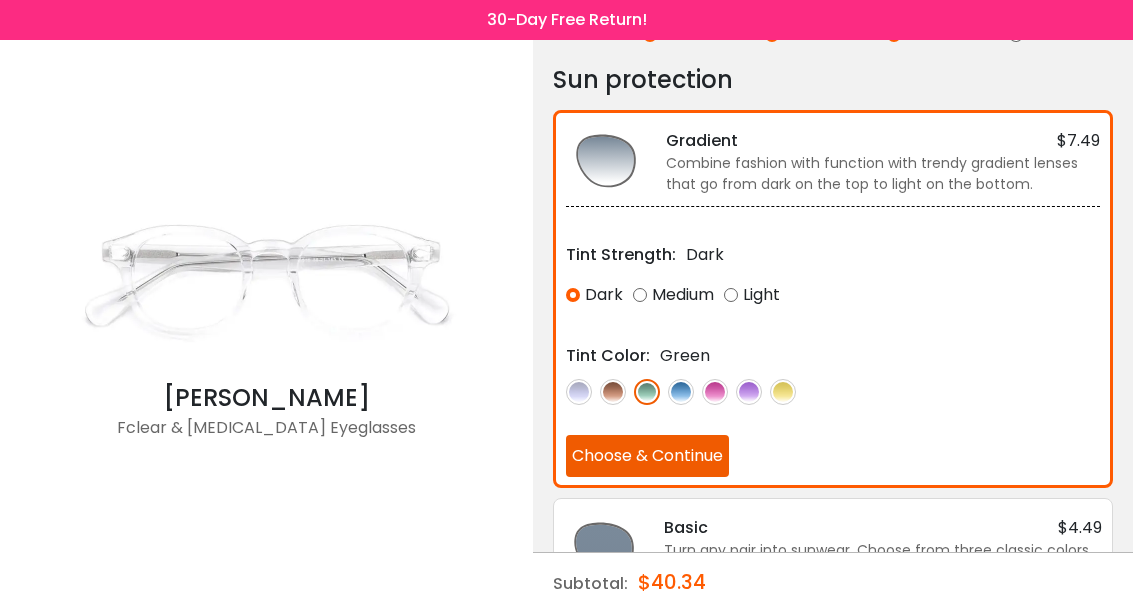 click at bounding box center (579, 392) 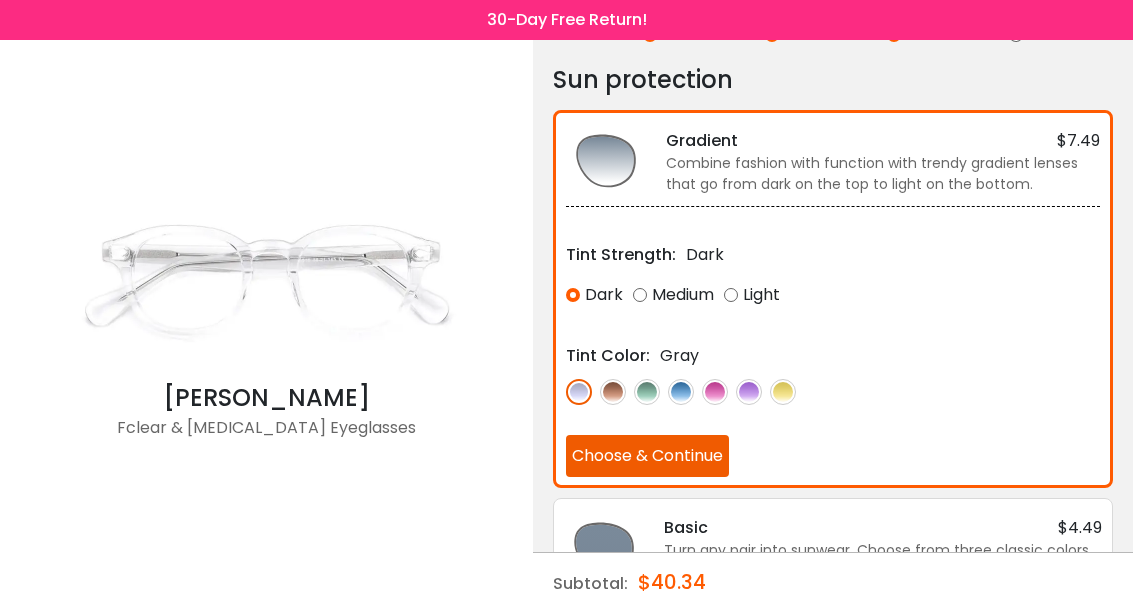 click at bounding box center (613, 392) 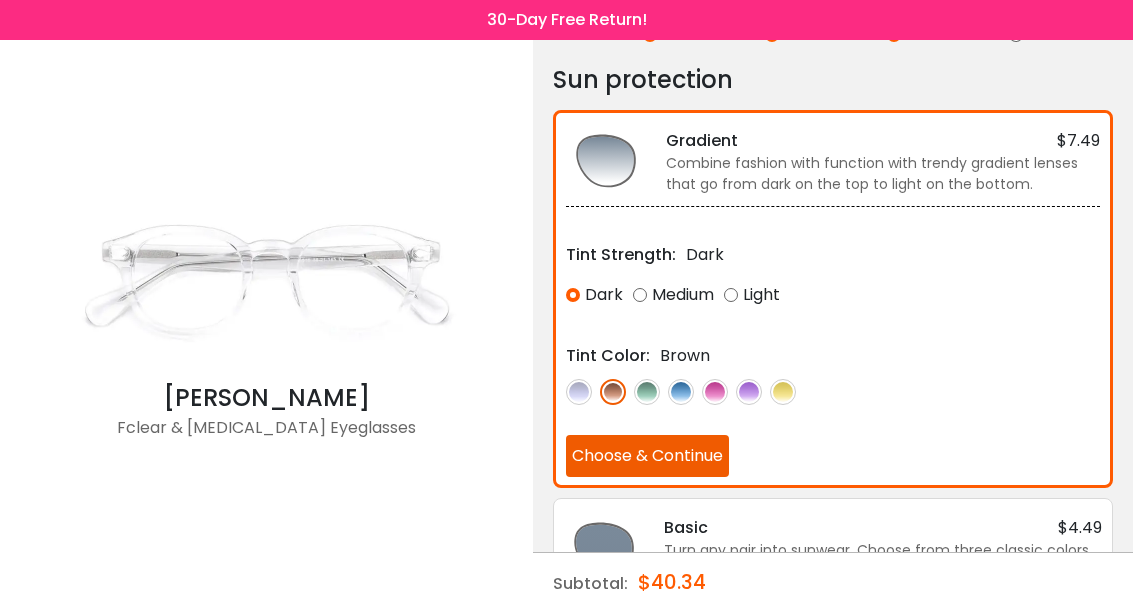 click at bounding box center (833, 391) 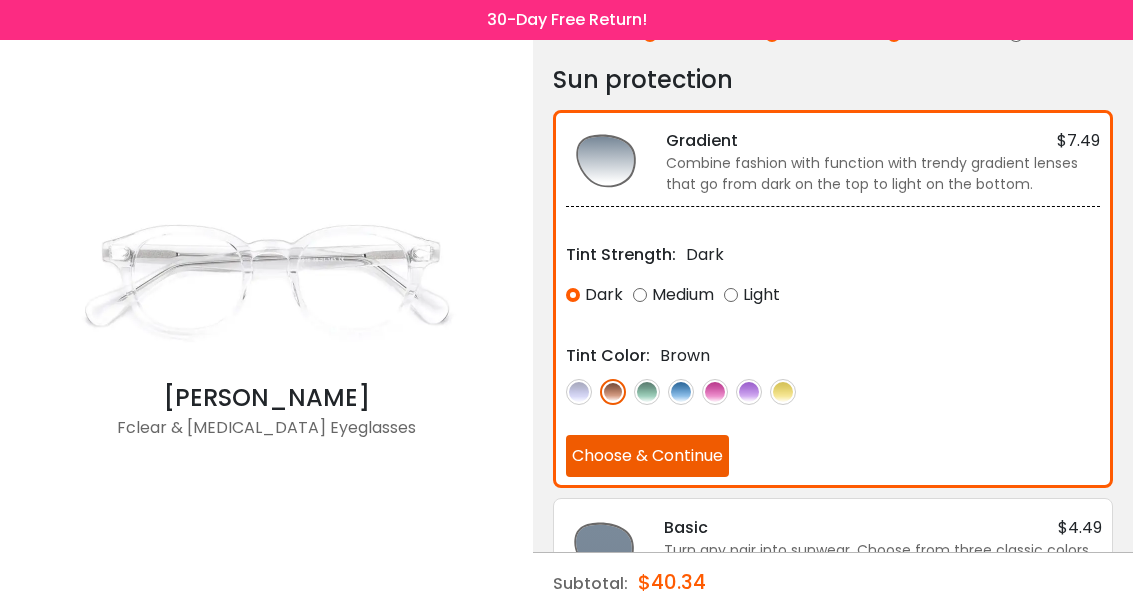 click at bounding box center [647, 392] 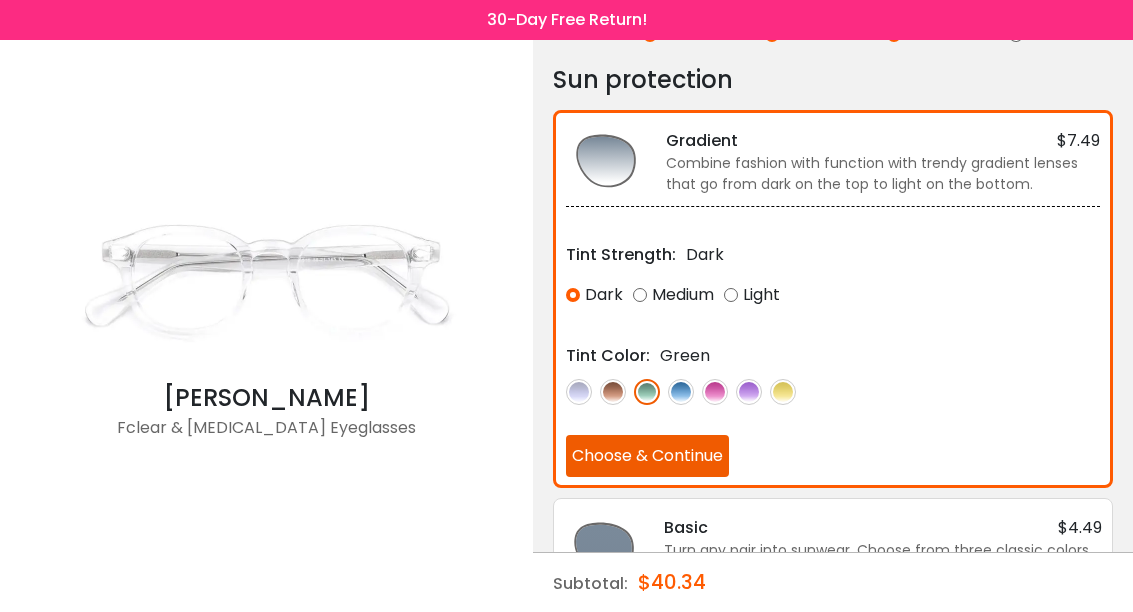 click at bounding box center [681, 392] 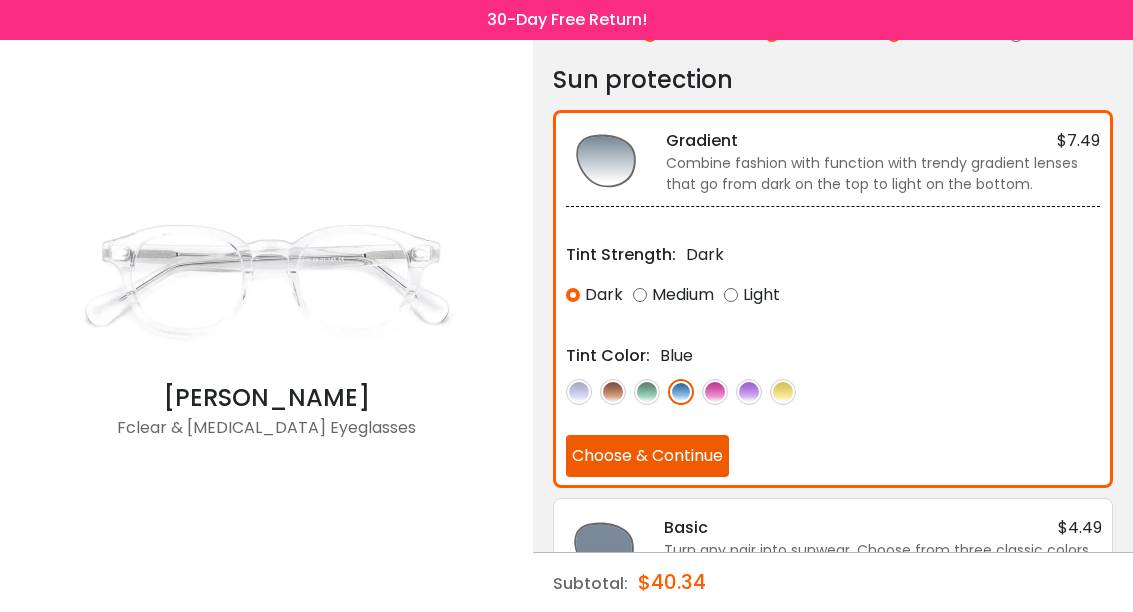 click at bounding box center (715, 392) 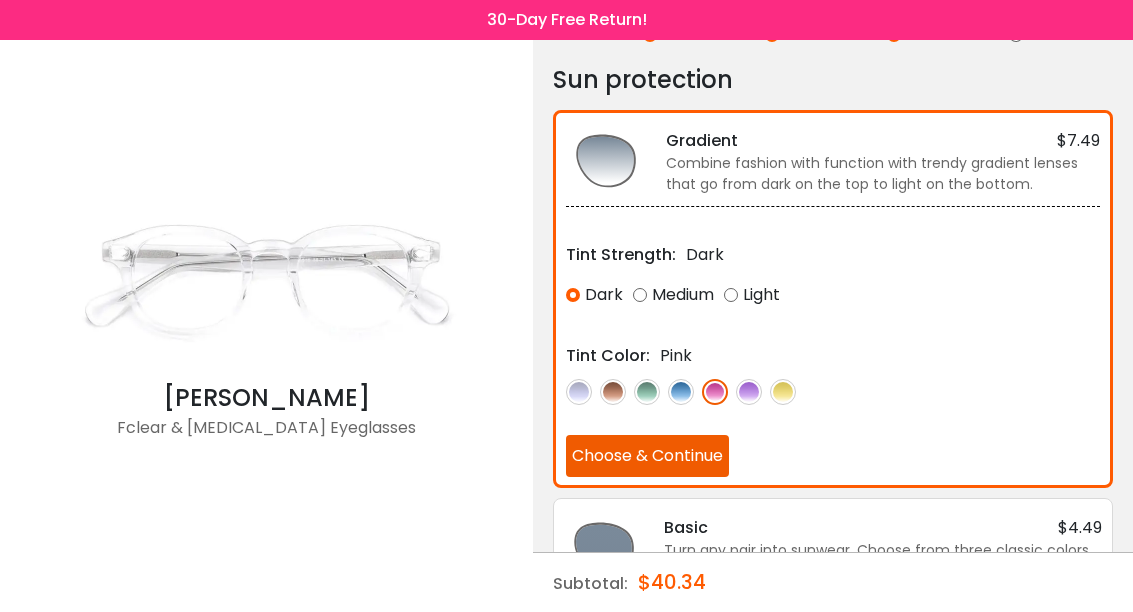 click at bounding box center (749, 392) 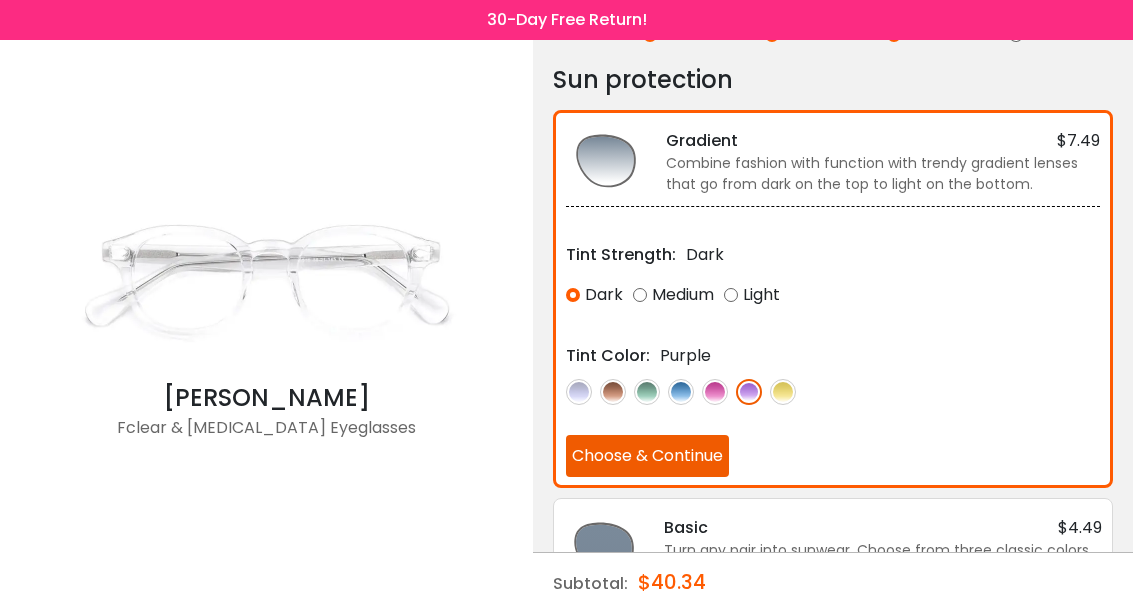 click at bounding box center [833, 391] 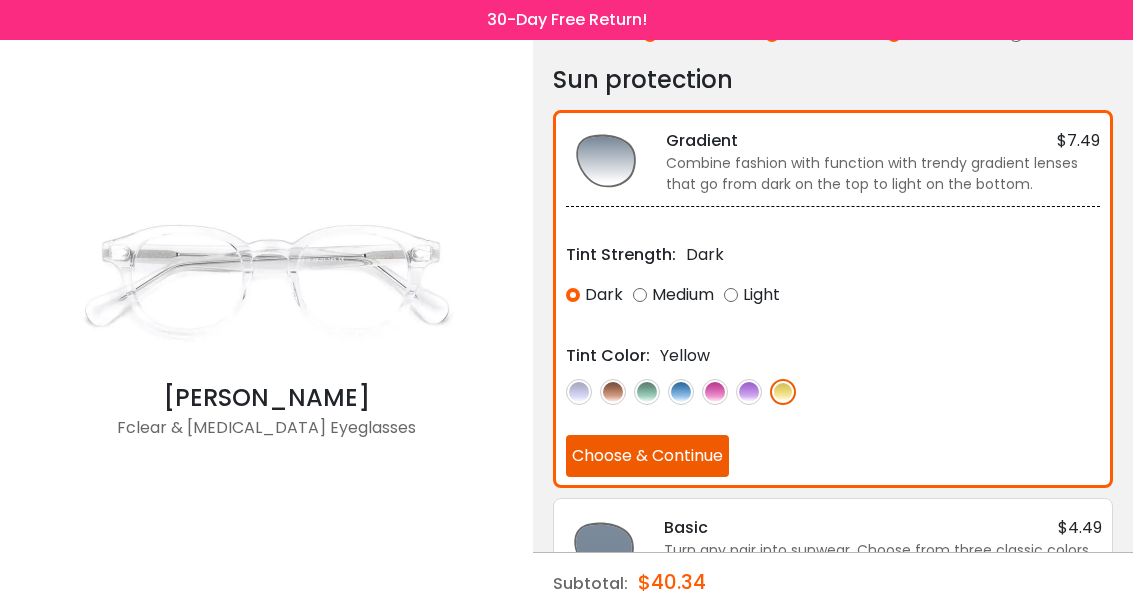 click at bounding box center [715, 392] 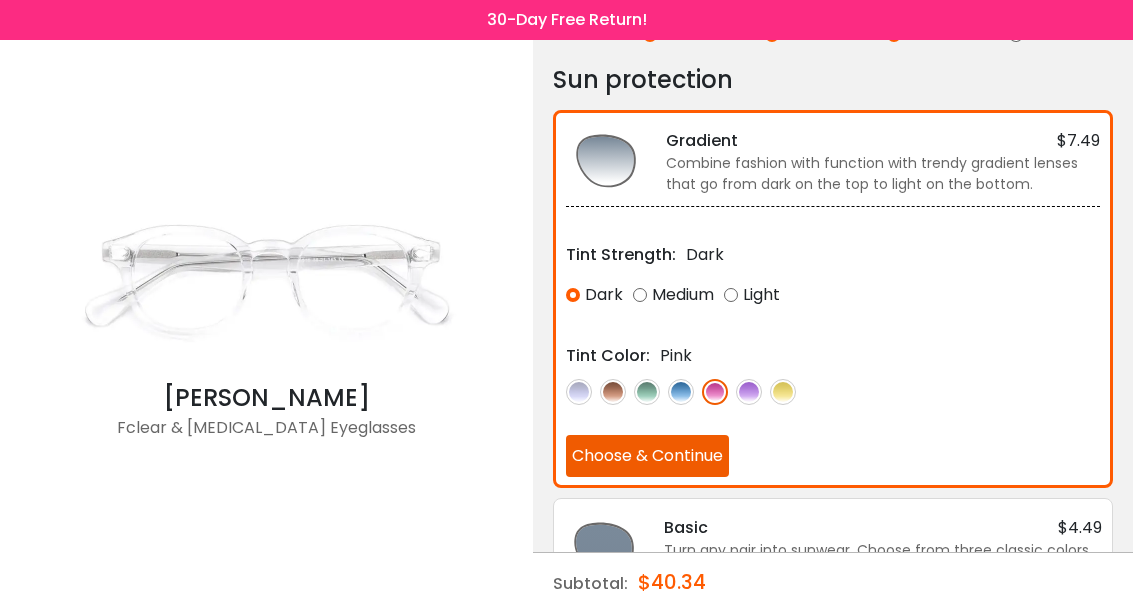 click at bounding box center [833, 391] 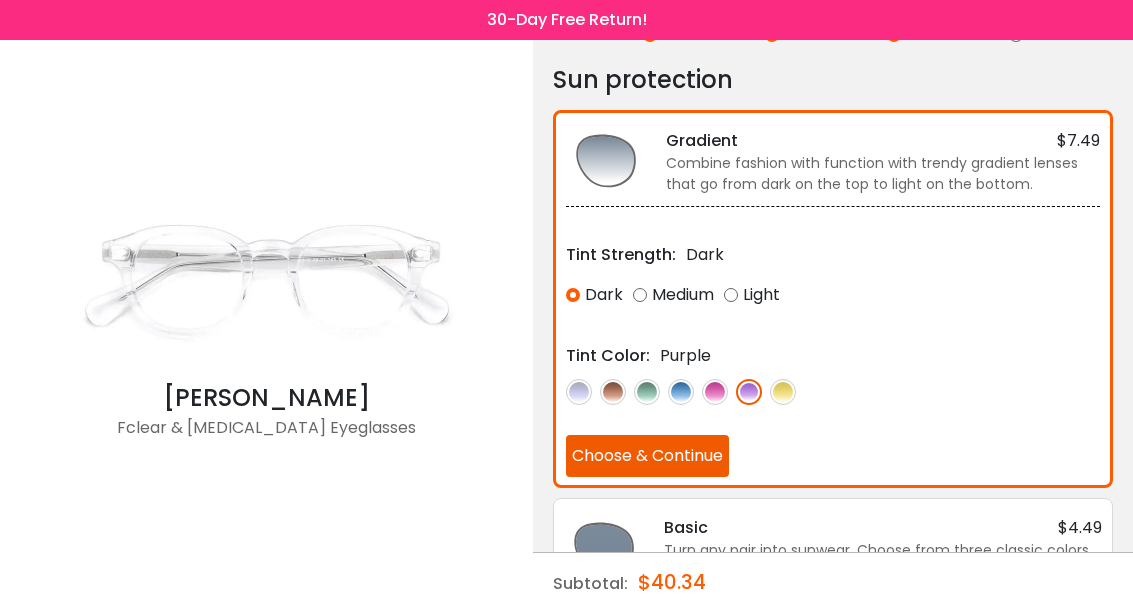 click at bounding box center (833, 391) 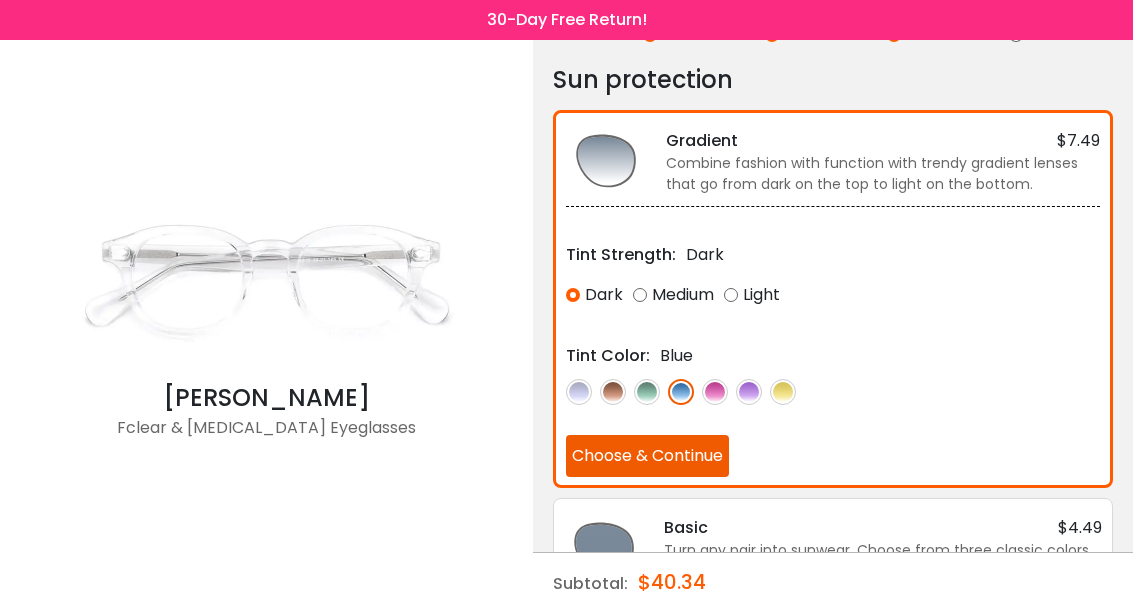 click on "Tint Color:
Blue" at bounding box center [833, 374] 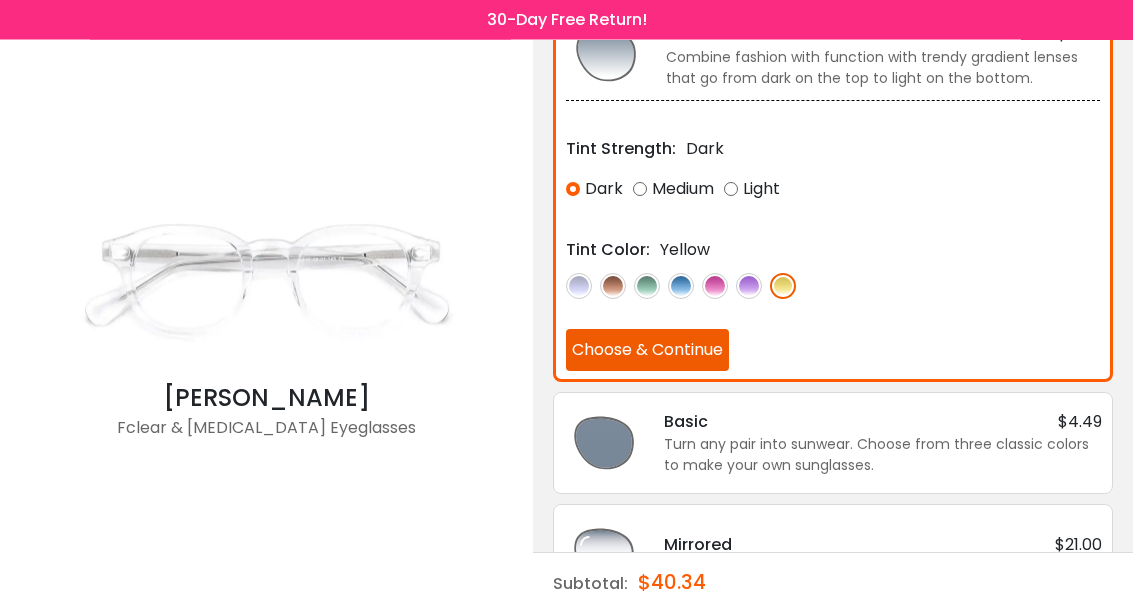 scroll, scrollTop: 178, scrollLeft: 0, axis: vertical 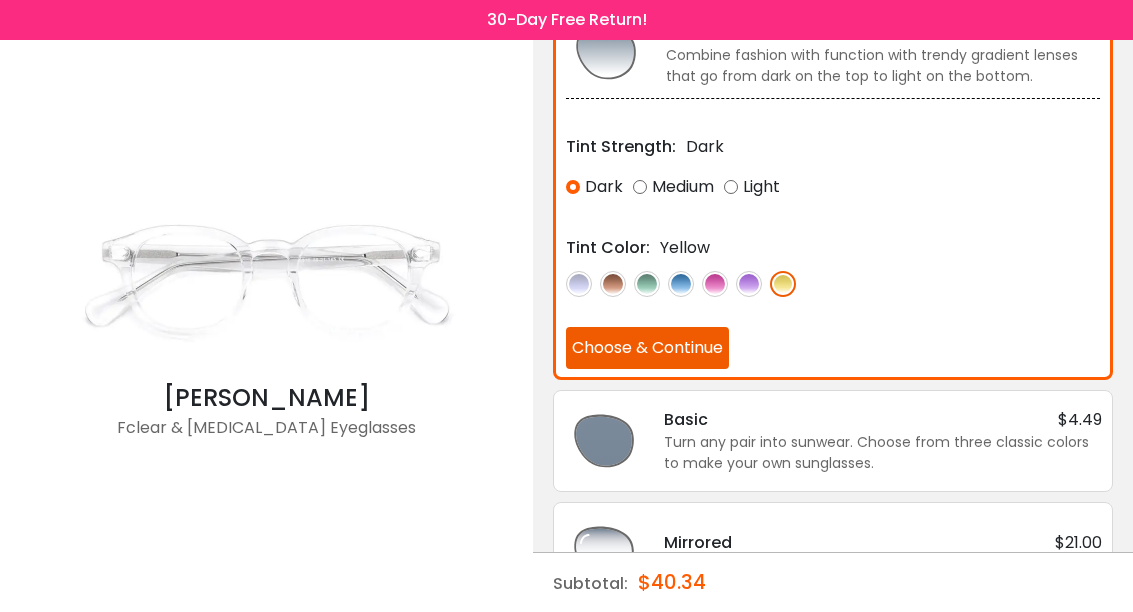 click at bounding box center [749, 284] 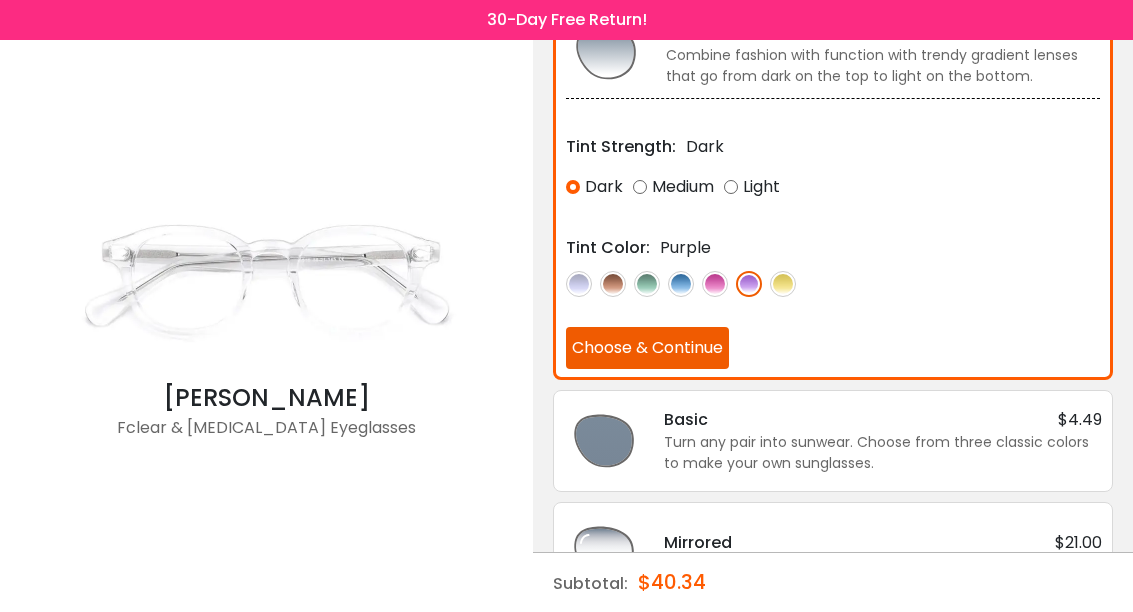 click at bounding box center [715, 284] 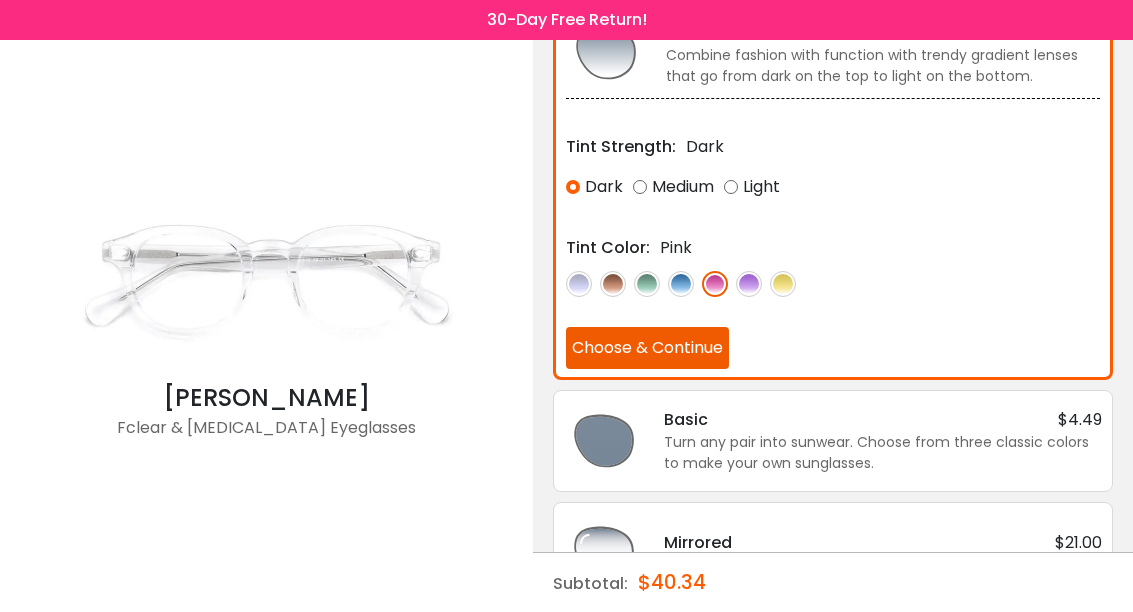 click at bounding box center (749, 284) 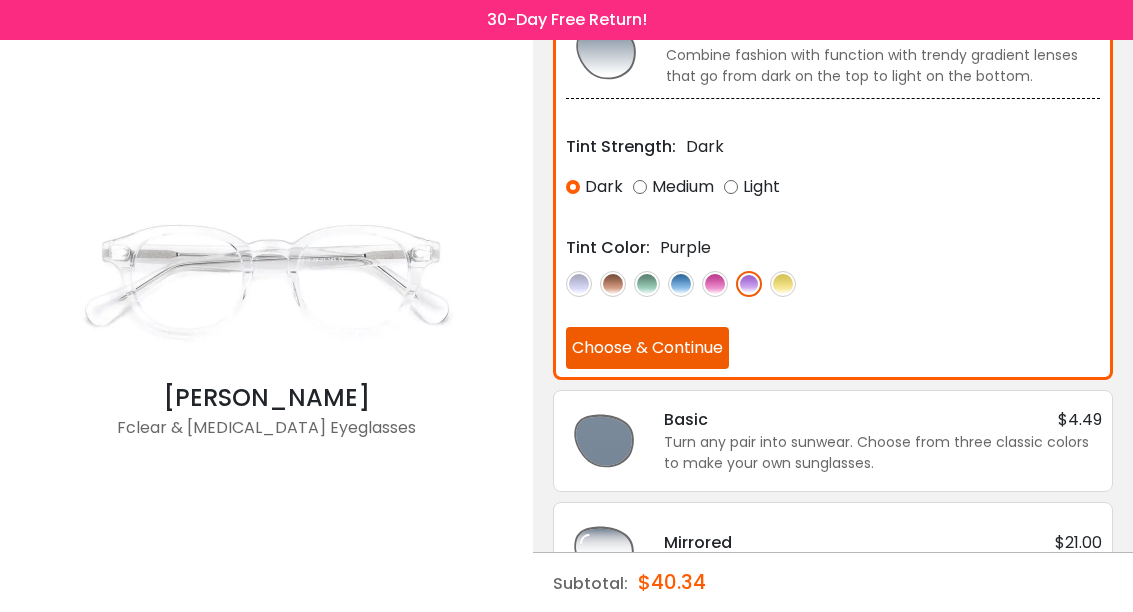 click at bounding box center [833, 283] 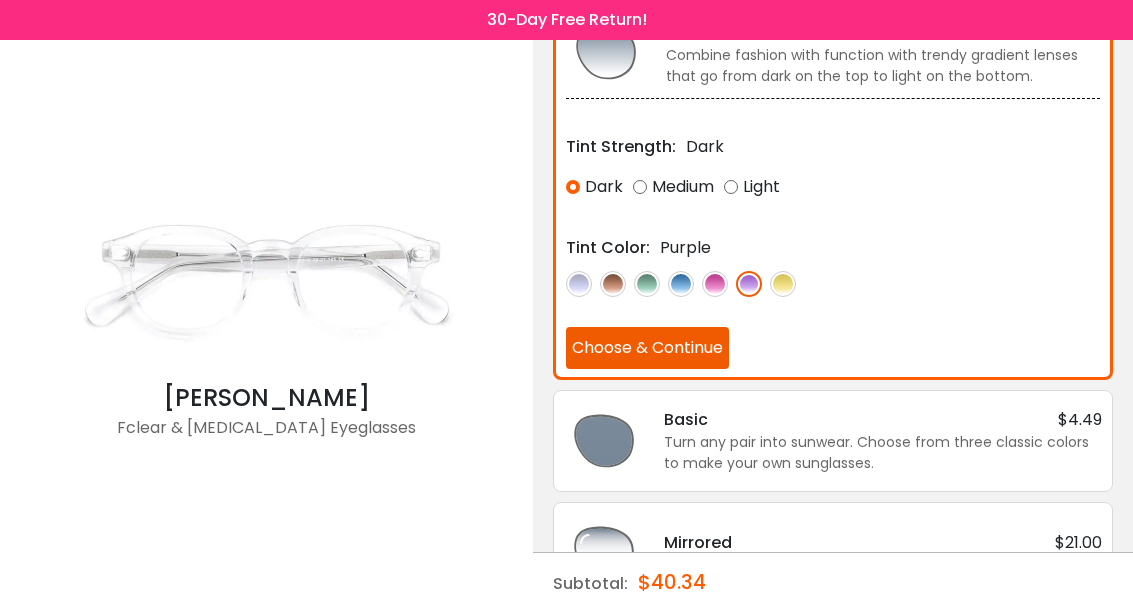 click at bounding box center (783, 284) 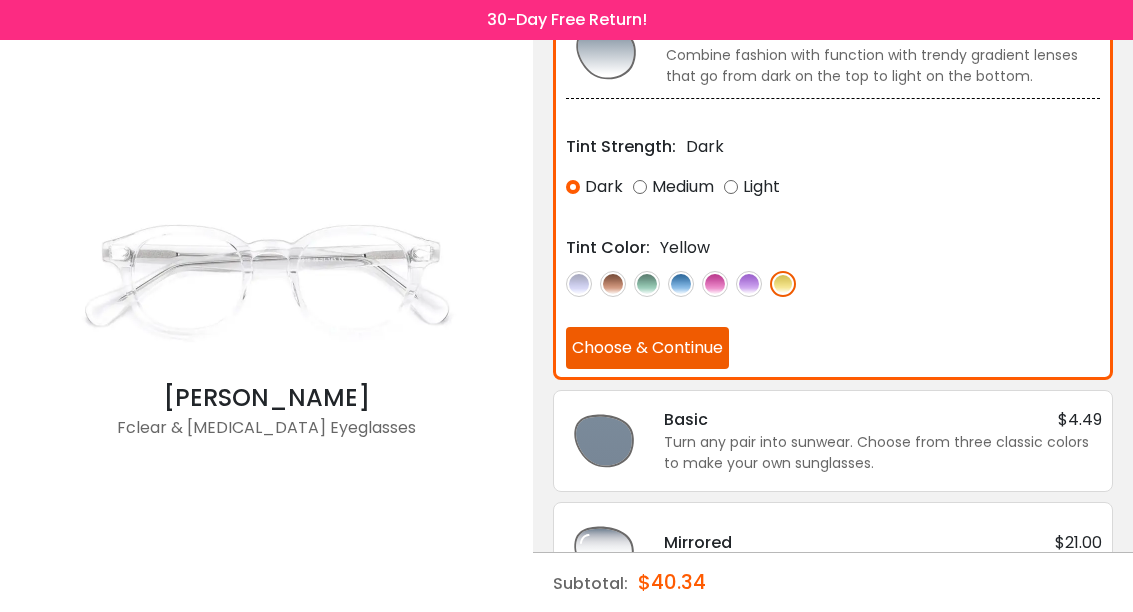 click on "Choose & Continue" at bounding box center (647, 348) 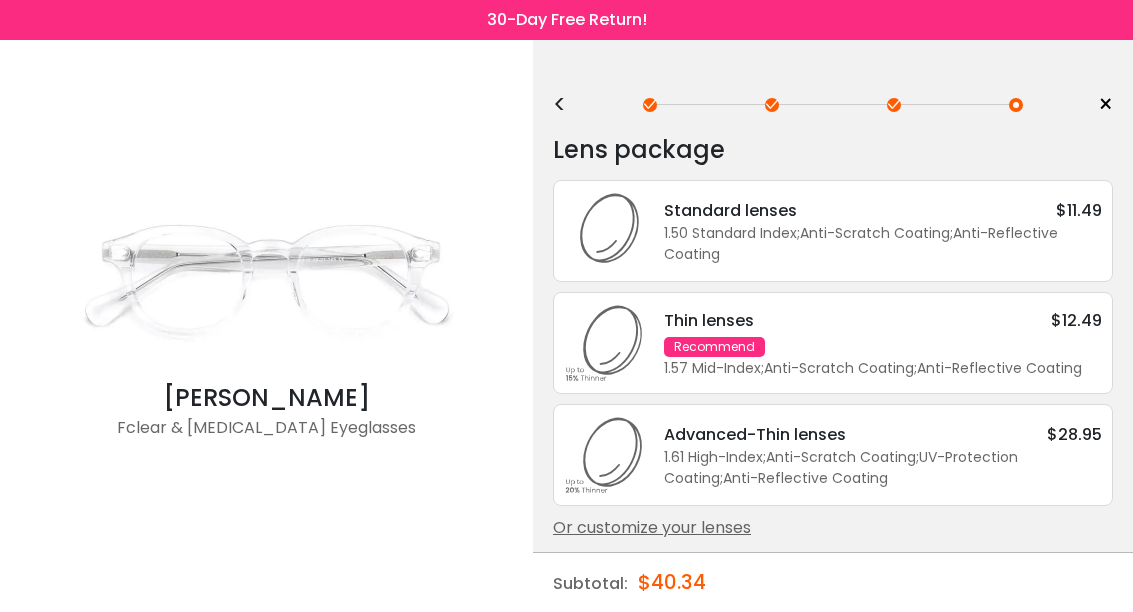 scroll, scrollTop: 84, scrollLeft: 0, axis: vertical 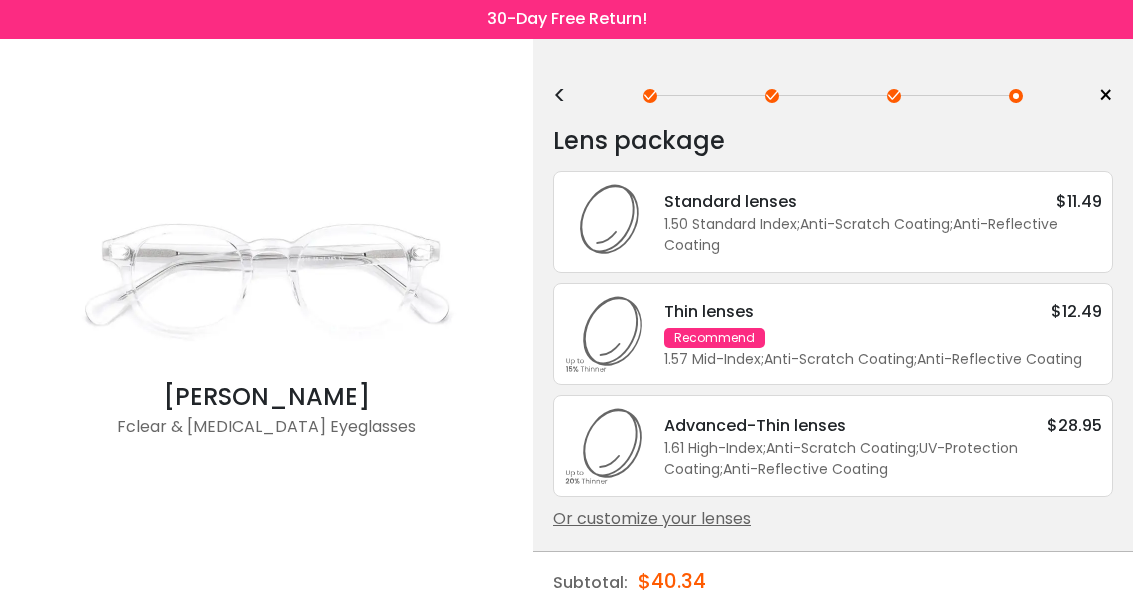 click on "Advanced-Thin lenses
$28.95
1.61 High-Index ;
Anti-Scratch Coating ;
UV-Protection Coating ;
Anti-Reflective Coating ;" at bounding box center (833, 447) 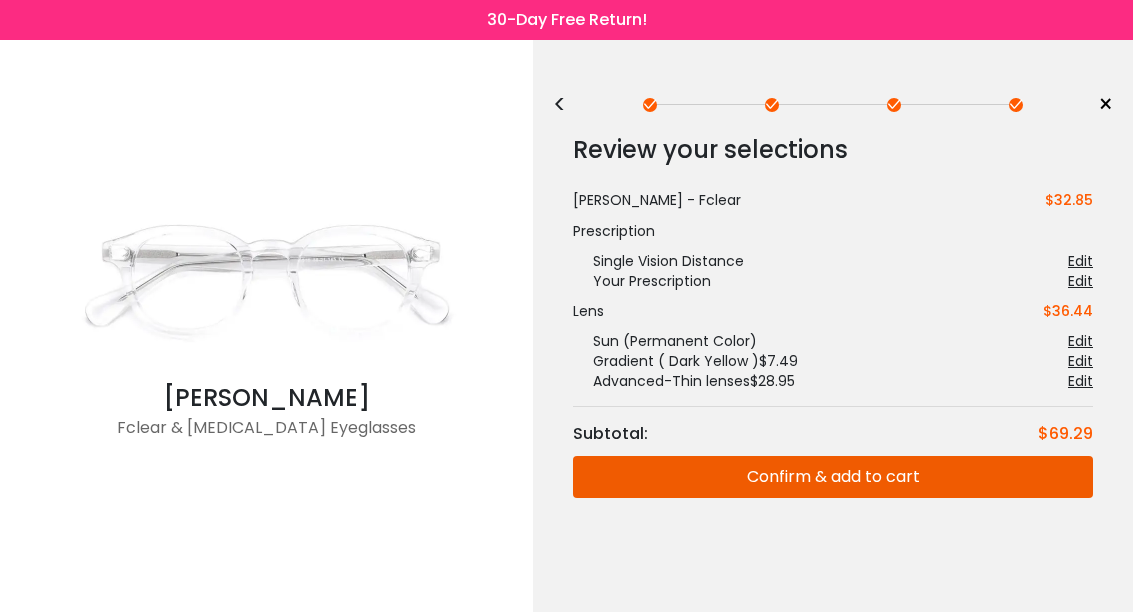scroll, scrollTop: 0, scrollLeft: 0, axis: both 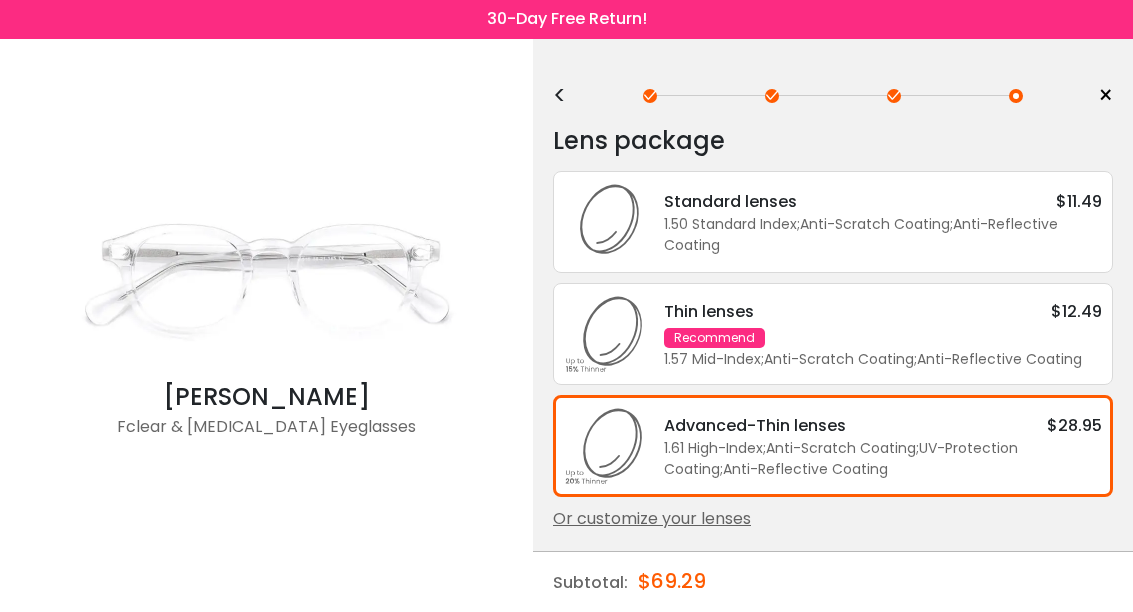 click on "Or customize your lenses" at bounding box center (833, 520) 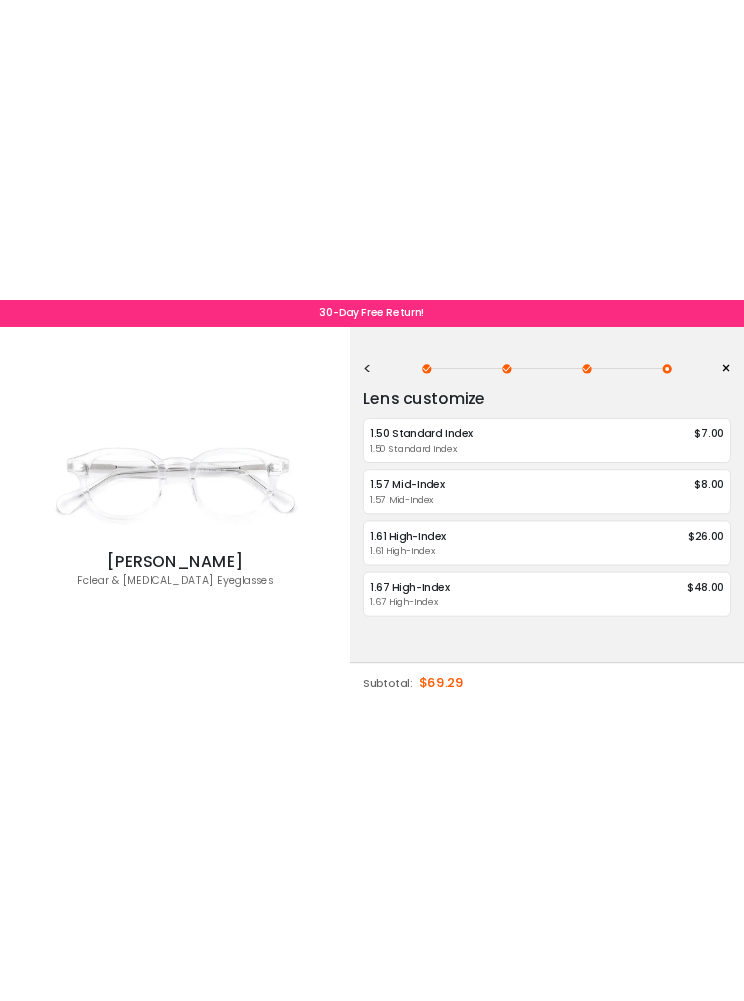scroll, scrollTop: 0, scrollLeft: 0, axis: both 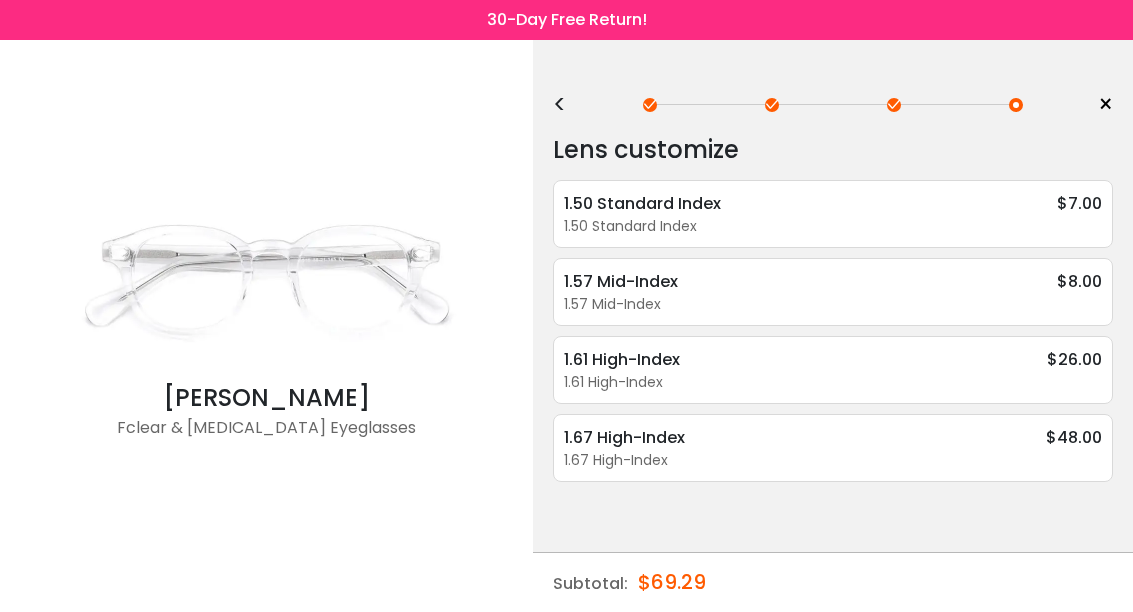 click on "1.57 Mid-Index
$8.00
1.57 Mid-Index
Anti-Reflective Coating
-
$4.49
Anti-Scratch Coating
-
Free
Choose & Continue" at bounding box center [833, 292] 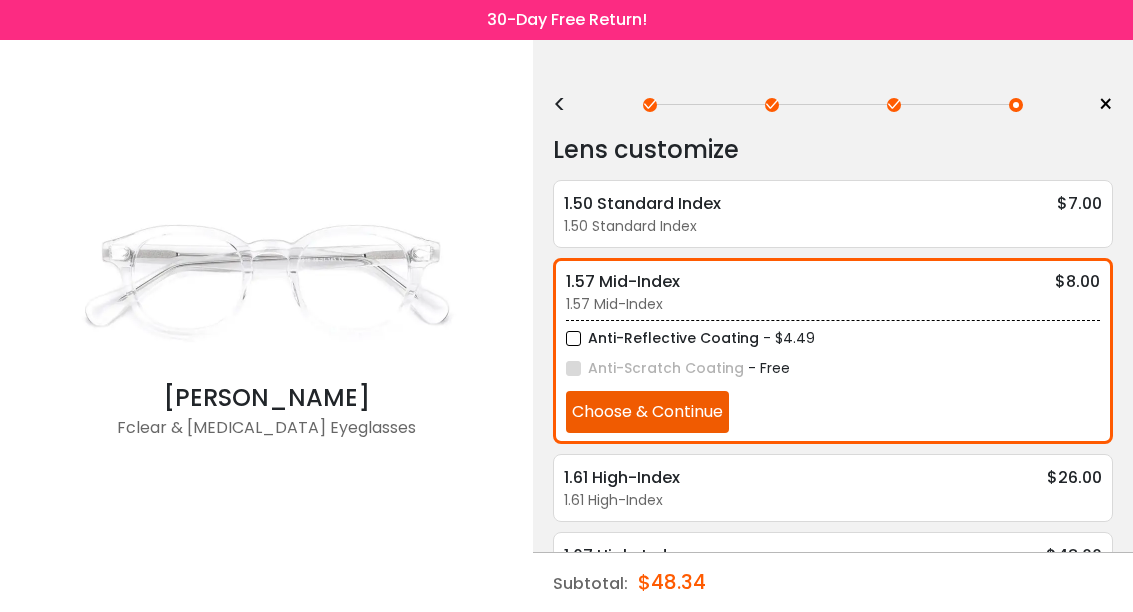 click on "Choose & Continue" at bounding box center (647, 412) 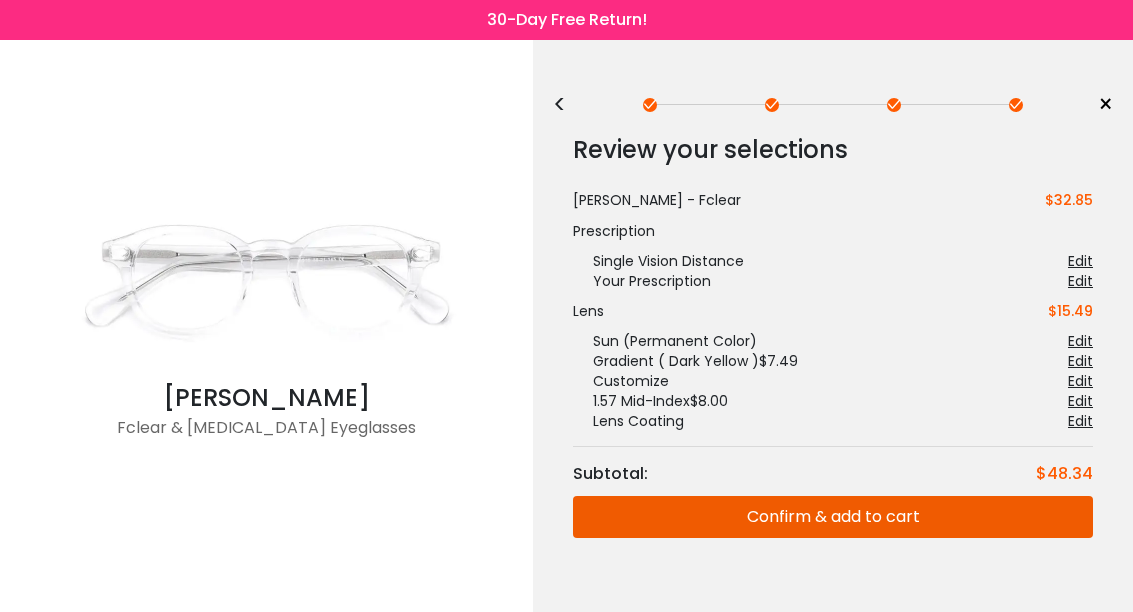 click on "Confirm & add to cart" at bounding box center (833, 517) 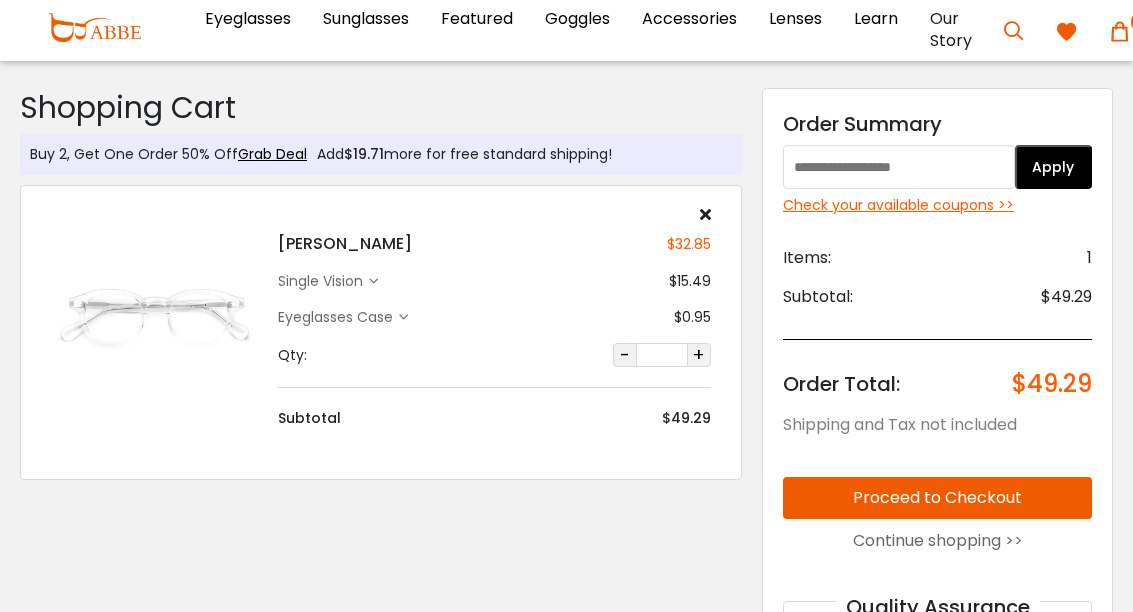 scroll, scrollTop: 0, scrollLeft: 0, axis: both 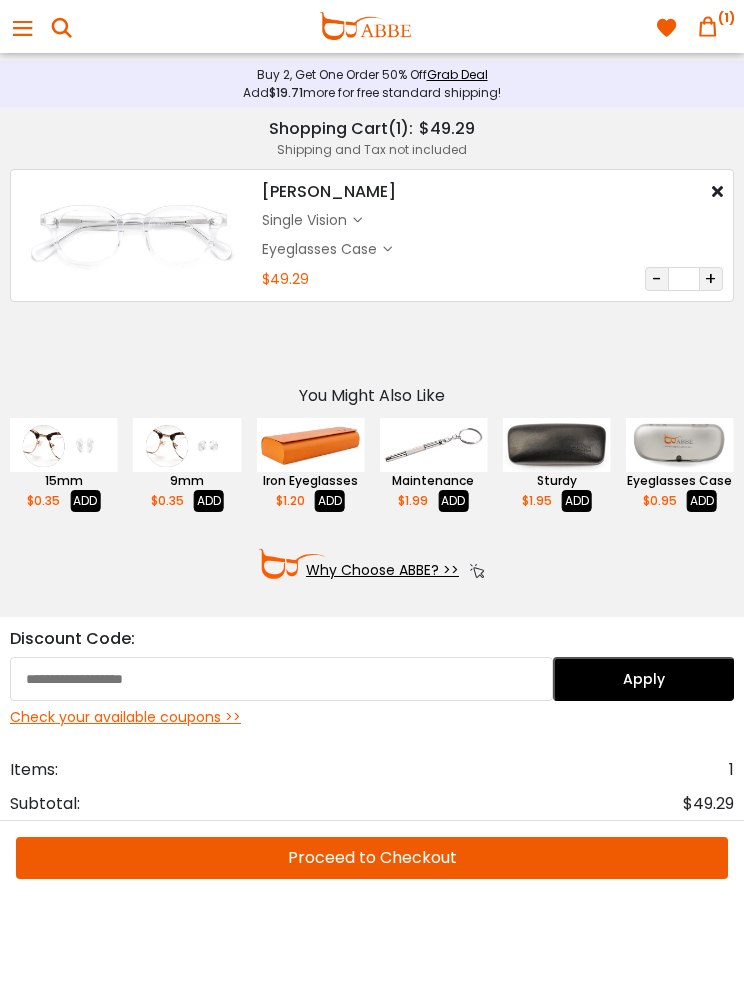 click on "Check your available coupons >>" at bounding box center (372, 717) 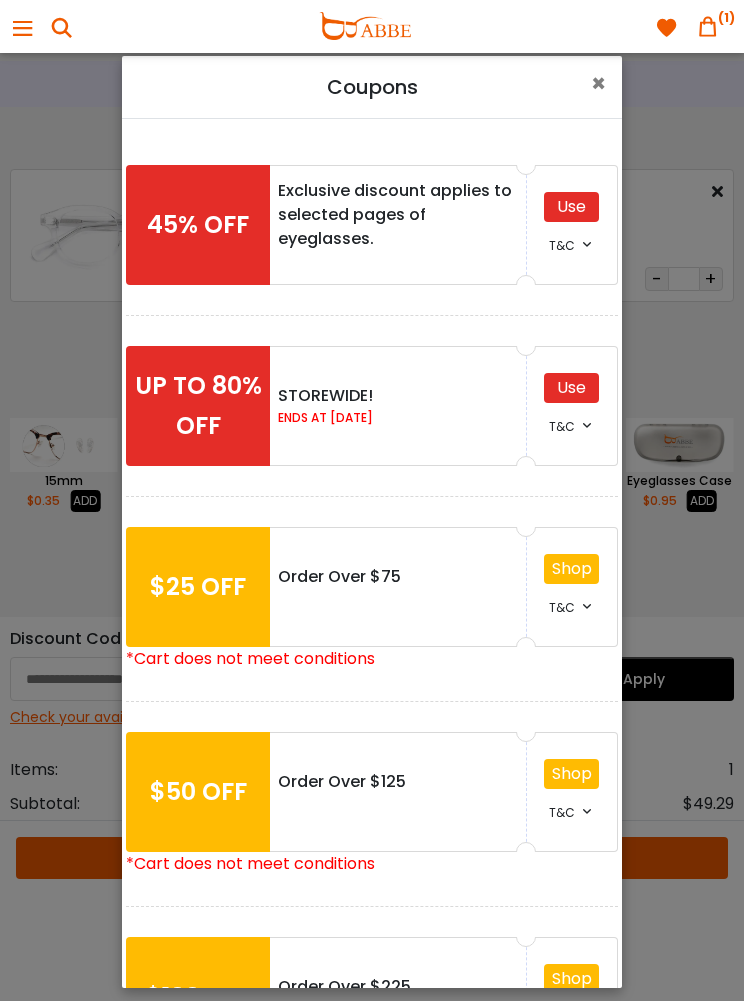 click on "Coupons
×
45% OFF
Exclusive discount applies to selected pages of eyeglasses.
Use
T&C
This exclusive discount applies to selected pages of eyeglass frames and all lenses.
UP TO 80% OFF
STOREWIDE!
ENDS AT 2025.07.10
Use
T&C" at bounding box center [372, 500] 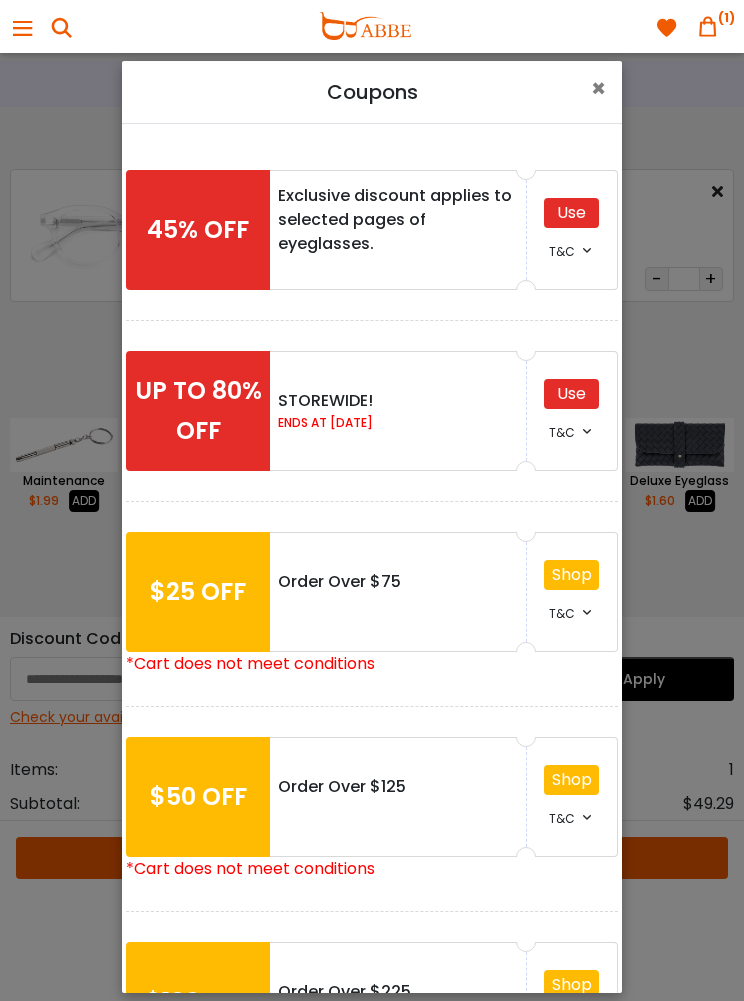 click on "UP TO 80% OFF" at bounding box center [198, 411] 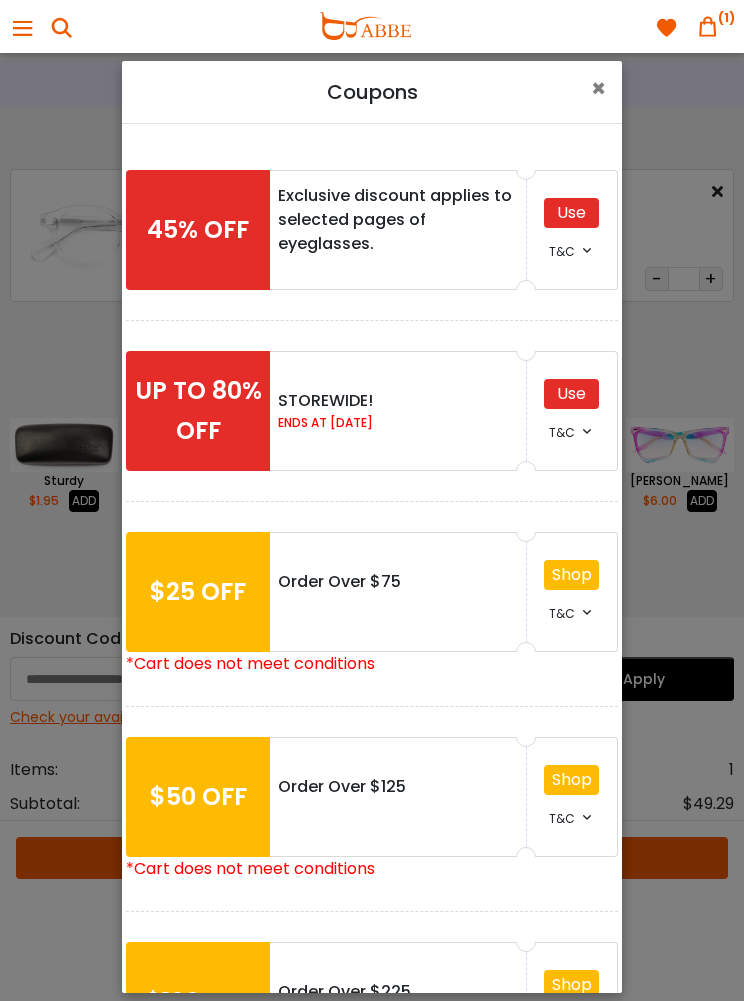 click on "Use" at bounding box center (571, 394) 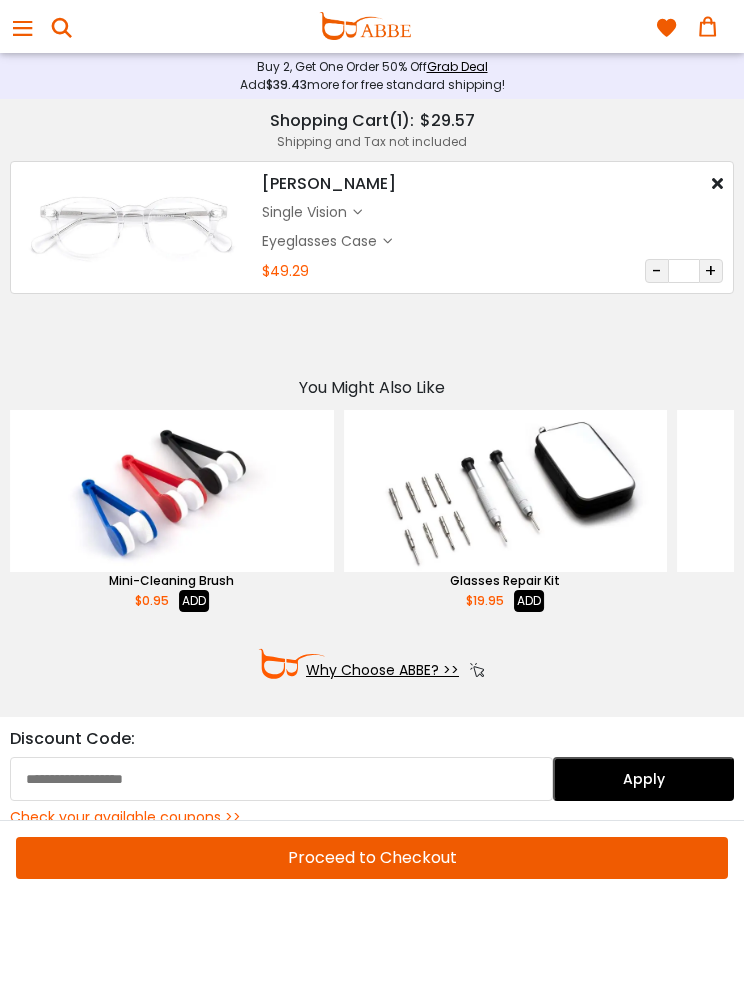 scroll, scrollTop: 294, scrollLeft: 0, axis: vertical 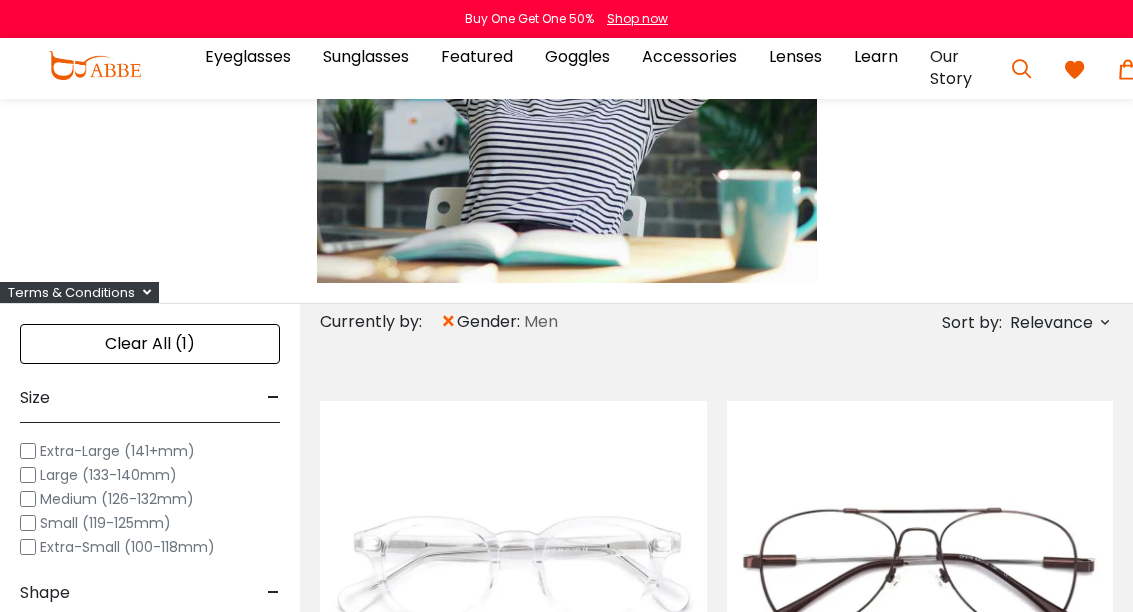 click on "Relevance" at bounding box center [1051, 323] 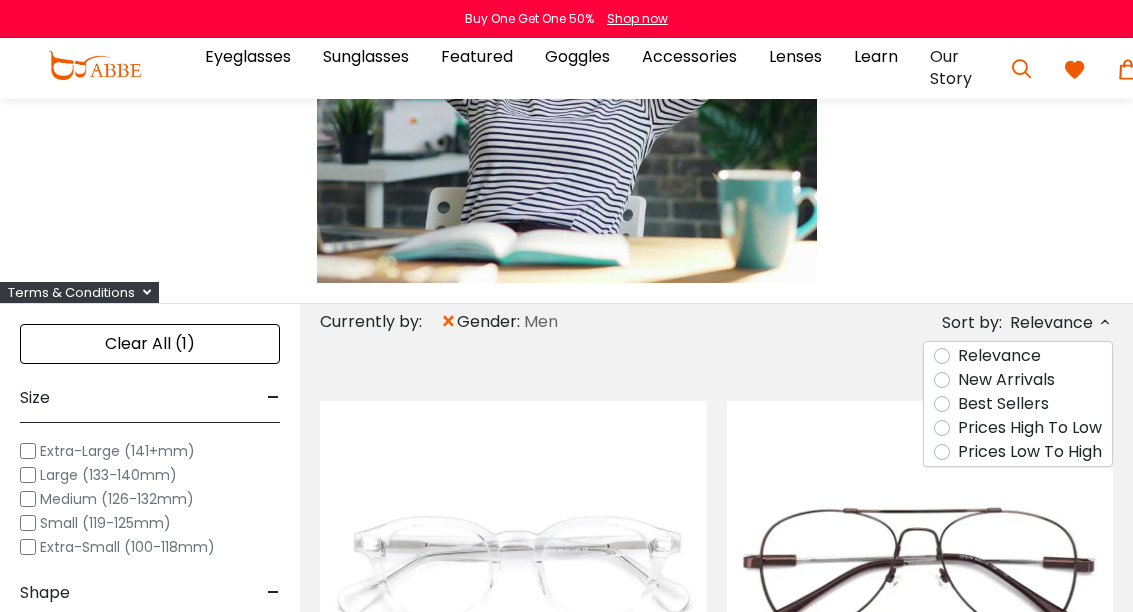 click on "Prices Low To High" at bounding box center (1030, 452) 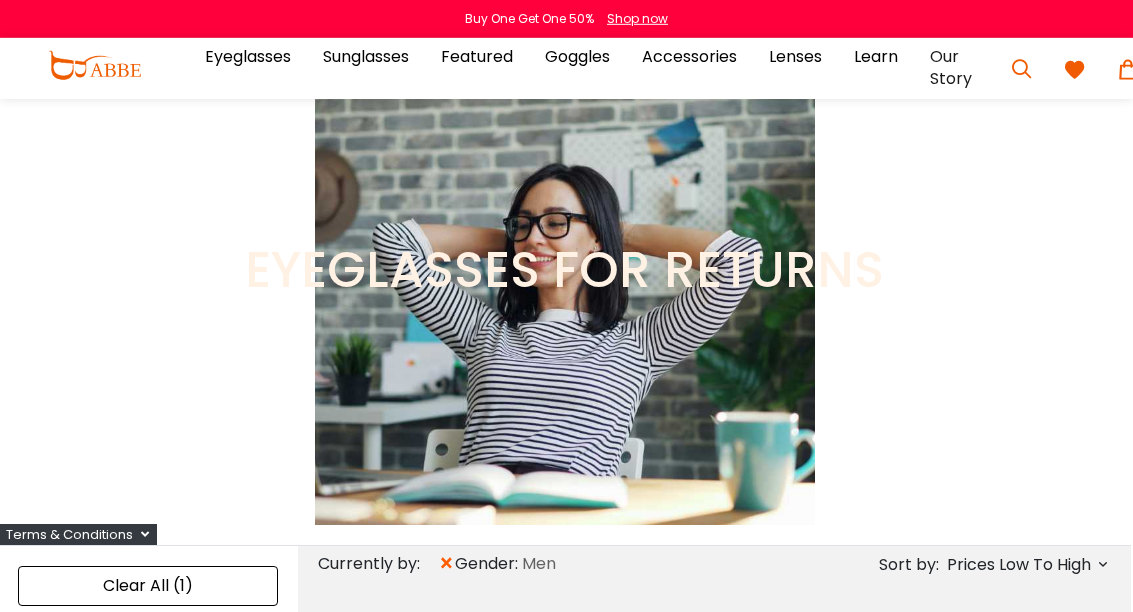 scroll, scrollTop: 0, scrollLeft: 0, axis: both 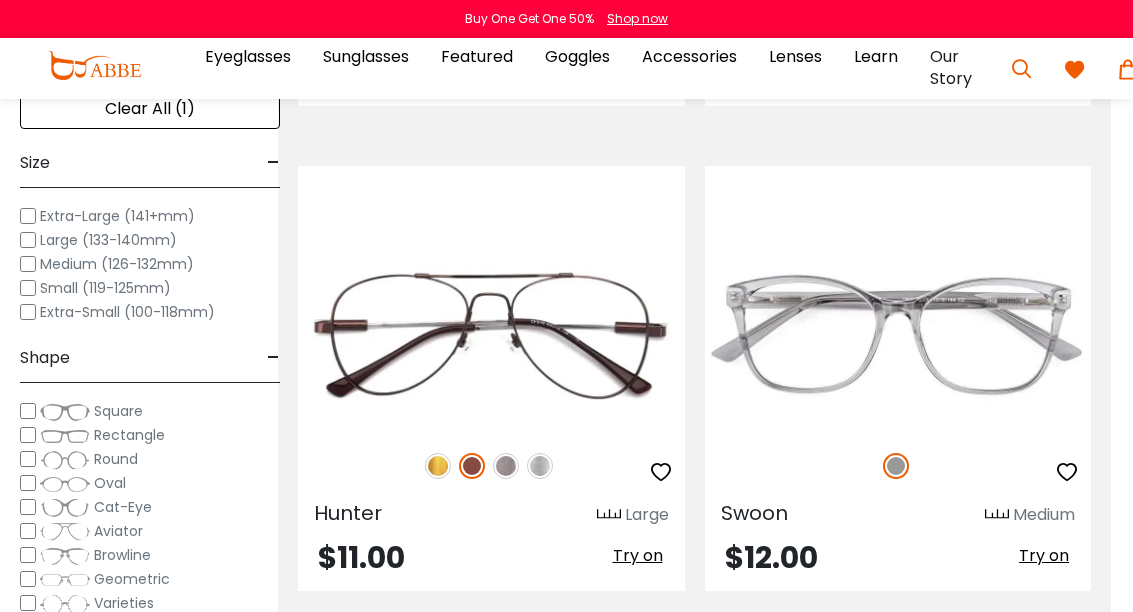 click at bounding box center (0, 0) 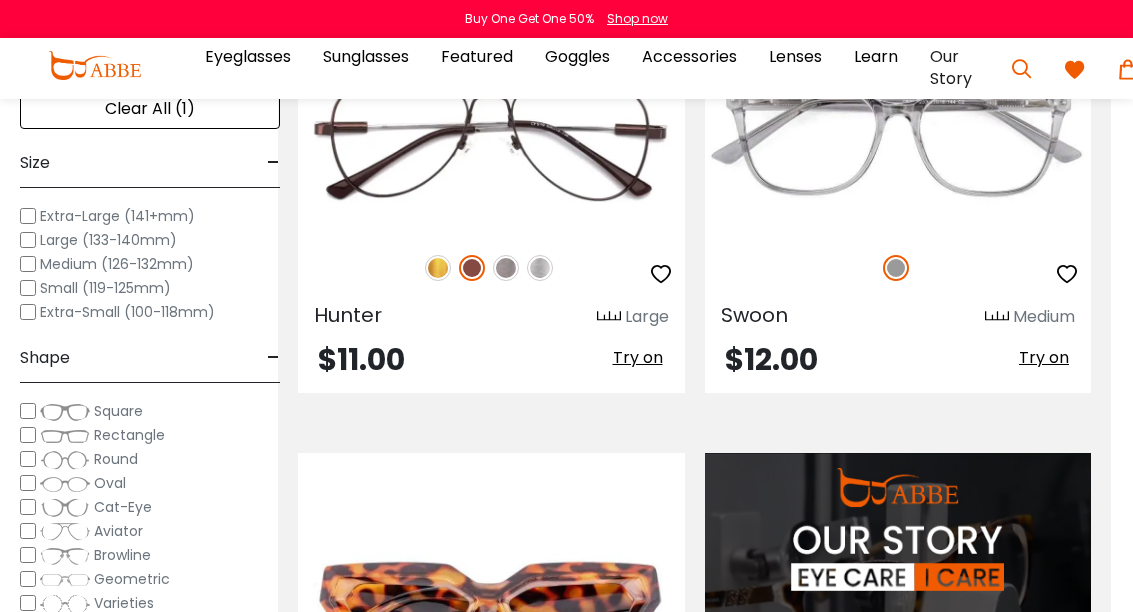 scroll, scrollTop: 2648, scrollLeft: 22, axis: both 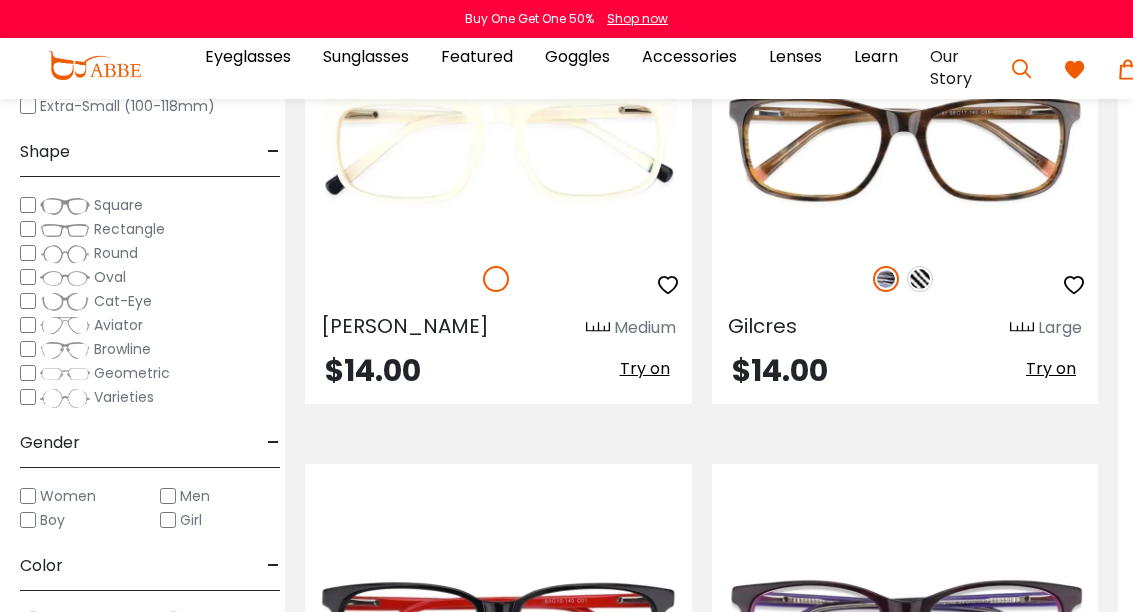 click at bounding box center (0, 0) 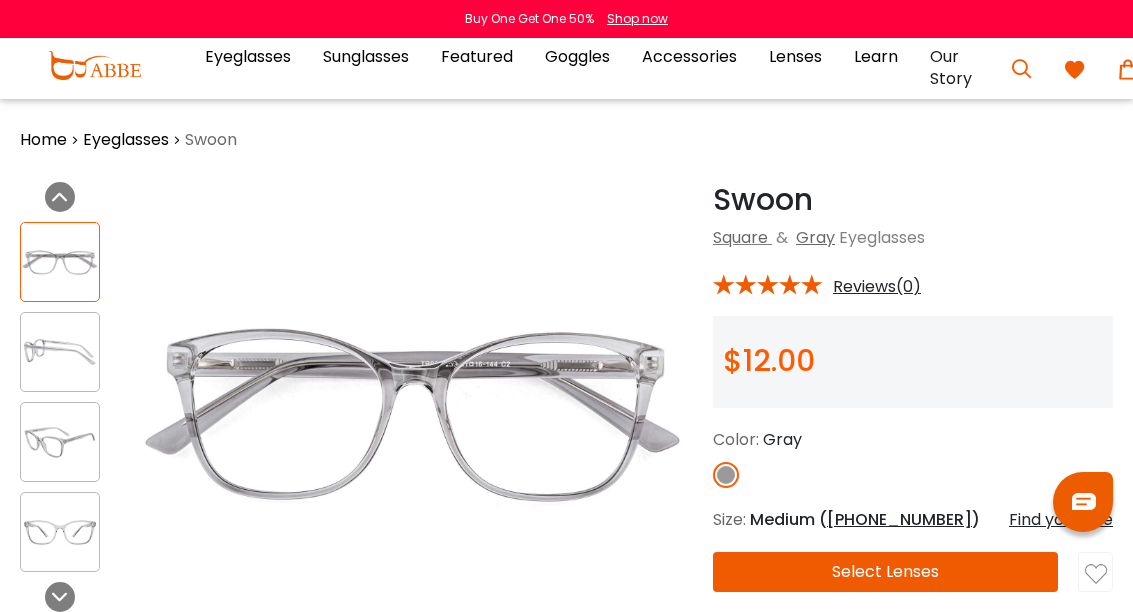 scroll, scrollTop: 0, scrollLeft: 0, axis: both 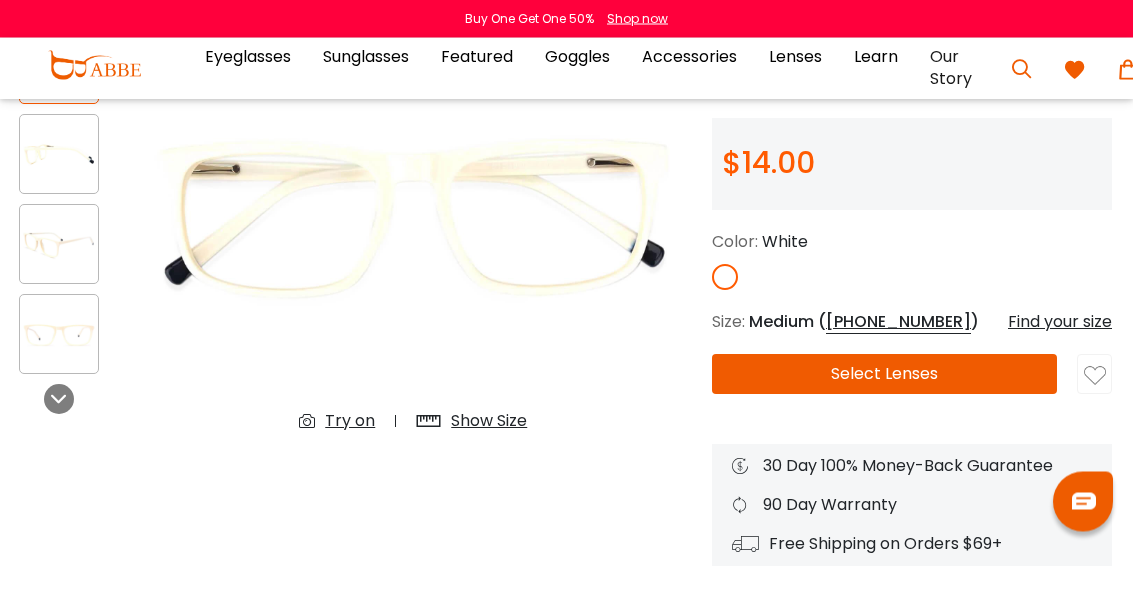 click on "Select Lenses" at bounding box center [884, 375] 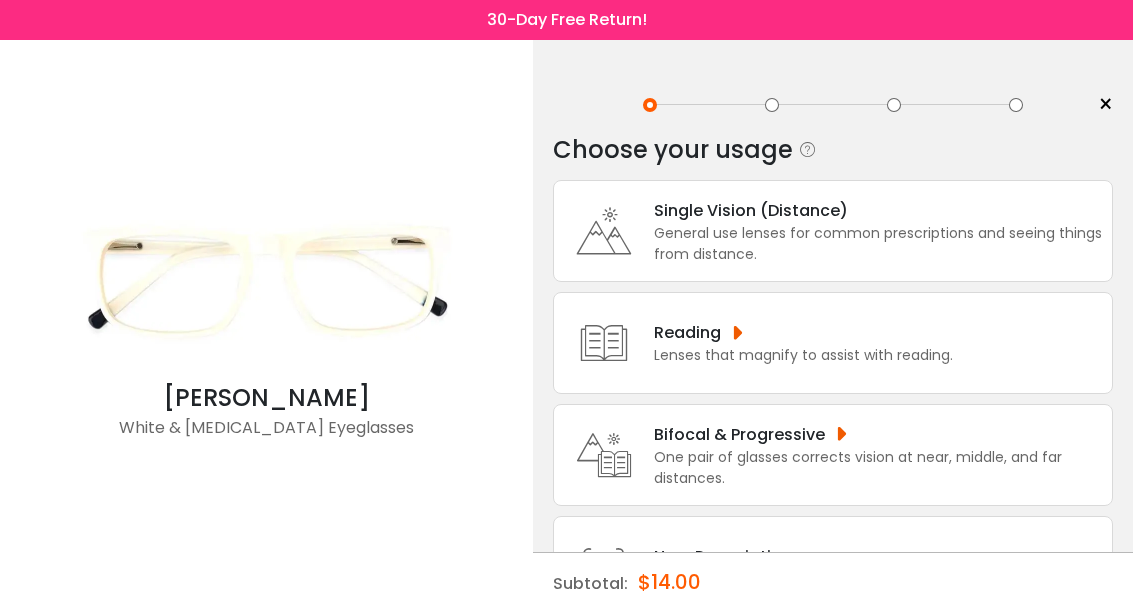 scroll, scrollTop: 0, scrollLeft: 0, axis: both 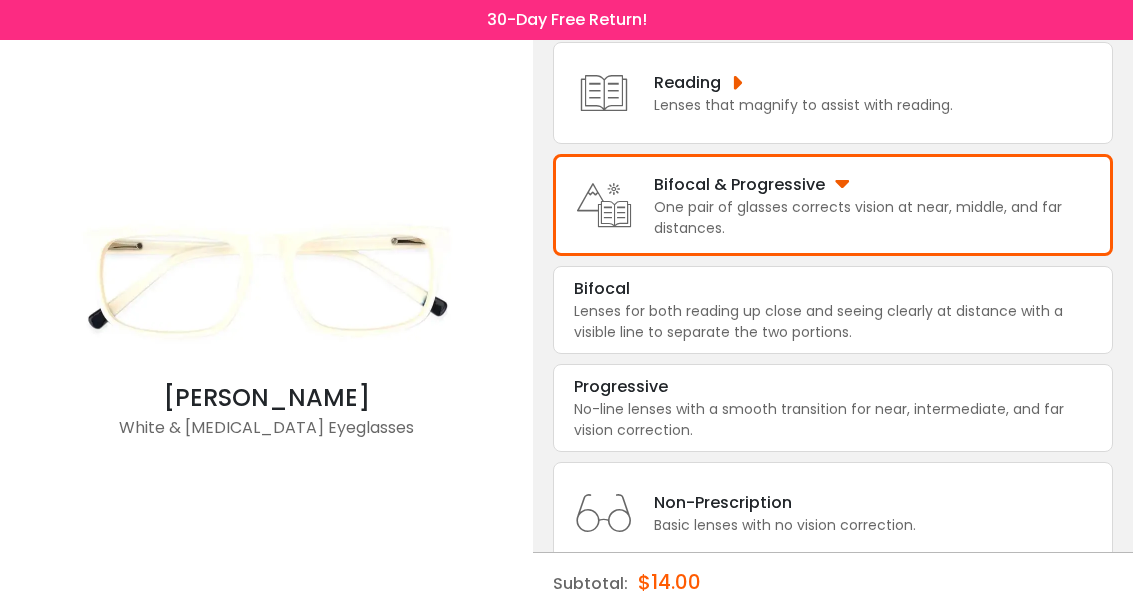 click on "Progressive" at bounding box center (833, 387) 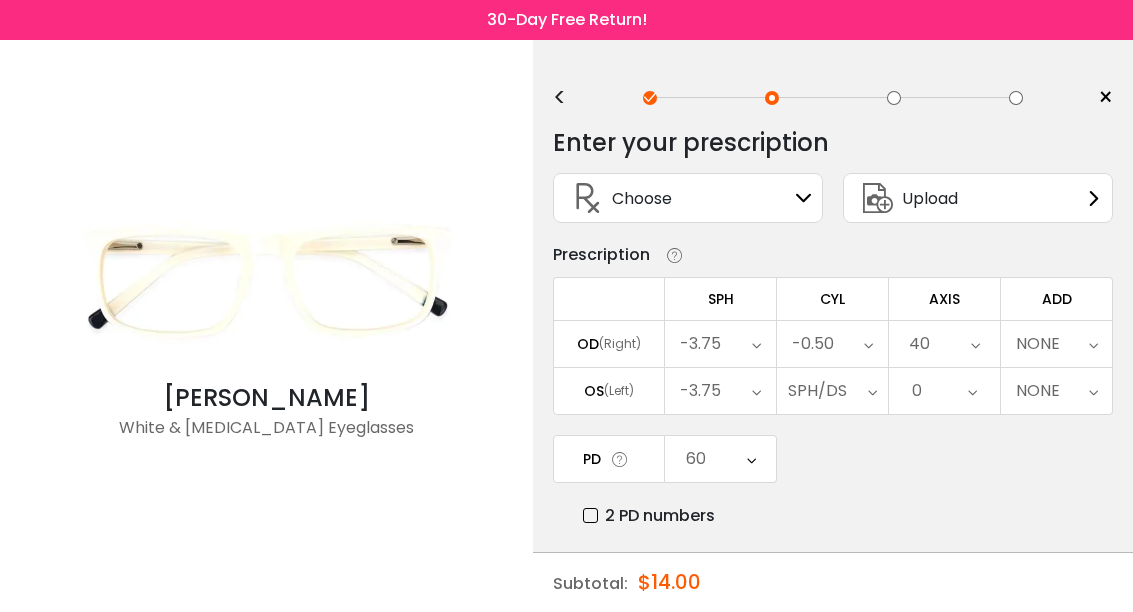 scroll, scrollTop: 0, scrollLeft: 0, axis: both 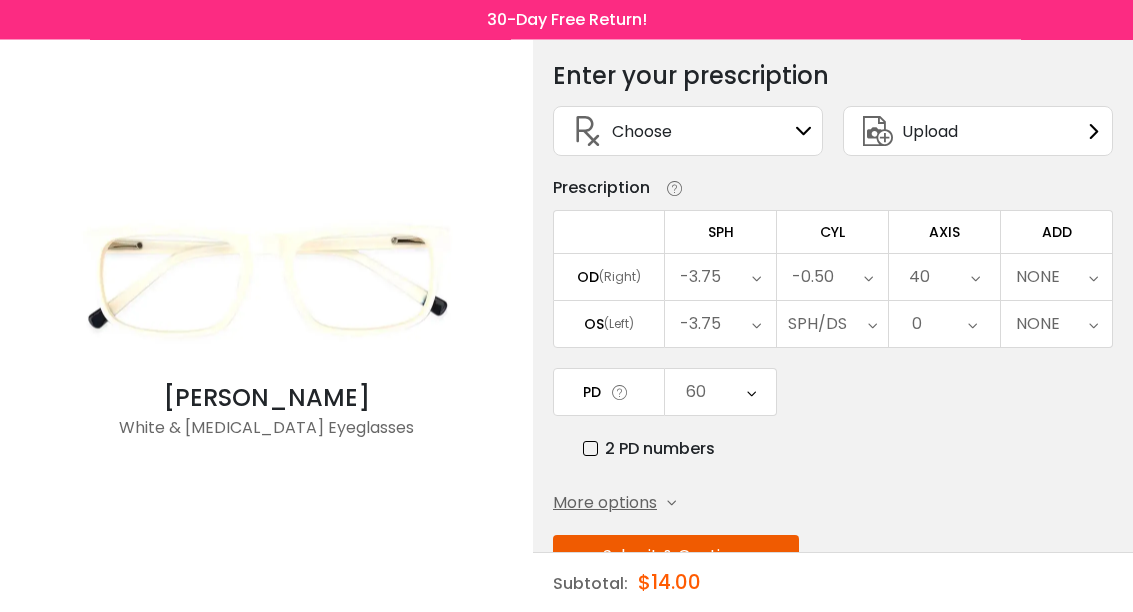 click on "NONE" at bounding box center (1038, 278) 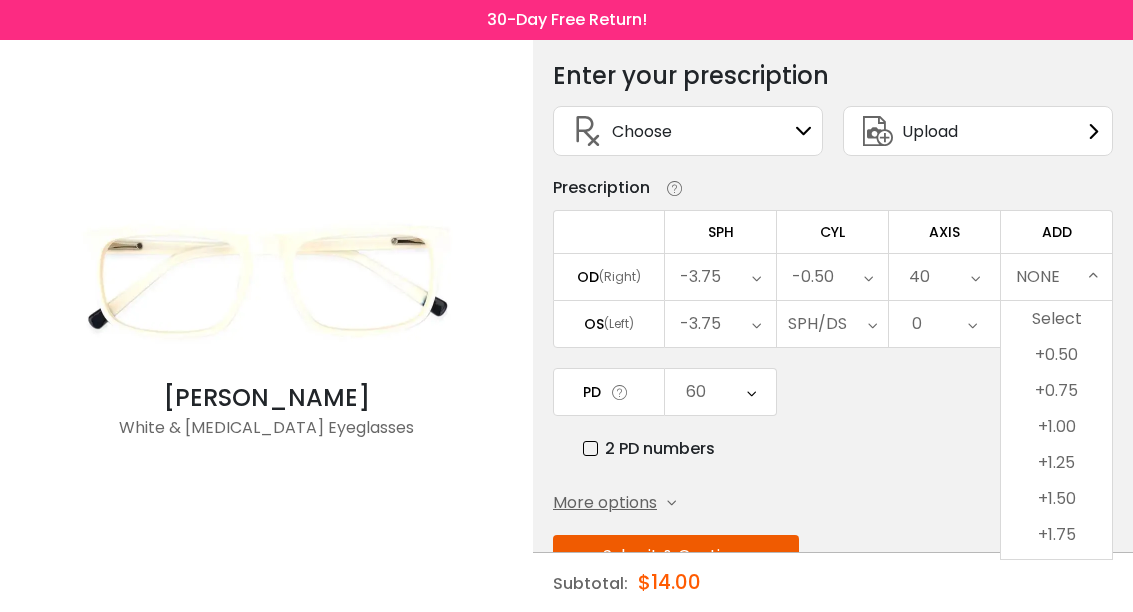 click on "+1.75" at bounding box center (1056, 535) 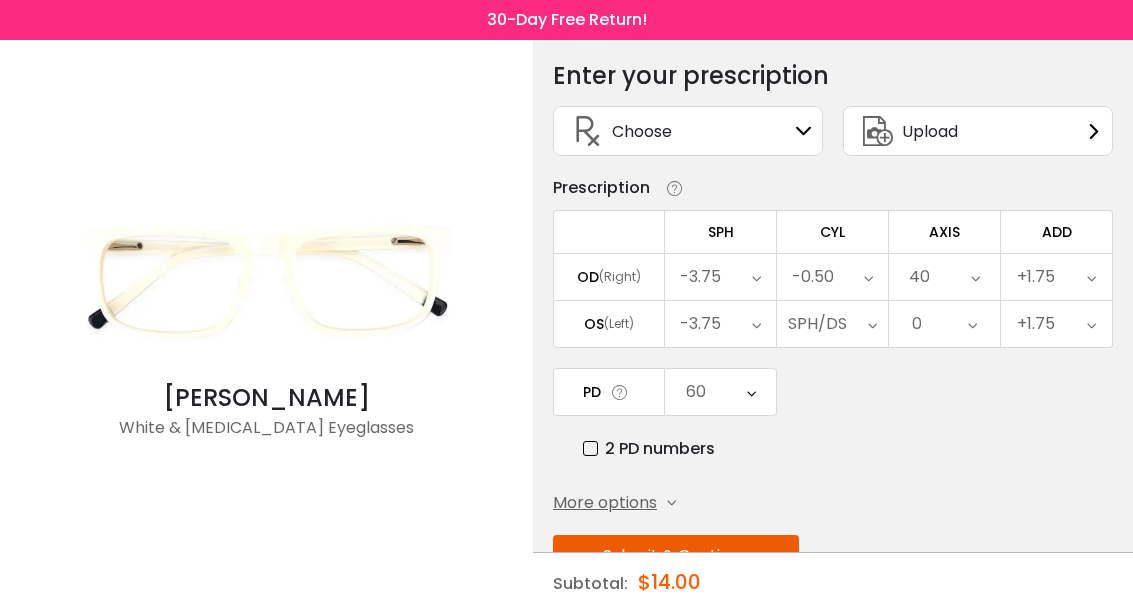scroll, scrollTop: 142, scrollLeft: 0, axis: vertical 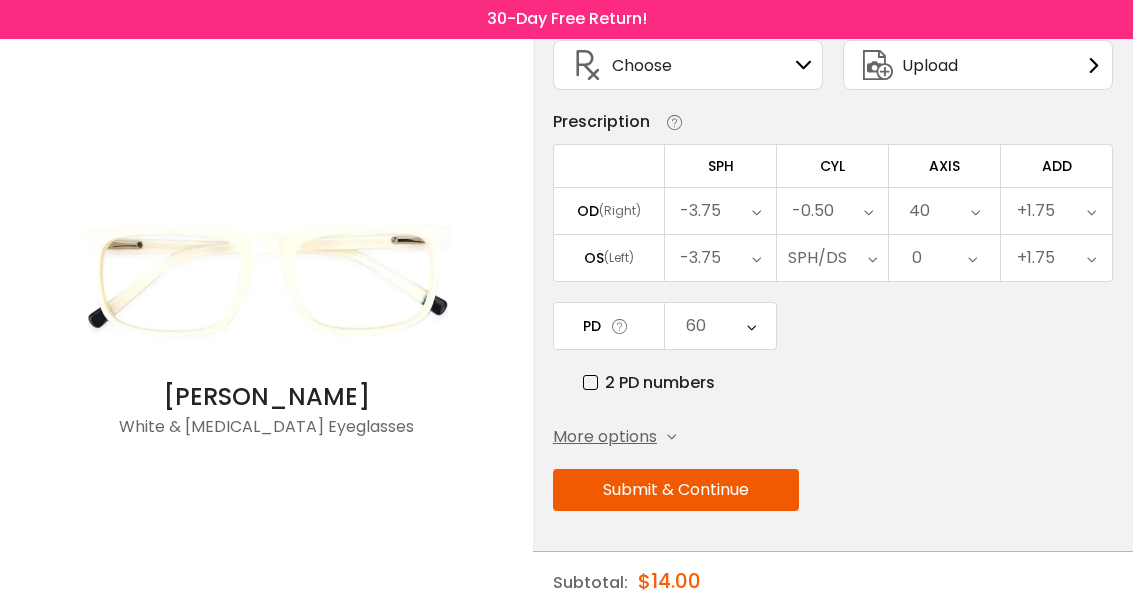 click on "Submit & Continue" at bounding box center (676, 491) 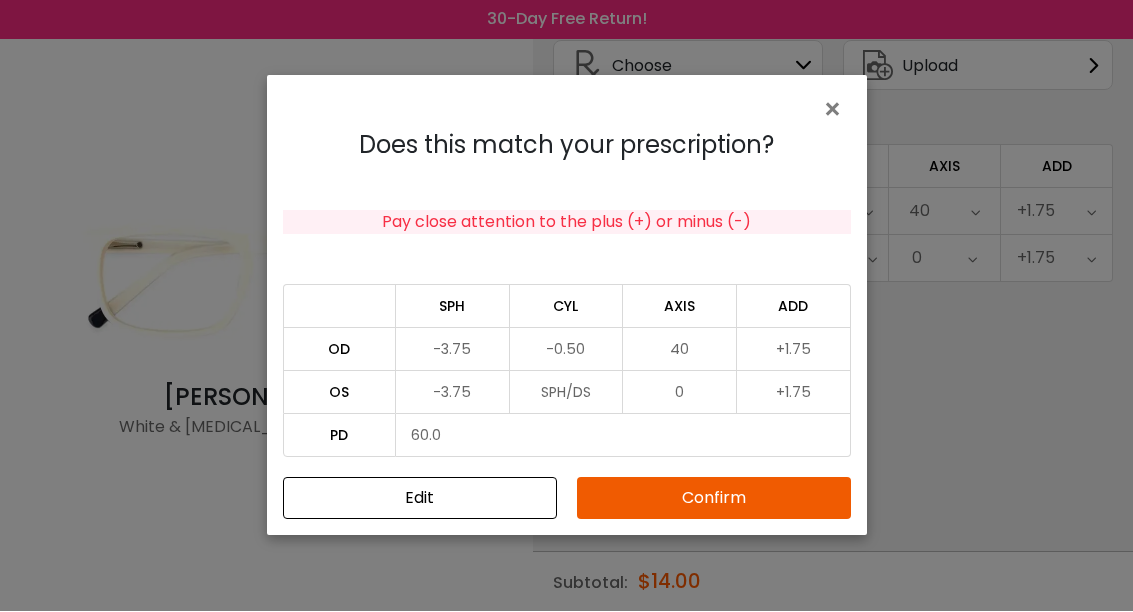 click on "Confirm" at bounding box center (714, 499) 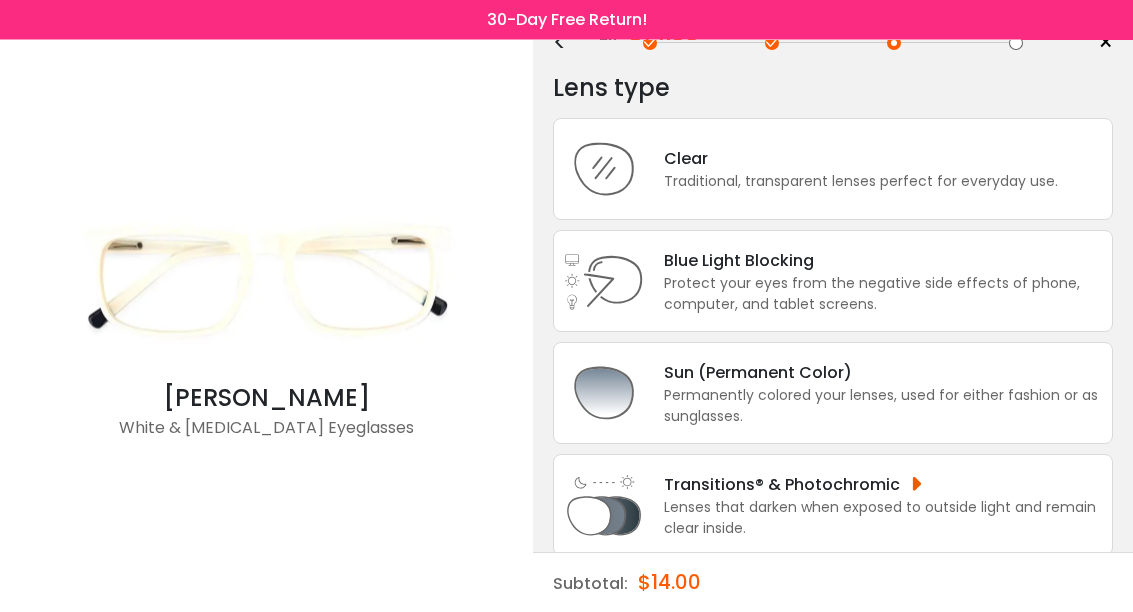 scroll, scrollTop: 63, scrollLeft: 0, axis: vertical 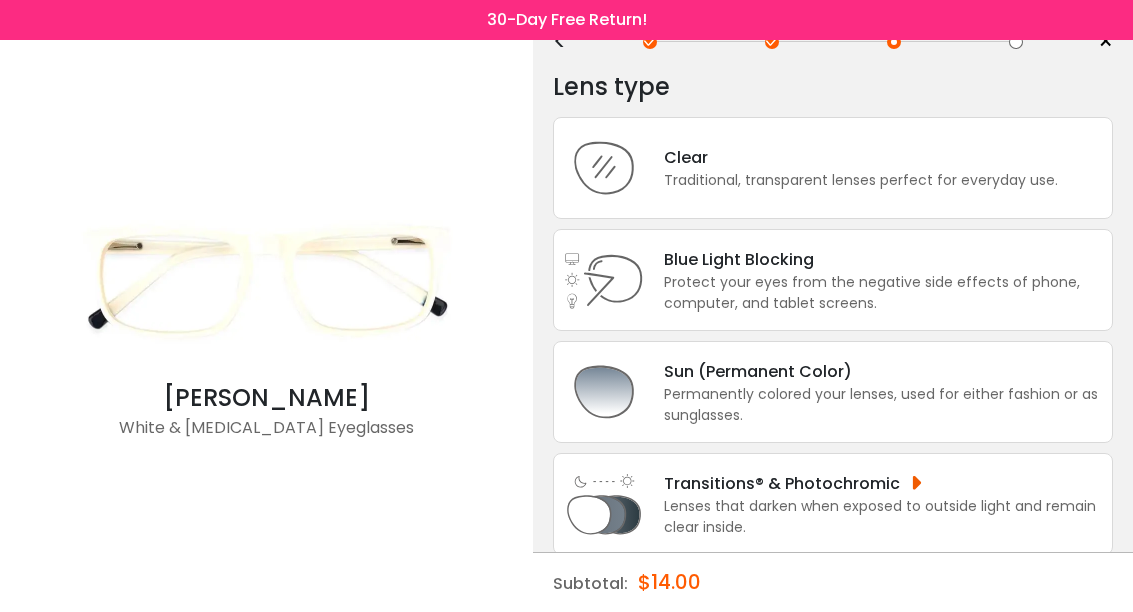 click on "Permanently colored your lenses,  used for either fashion or as sunglasses." at bounding box center (883, 405) 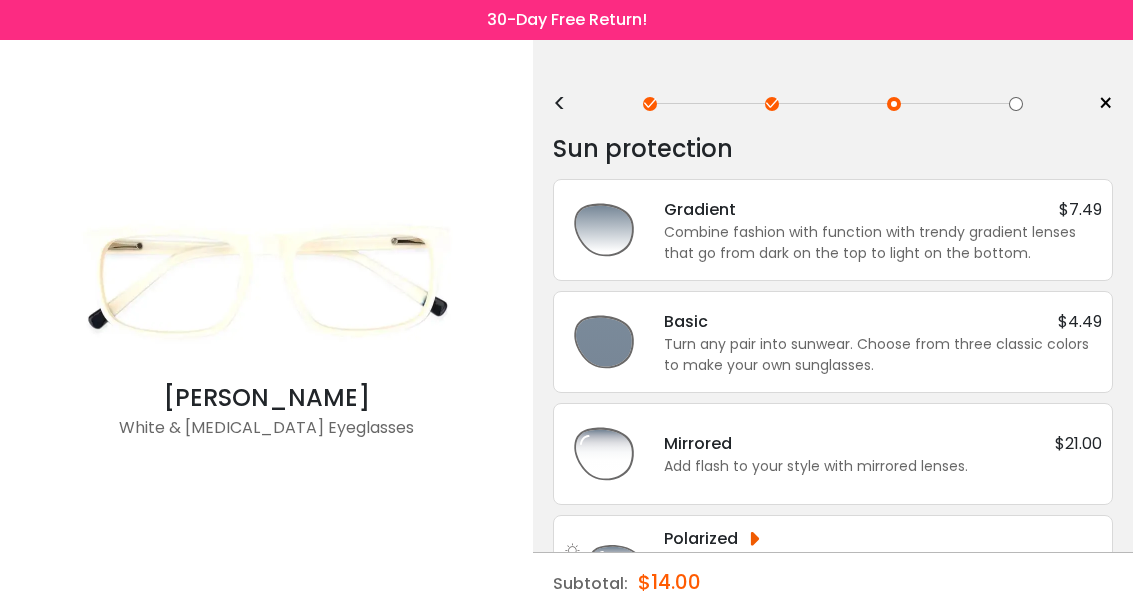 scroll, scrollTop: 0, scrollLeft: 0, axis: both 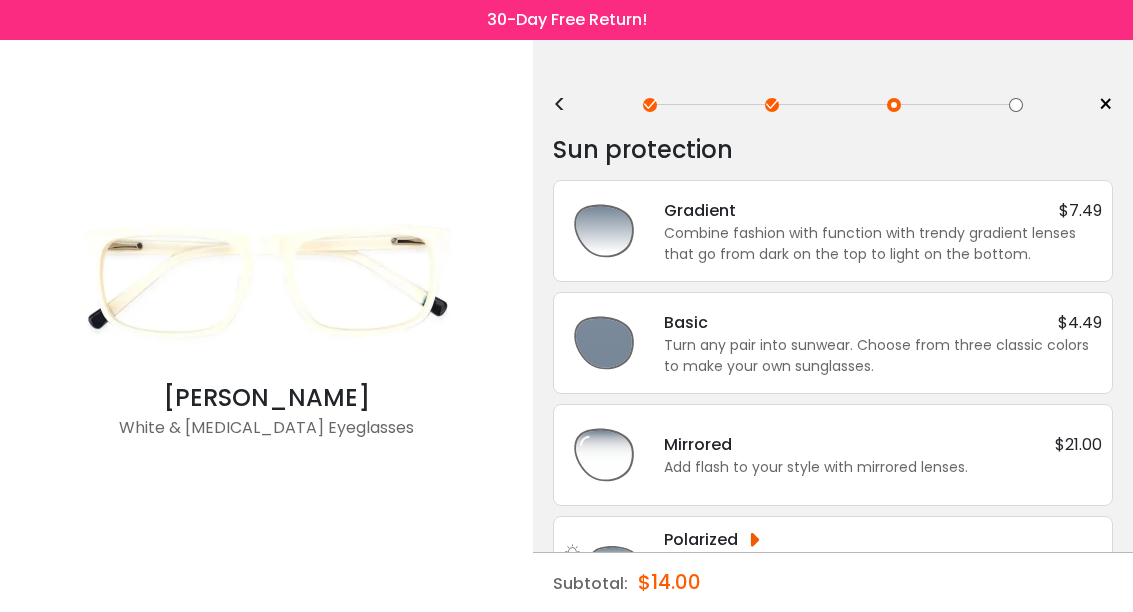 click on "Combine fashion with function with trendy gradient lenses that go from dark on the top to light on the bottom." at bounding box center [883, 244] 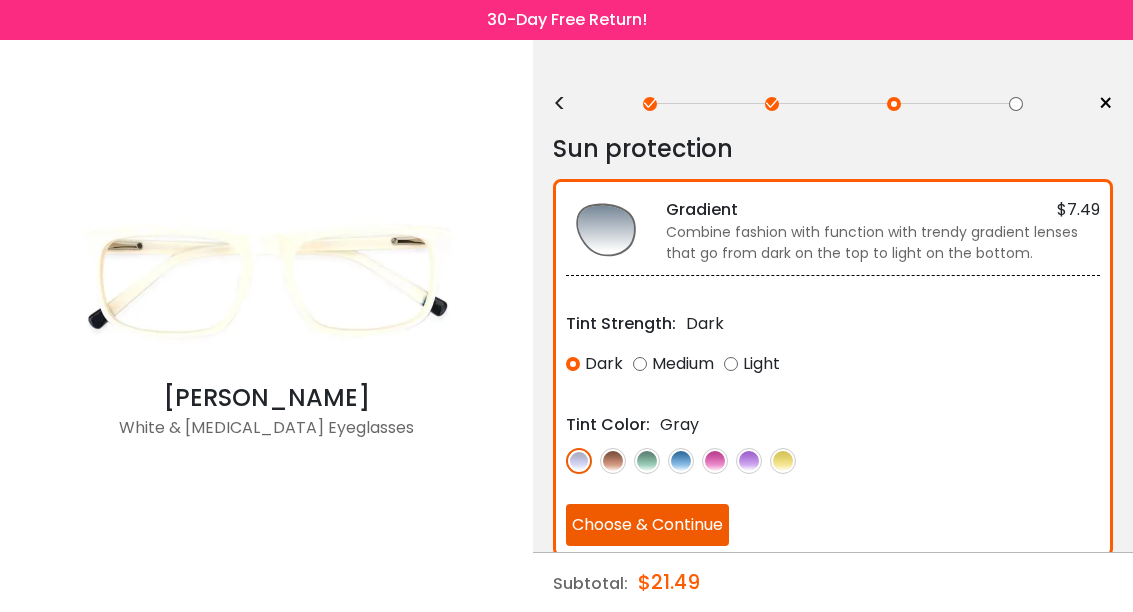 scroll, scrollTop: 2, scrollLeft: 0, axis: vertical 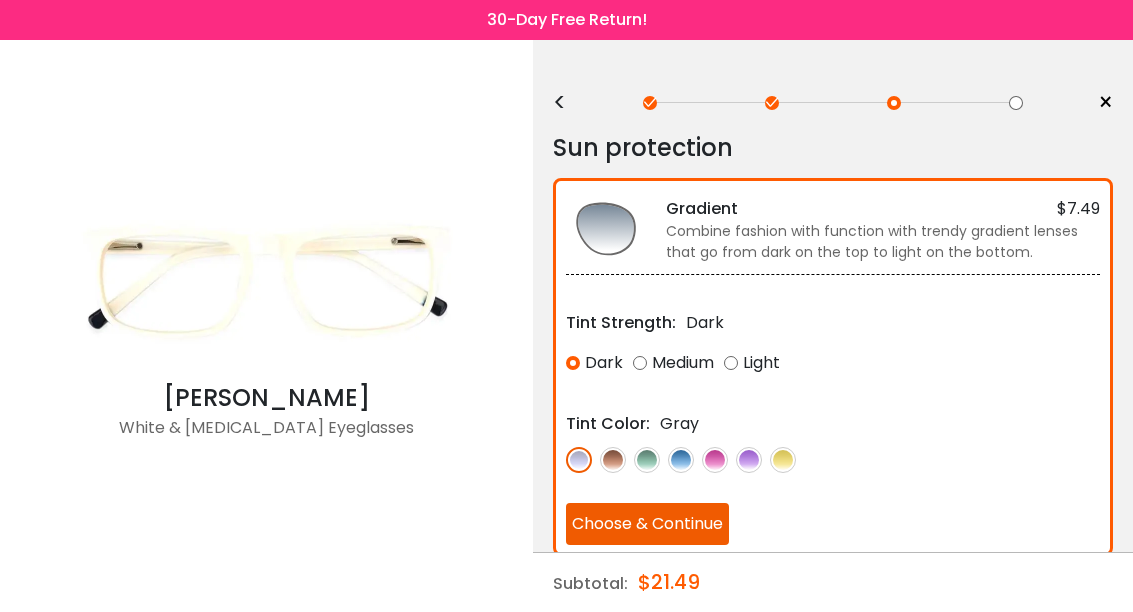 click at bounding box center (833, 459) 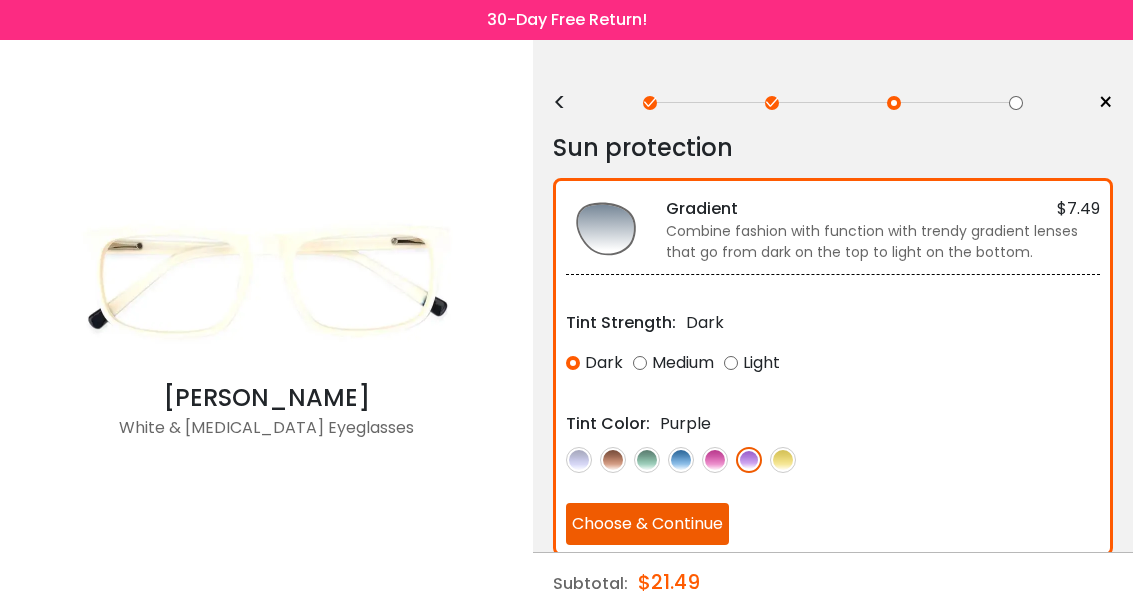 click on "Choose & Continue" at bounding box center (647, 524) 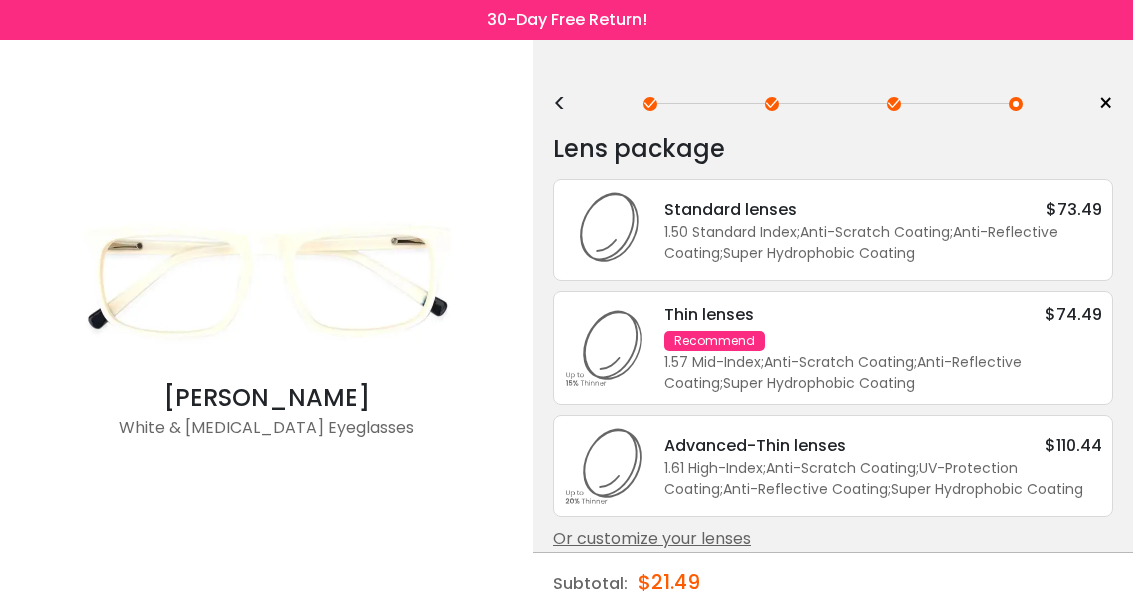 scroll, scrollTop: 0, scrollLeft: 0, axis: both 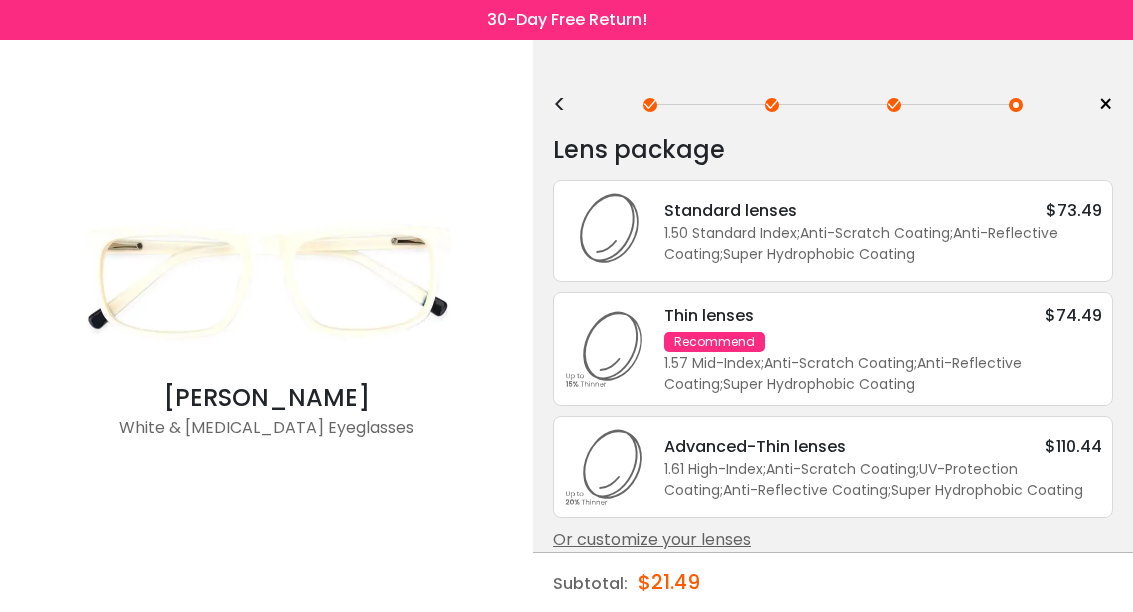 click on "1.50 Standard Index ;
Anti-Scratch Coating ;
Anti-Reflective Coating ;
Super Hydrophobic Coating ;" at bounding box center [883, 244] 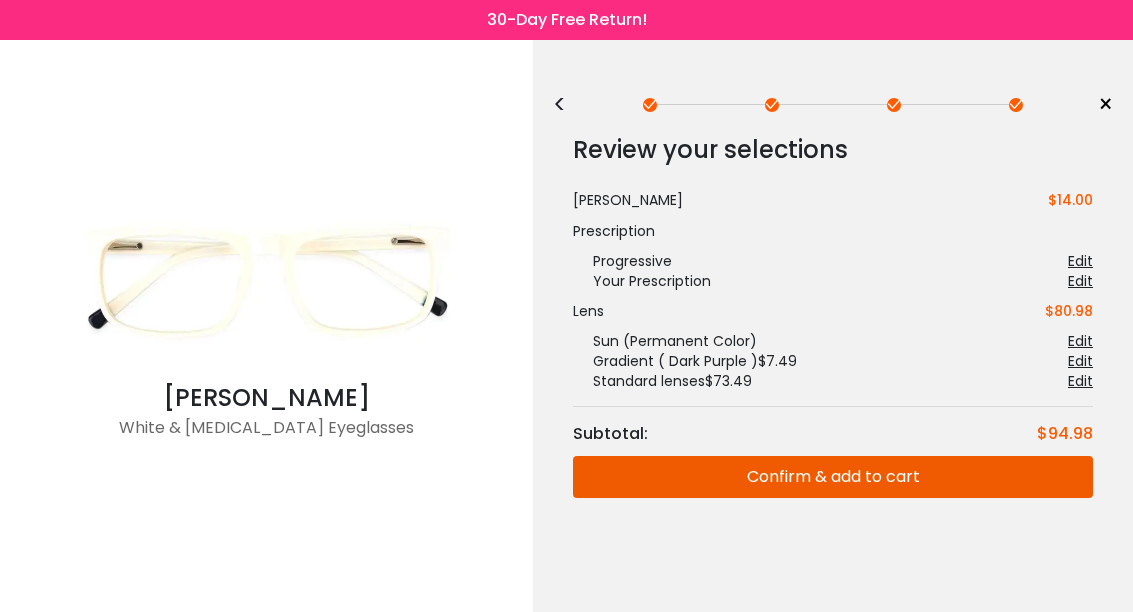 click on "<
×
Choose your usage
Single Vision (Distance)
This lens helps you see details at a distance.
It is usually indicated by a (-) next to the numbers under the “sphere” category of your prescription.
Readers
"Reader" and "Intermediate" lenses have prescriptions starting with a plus ( + )
sign and are designed for those who have trouble focusing their eyes while reading.
These lenses are designed to help correct farsightedness caused by hyperopia or presbyopia.
Multifocal
Non-prescription
Readers" at bounding box center [833, 326] 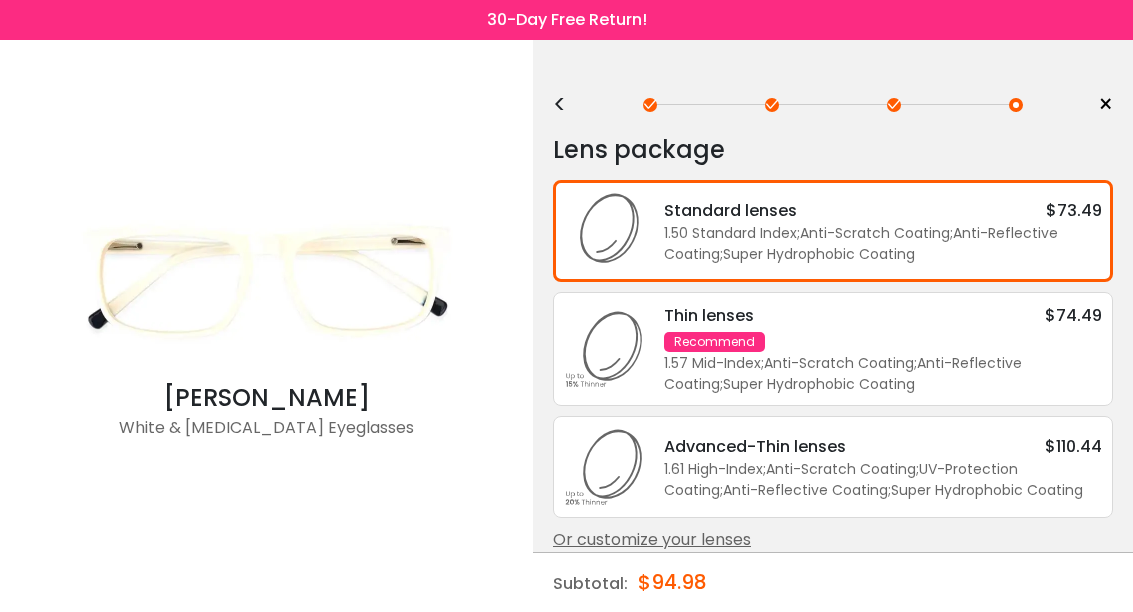 click on "<" at bounding box center [568, 105] 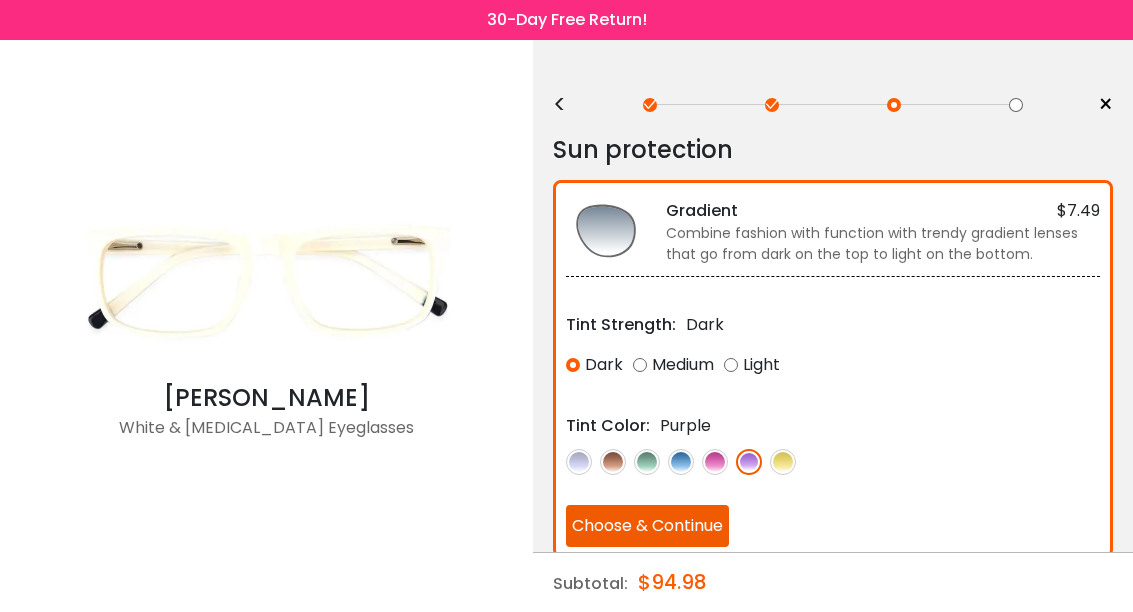 click on "<
×
Choose your usage
Single Vision (Distance)
This lens helps you see details at a distance.
It is usually indicated by a (-) next to the numbers under the “sphere” category of your prescription.
Readers
"Reader" and "Intermediate" lenses have prescriptions starting with a plus ( + )
sign and are designed for those who have trouble focusing their eyes while reading.
These lenses are designed to help correct farsightedness caused by hyperopia or presbyopia.
Multifocal
Non-prescription
Readers" at bounding box center [833, 511] 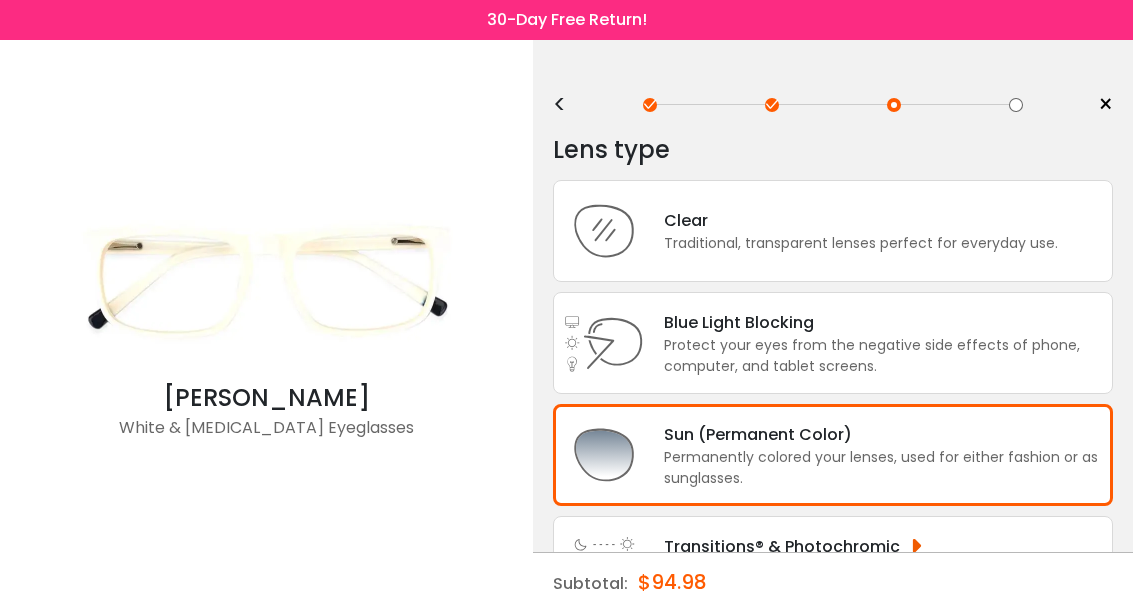 click on "<
×
Choose your usage
Single Vision (Distance)
This lens helps you see details at a distance.
It is usually indicated by a (-) next to the numbers under the “sphere” category of your prescription.
Readers
"Reader" and "Intermediate" lenses have prescriptions starting with a plus ( + )
sign and are designed for those who have trouble focusing their eyes while reading.
These lenses are designed to help correct farsightedness caused by hyperopia or presbyopia.
Multifocal
Non-prescription
Readers" at bounding box center (833, 485) 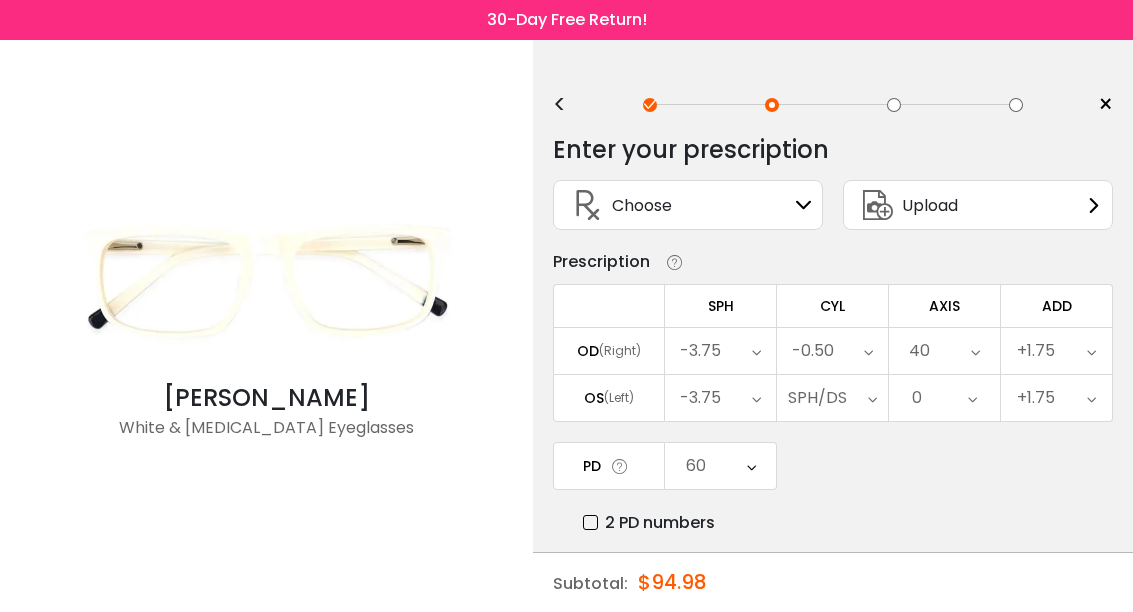 click on "<" at bounding box center [568, 105] 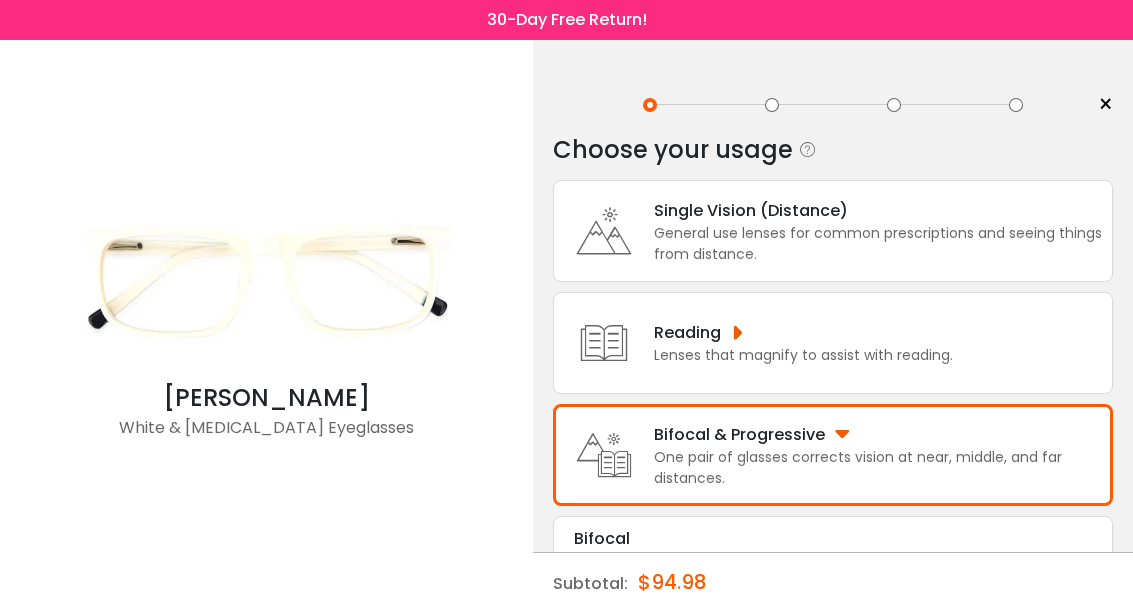 click on "General use lenses for common prescriptions and seeing things from distance." at bounding box center [878, 244] 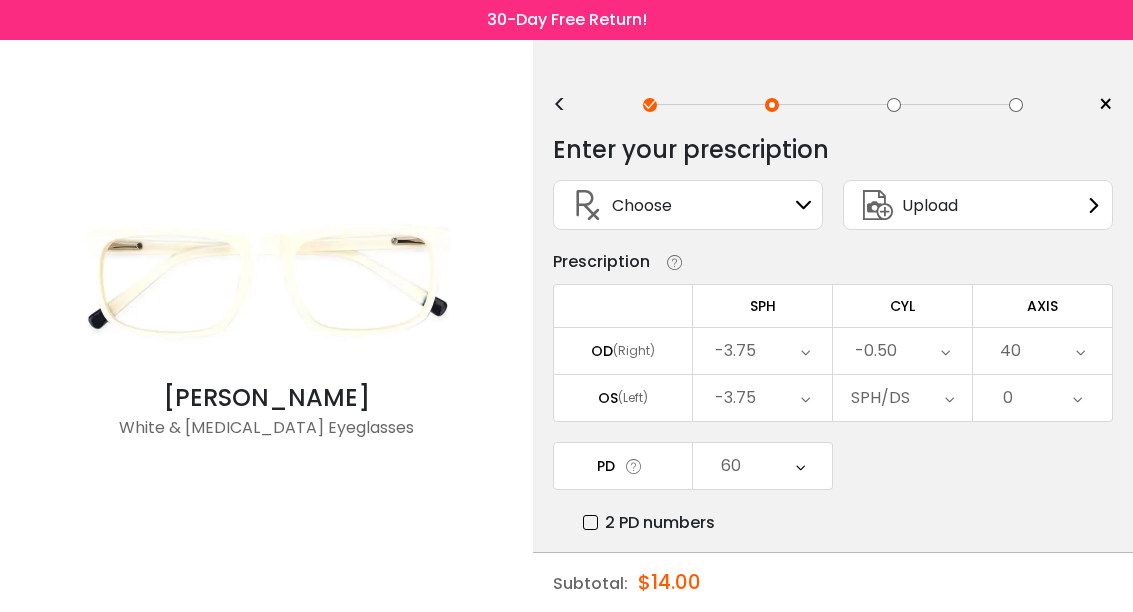 click on "Choose
Sign In" at bounding box center (688, 205) 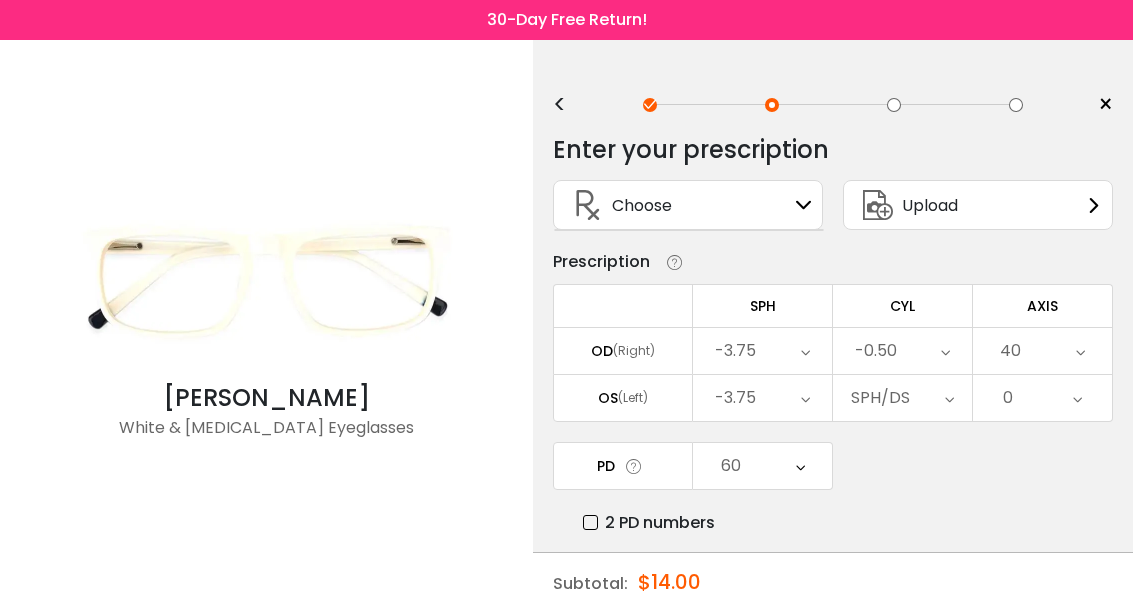 click at bounding box center (804, 205) 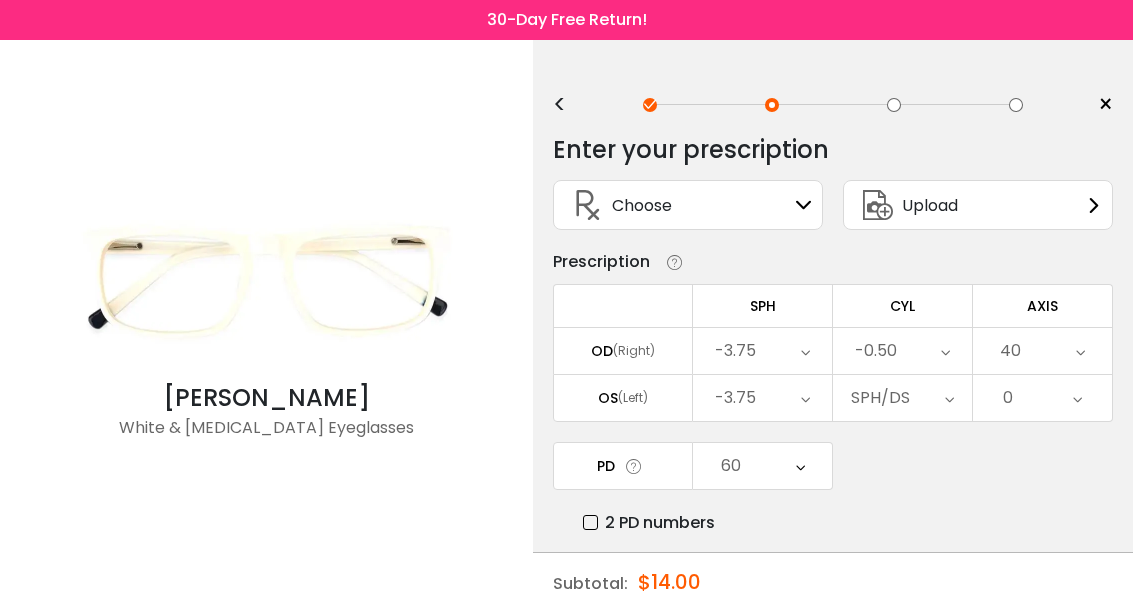 click on "Choose
Sign In" at bounding box center [688, 210] 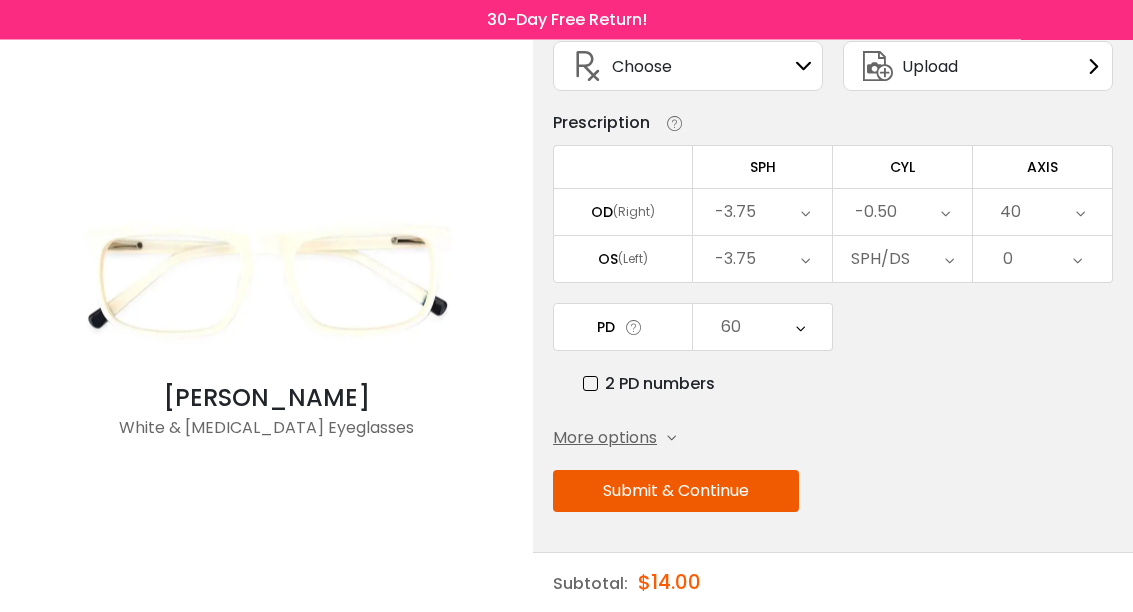 scroll, scrollTop: 135, scrollLeft: 0, axis: vertical 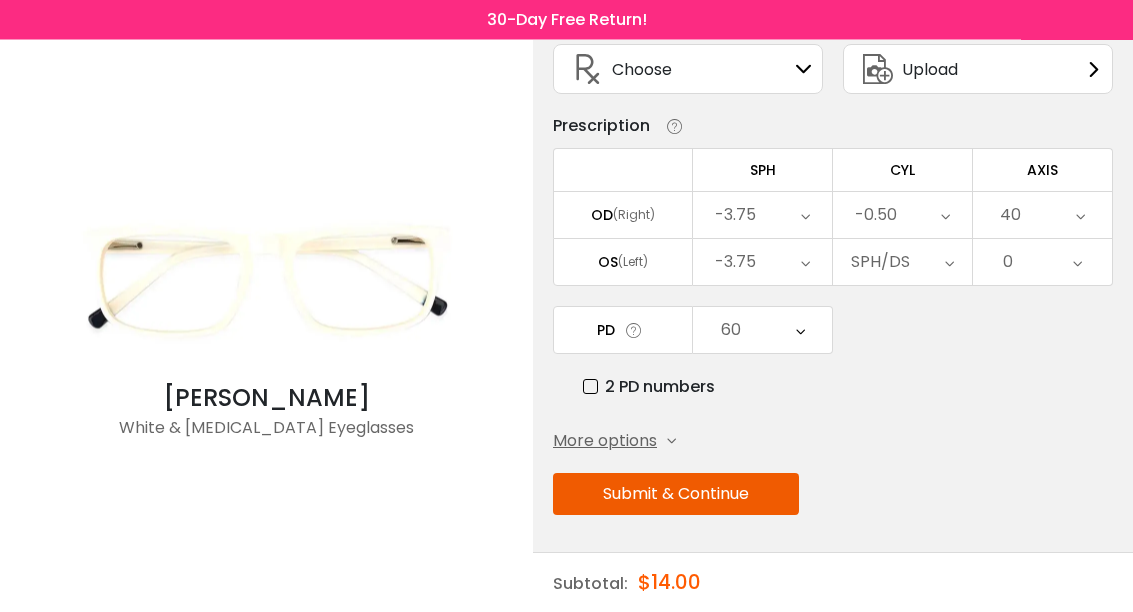 click on "More options" at bounding box center (605, 442) 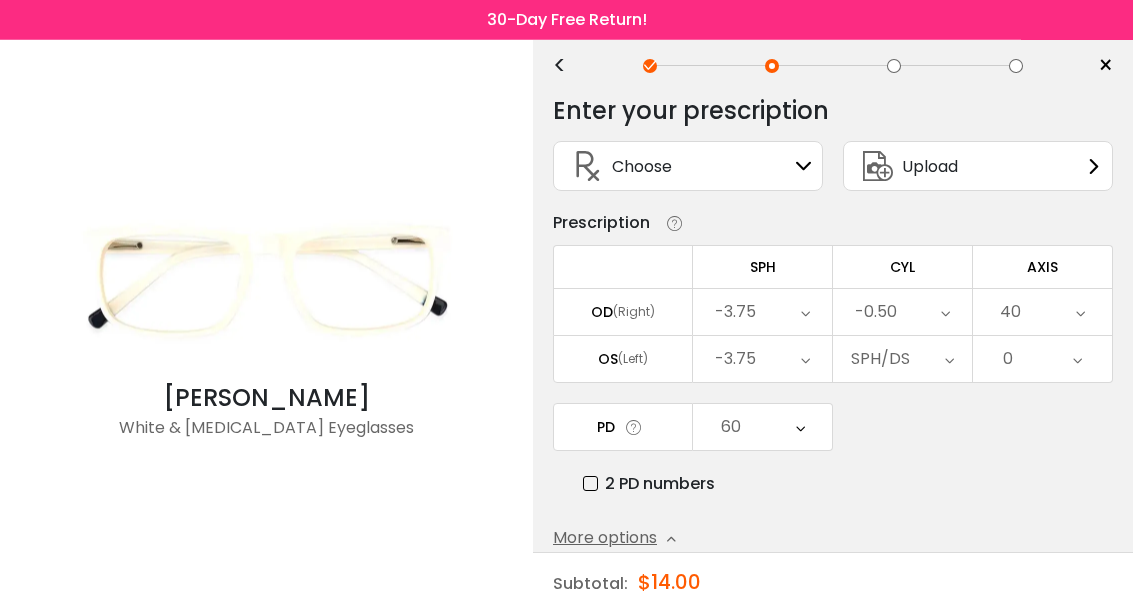 scroll, scrollTop: 32, scrollLeft: 0, axis: vertical 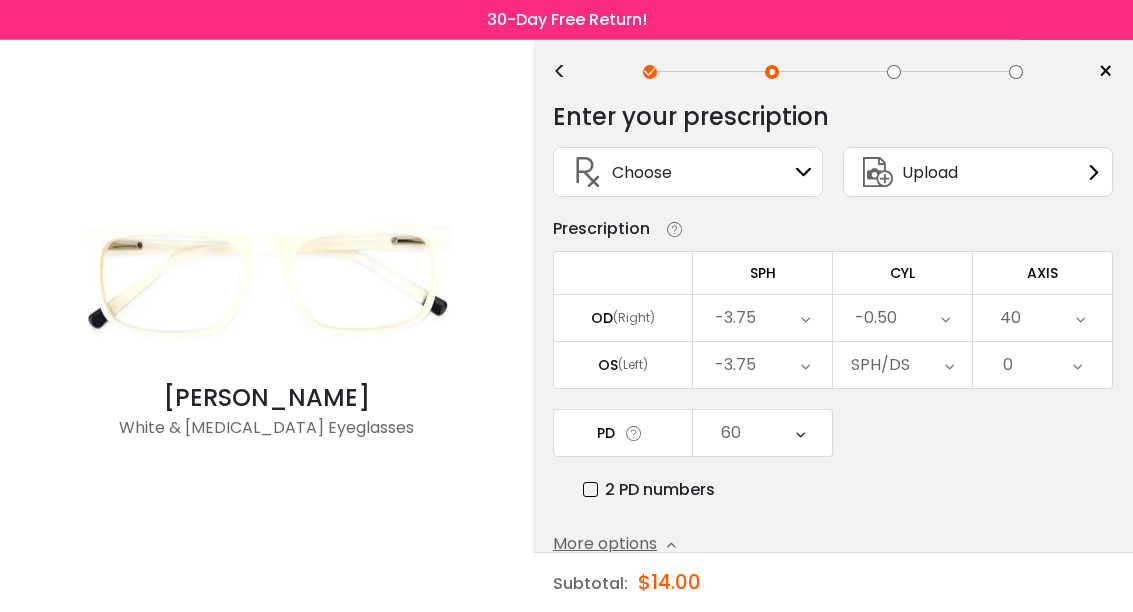 click on "-3.75" at bounding box center (762, 319) 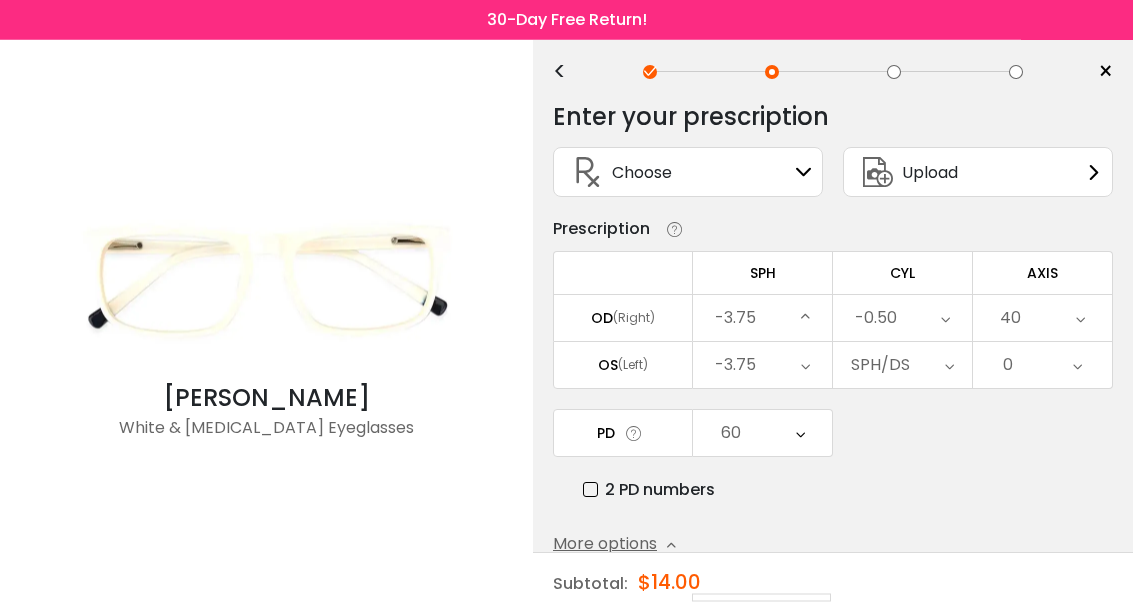 scroll, scrollTop: 33, scrollLeft: 0, axis: vertical 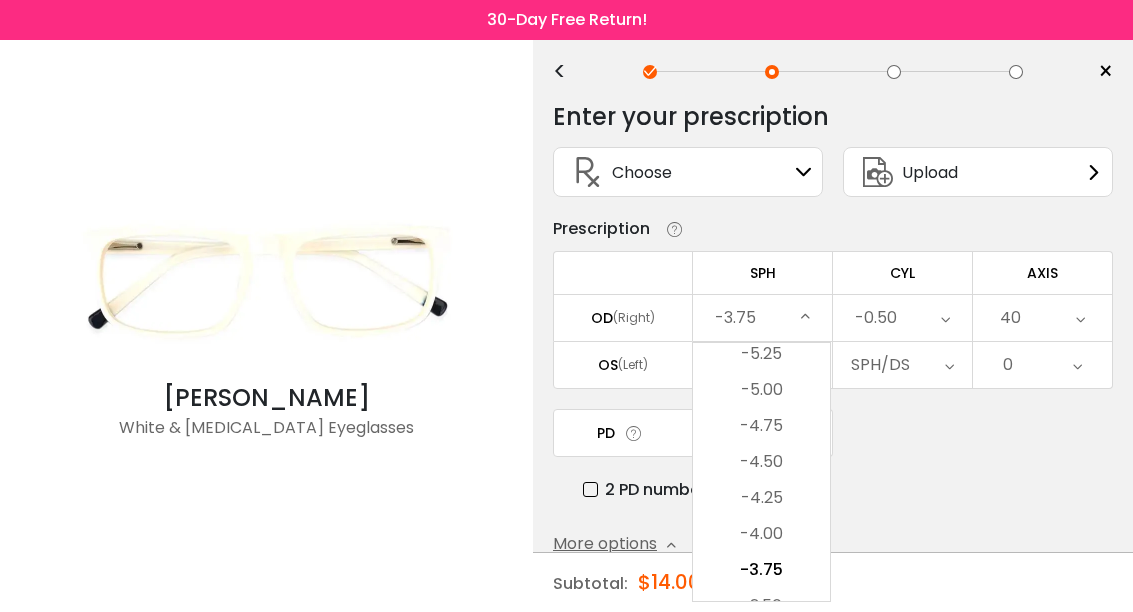 click on "-5.00" at bounding box center [761, 390] 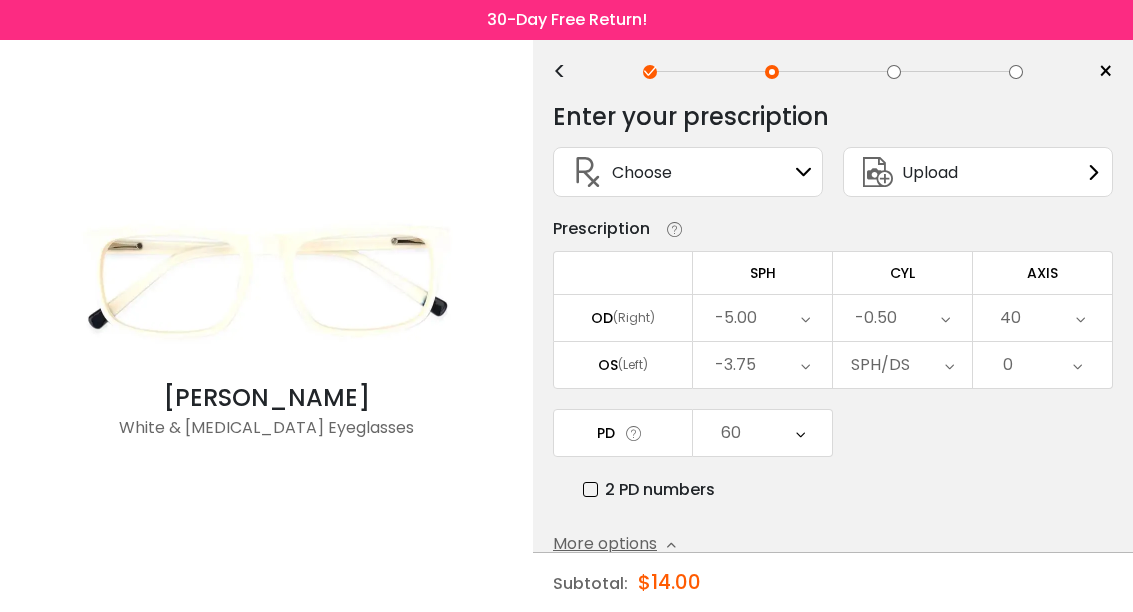click on "-3.75" at bounding box center [762, 365] 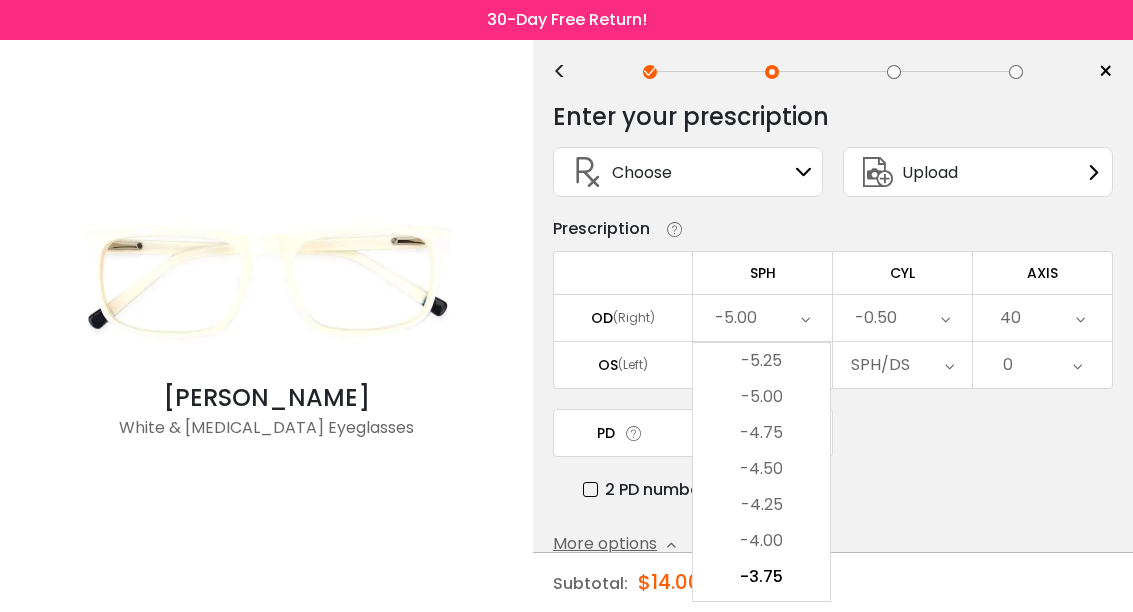 scroll, scrollTop: 2115, scrollLeft: 0, axis: vertical 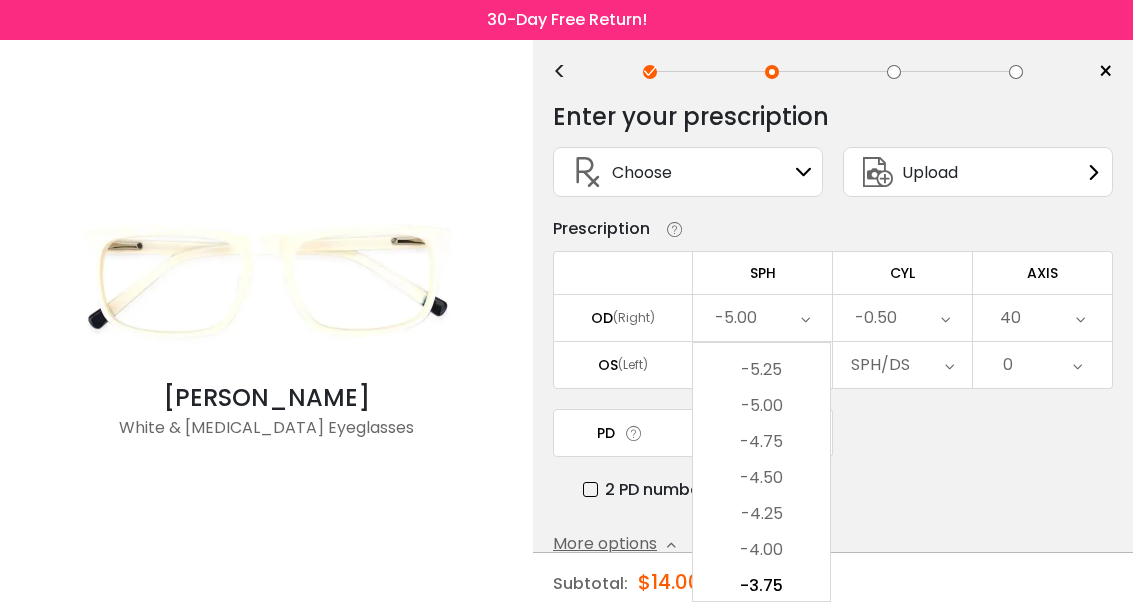 click on "-5.00" at bounding box center (761, 406) 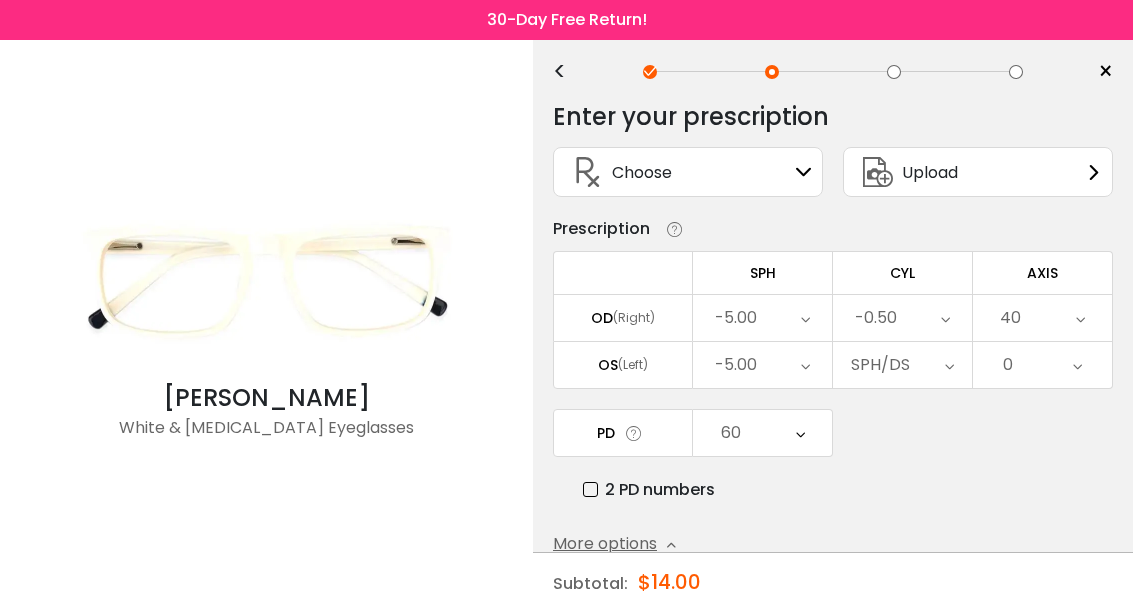 click on "PD
60
Cancel
PD
Save
46
47
48
49
50
51
52
53
54
55
56
57
58
59
60
61
62
63
64
65
66
67
68
69
70
71
72 73 74 75" at bounding box center [833, 455] 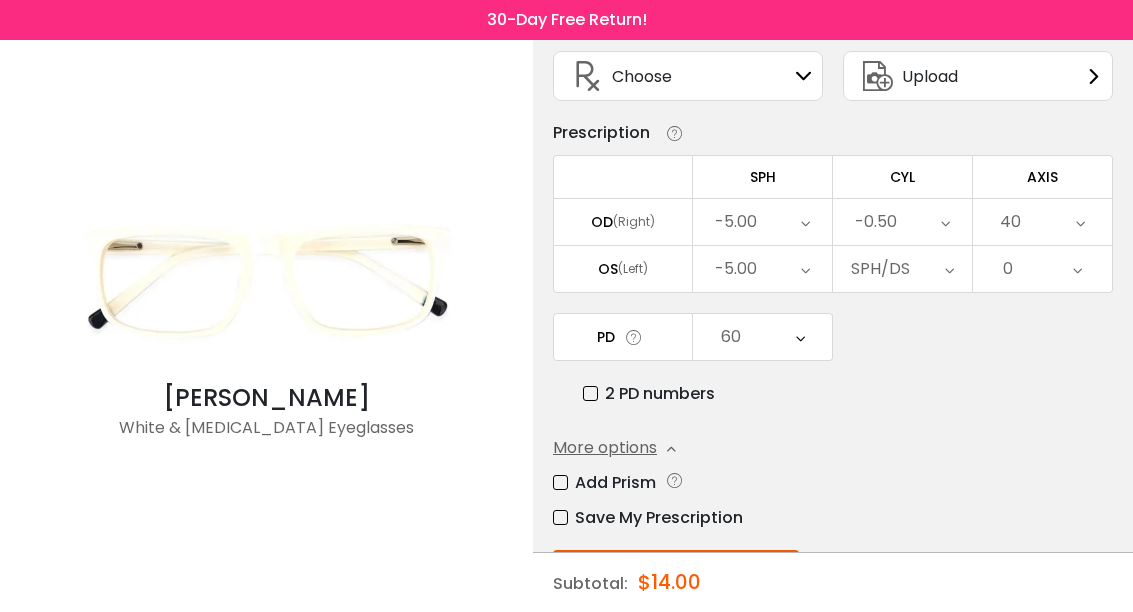 scroll, scrollTop: 124, scrollLeft: 0, axis: vertical 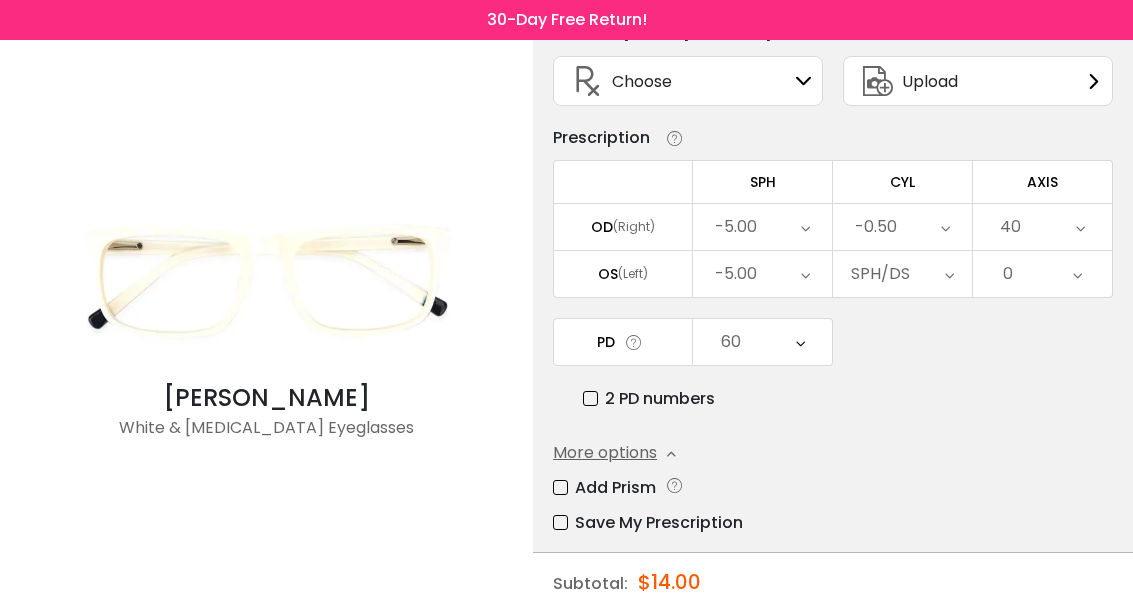 click on "Submit & Continue" at bounding box center (676, 576) 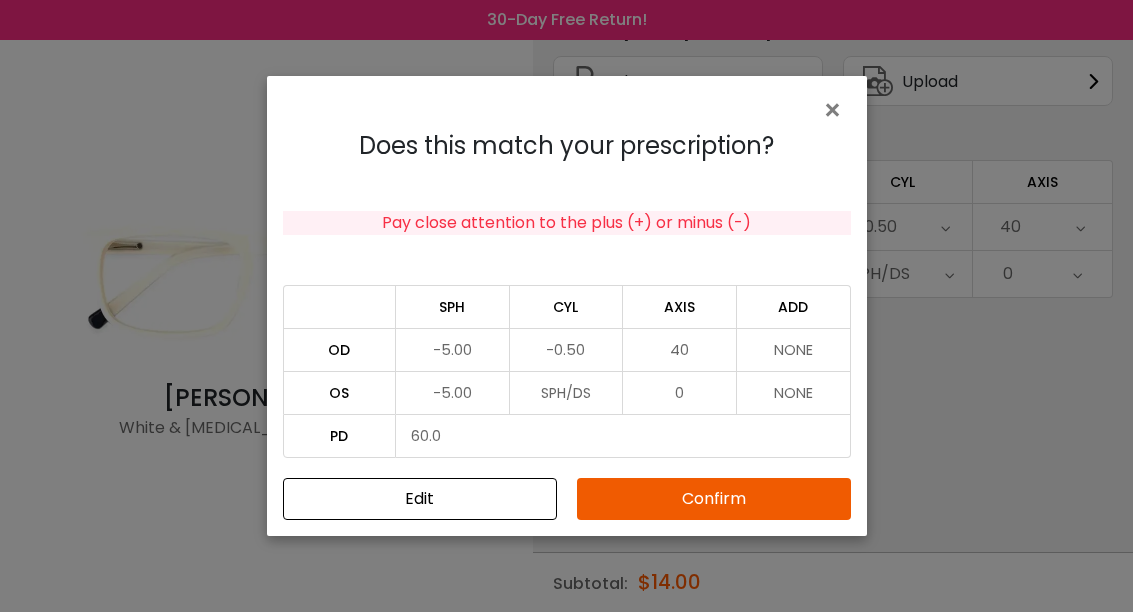 click on "Confirm" at bounding box center (714, 499) 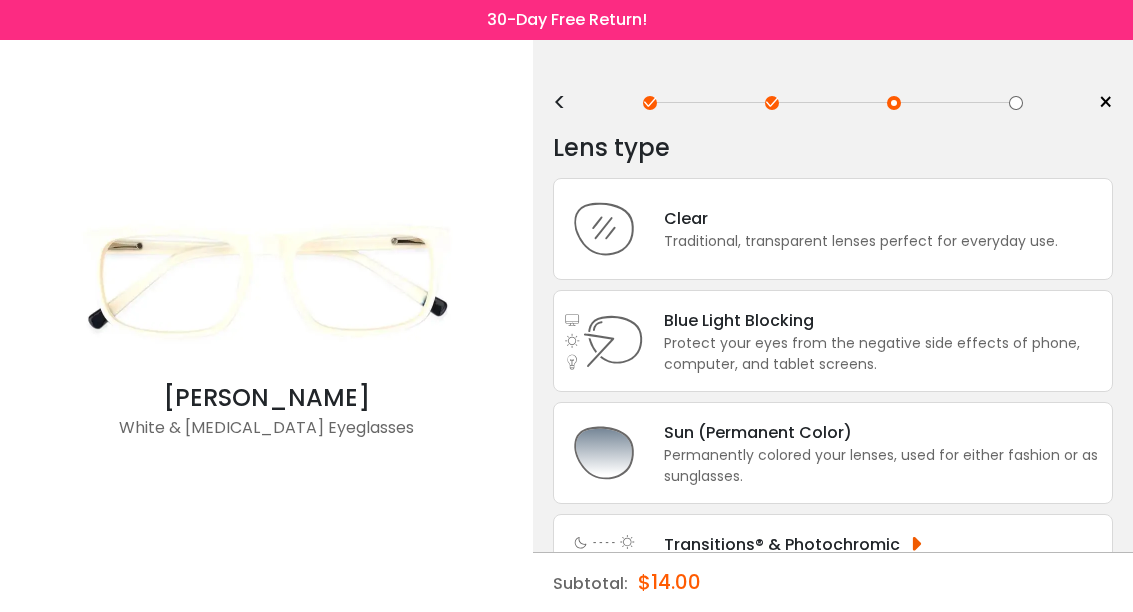 scroll, scrollTop: 0, scrollLeft: 0, axis: both 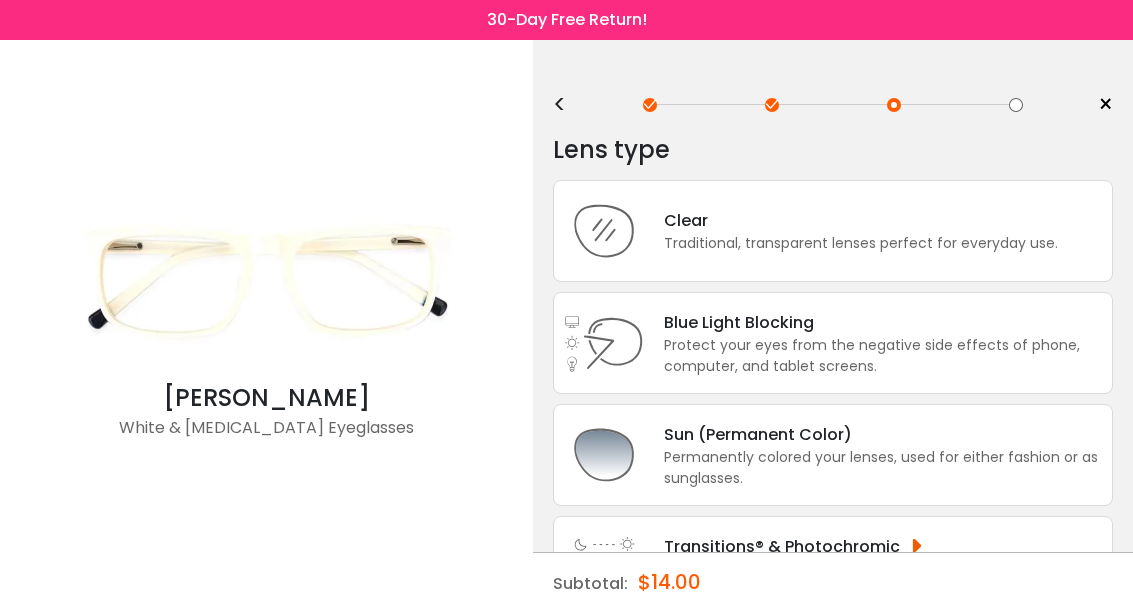 click on "Clear" at bounding box center [861, 220] 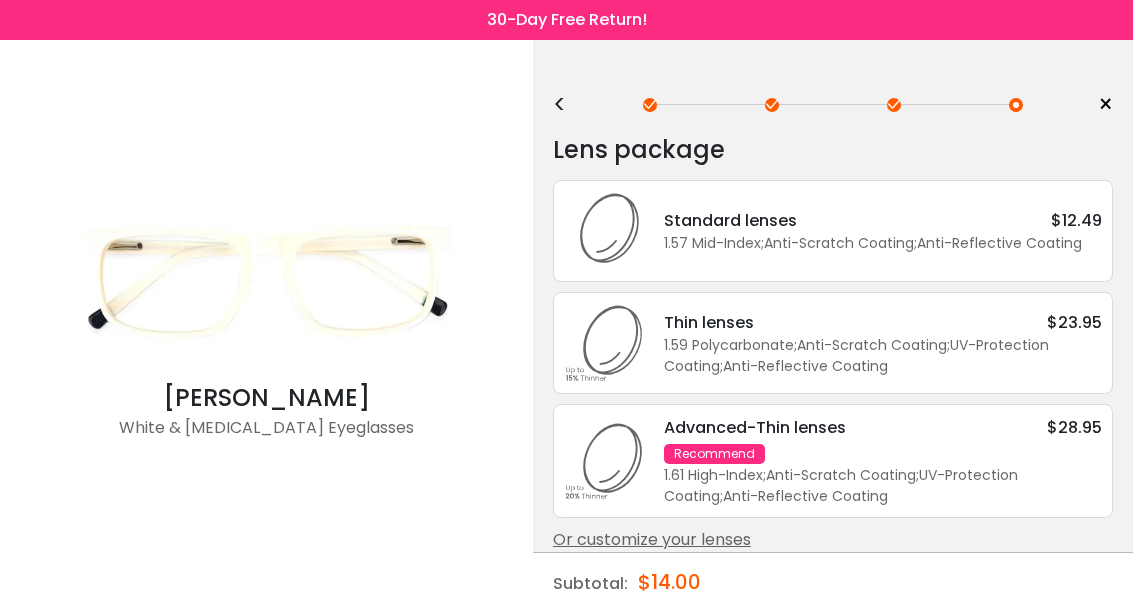 click on "Or customize your lenses" at bounding box center (833, 540) 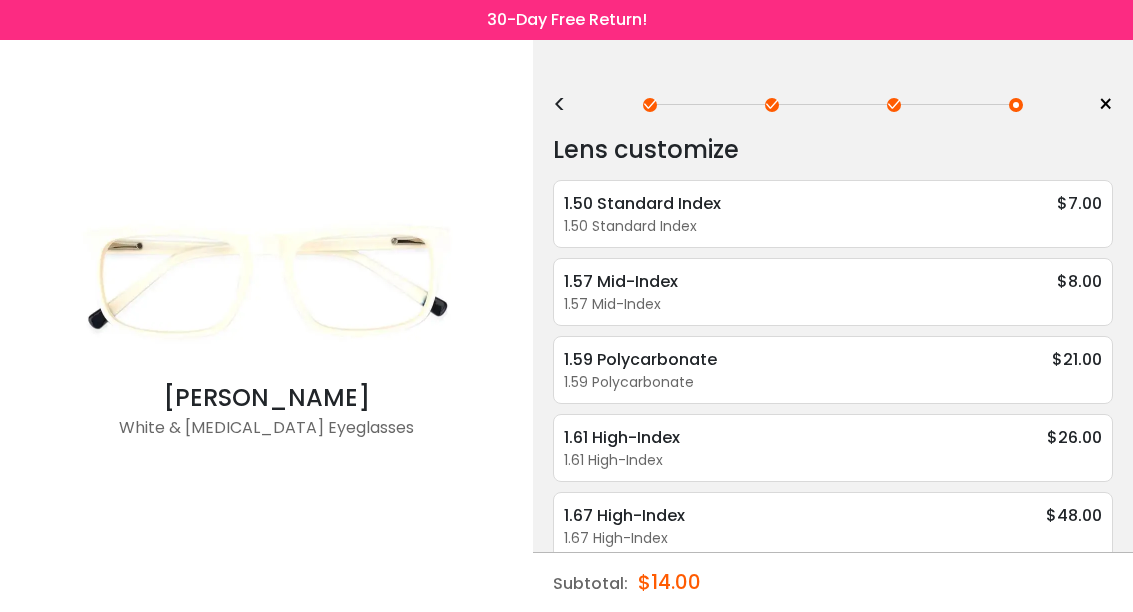 click on "1.57 Mid-Index" at bounding box center (833, 304) 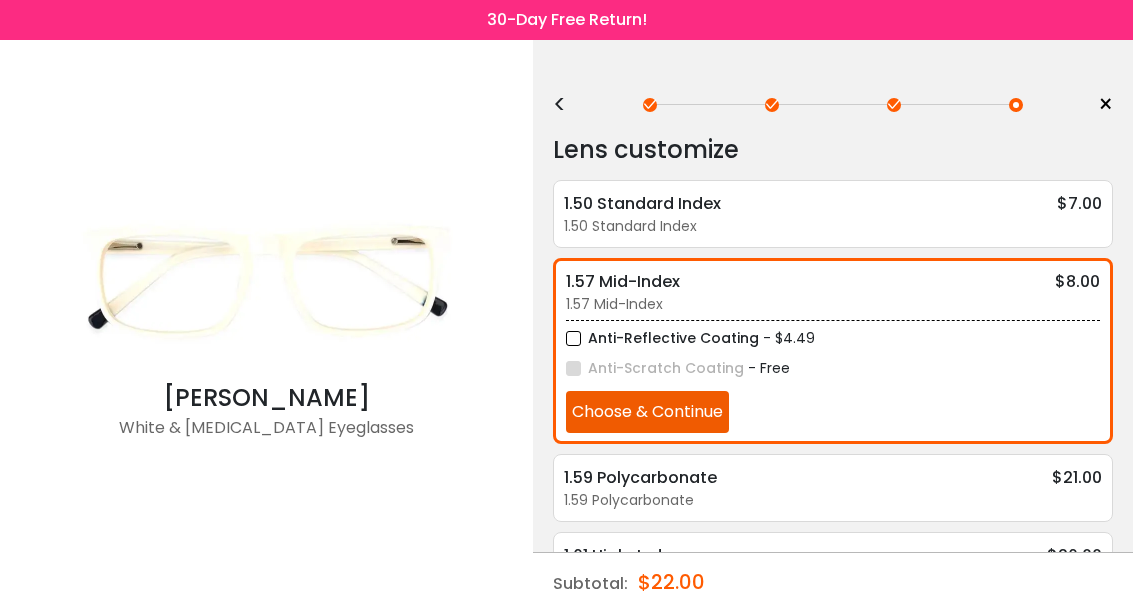 scroll, scrollTop: 144, scrollLeft: 0, axis: vertical 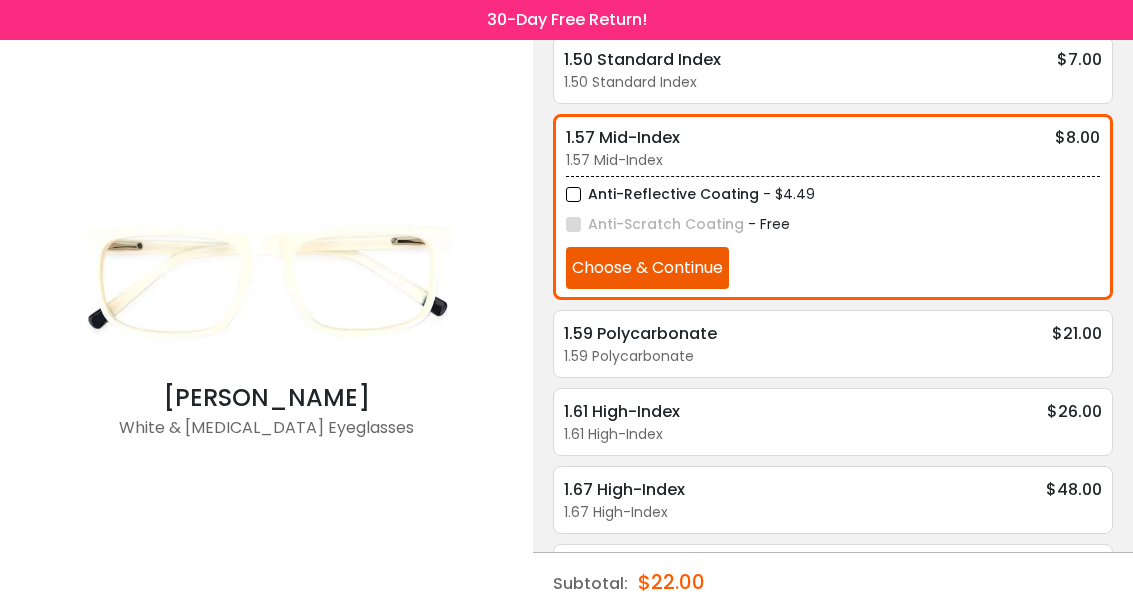 click on "Choose & Continue" at bounding box center [647, 268] 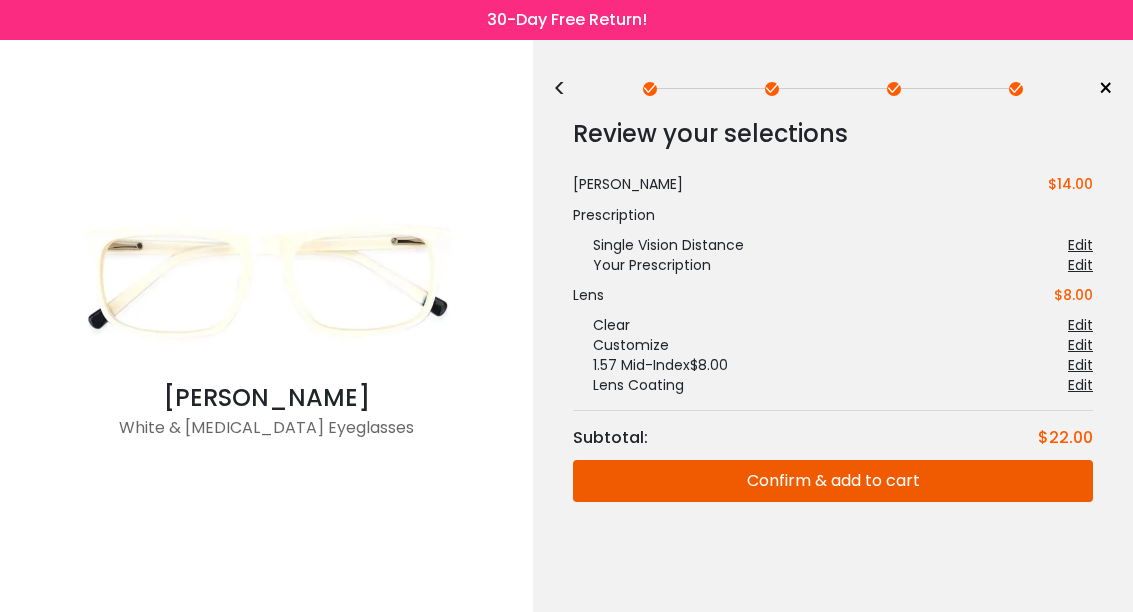 scroll, scrollTop: 0, scrollLeft: 0, axis: both 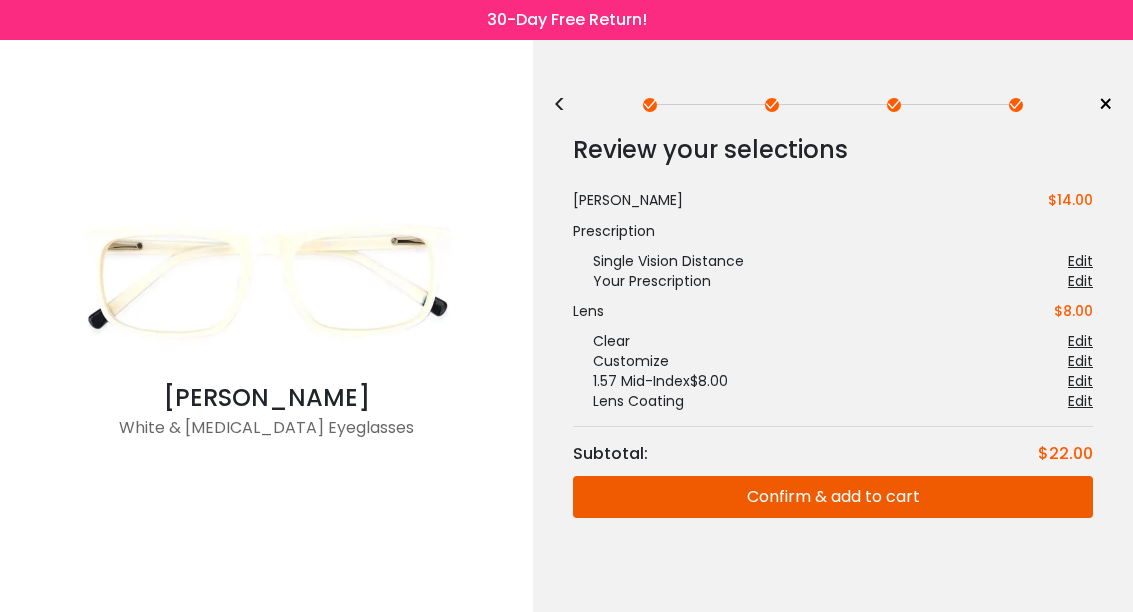 click on "Confirm & add to cart" at bounding box center (833, 497) 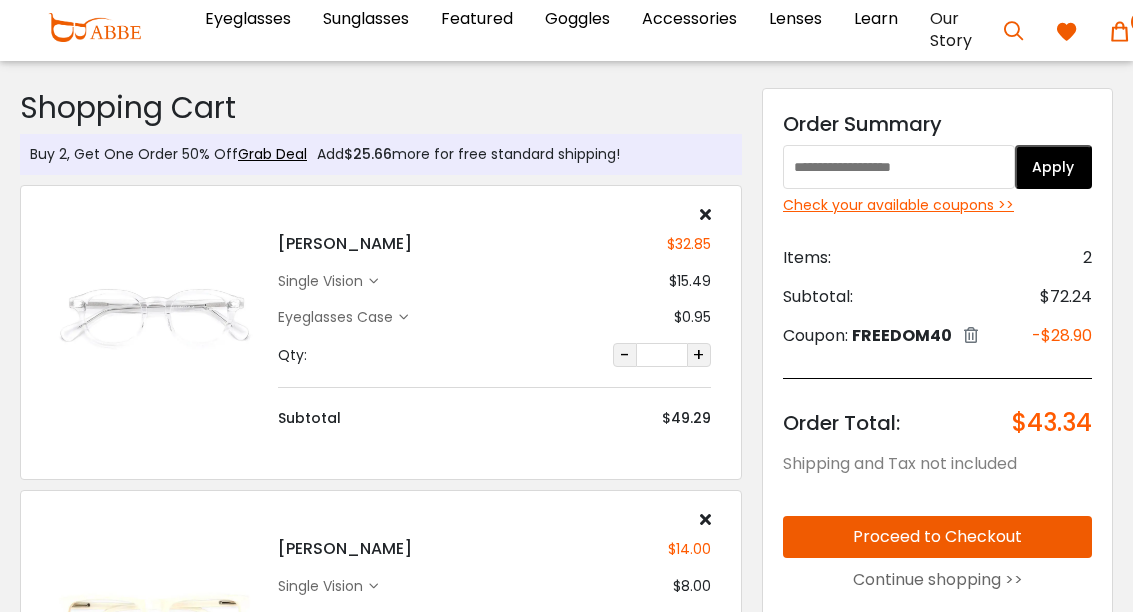 scroll, scrollTop: 0, scrollLeft: 0, axis: both 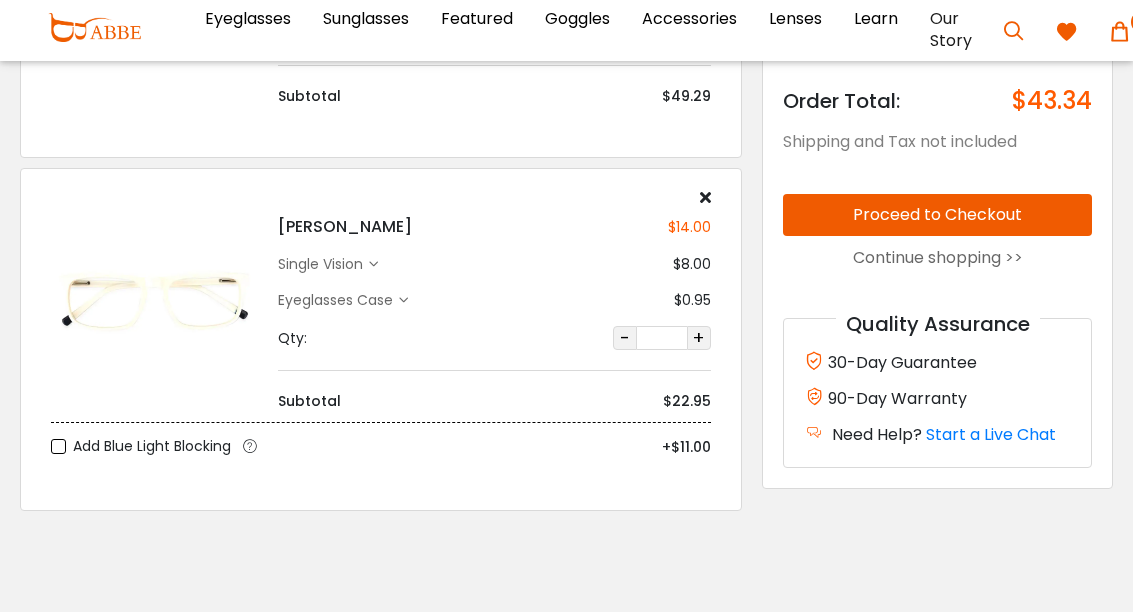 click on "single vision" at bounding box center (323, 264) 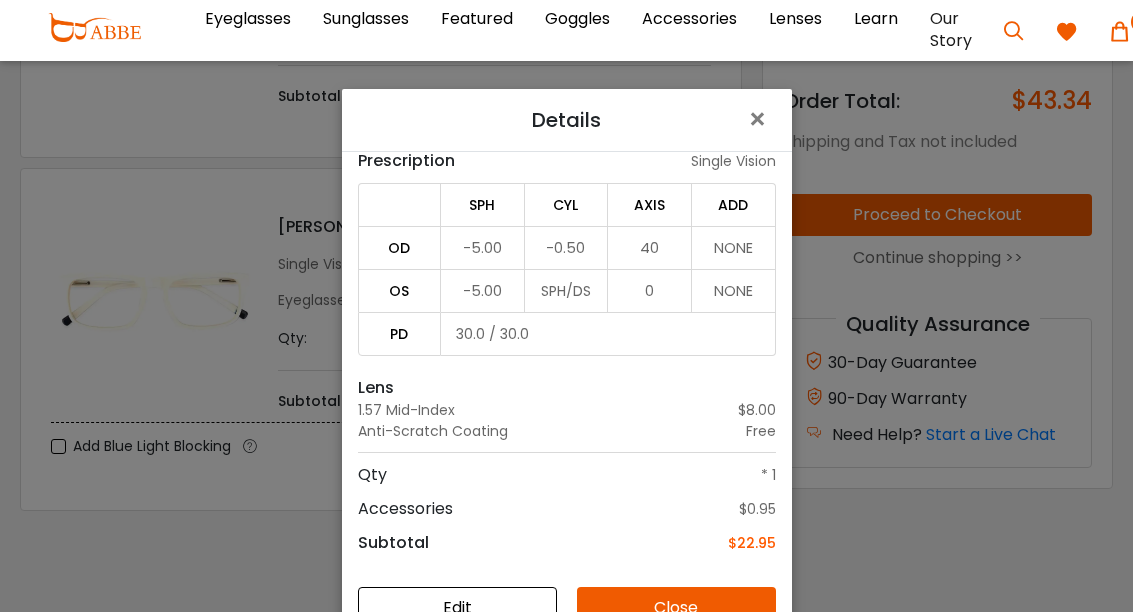 scroll, scrollTop: 78, scrollLeft: 0, axis: vertical 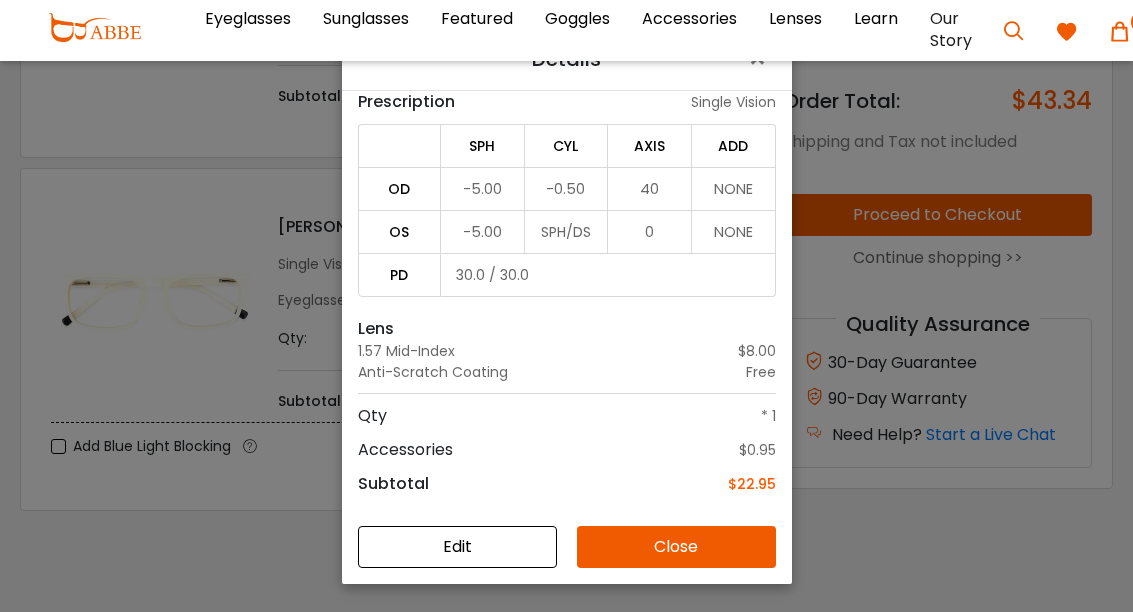 click on "Edit" at bounding box center [457, 547] 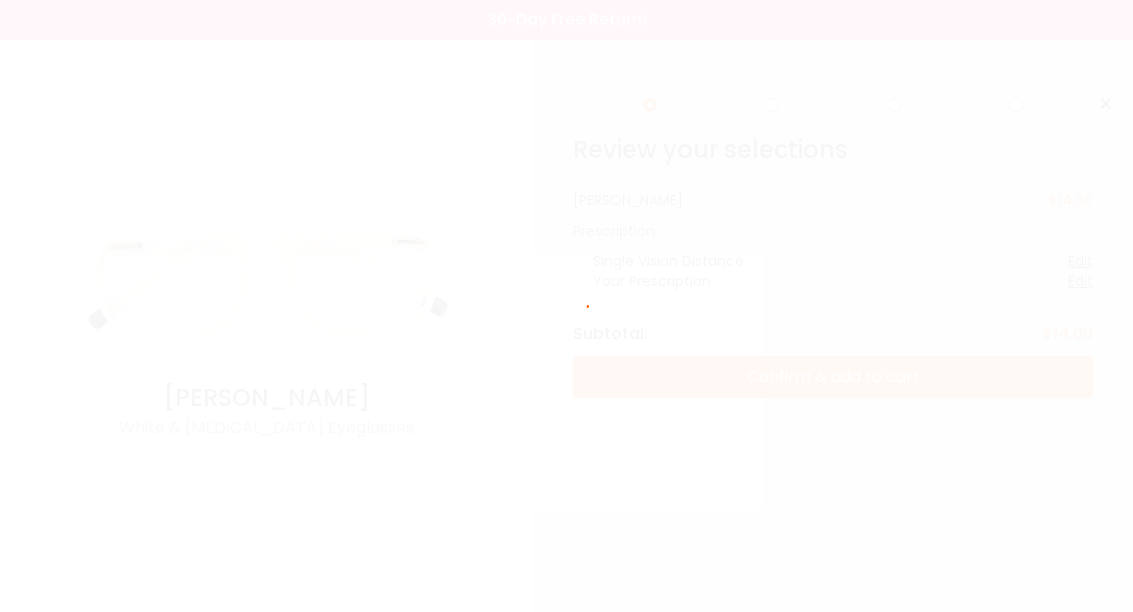 scroll, scrollTop: 0, scrollLeft: 0, axis: both 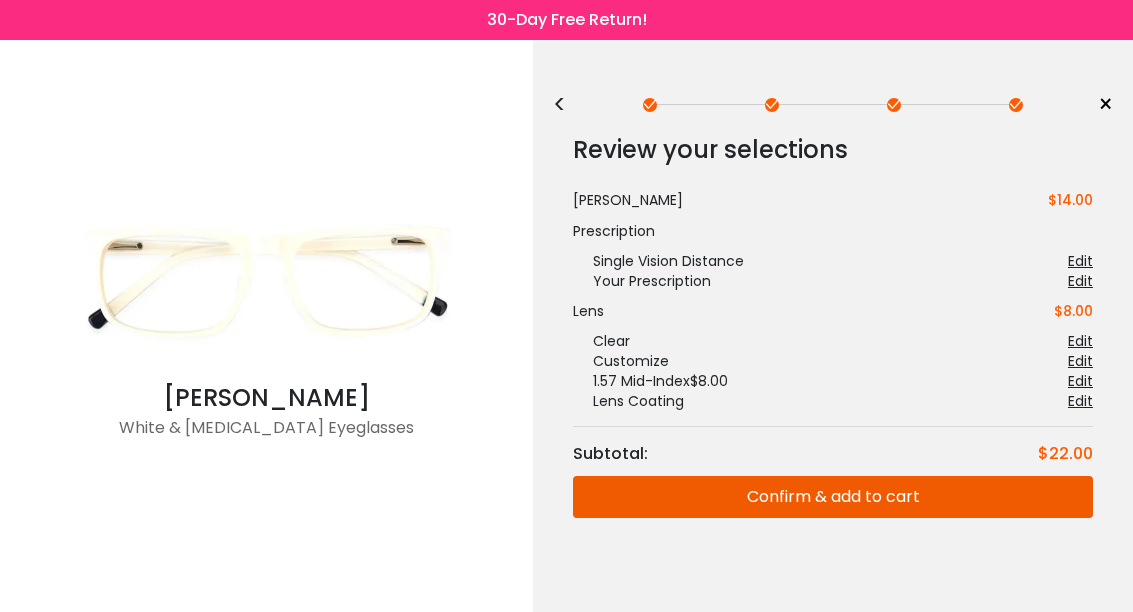 click at bounding box center [772, 105] 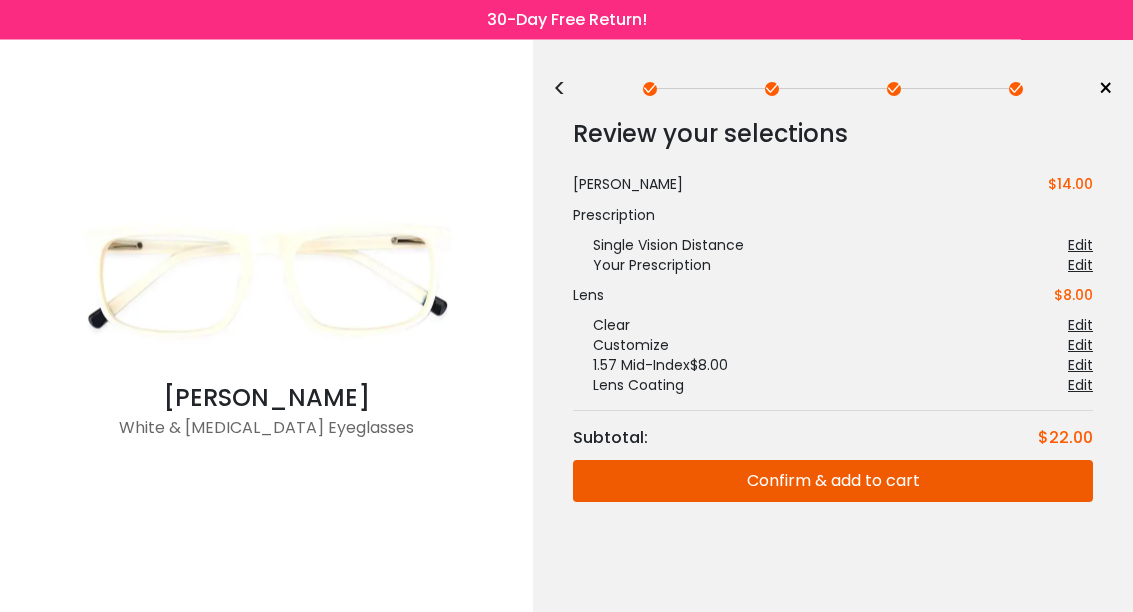 scroll, scrollTop: 0, scrollLeft: 0, axis: both 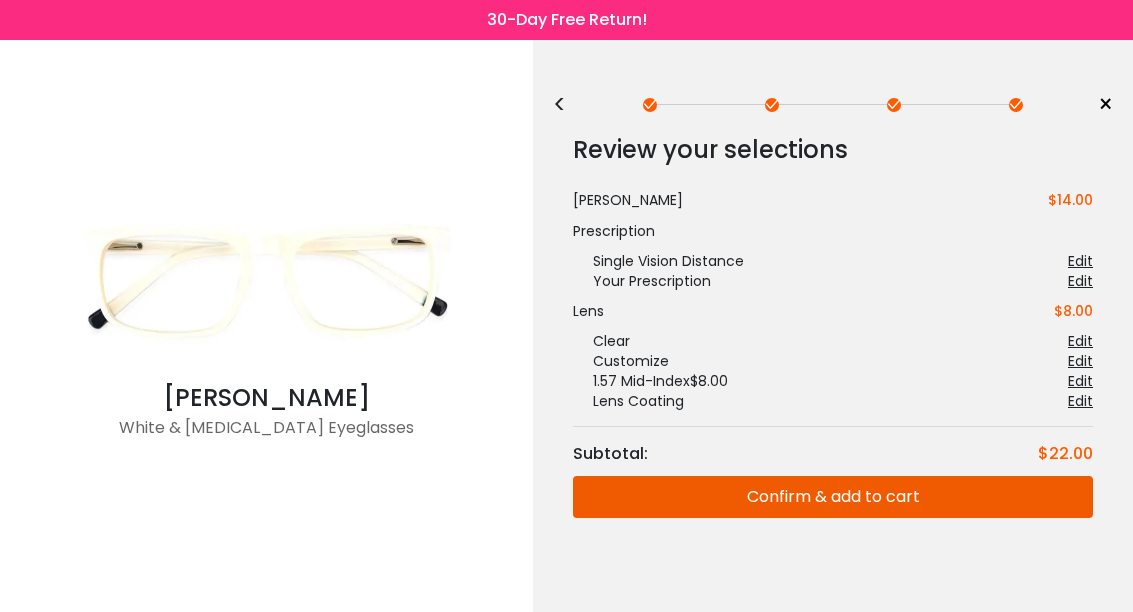 click on "<
×
Choose your usage
Single Vision (Distance)
This lens helps you see details at a distance.
It is usually indicated by a (-) next to the numbers under the “sphere” category of your prescription.
Readers
"Reader" and "Intermediate" lenses have prescriptions starting with a plus ( + )
sign and are designed for those who have trouble focusing their eyes while reading.
These lenses are designed to help correct farsightedness caused by hyperopia or presbyopia.
Multifocal
Non-prescription
Readers" at bounding box center (833, 334) 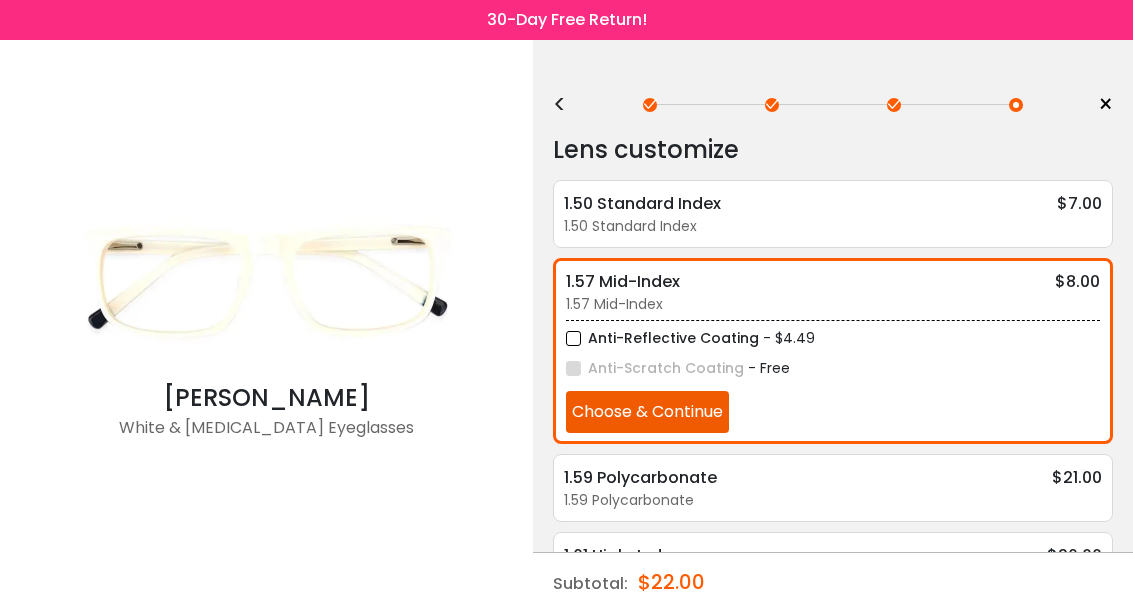 click on "<
×
Choose your usage
Single Vision (Distance)
This lens helps you see details at a distance.
It is usually indicated by a (-) next to the numbers under the “sphere” category of your prescription.
Readers
"Reader" and "Intermediate" lenses have prescriptions starting with a plus ( + )
sign and are designed for those who have trouble focusing their eyes while reading.
These lenses are designed to help correct farsightedness caused by hyperopia or presbyopia.
Multifocal
Non-prescription
Readers" at bounding box center [833, 438] 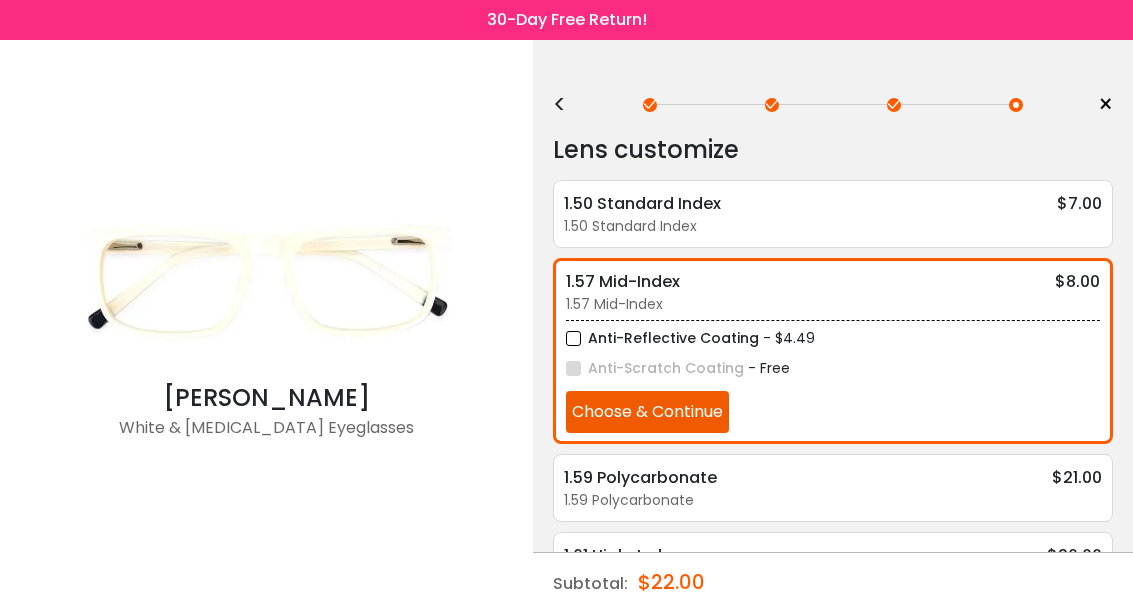 click on "<" at bounding box center [568, 105] 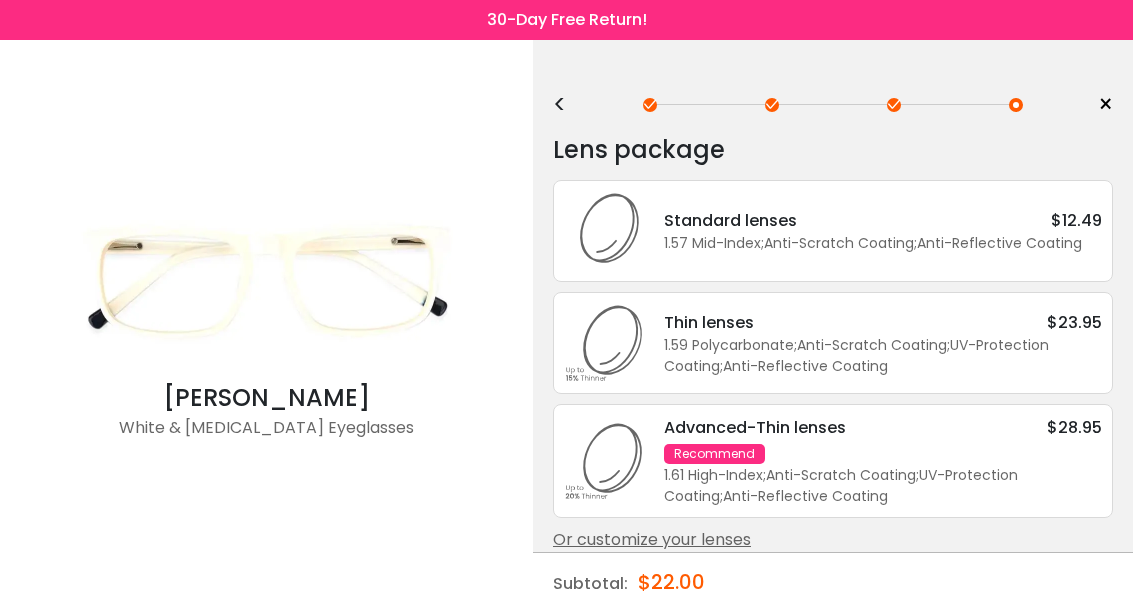 click on "<
×
Choose your usage
Single Vision (Distance)
This lens helps you see details at a distance.
It is usually indicated by a (-) next to the numbers under the “sphere” category of your prescription.
Readers
"Reader" and "Intermediate" lenses have prescriptions starting with a plus ( + )
sign and are designed for those who have trouble focusing their eyes while reading.
These lenses are designed to help correct farsightedness caused by hyperopia or presbyopia.
Multifocal
Non-prescription
Readers" at bounding box center [833, 336] 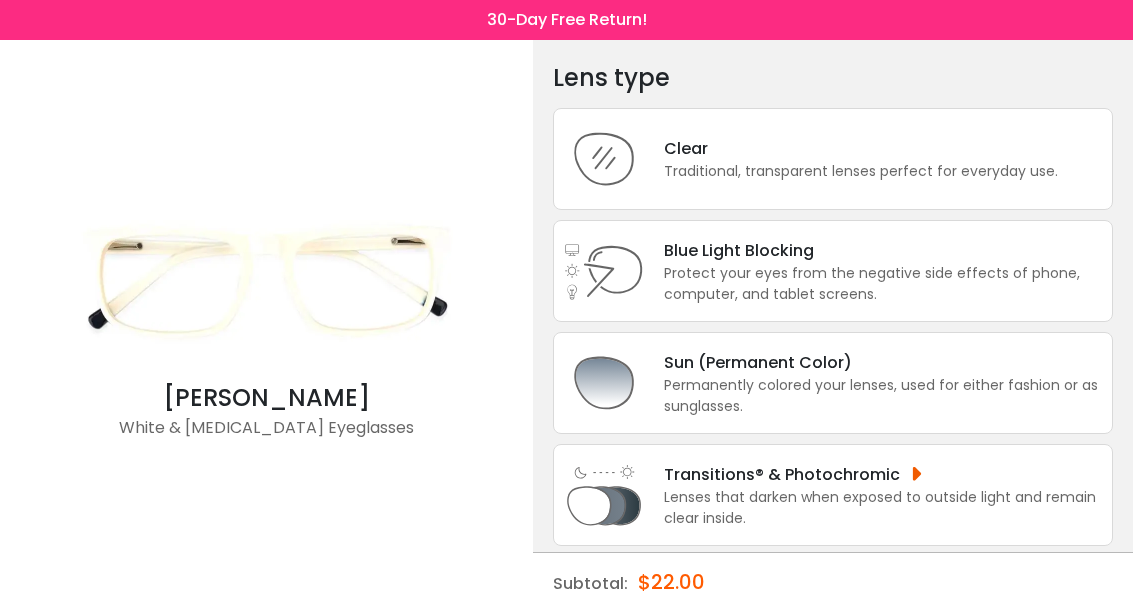 scroll, scrollTop: 80, scrollLeft: 0, axis: vertical 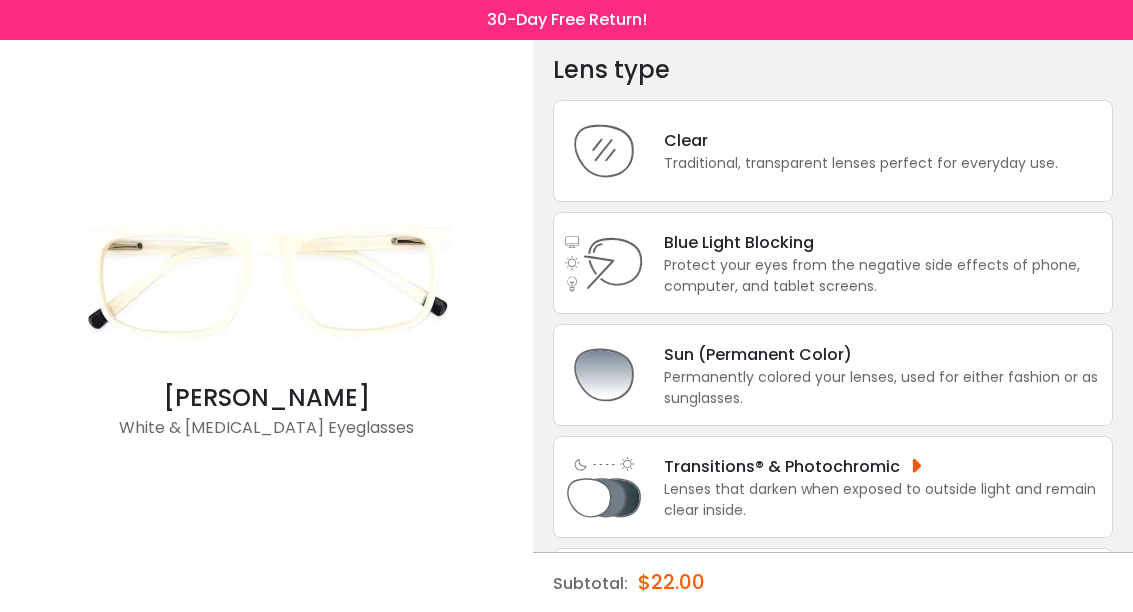 click on "Sun (Permanent Color)" at bounding box center [883, 354] 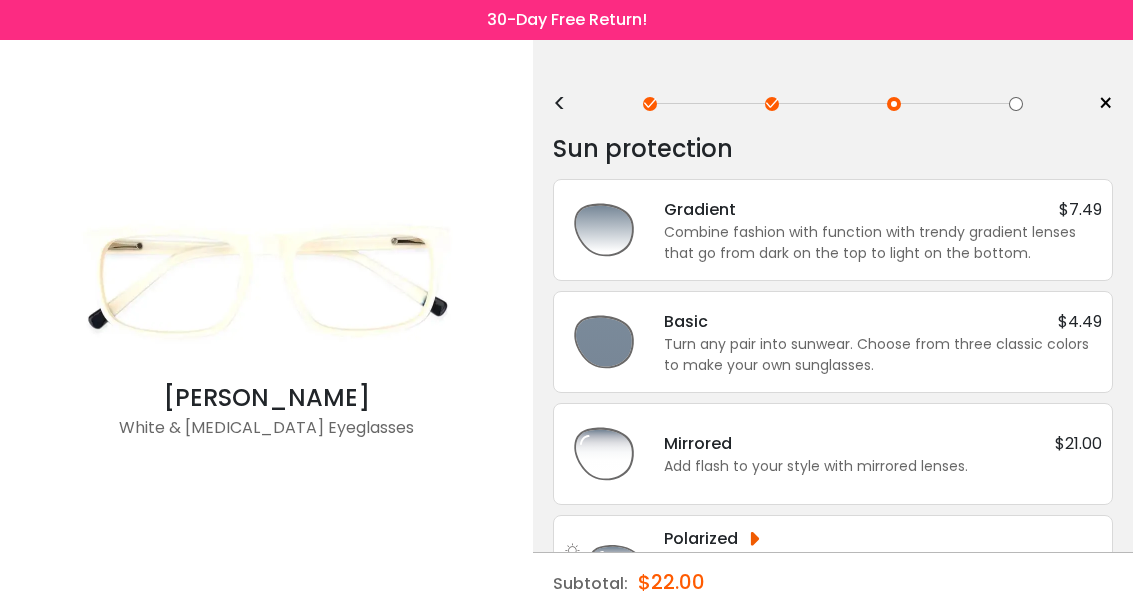 scroll, scrollTop: 0, scrollLeft: 0, axis: both 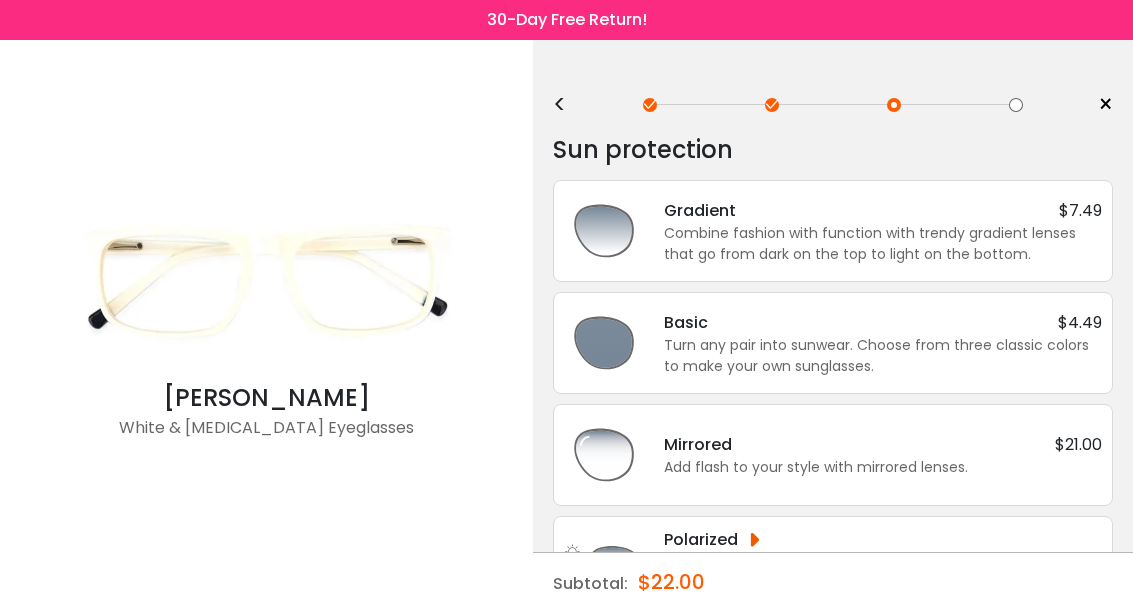 click on "Combine fashion with function with trendy gradient lenses that go from dark on the top to light on the bottom." at bounding box center (883, 244) 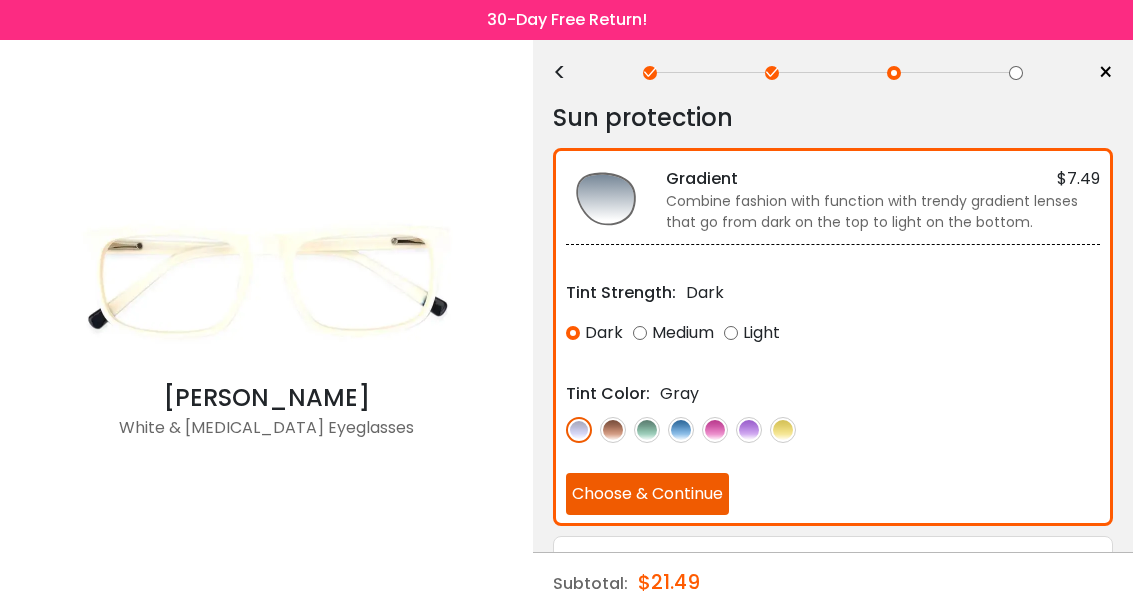 scroll, scrollTop: 38, scrollLeft: 0, axis: vertical 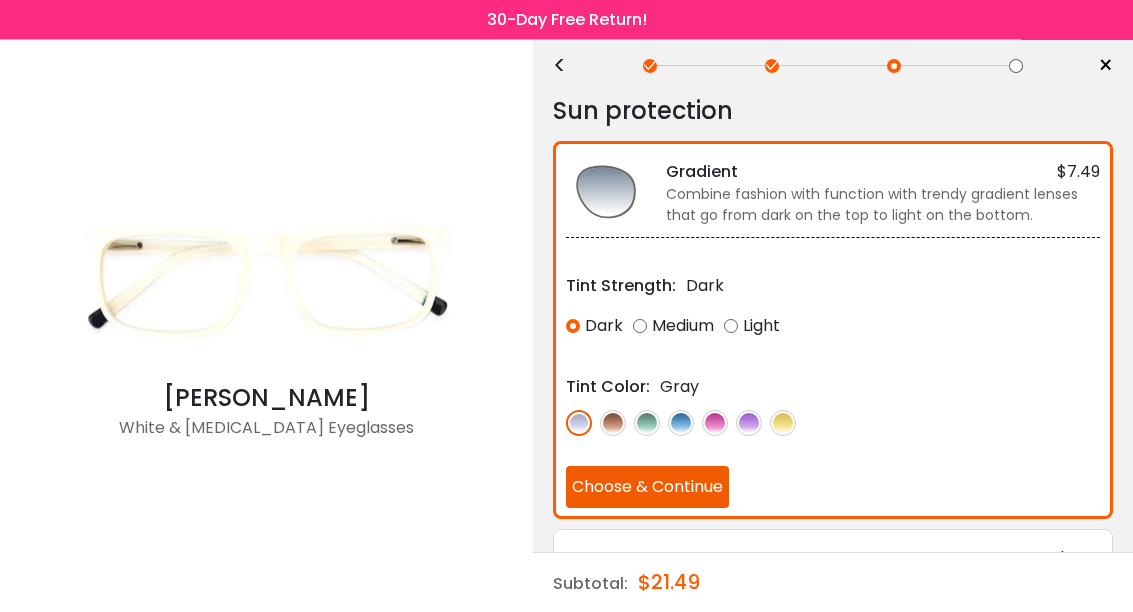 click at bounding box center [749, 424] 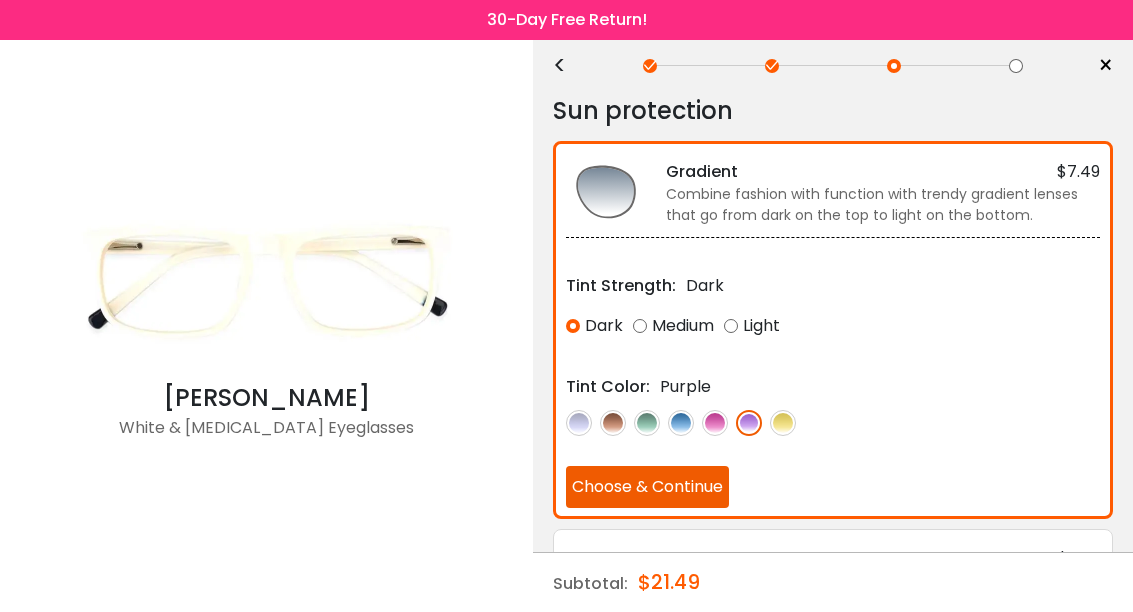 click at bounding box center [681, 423] 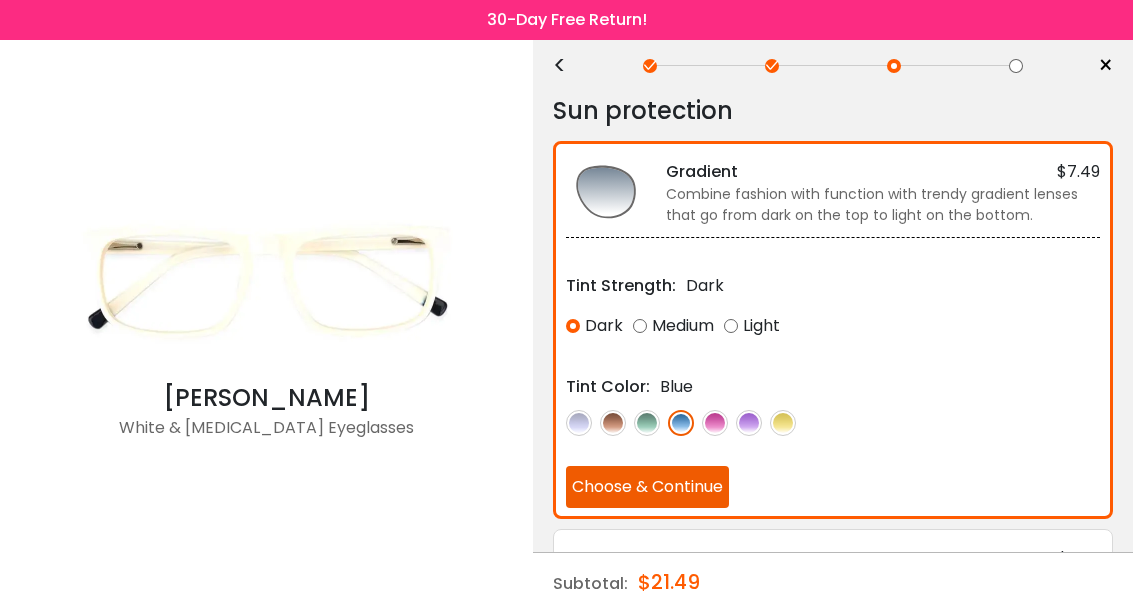 click on "Choose & Continue" at bounding box center (647, 487) 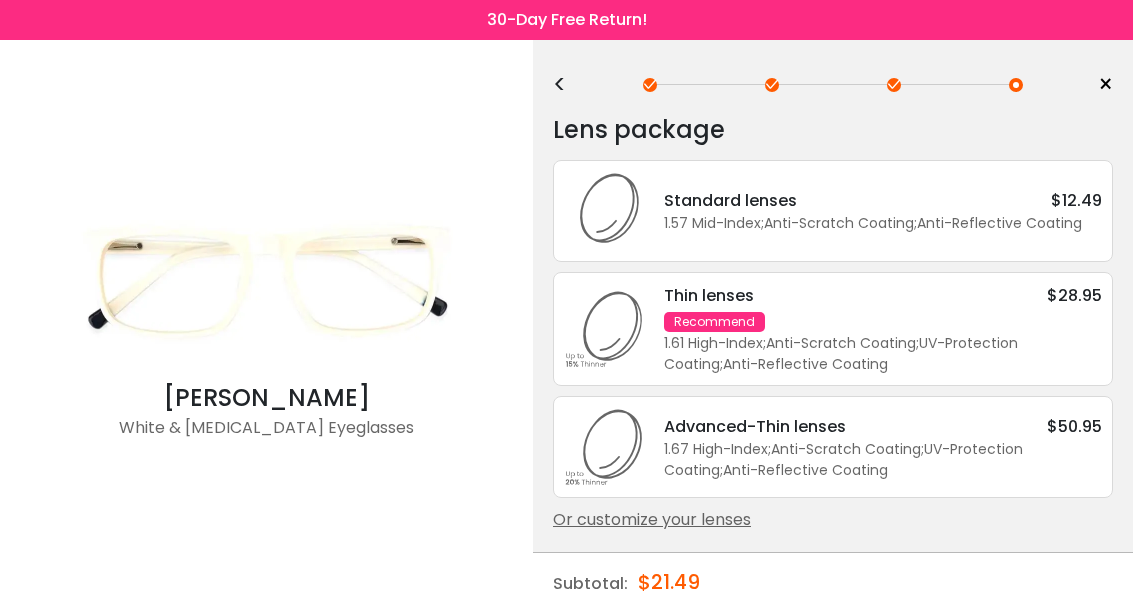 scroll, scrollTop: 0, scrollLeft: 0, axis: both 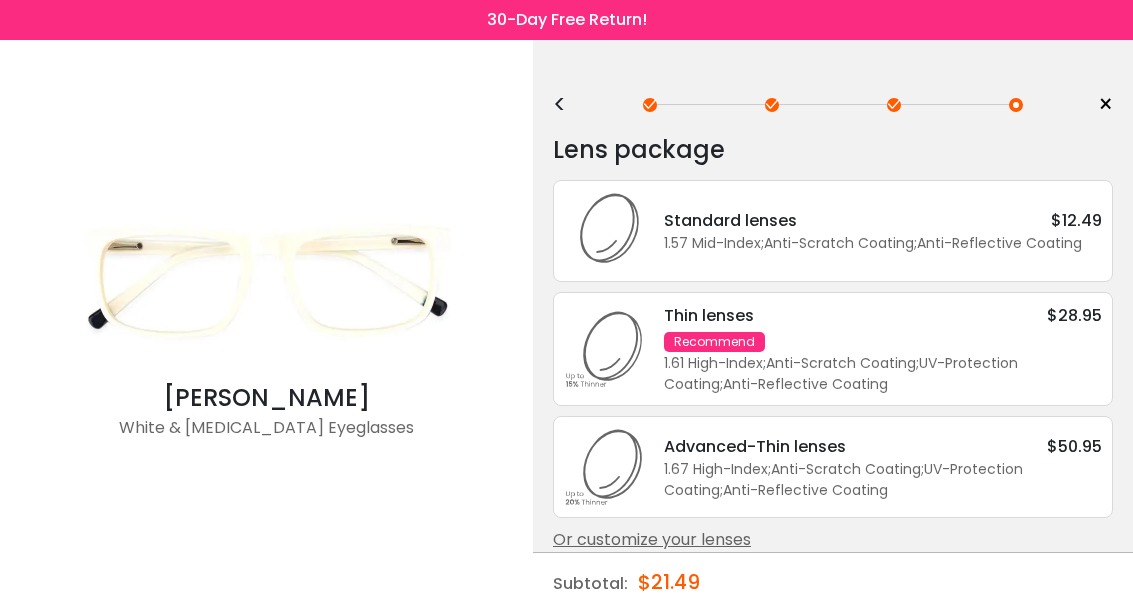 click on "Subtotal:
$21.49" at bounding box center (833, 583) 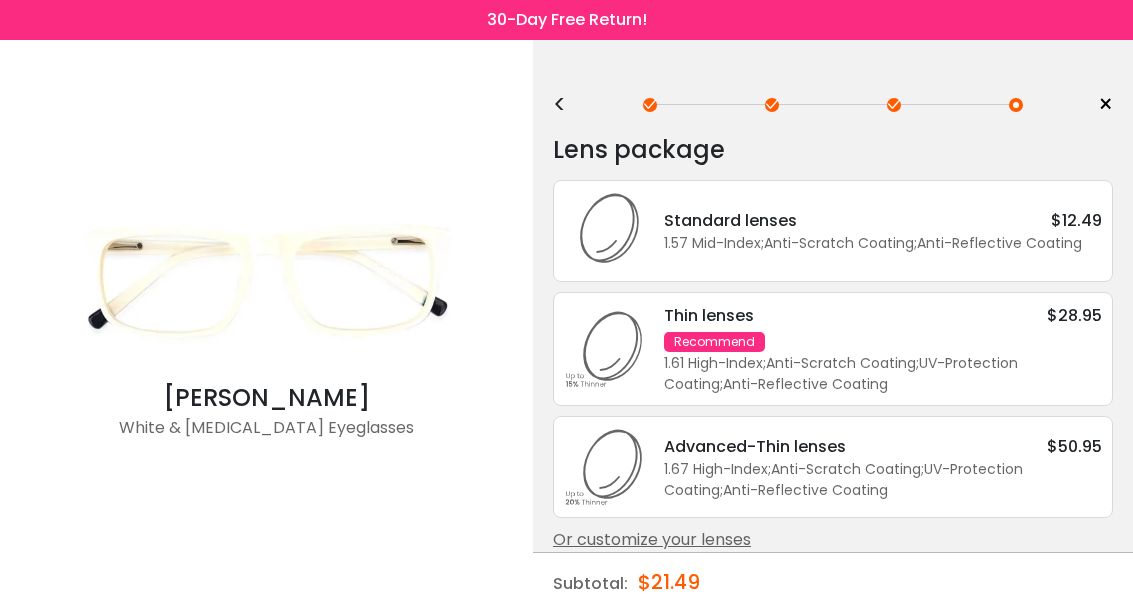 click on "Or customize your lenses" at bounding box center [833, 540] 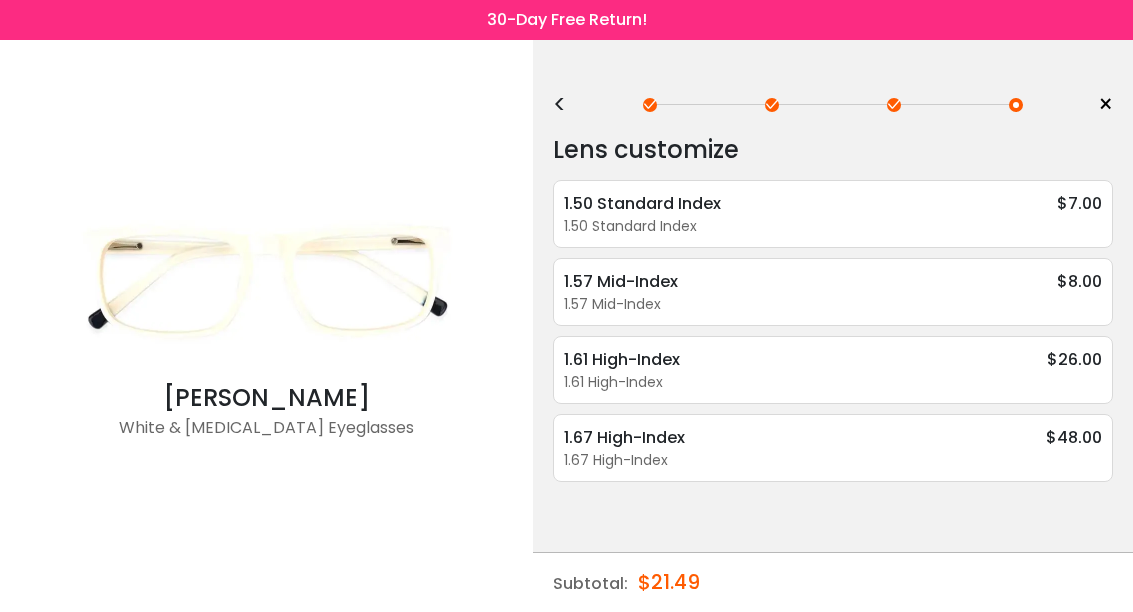 click on "1.57 Mid-Index" at bounding box center [833, 304] 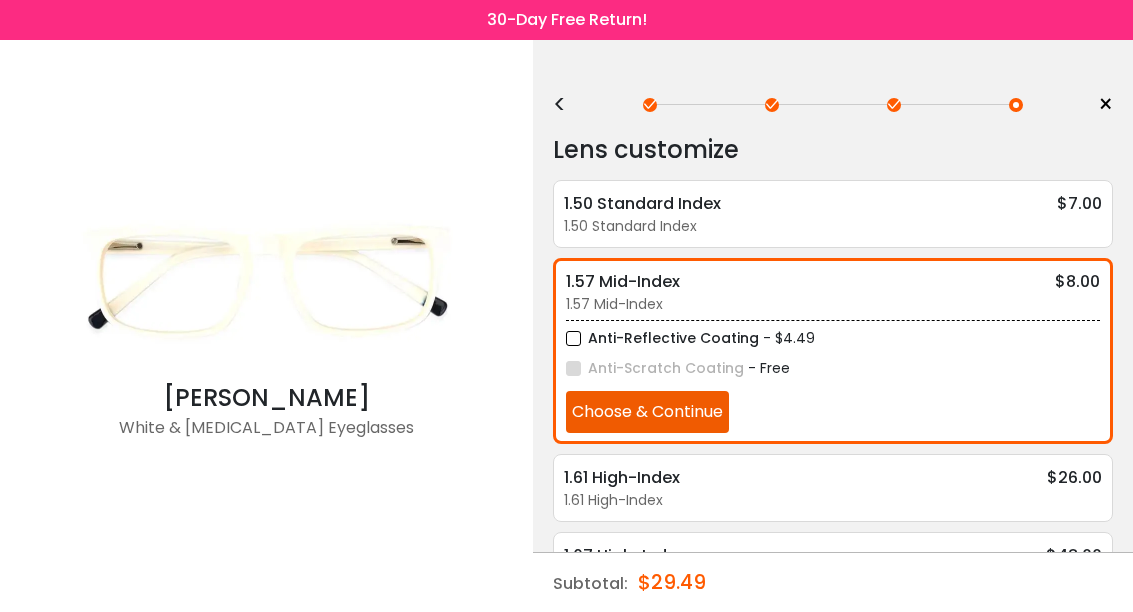 click on "Choose & Continue" at bounding box center (647, 412) 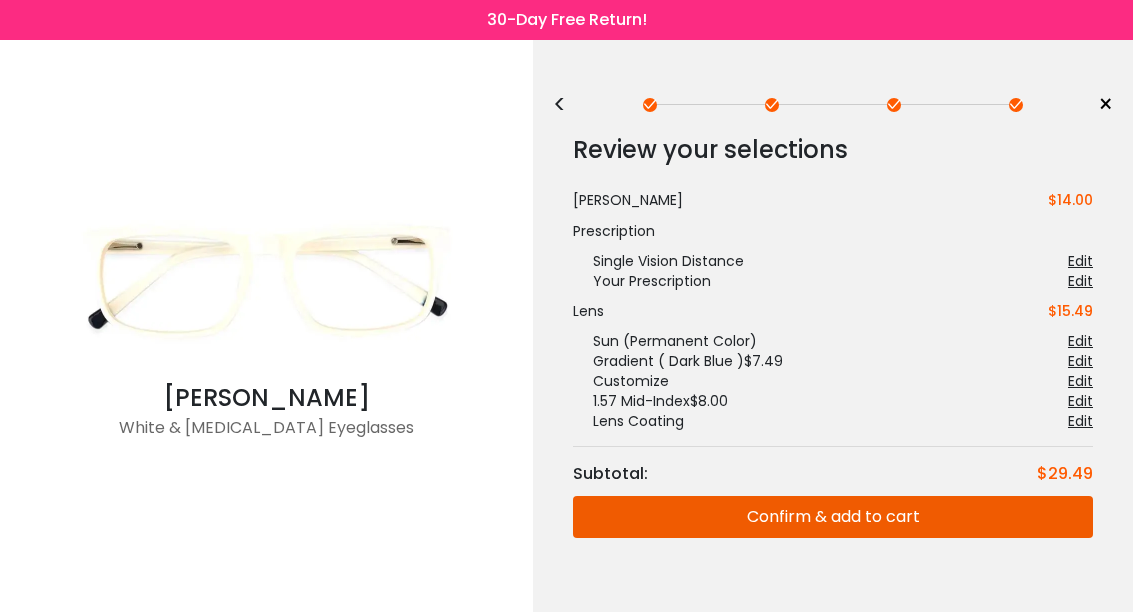 click on "Confirm & add to cart" at bounding box center [833, 517] 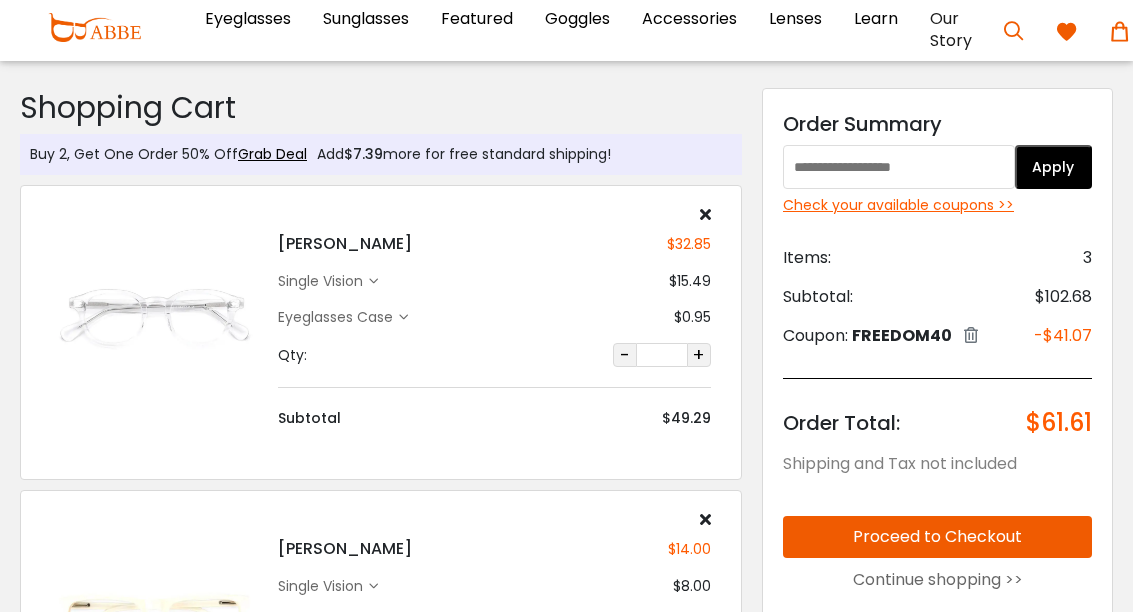 scroll, scrollTop: 0, scrollLeft: 0, axis: both 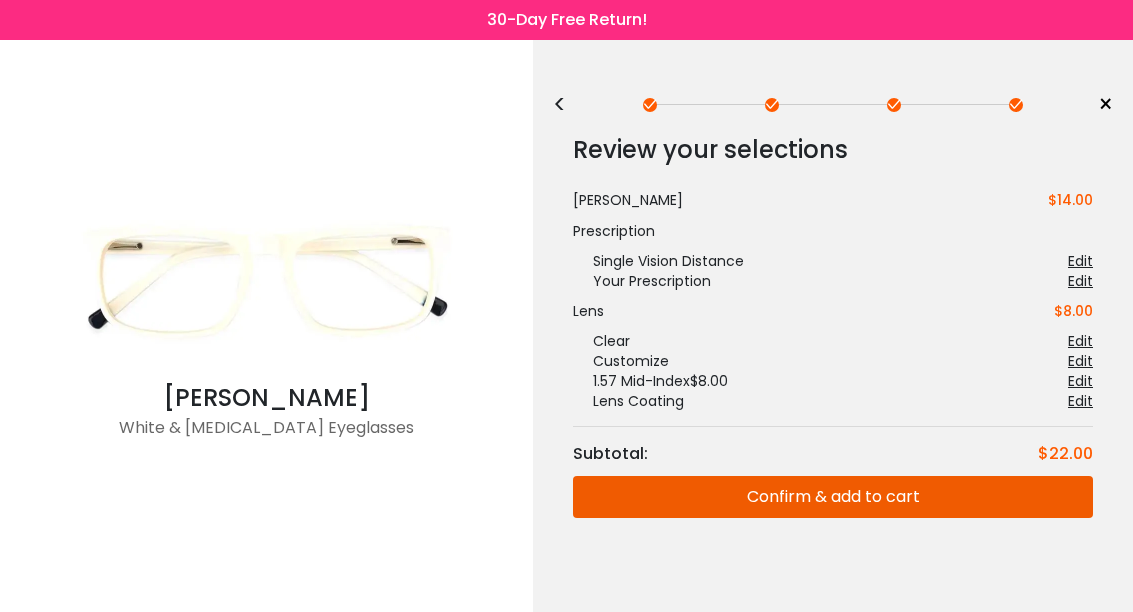 click on "30-Day Free Return!" at bounding box center (566, 20) 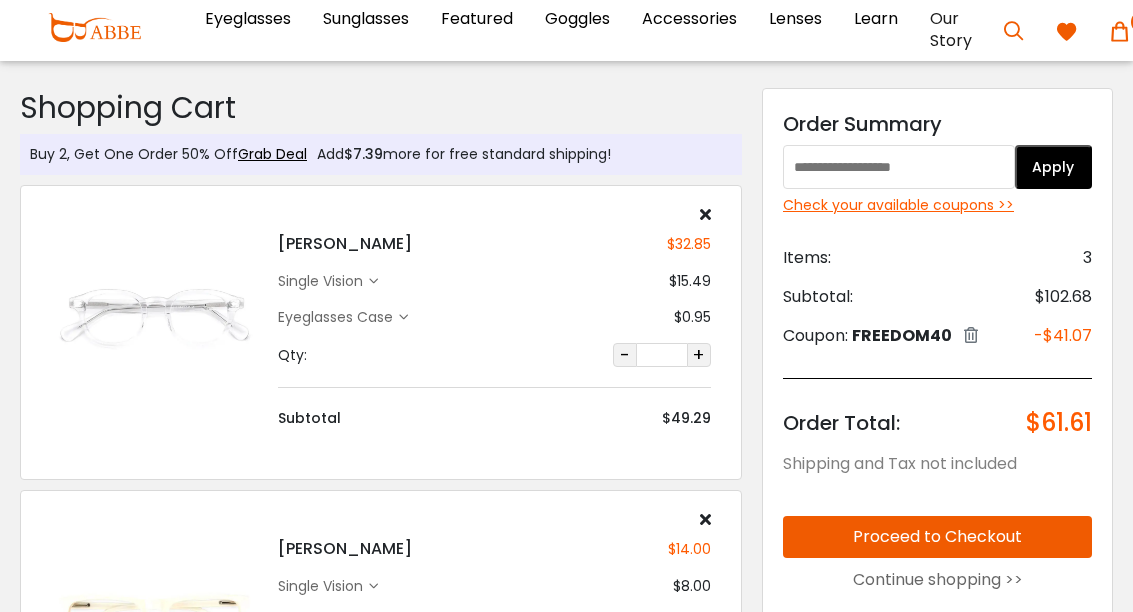scroll, scrollTop: 322, scrollLeft: 0, axis: vertical 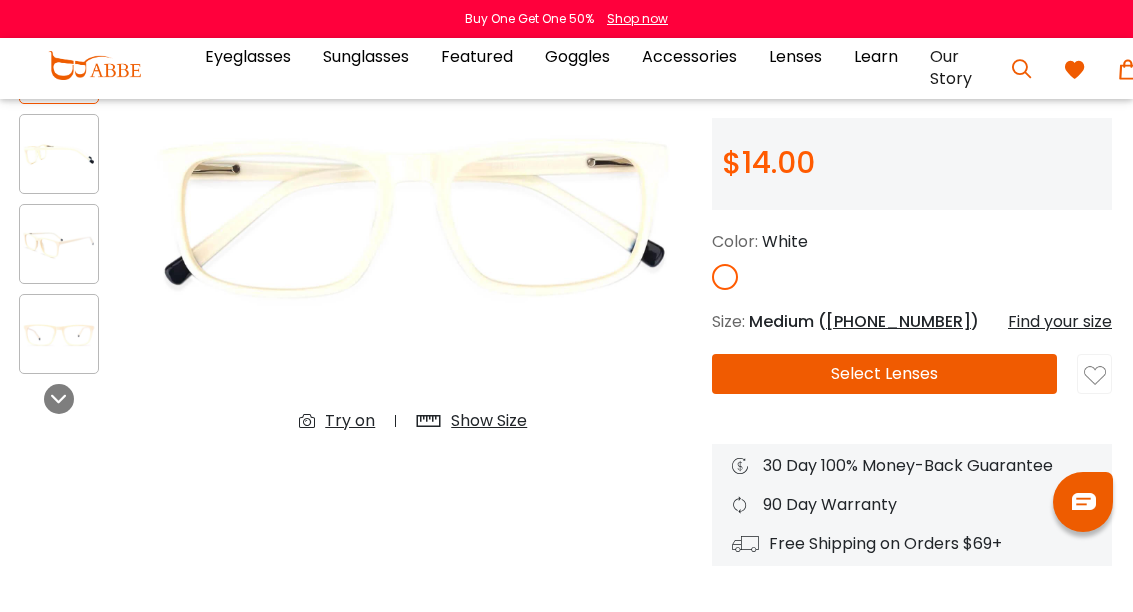 click at bounding box center [414, 216] 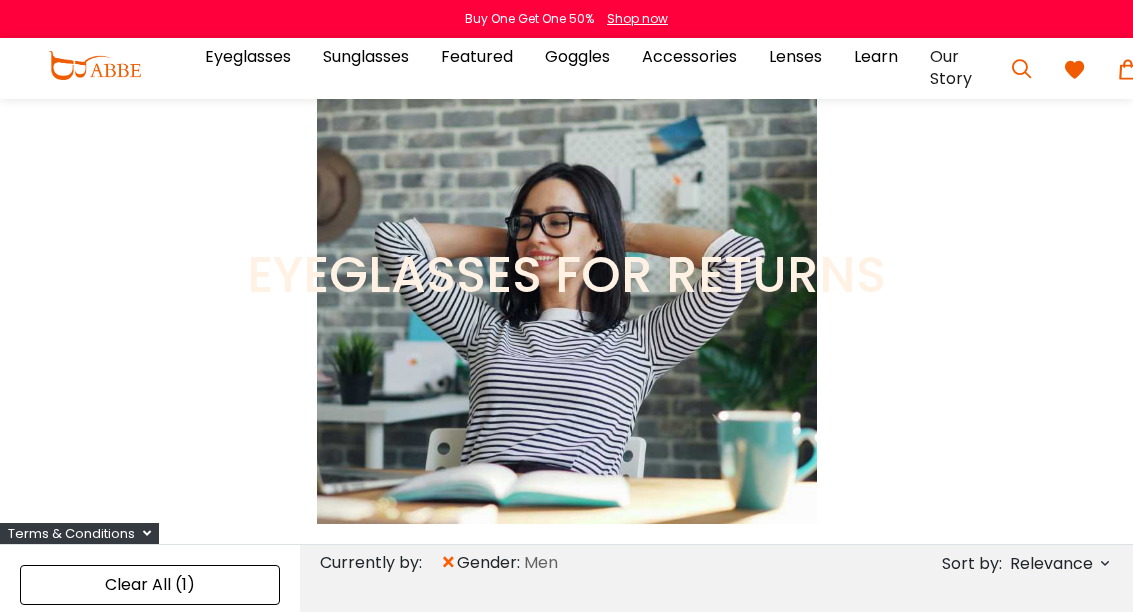 scroll, scrollTop: 219, scrollLeft: 0, axis: vertical 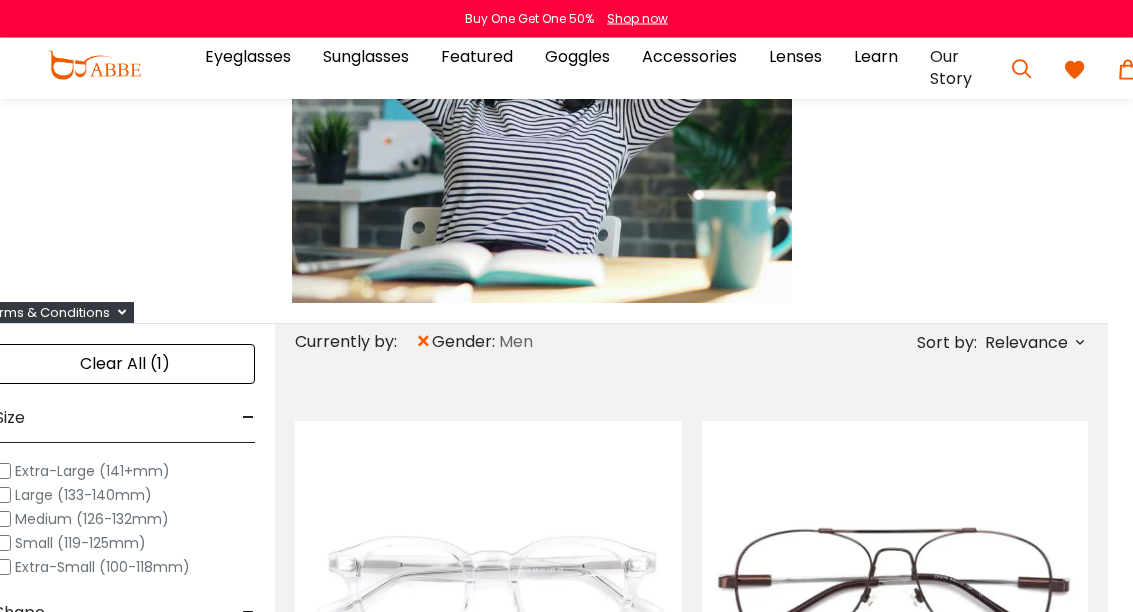 click on "Relevance" at bounding box center [1026, 344] 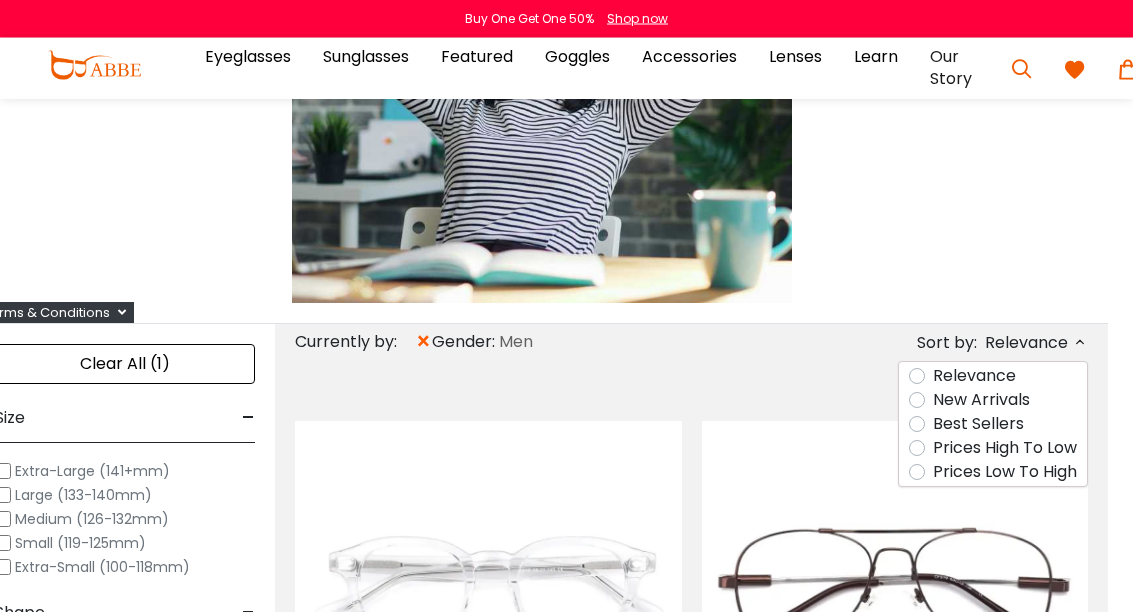scroll, scrollTop: 221, scrollLeft: 25, axis: both 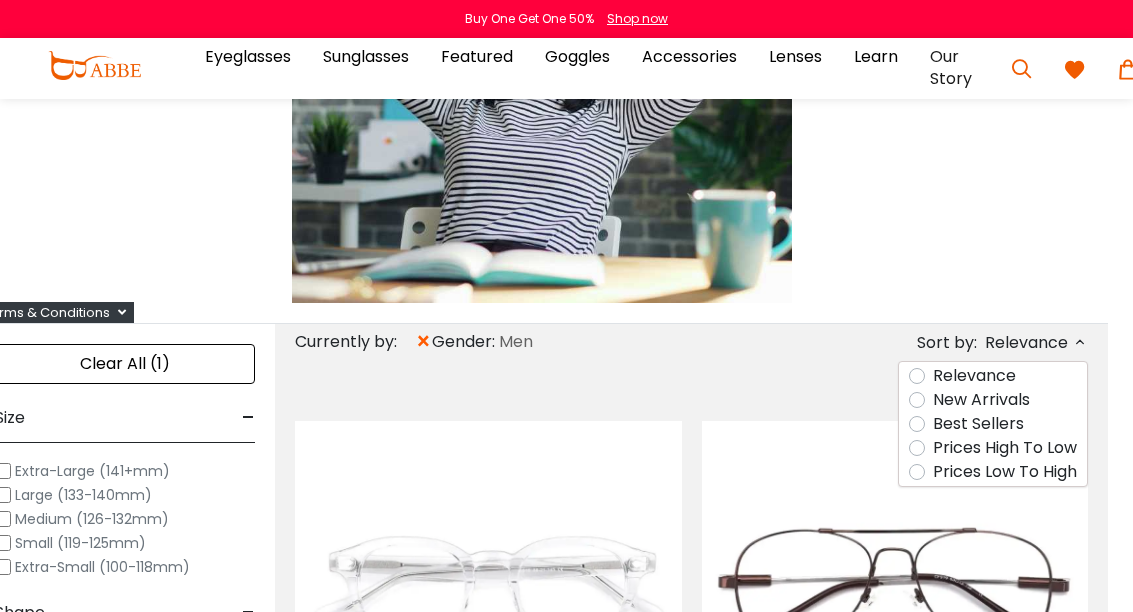 click on "Prices Low To High" at bounding box center (1005, 472) 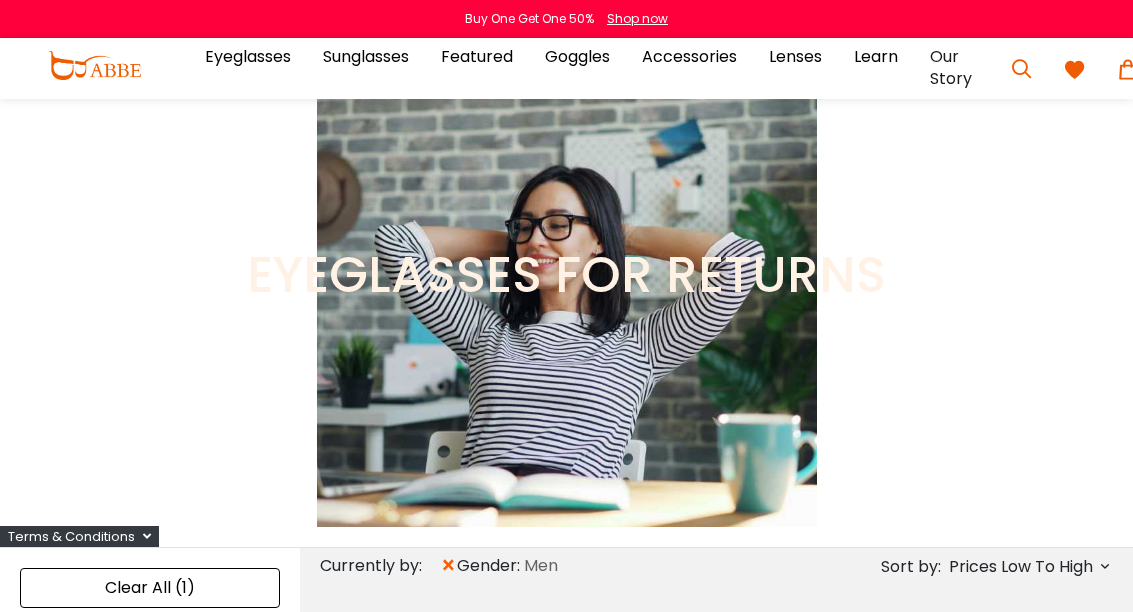 scroll, scrollTop: 0, scrollLeft: 0, axis: both 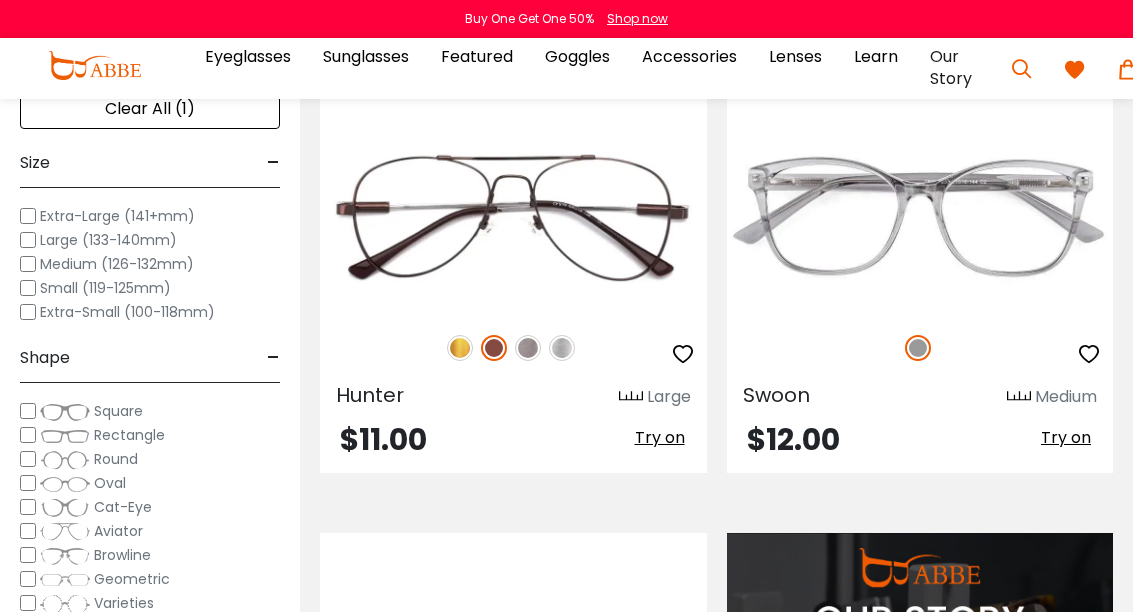 click at bounding box center (0, 0) 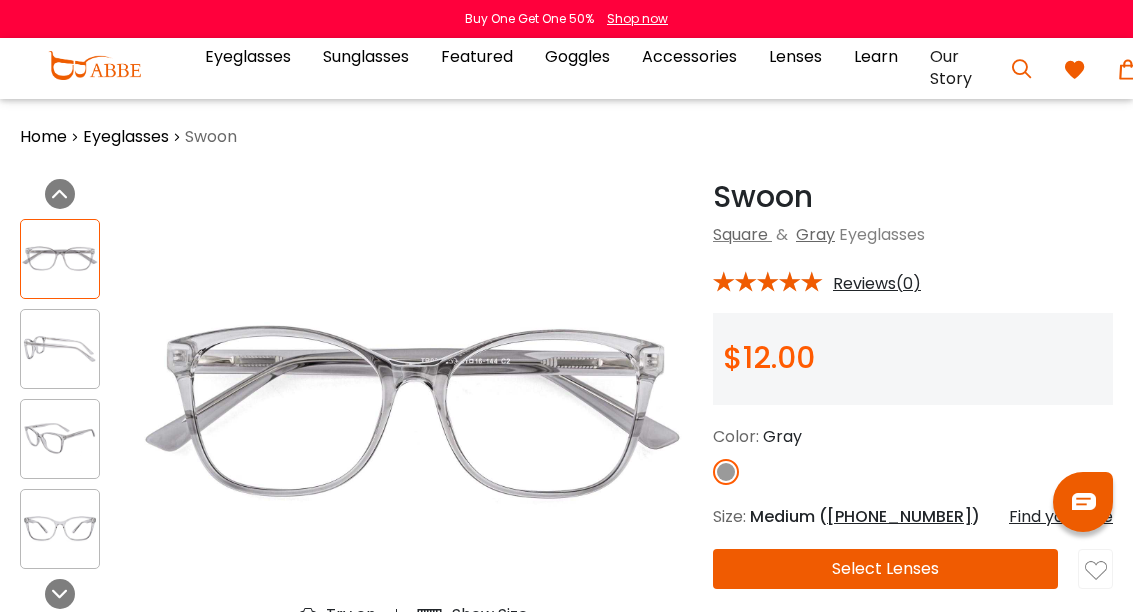 scroll, scrollTop: 0, scrollLeft: 0, axis: both 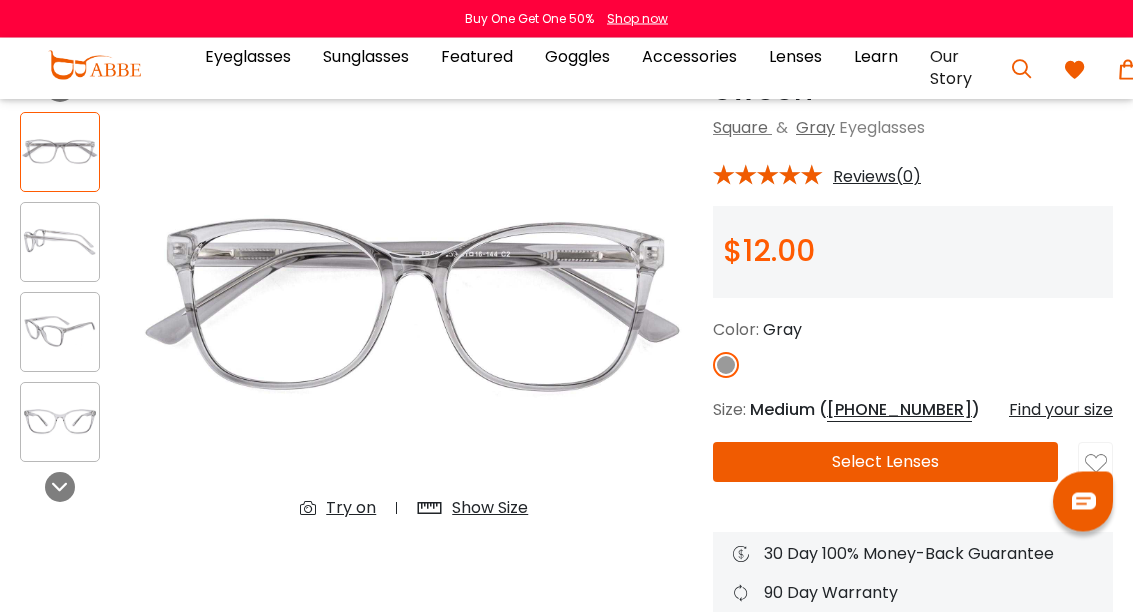 click on "Select Lenses" at bounding box center (885, 463) 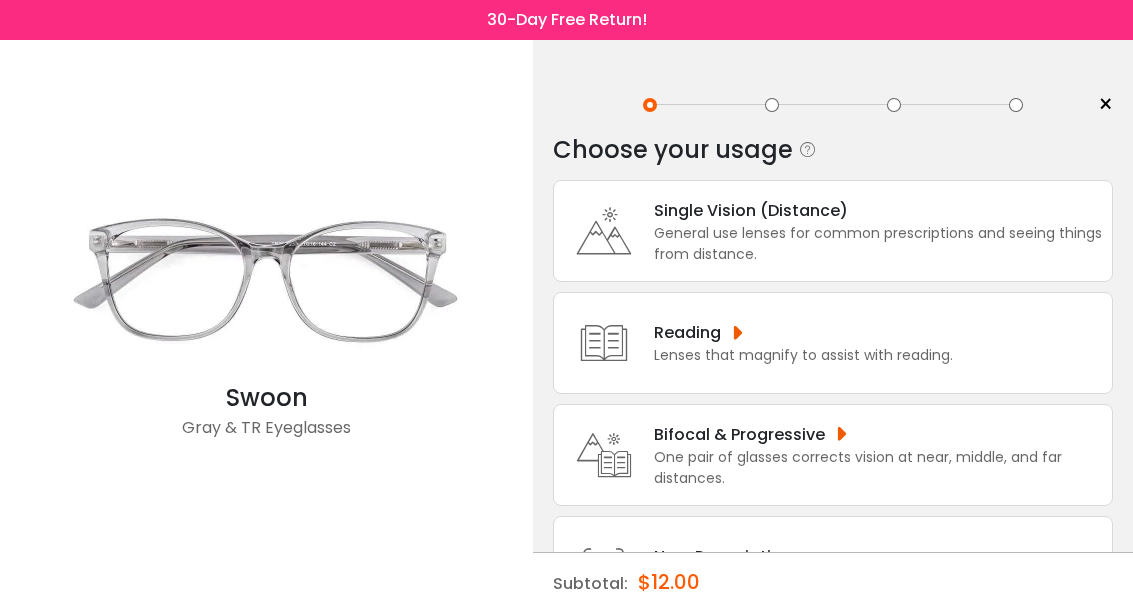 scroll, scrollTop: 0, scrollLeft: 0, axis: both 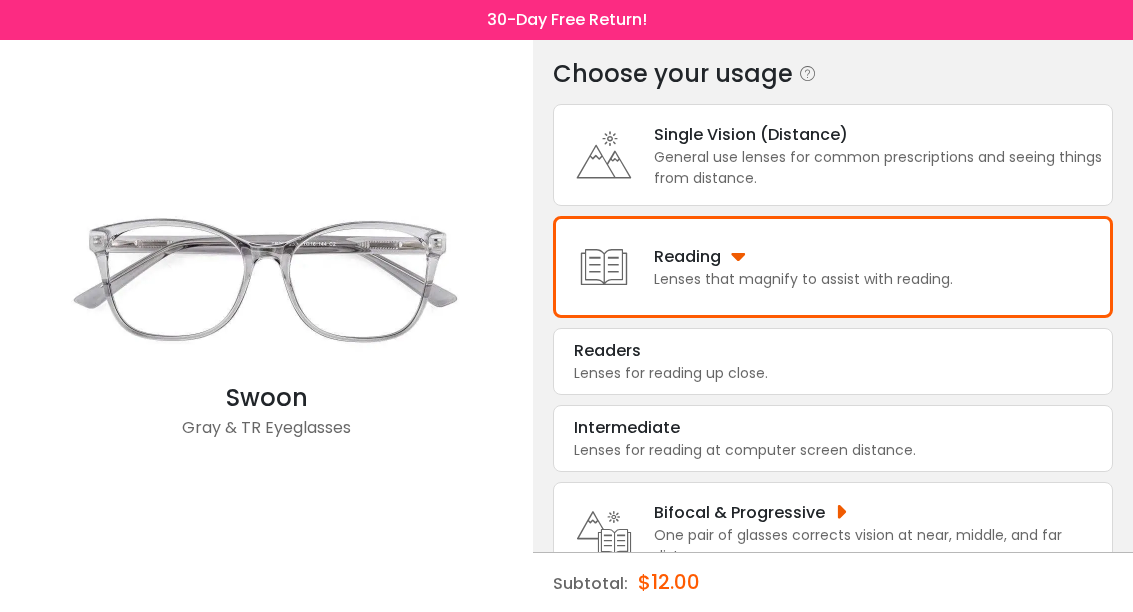 click on "Lenses for reading at computer screen distance." at bounding box center [833, 450] 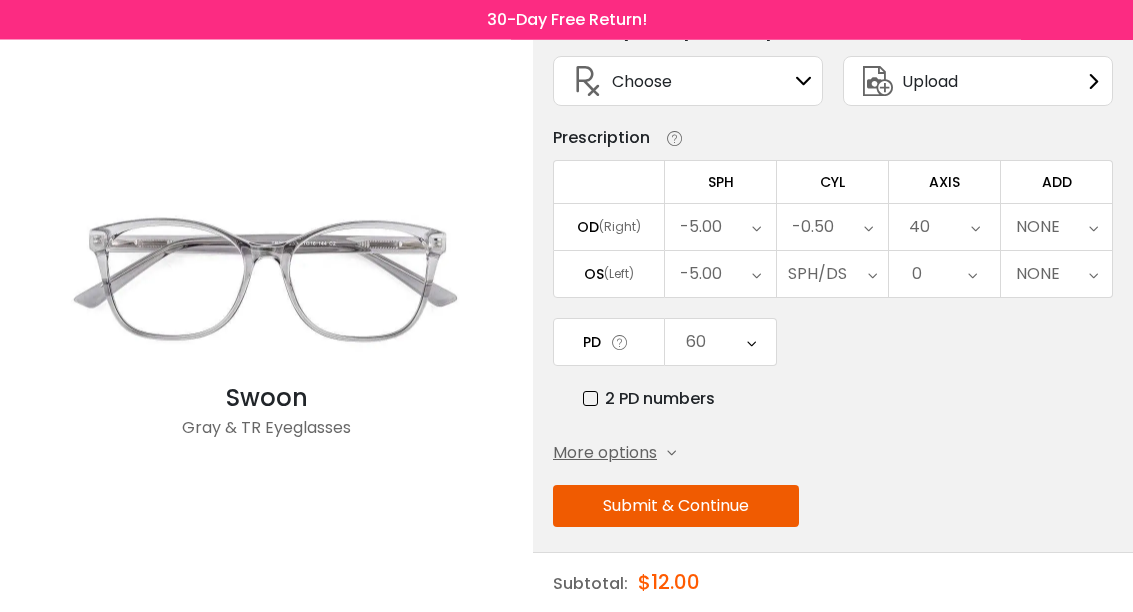 scroll, scrollTop: 124, scrollLeft: 0, axis: vertical 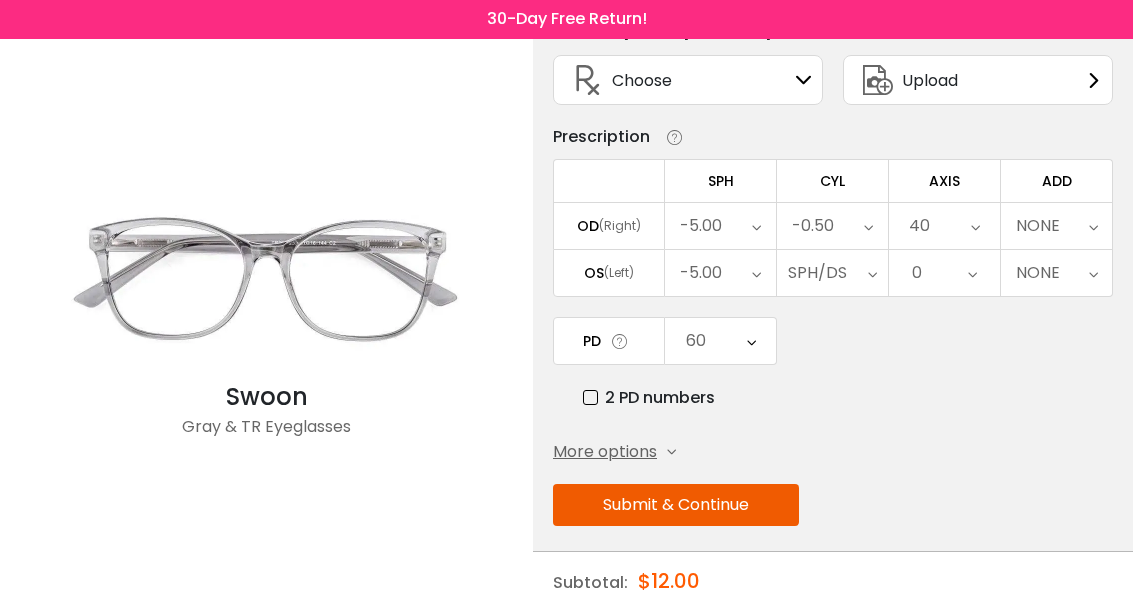 click at bounding box center (756, 227) 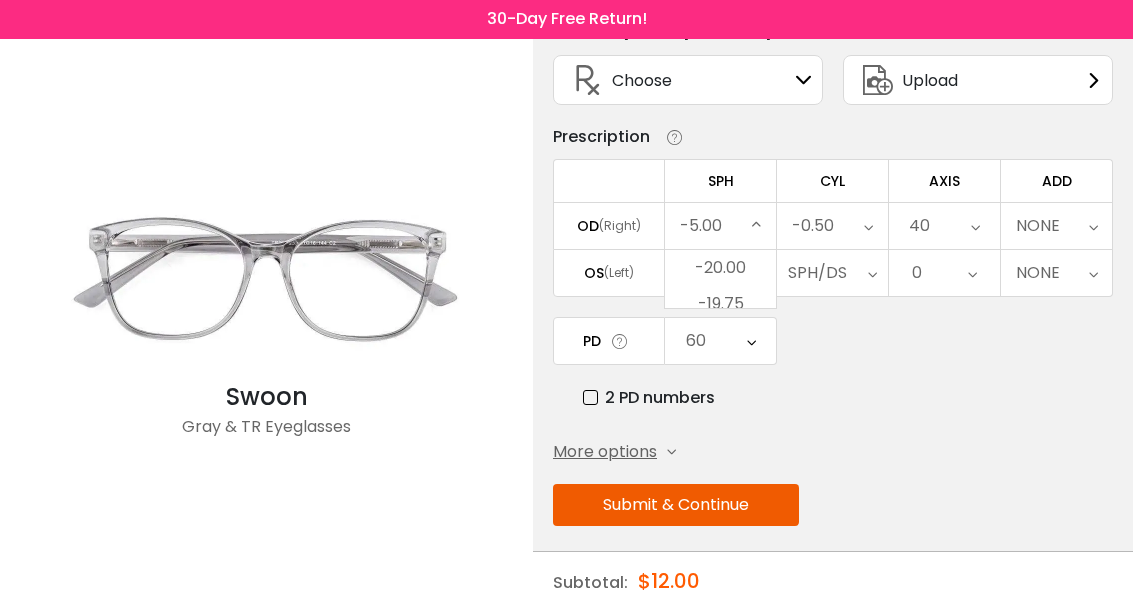 scroll, scrollTop: 2030, scrollLeft: 0, axis: vertical 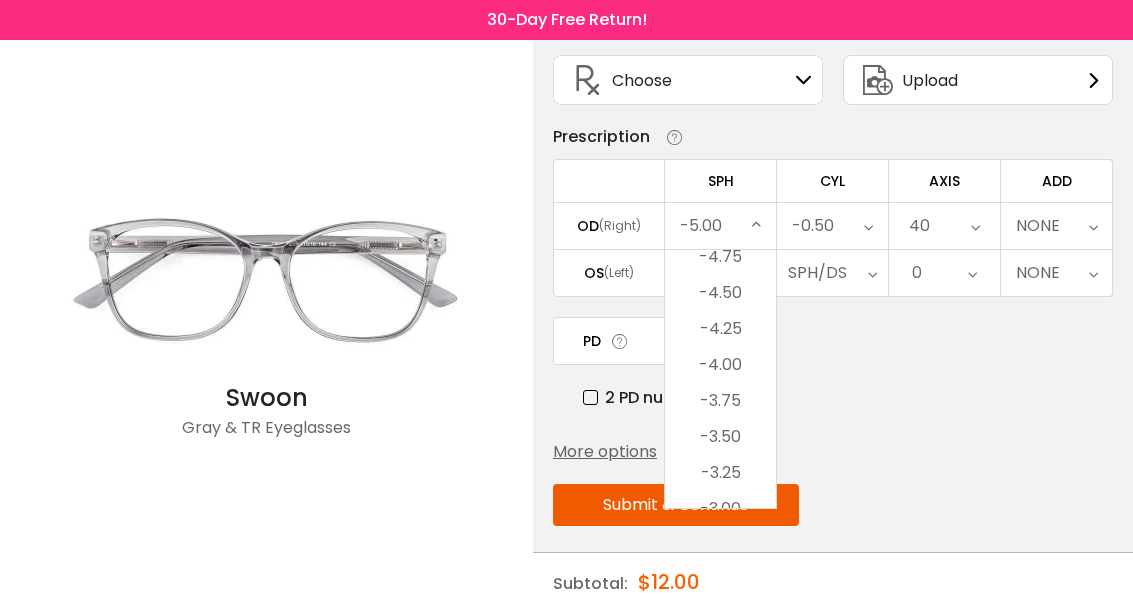 click on "-3.75" at bounding box center [720, 401] 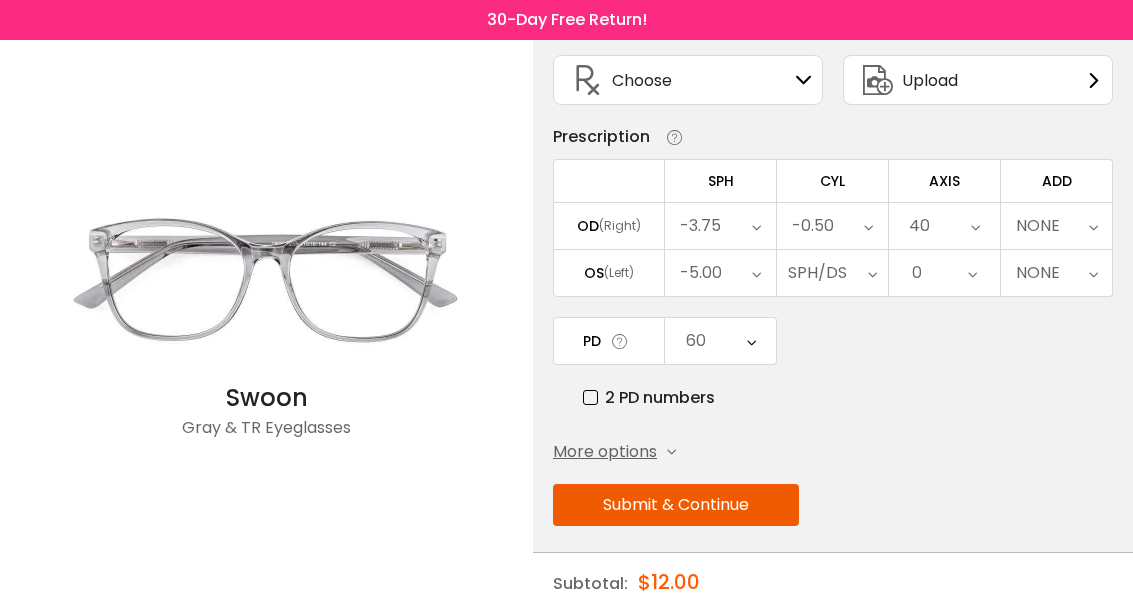 click at bounding box center [756, 273] 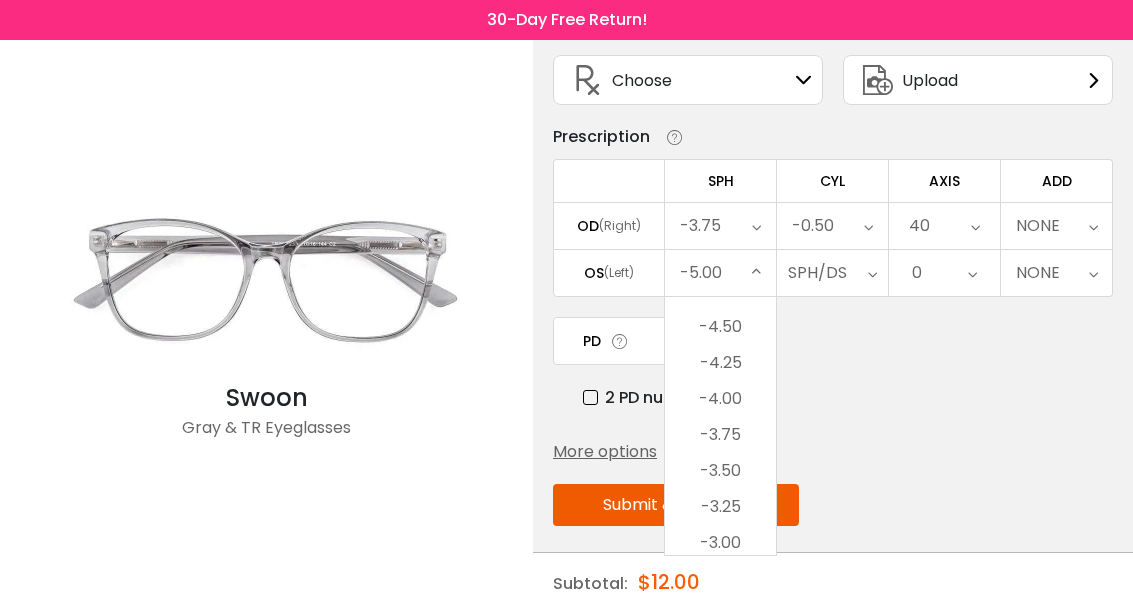 scroll, scrollTop: 2218, scrollLeft: 0, axis: vertical 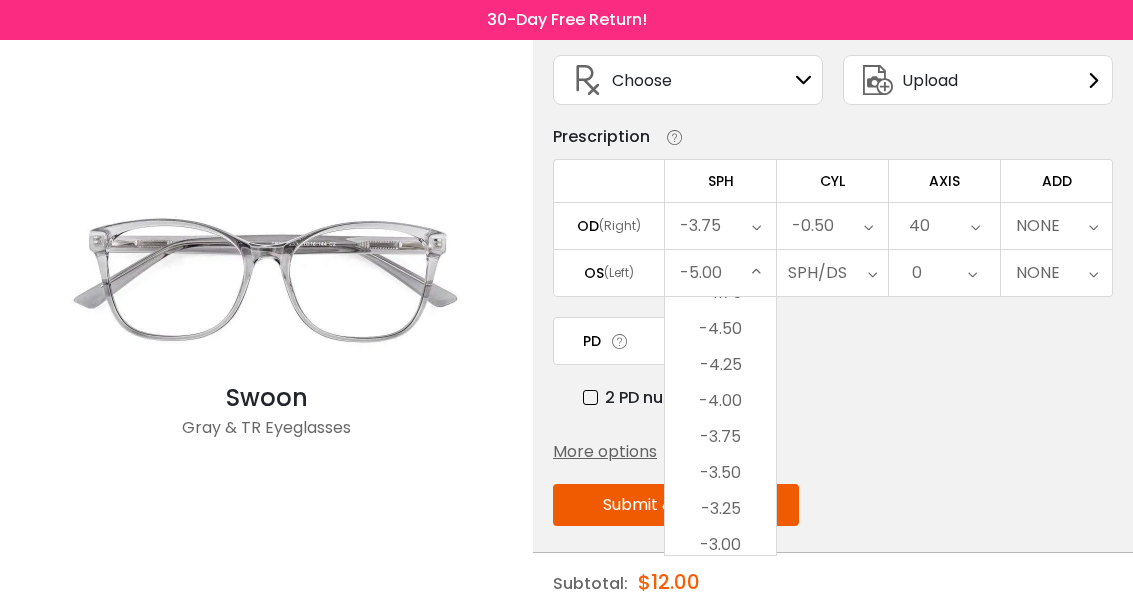 click on "-3.75" at bounding box center [720, 437] 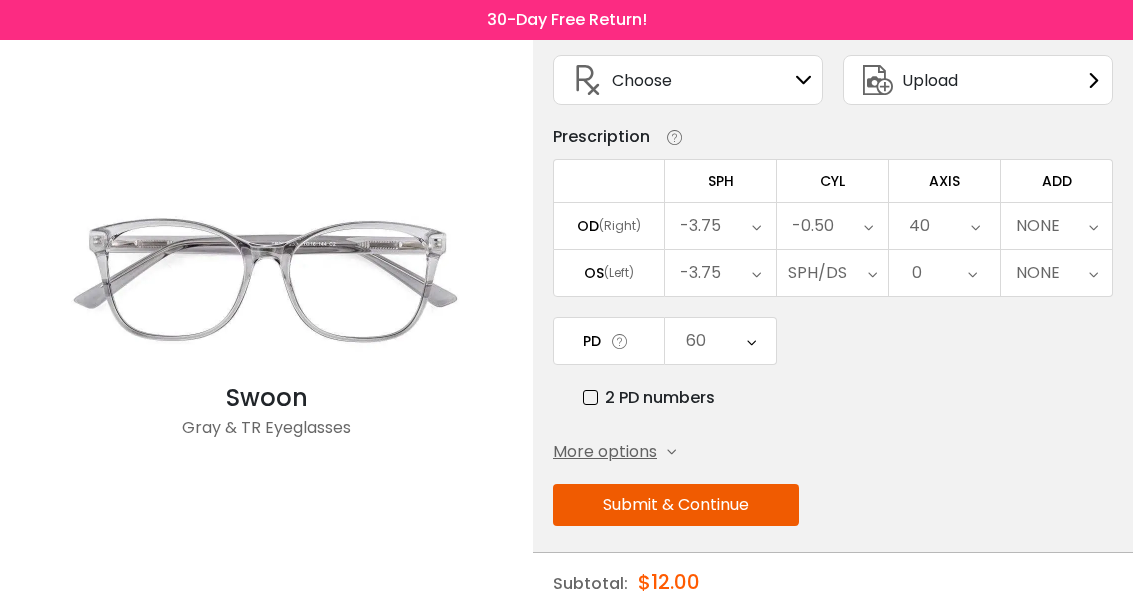 click on "Submit & Continue" at bounding box center [676, 505] 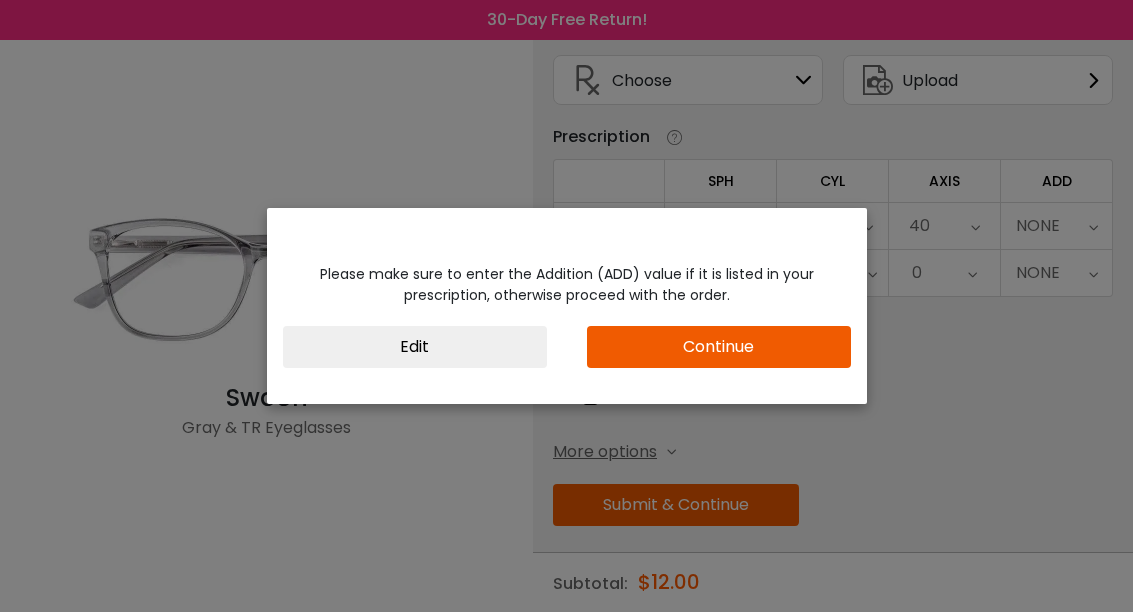 click on "Continue" at bounding box center [719, 347] 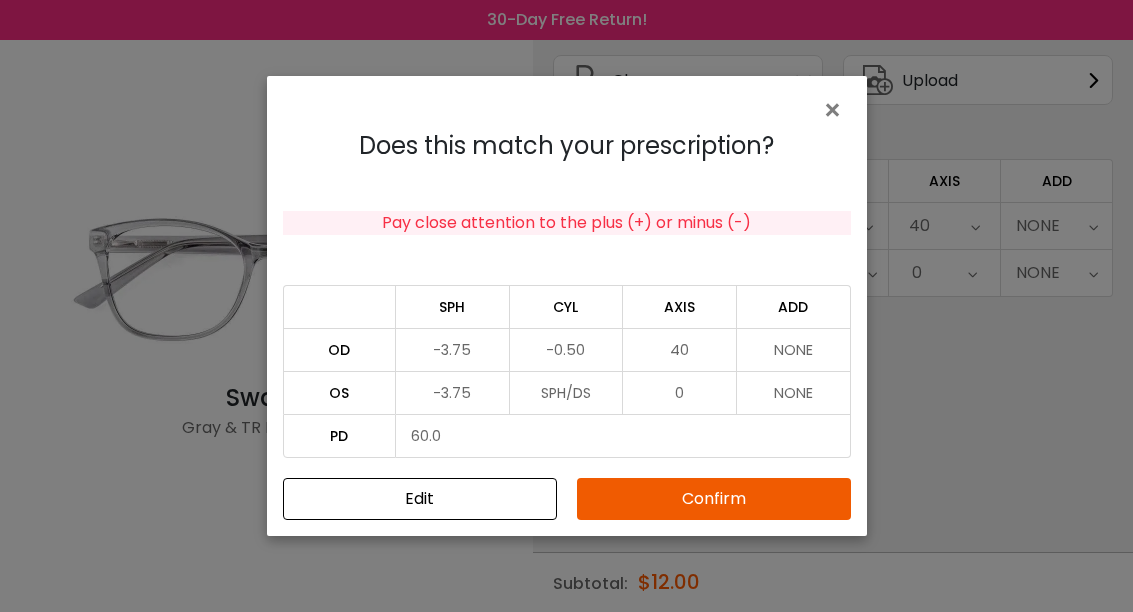click on "Confirm" at bounding box center [714, 499] 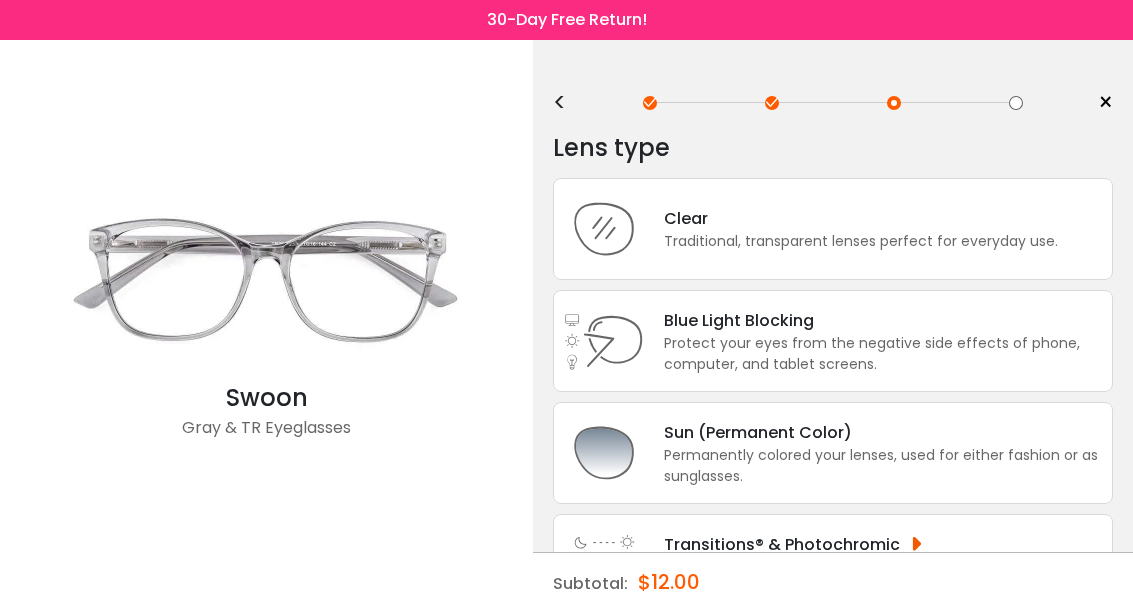 scroll, scrollTop: 0, scrollLeft: 0, axis: both 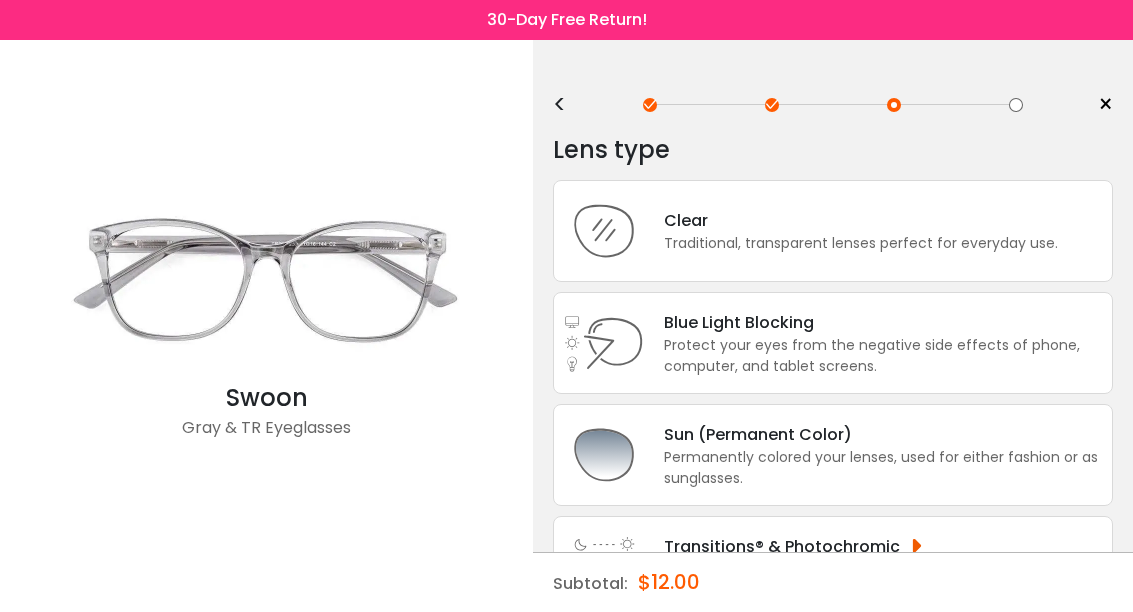 click on "Clear" at bounding box center [861, 220] 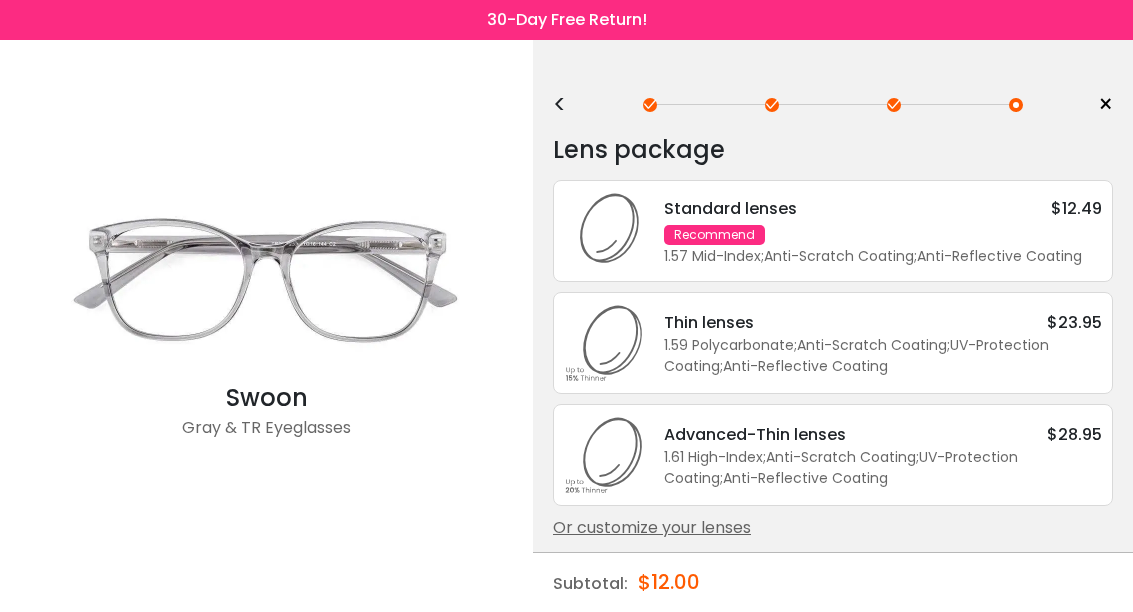 scroll, scrollTop: 84, scrollLeft: 0, axis: vertical 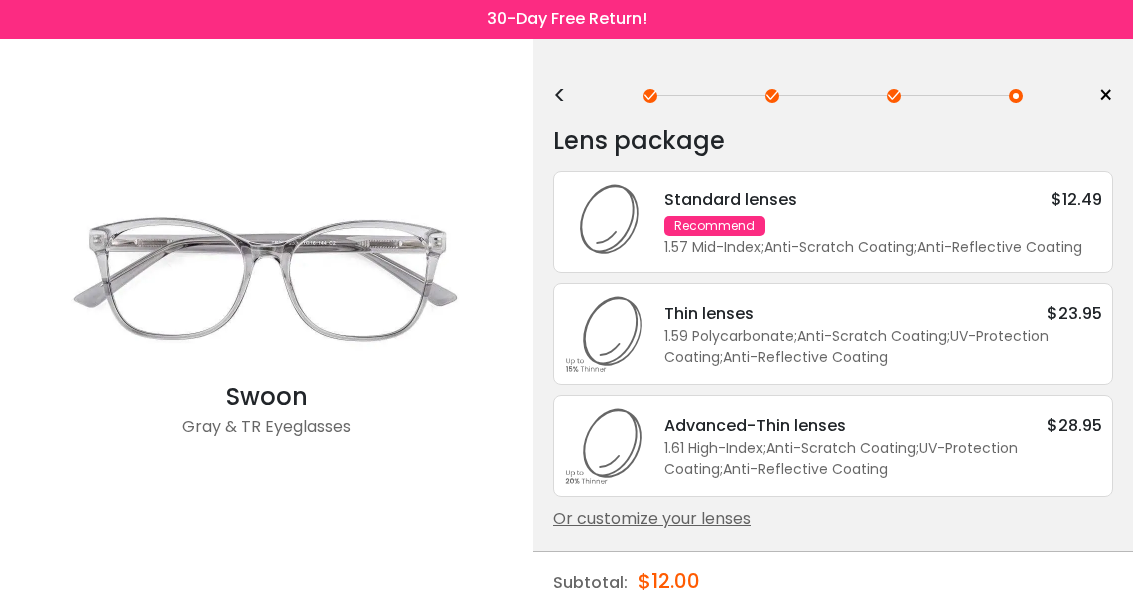 click on "Lens package
*
Standard lenses
$12.49
Recommend
1.57 Mid-Index ;
Anti-Scratch Coating ;
Anti-Reflective Coating ;
Thin lenses
$23.95
1.59 Polycarbonate ;
Anti-Scratch Coating ;
UV-Protection Coating ;
Anti-Reflective Coating ;
Advanced-Thin lenses
$28.95
1.61 High-Index ; ; ;" at bounding box center (833, 362) 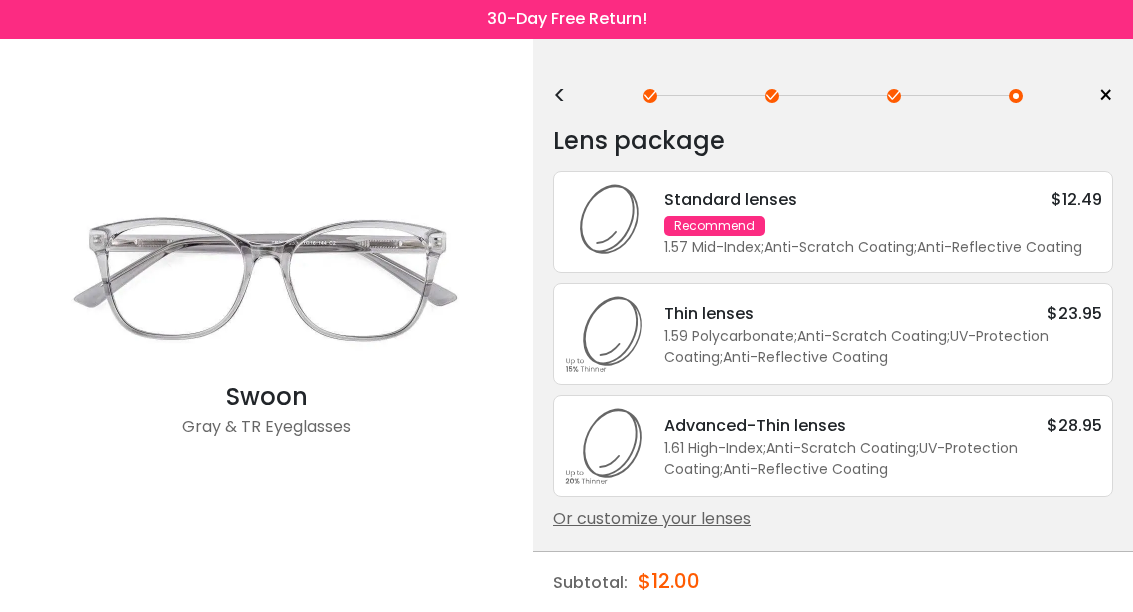 click on "Or customize your lenses" at bounding box center [833, 520] 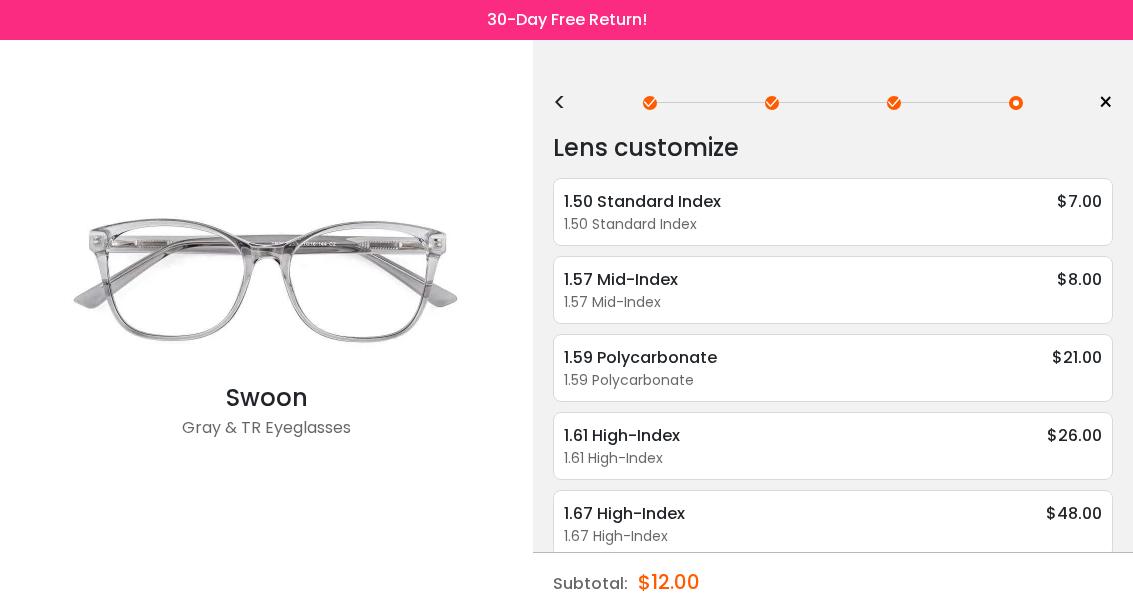 scroll, scrollTop: 0, scrollLeft: 0, axis: both 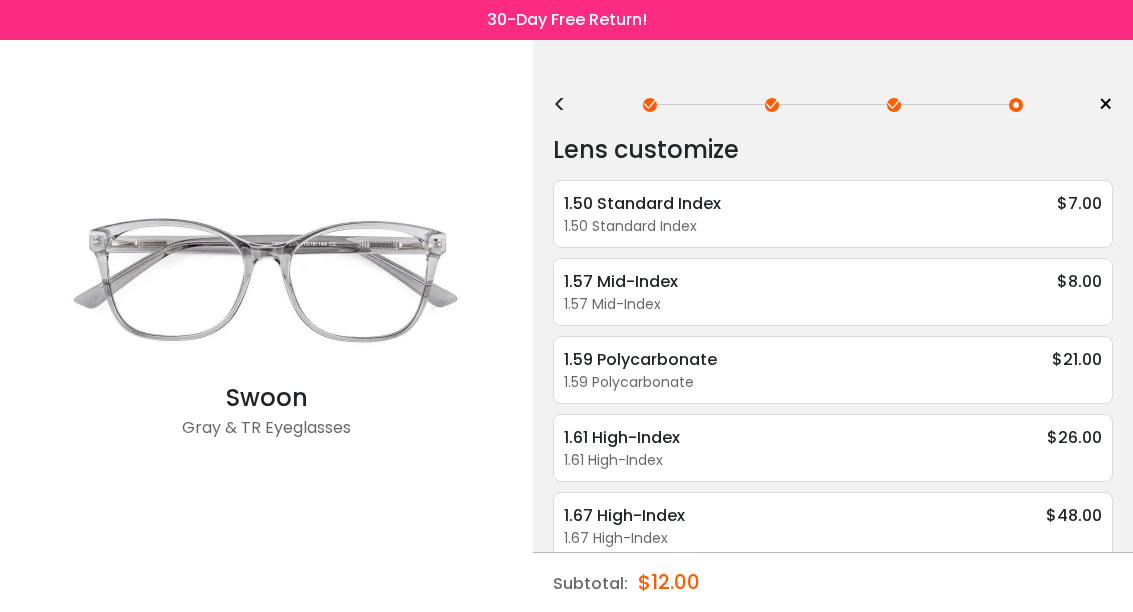 click on "1.57 Mid-Index
$8.00
1.57 Mid-Index
Anti-Reflective Coating
-
$4.49
Anti-Scratch Coating
-
Free
Choose & Continue" at bounding box center (833, 292) 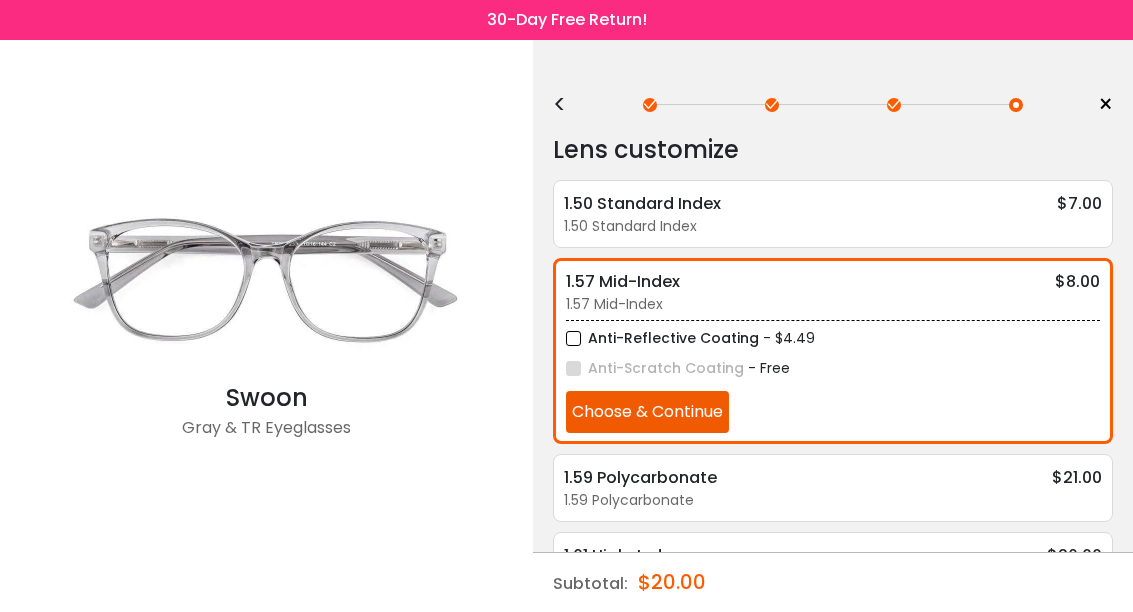 click on "Choose & Continue" at bounding box center [647, 412] 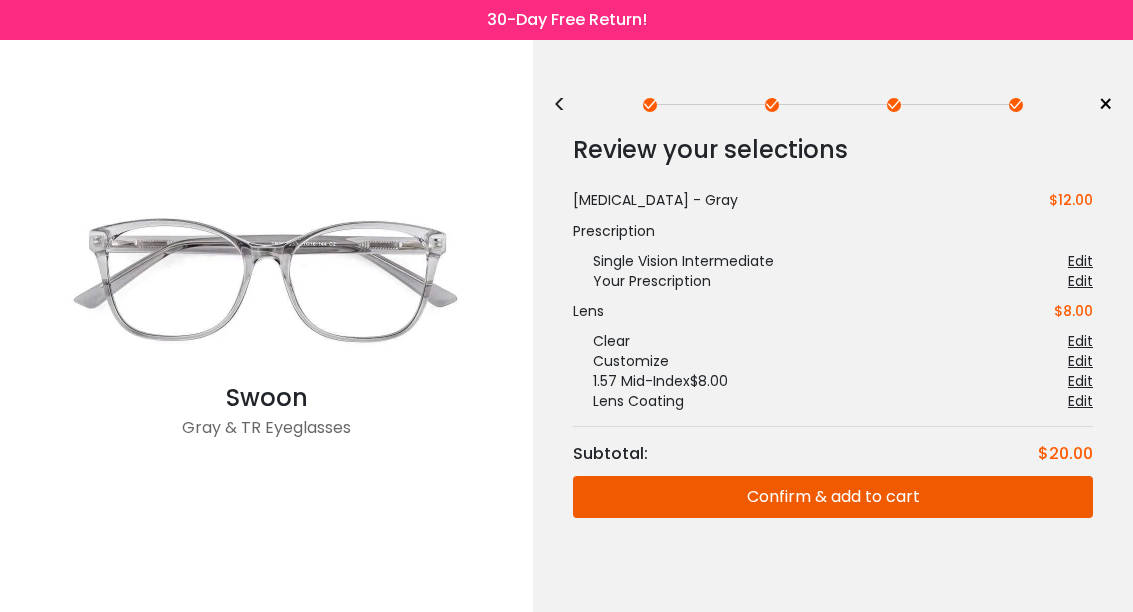 click on "Confirm & add to cart" at bounding box center [833, 497] 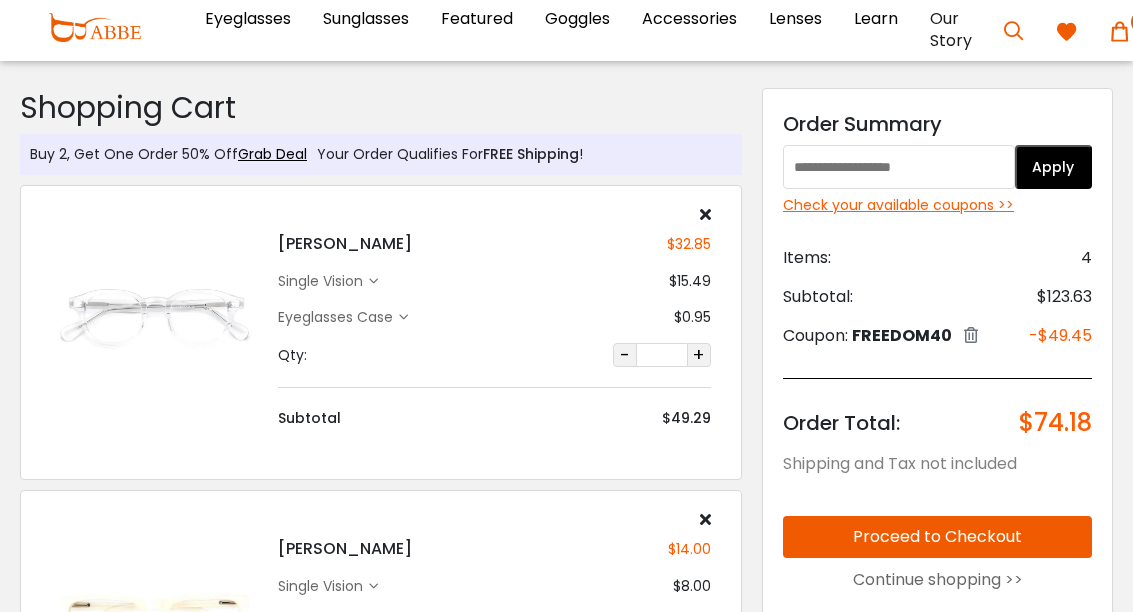 scroll, scrollTop: 0, scrollLeft: 0, axis: both 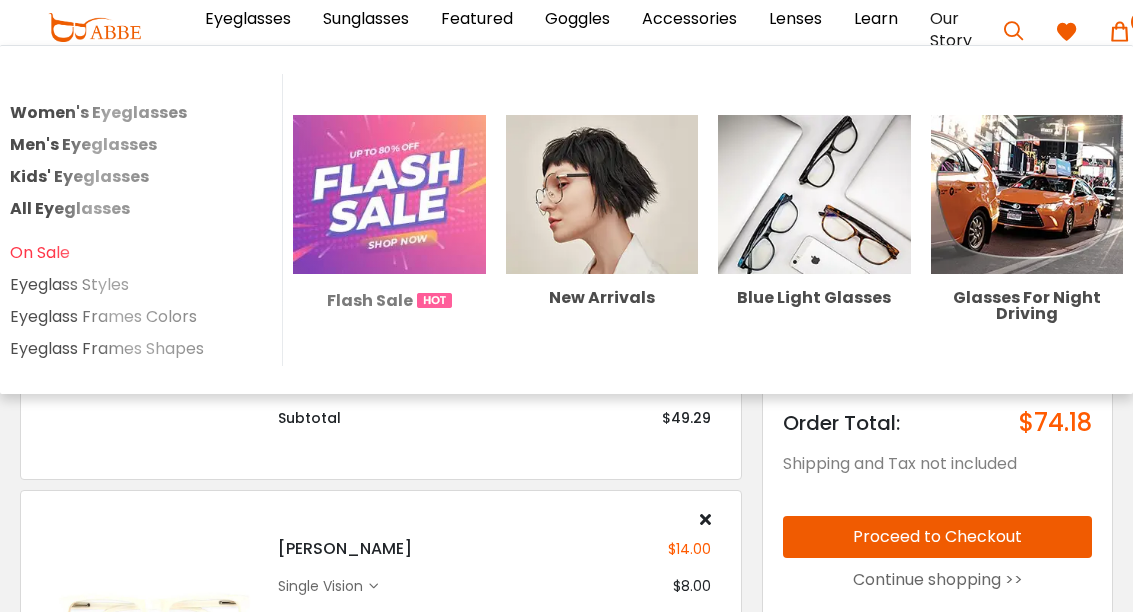 click at bounding box center (389, 194) 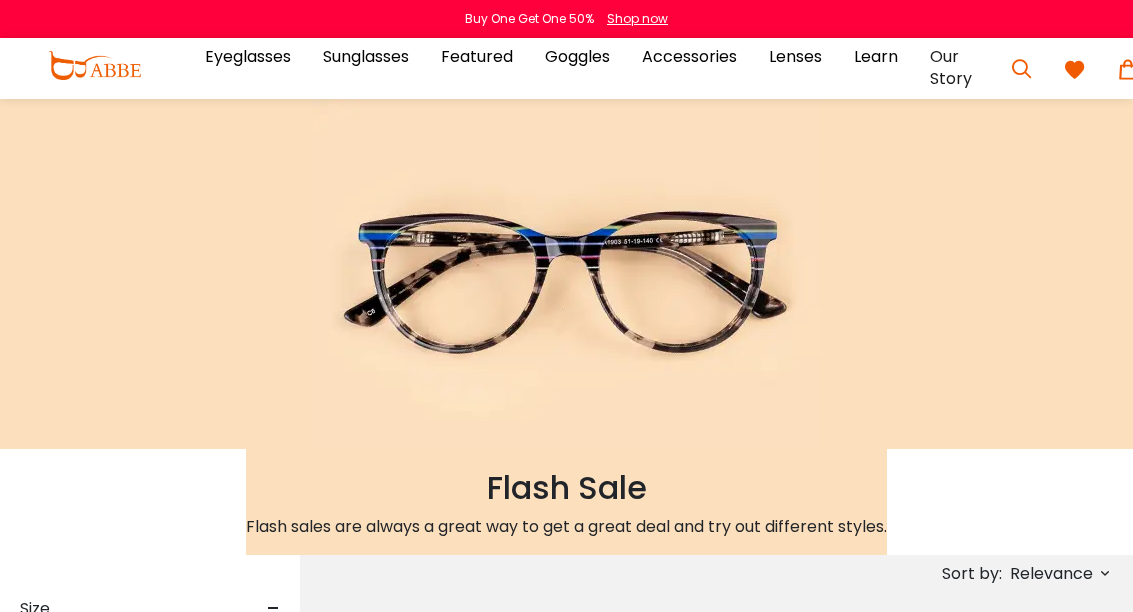 scroll, scrollTop: 0, scrollLeft: 0, axis: both 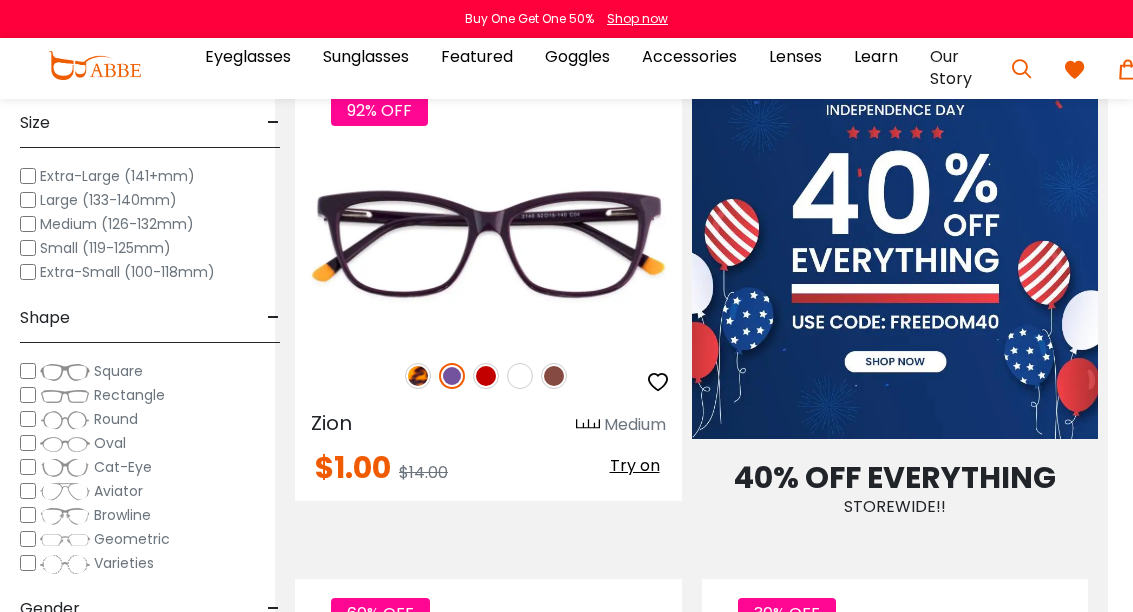 click at bounding box center [486, 376] 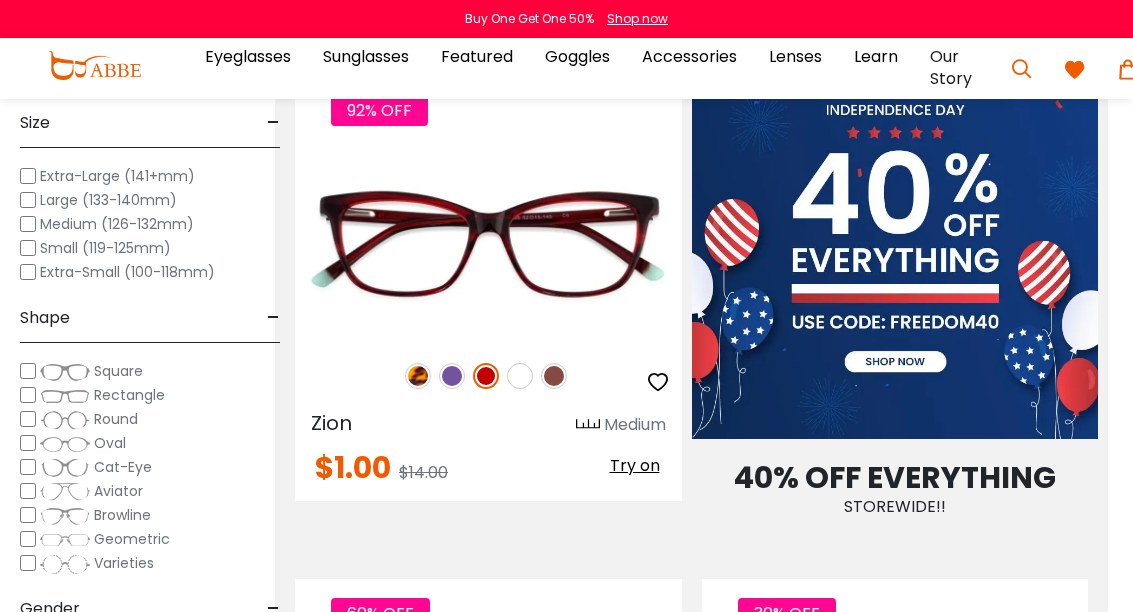 click at bounding box center [520, 376] 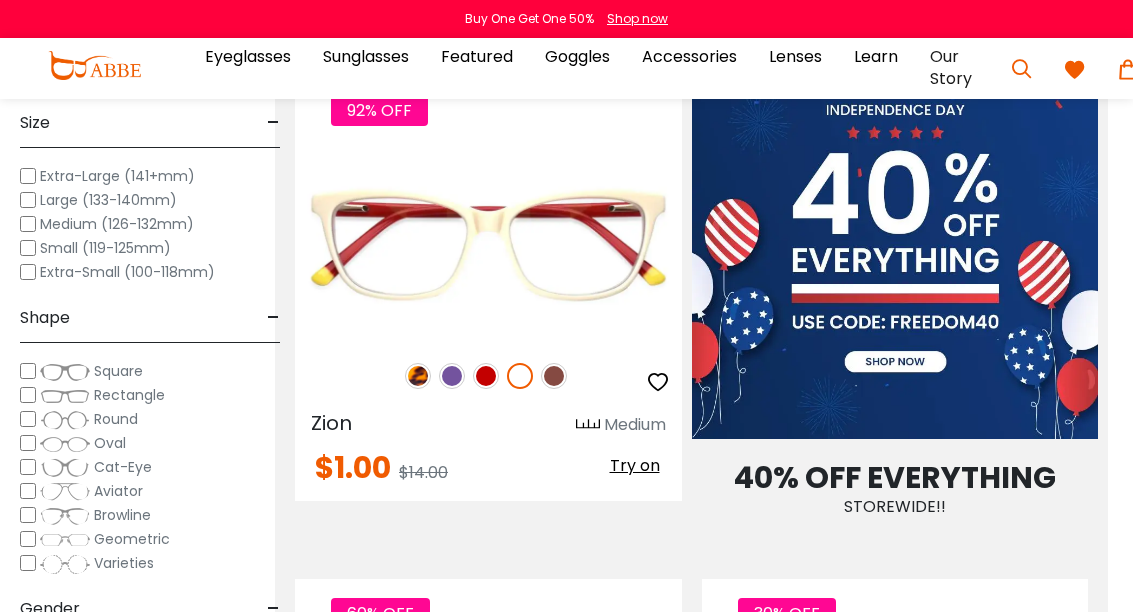 click at bounding box center [554, 376] 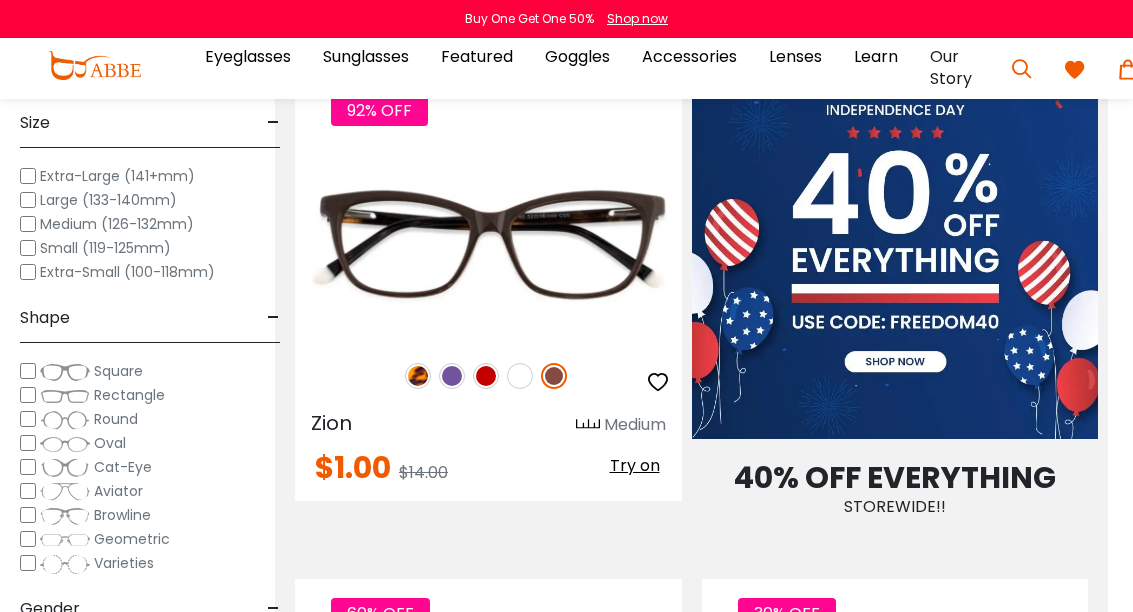 click at bounding box center (452, 376) 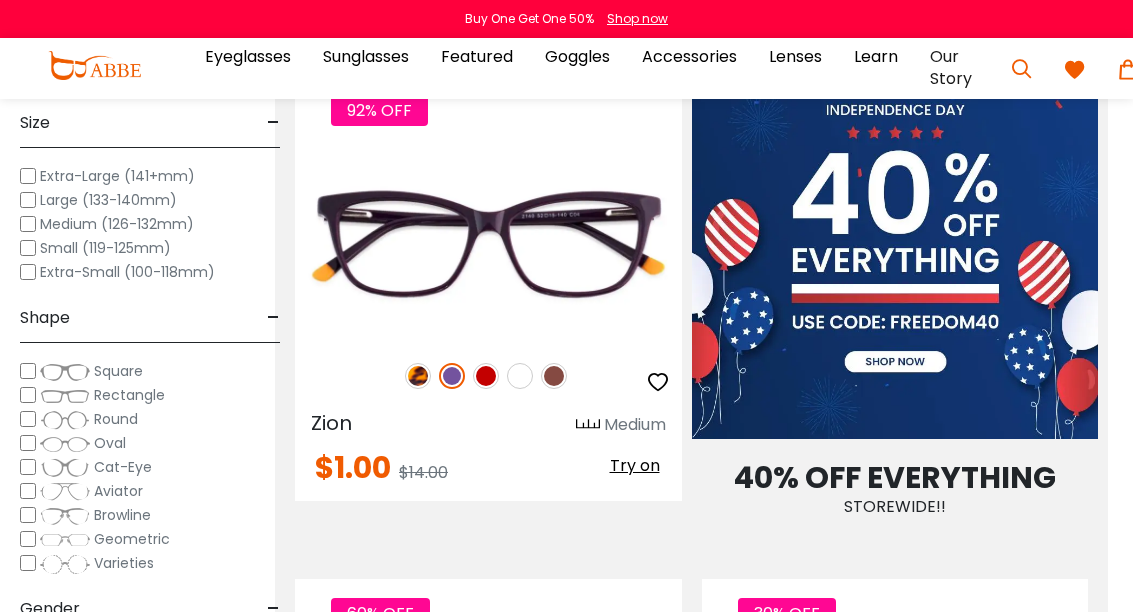 click at bounding box center (418, 376) 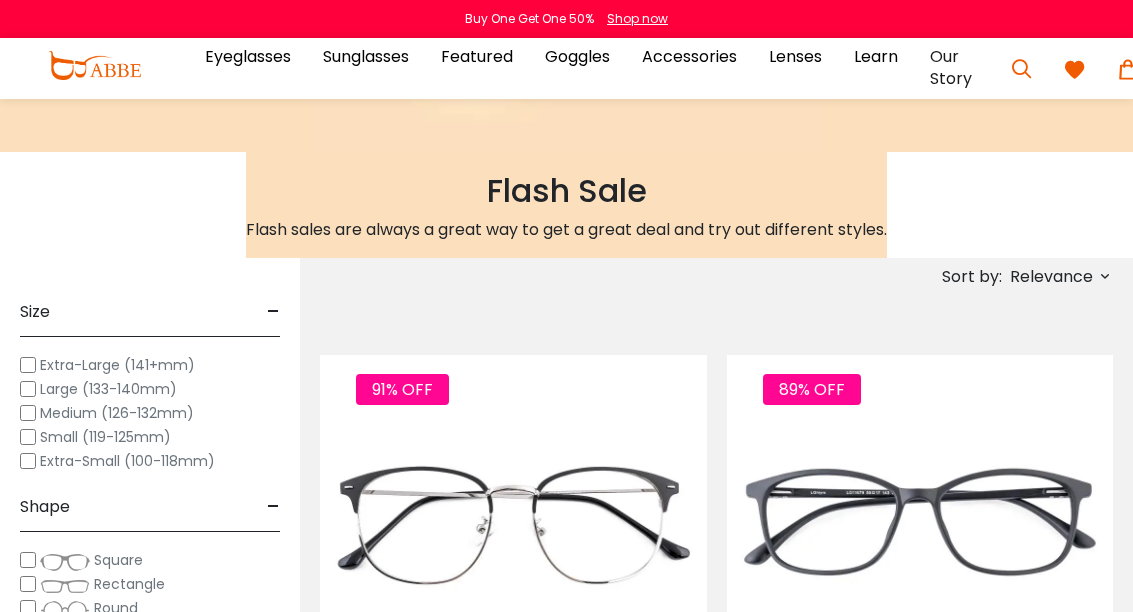 scroll, scrollTop: 296, scrollLeft: 0, axis: vertical 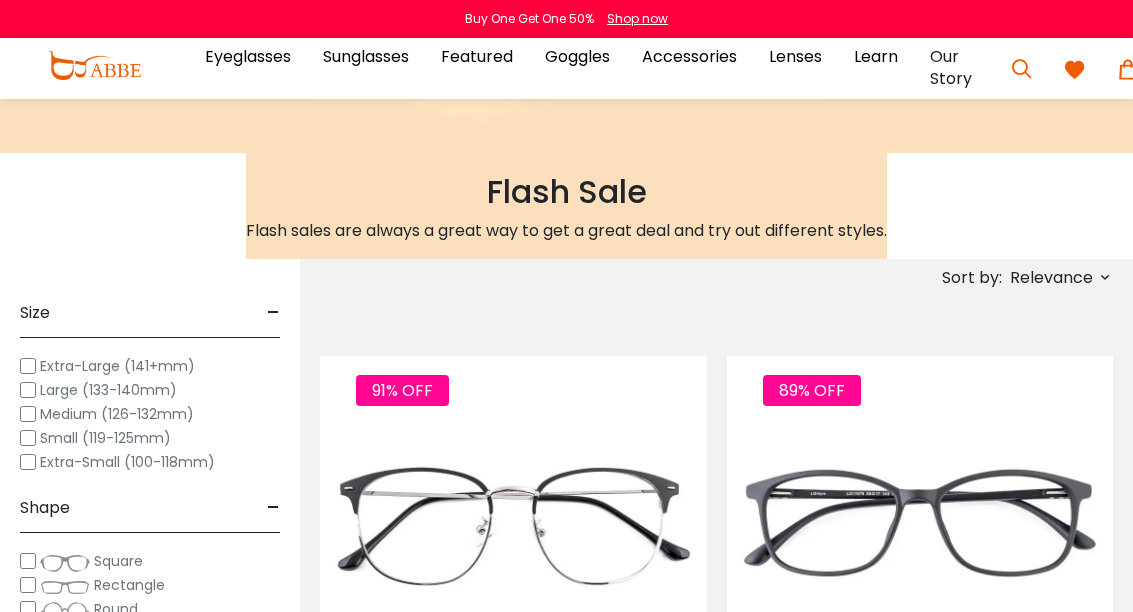 click on "Relevance" at bounding box center [1051, 278] 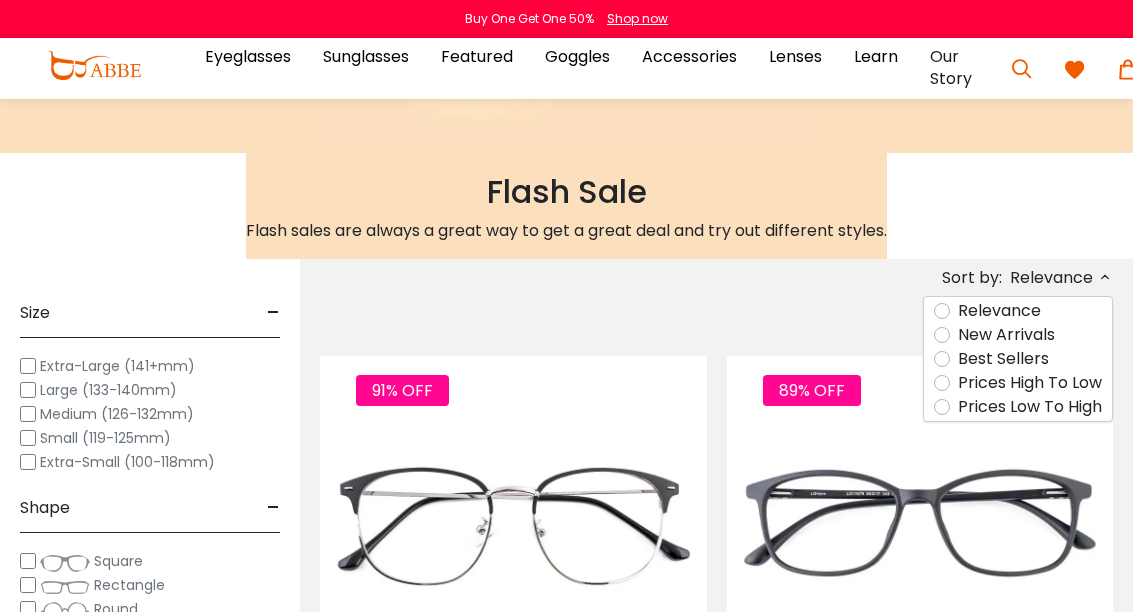 click on "Prices Low To High" at bounding box center [1030, 407] 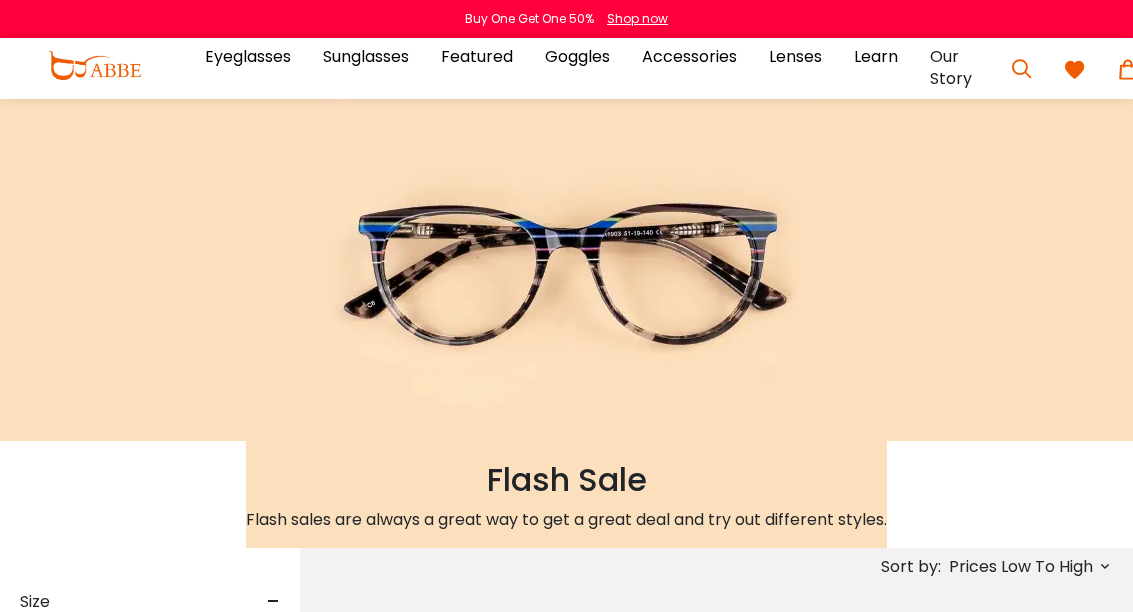 scroll, scrollTop: 0, scrollLeft: 0, axis: both 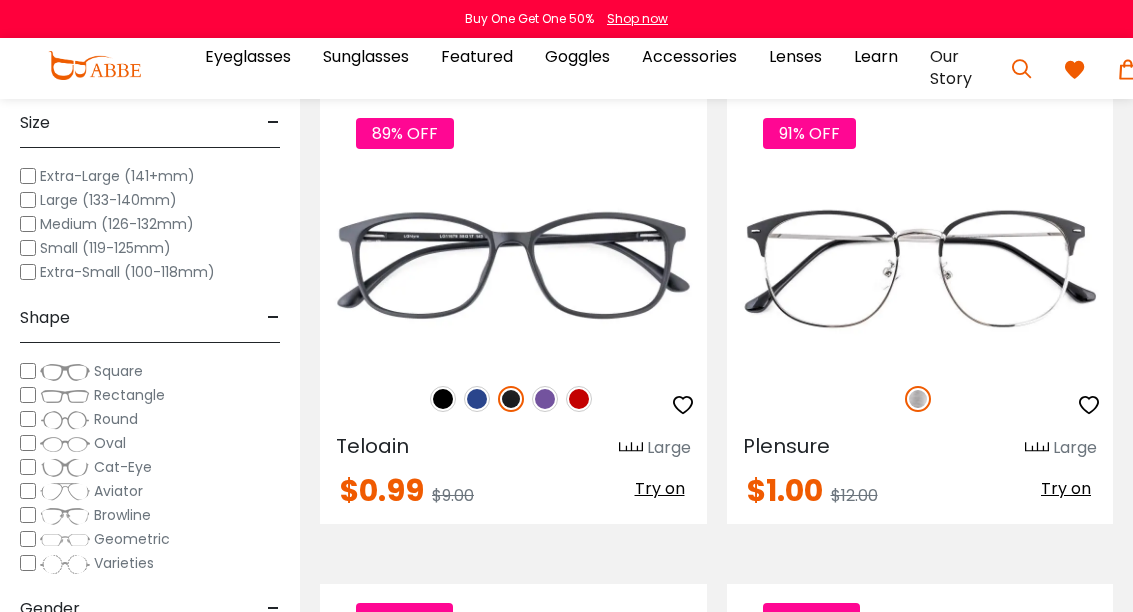 click at bounding box center [477, 399] 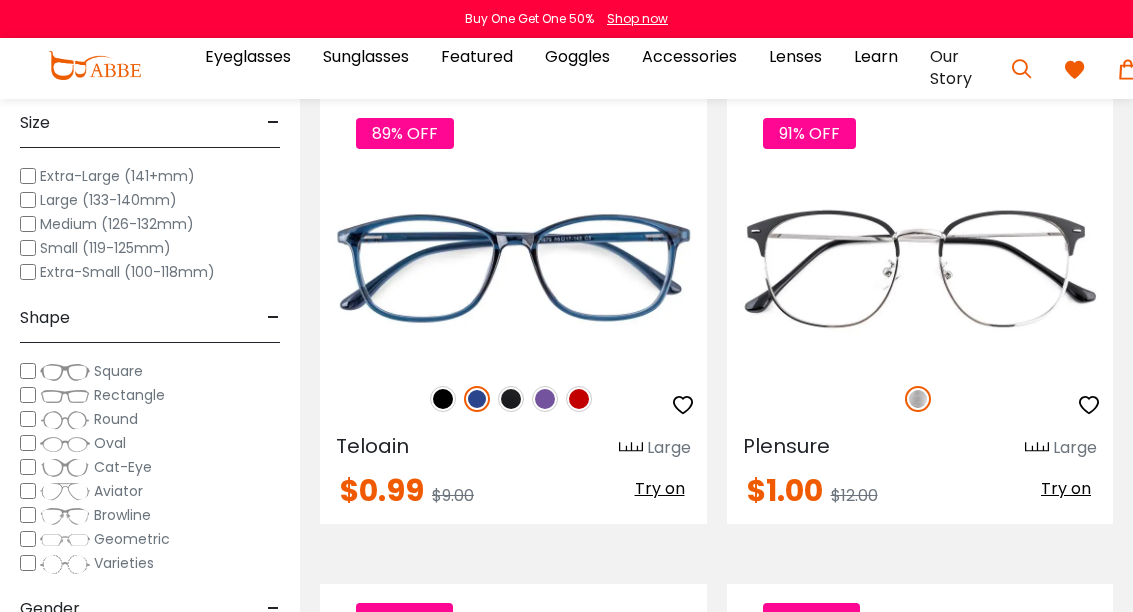 click at bounding box center (443, 399) 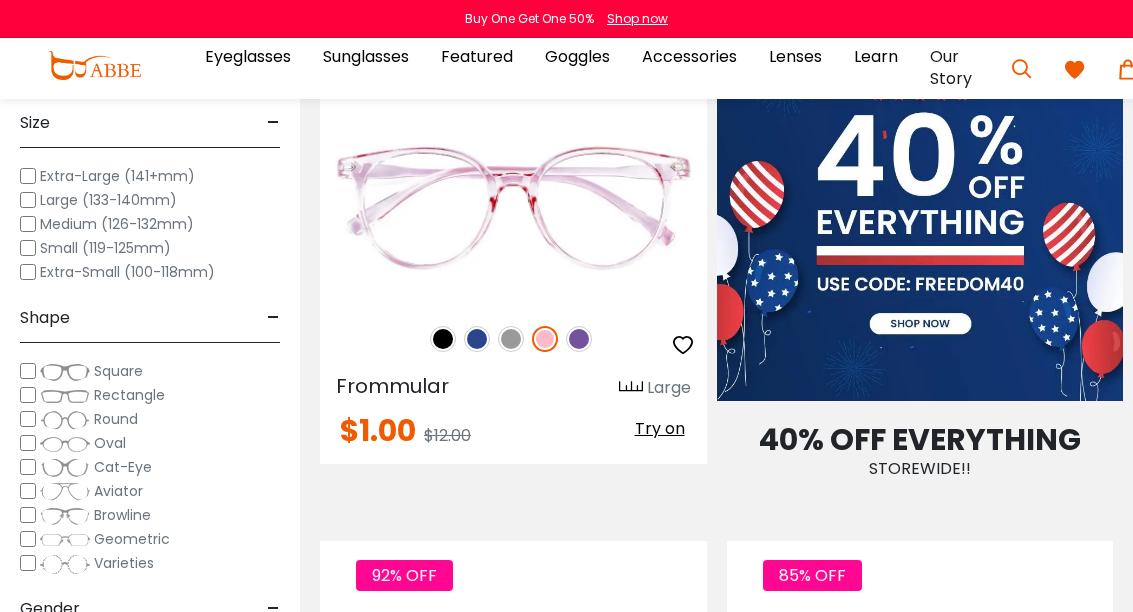 scroll, scrollTop: 1578, scrollLeft: 0, axis: vertical 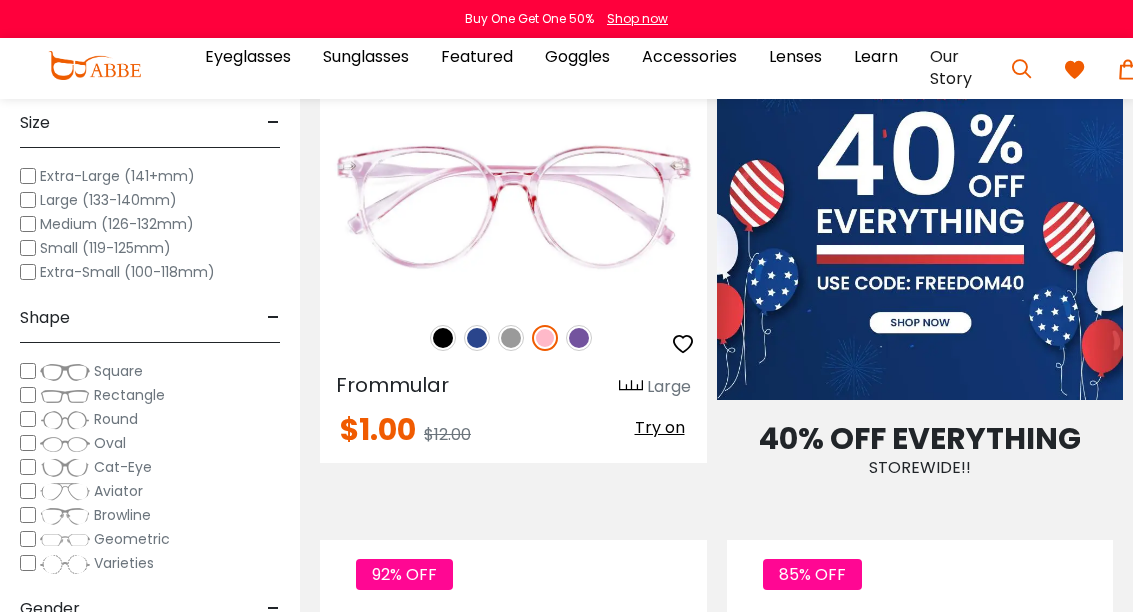 click at bounding box center (477, 338) 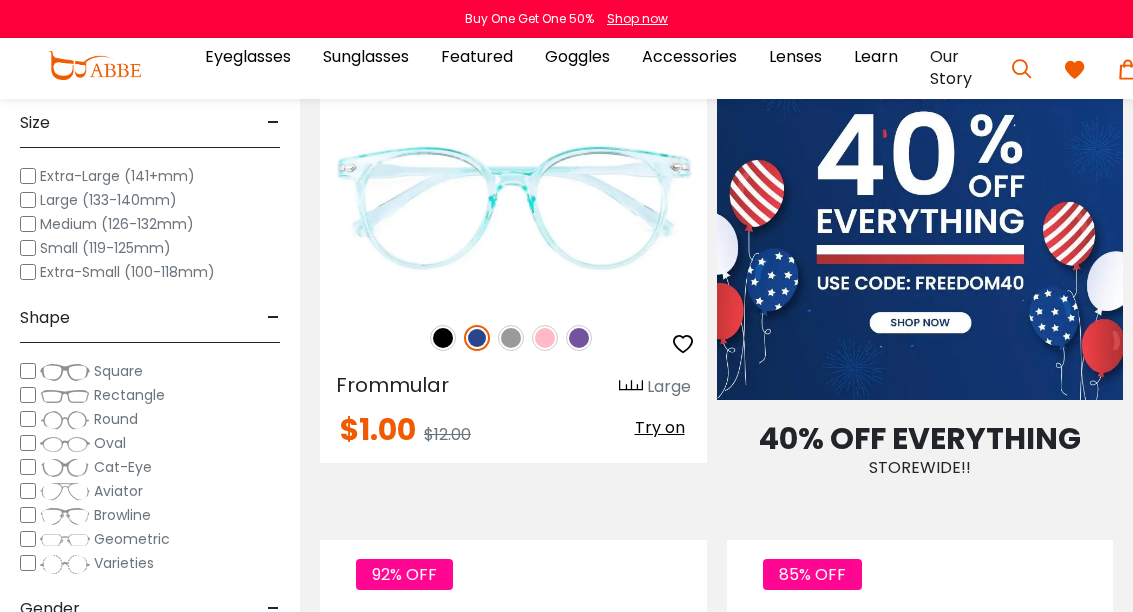 click at bounding box center (579, 338) 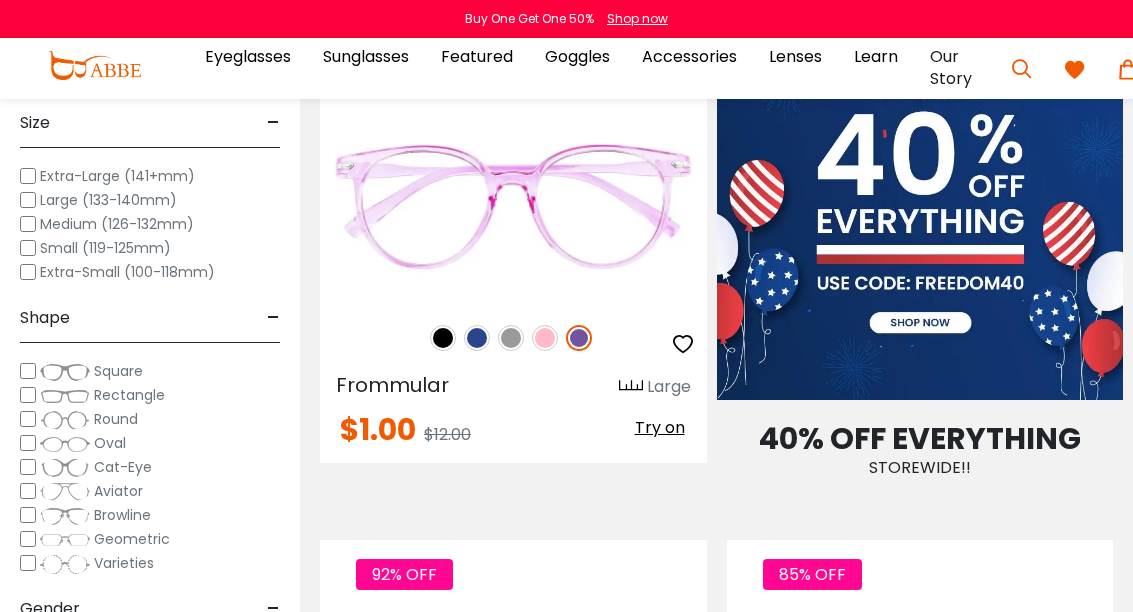 click at bounding box center [477, 338] 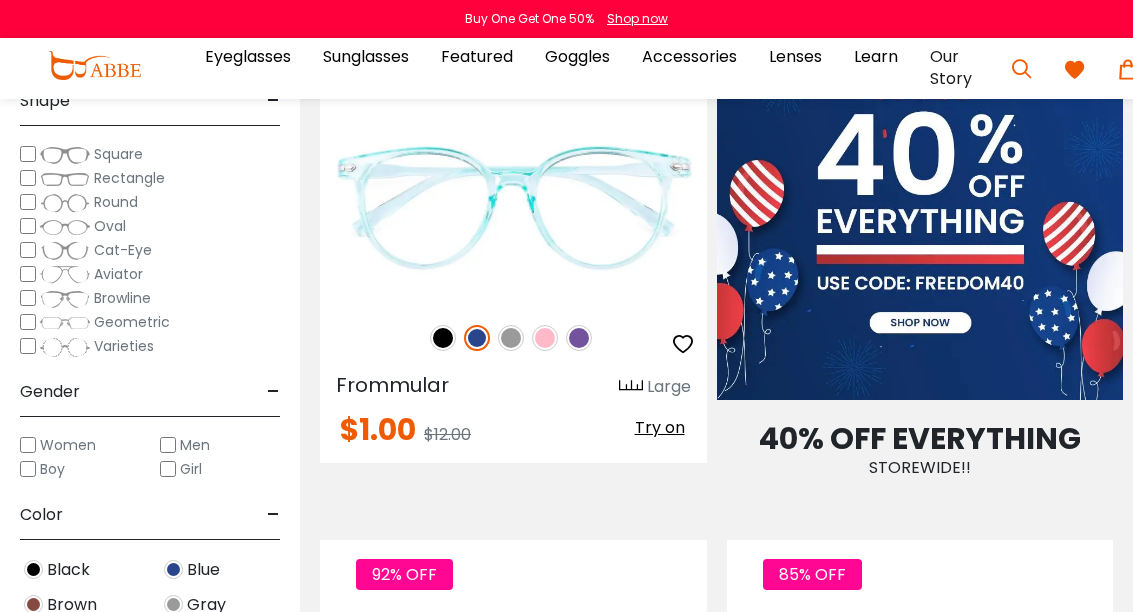 scroll, scrollTop: 307, scrollLeft: 0, axis: vertical 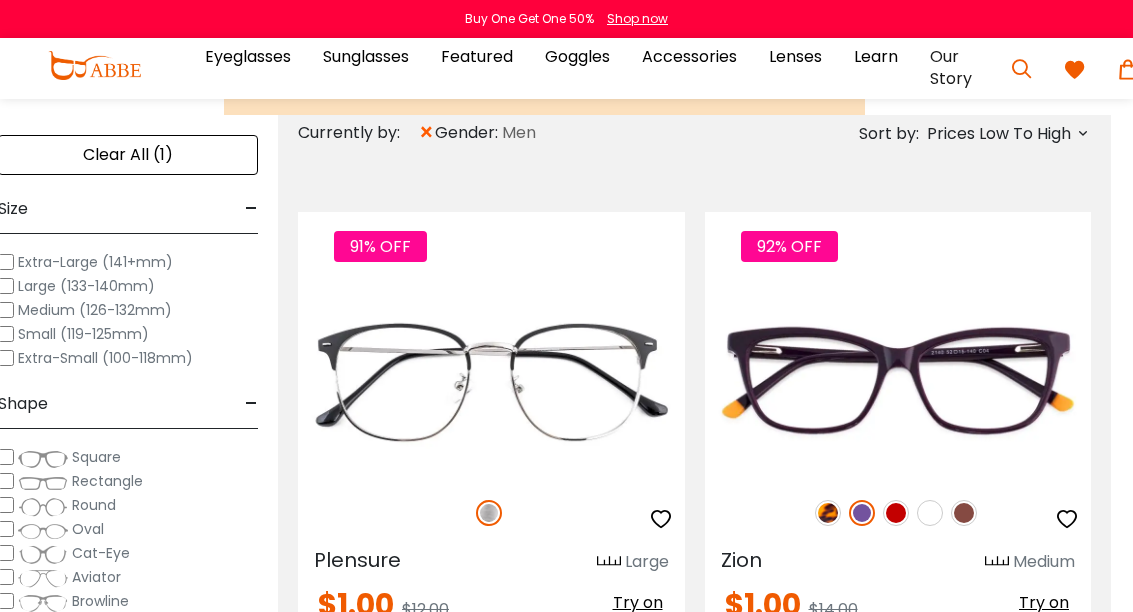 click at bounding box center [930, 513] 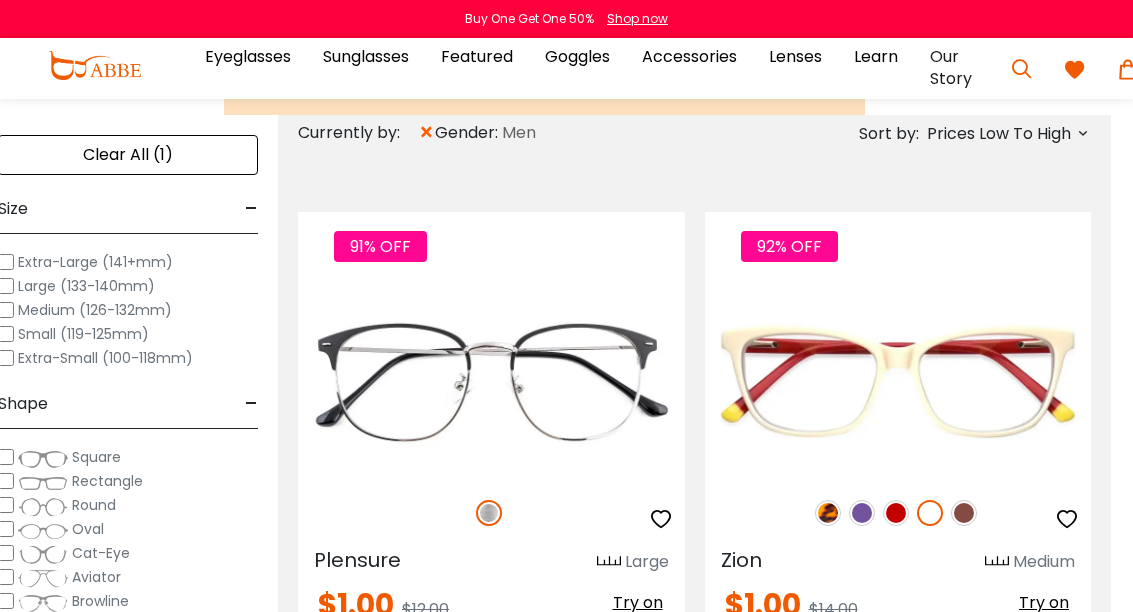 click on "92% OFF" at bounding box center (898, 513) 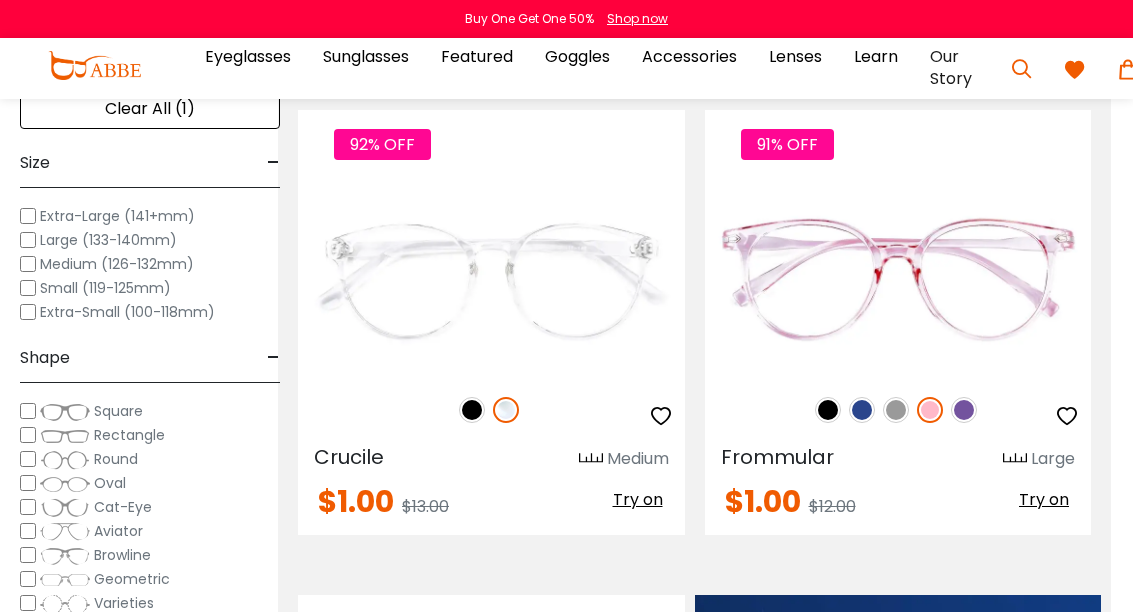 scroll, scrollTop: 1019, scrollLeft: 22, axis: both 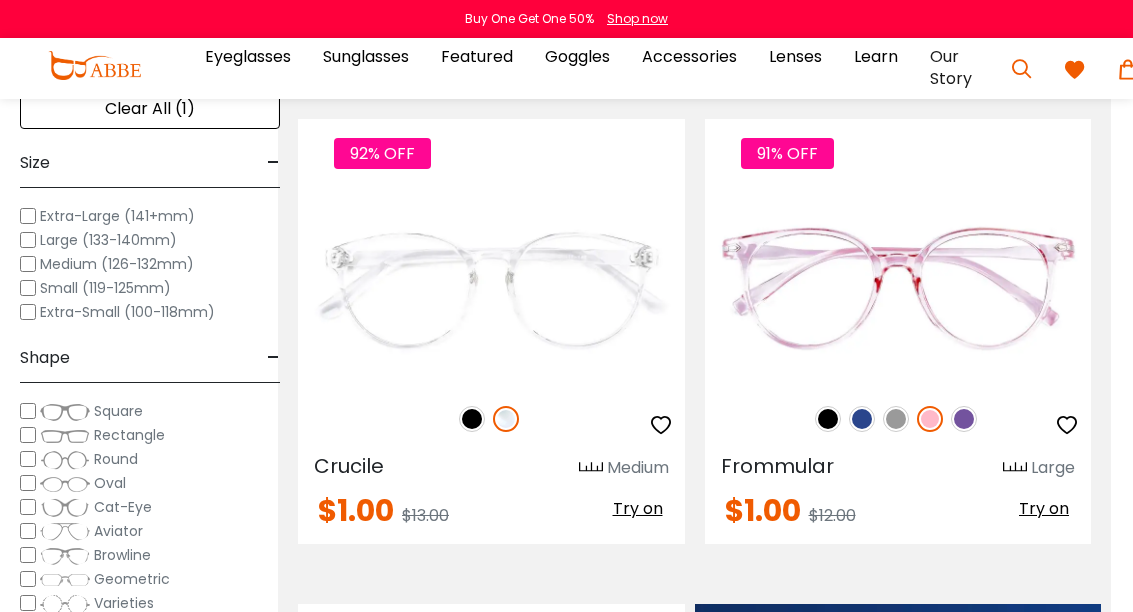 click at bounding box center (862, 419) 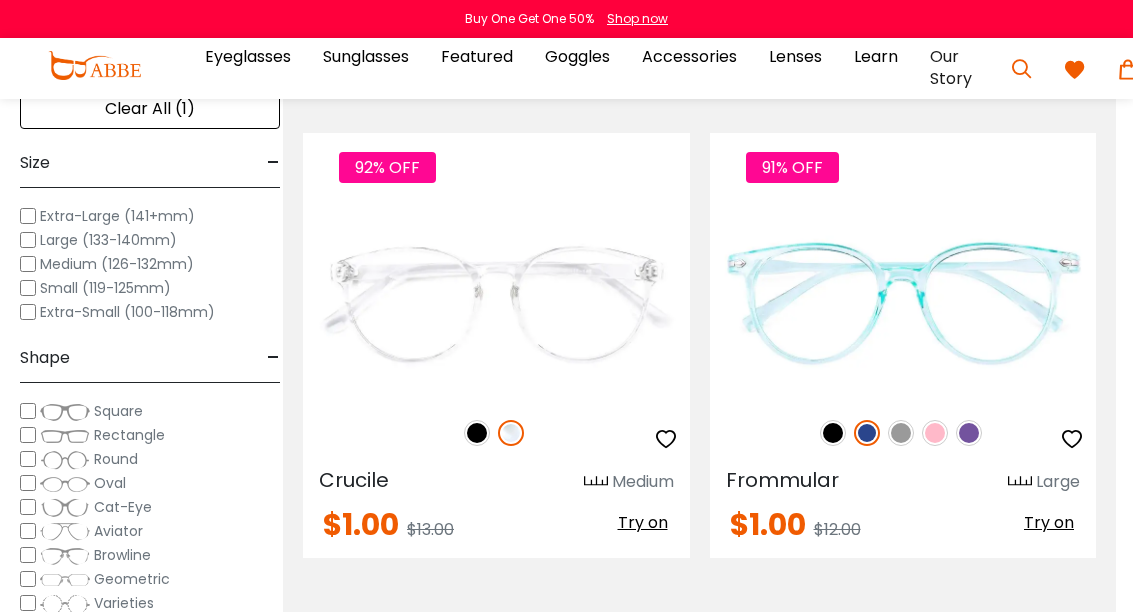 scroll, scrollTop: 1003, scrollLeft: 17, axis: both 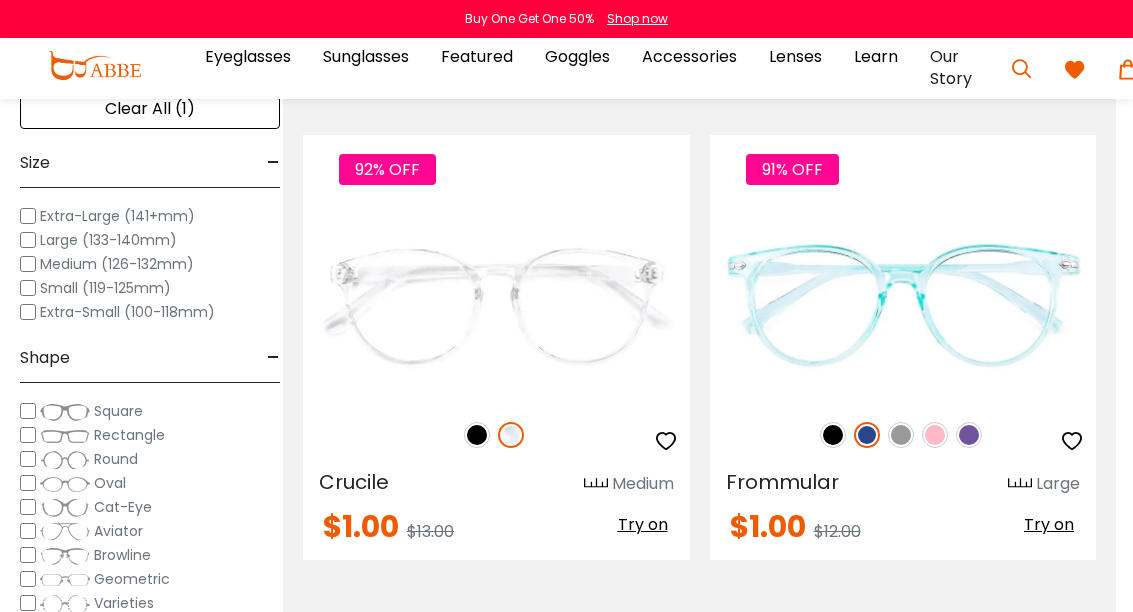click at bounding box center [833, 435] 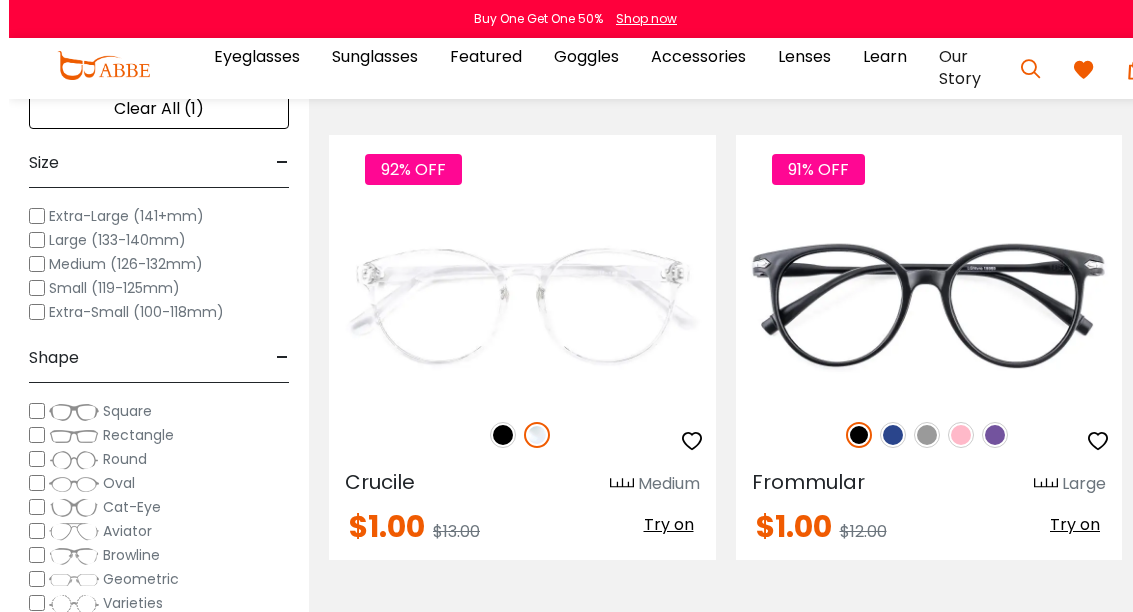 scroll, scrollTop: 1003, scrollLeft: 0, axis: vertical 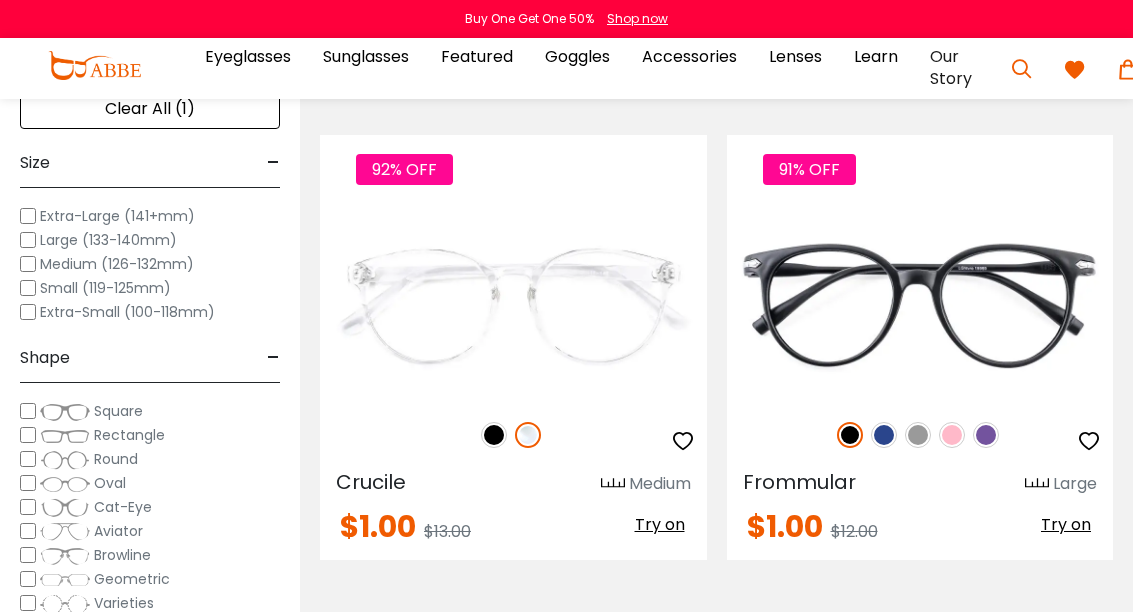 click at bounding box center [884, 435] 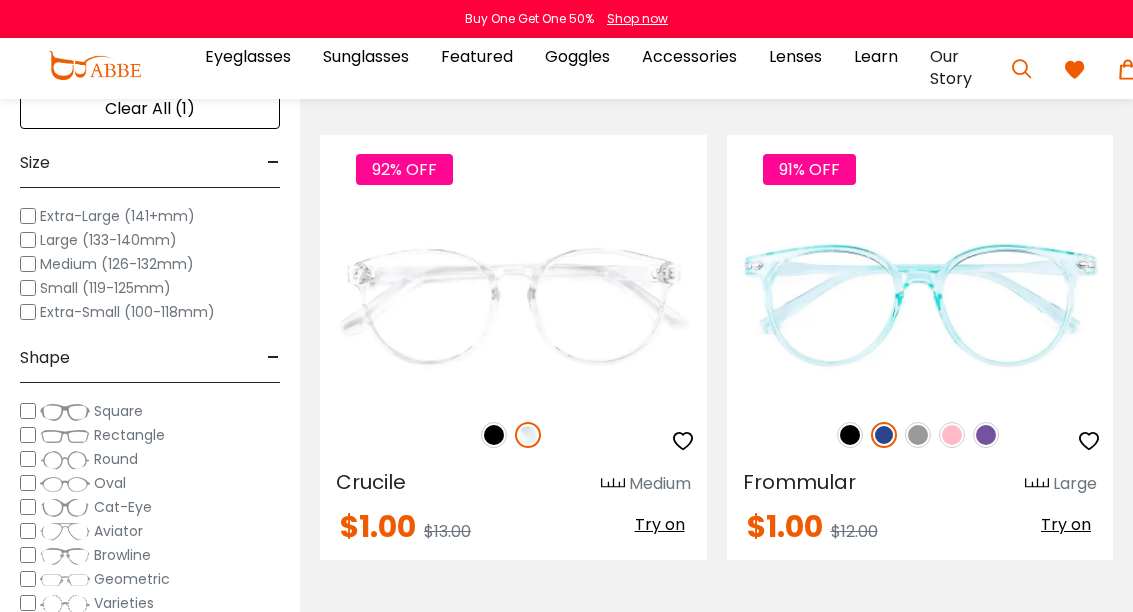 click at bounding box center (0, 0) 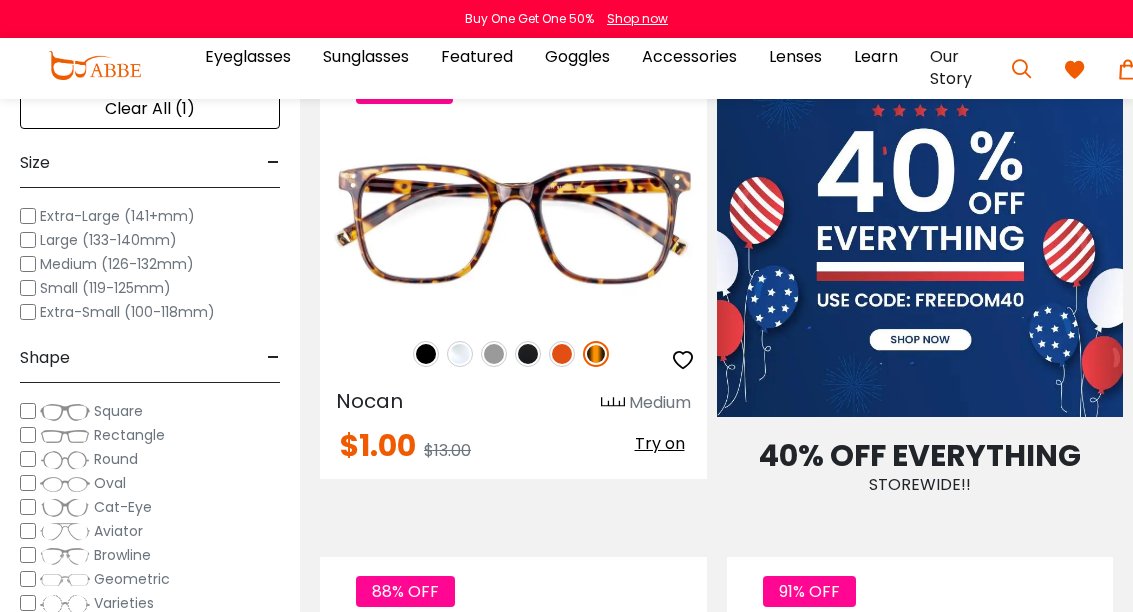 scroll, scrollTop: 1539, scrollLeft: 0, axis: vertical 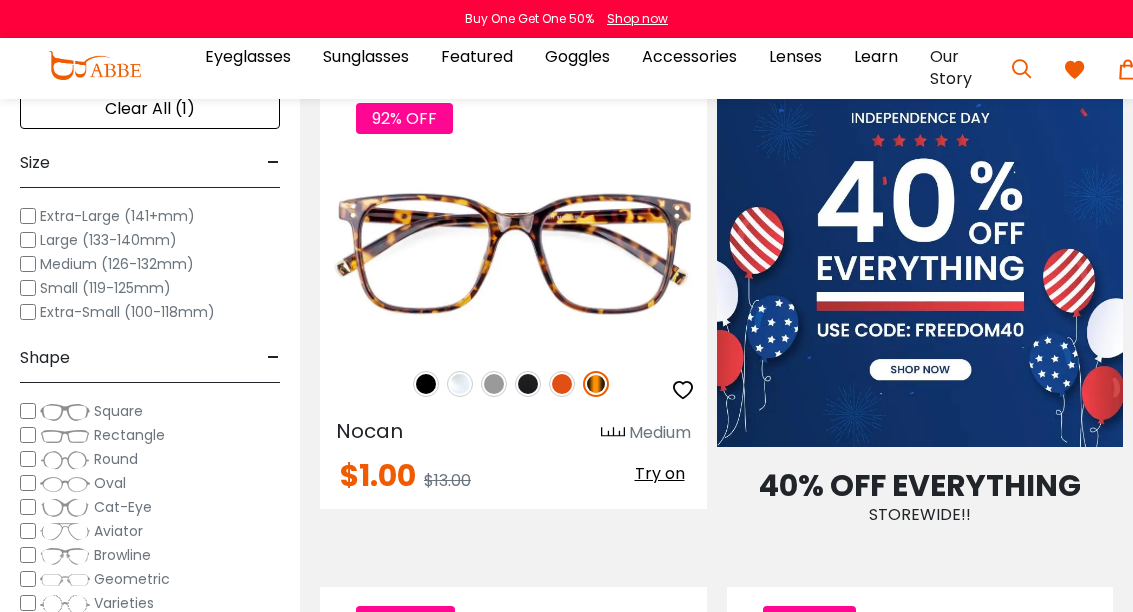 click at bounding box center (460, 384) 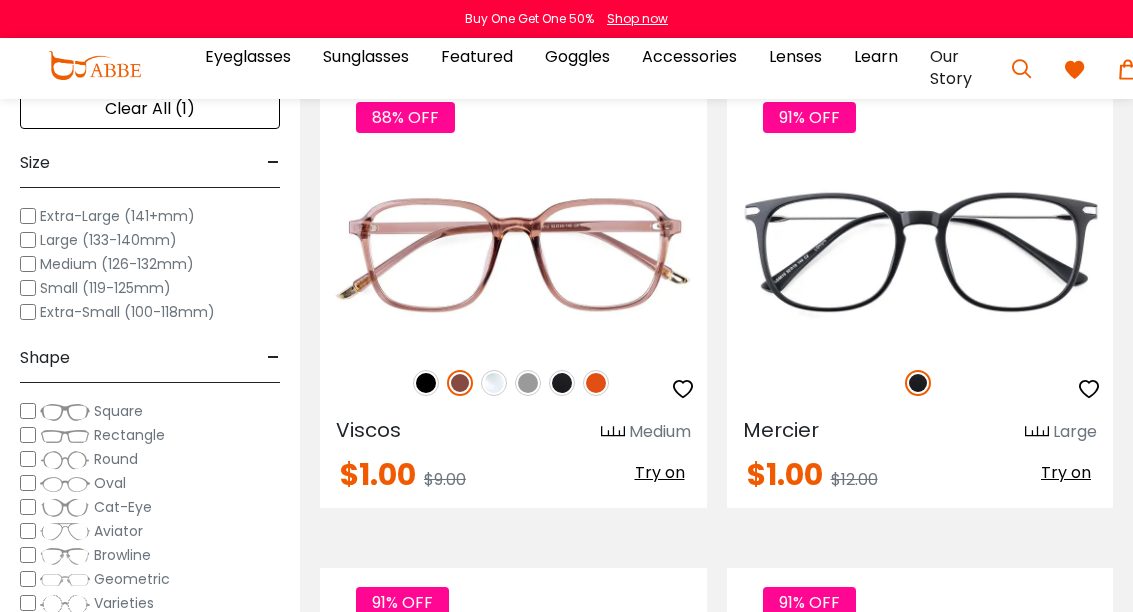 scroll, scrollTop: 2082, scrollLeft: 0, axis: vertical 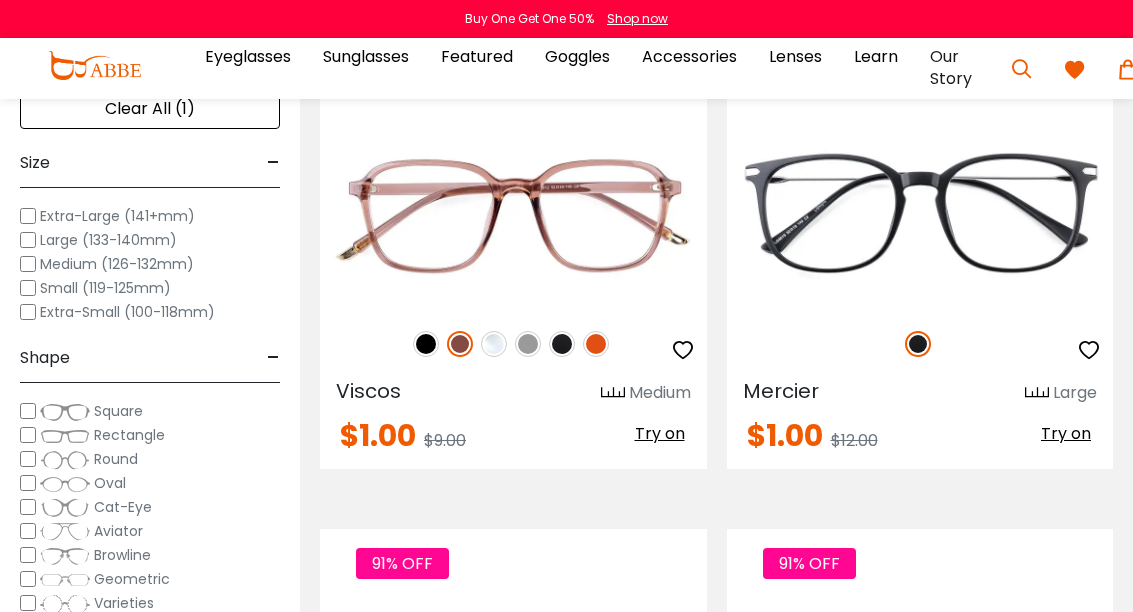 click at bounding box center (460, 344) 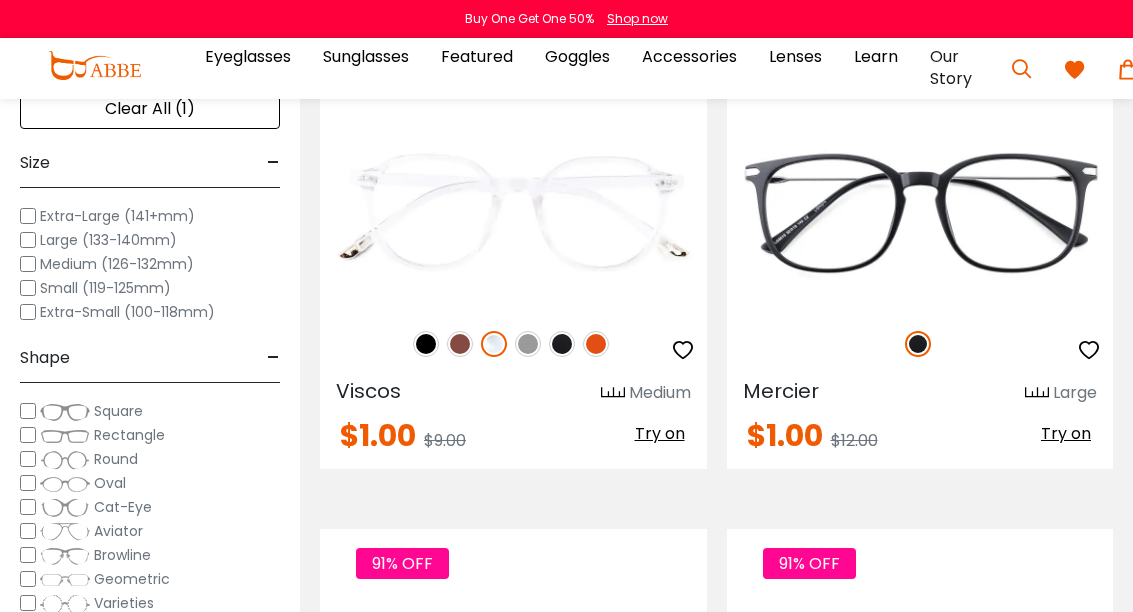 click at bounding box center (562, 344) 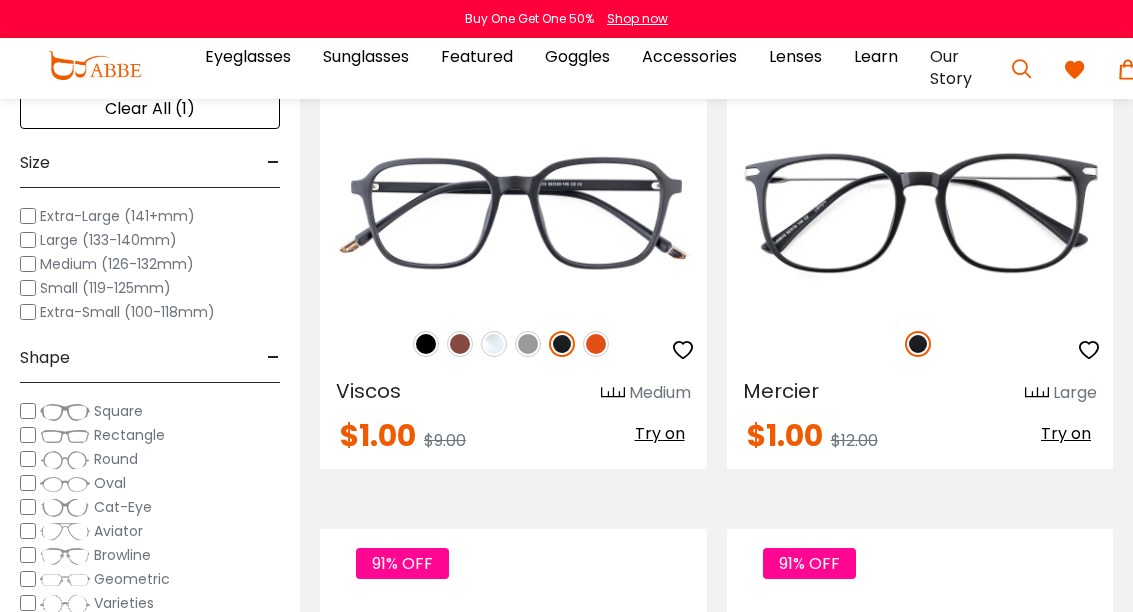 click at bounding box center [528, 344] 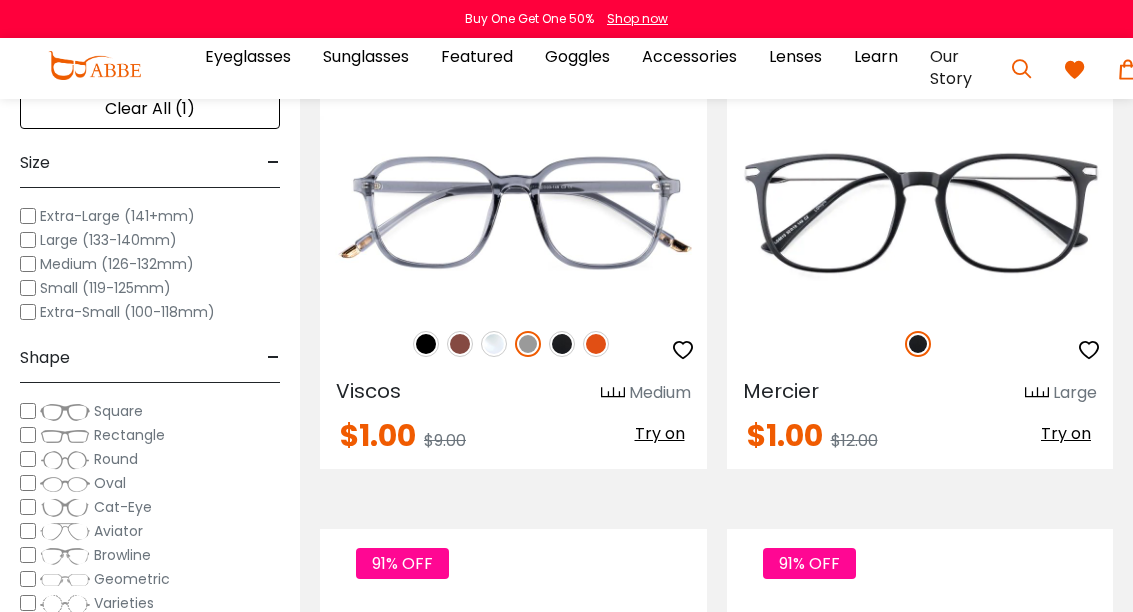 click at bounding box center (0, 0) 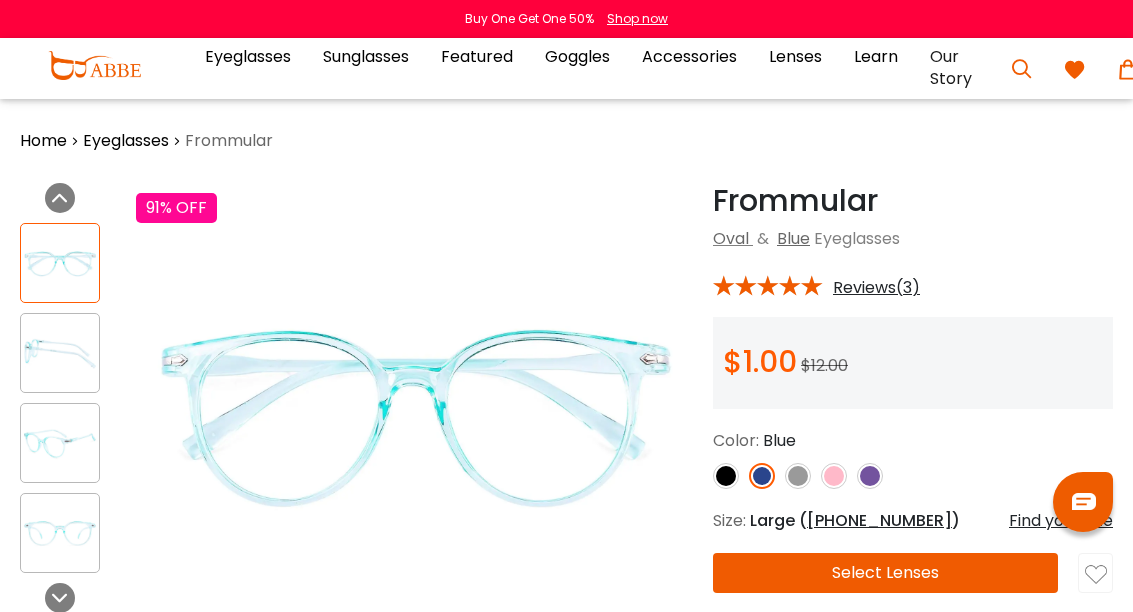 scroll, scrollTop: 0, scrollLeft: 0, axis: both 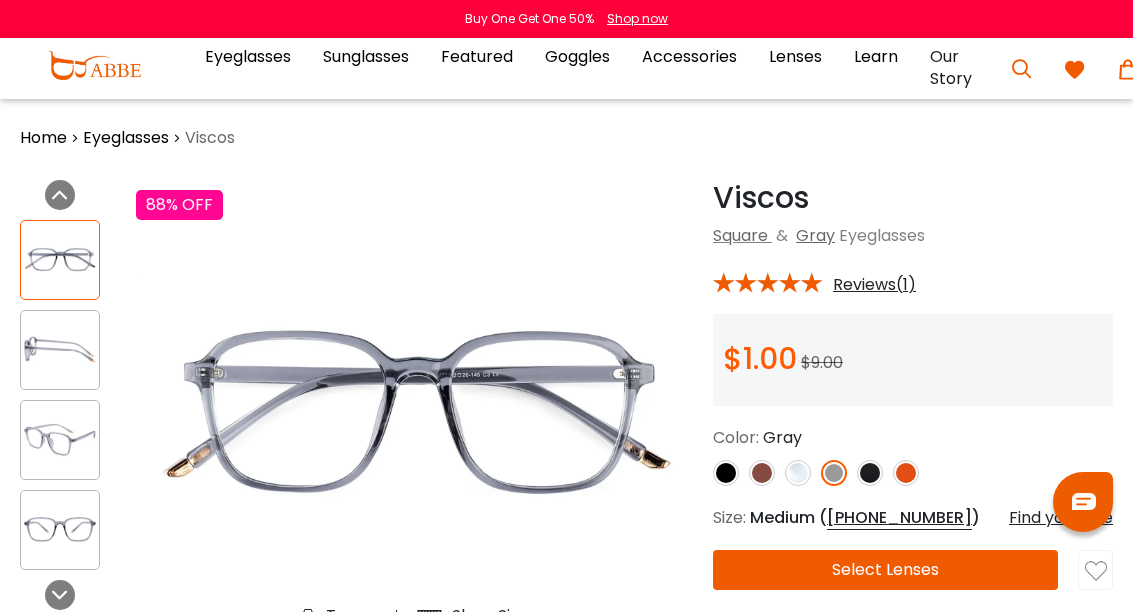 click on "Select Lenses" at bounding box center (885, 570) 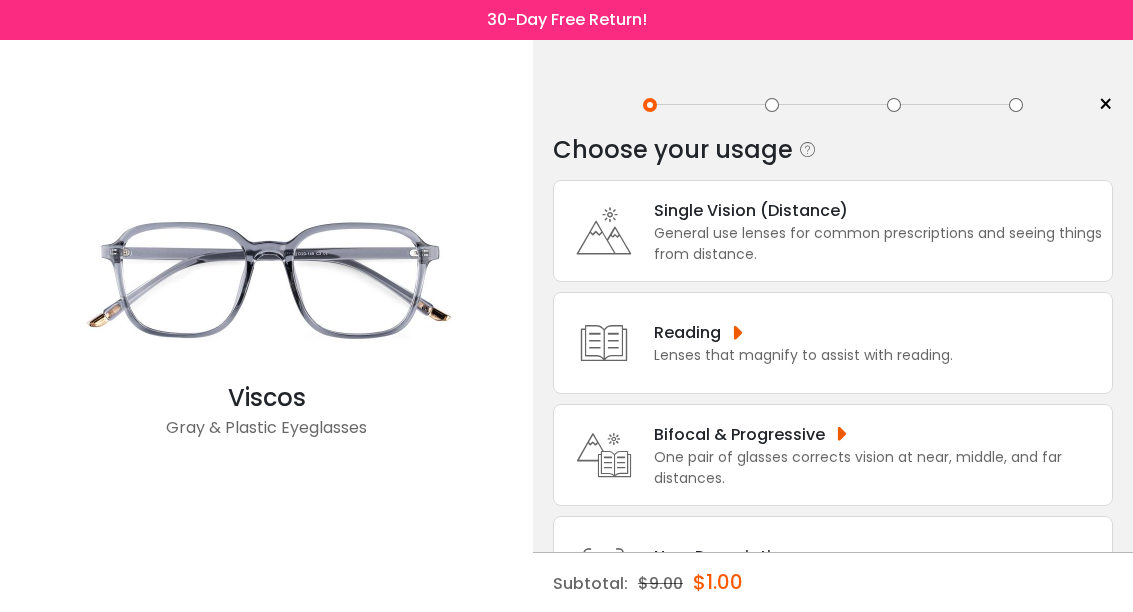 scroll, scrollTop: 0, scrollLeft: 0, axis: both 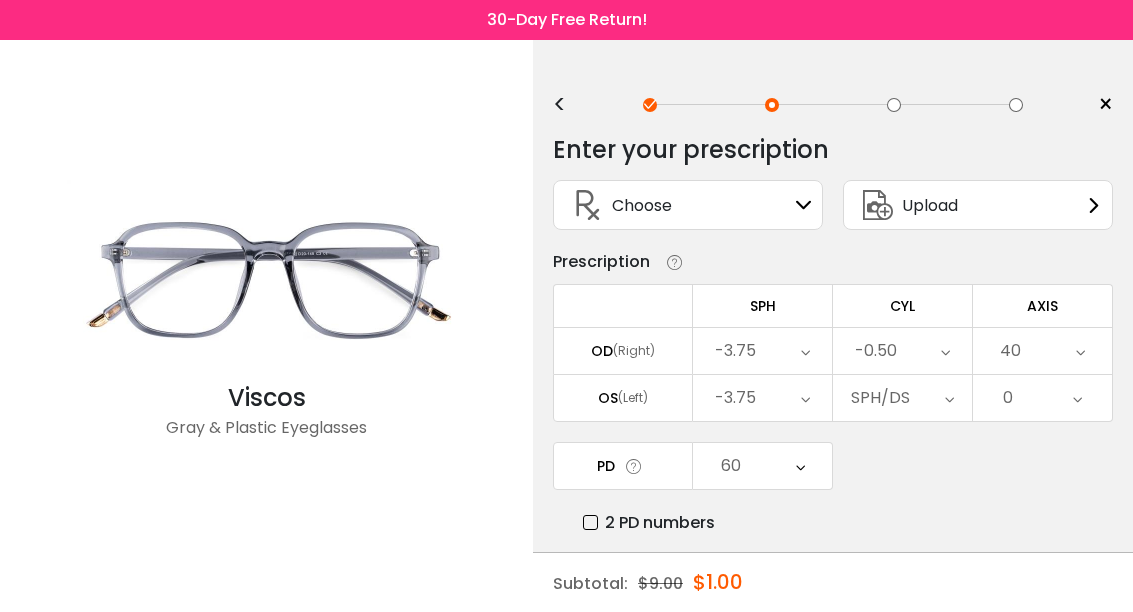 click at bounding box center [805, 351] 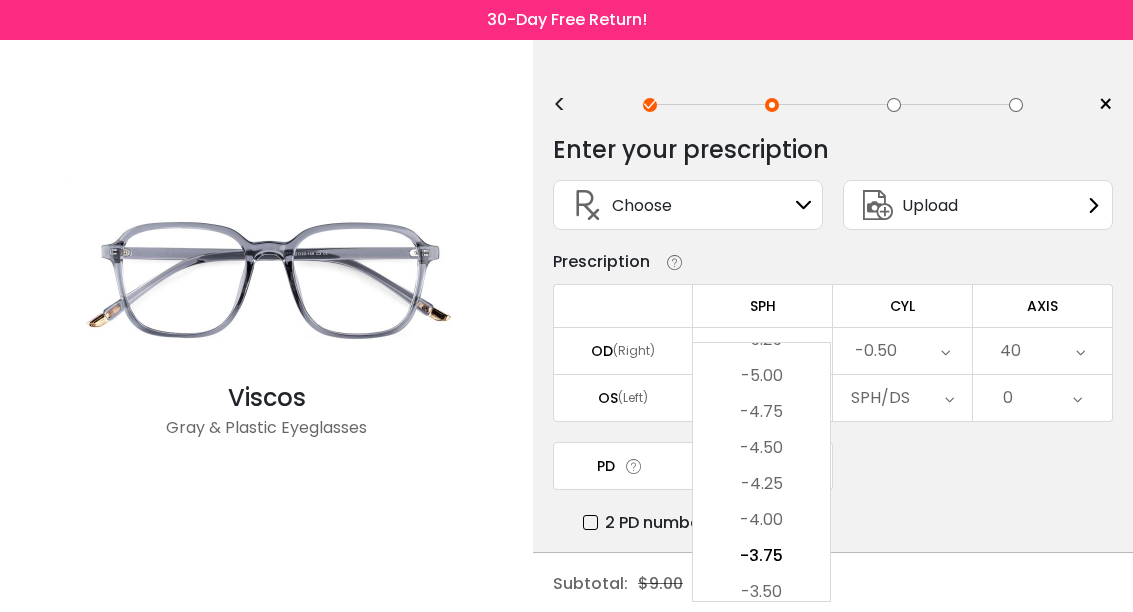 scroll, scrollTop: 2132, scrollLeft: 0, axis: vertical 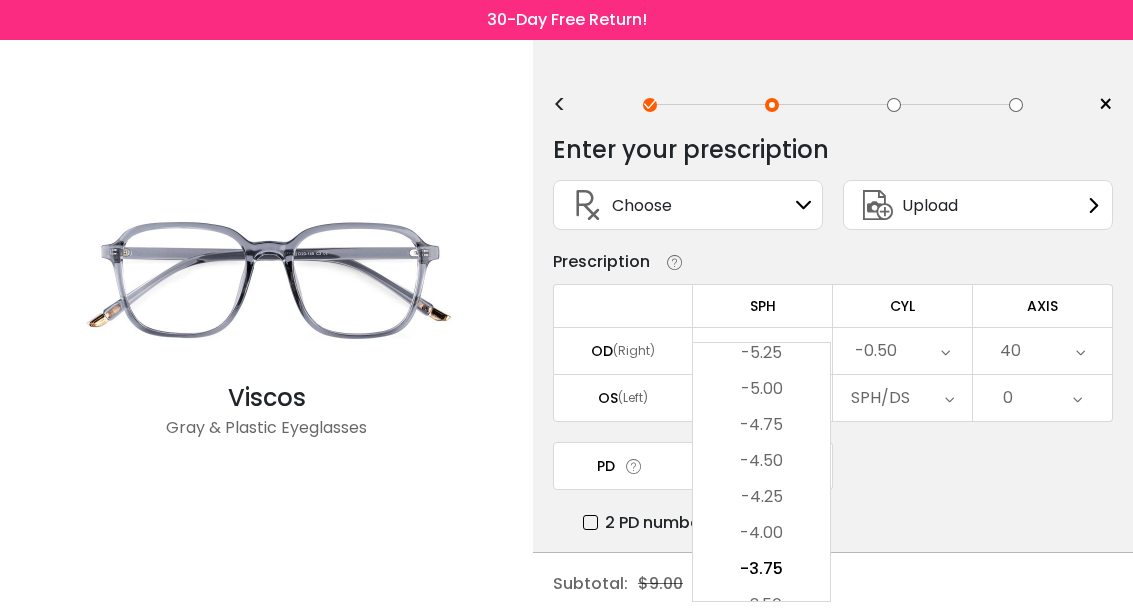 click on "-5.00" at bounding box center [761, 389] 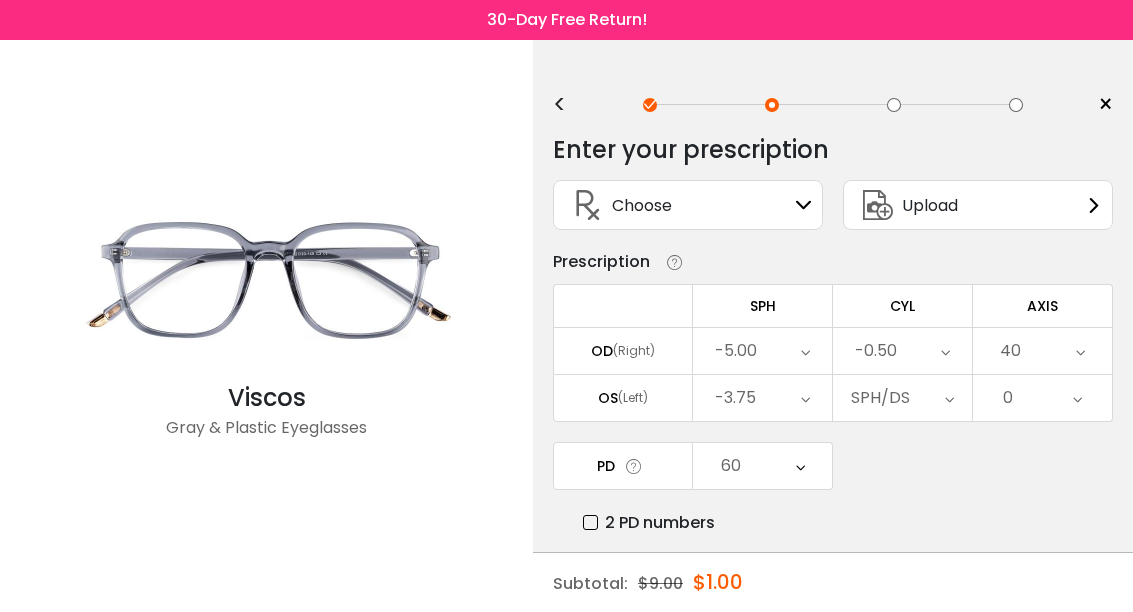 click on "-3.75" at bounding box center [762, 398] 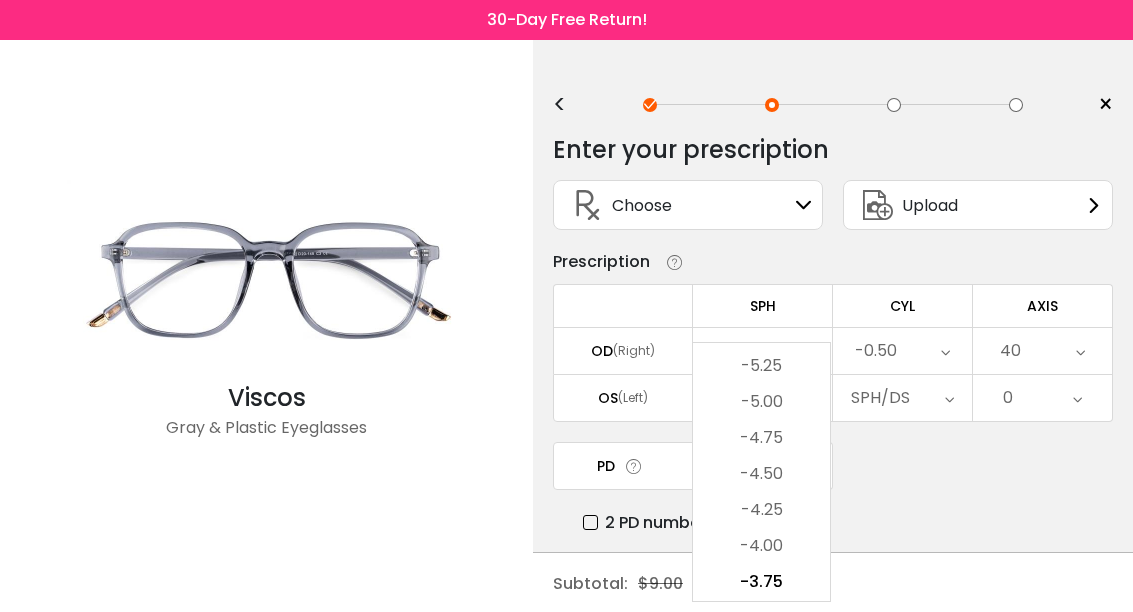 scroll, scrollTop: 2117, scrollLeft: 0, axis: vertical 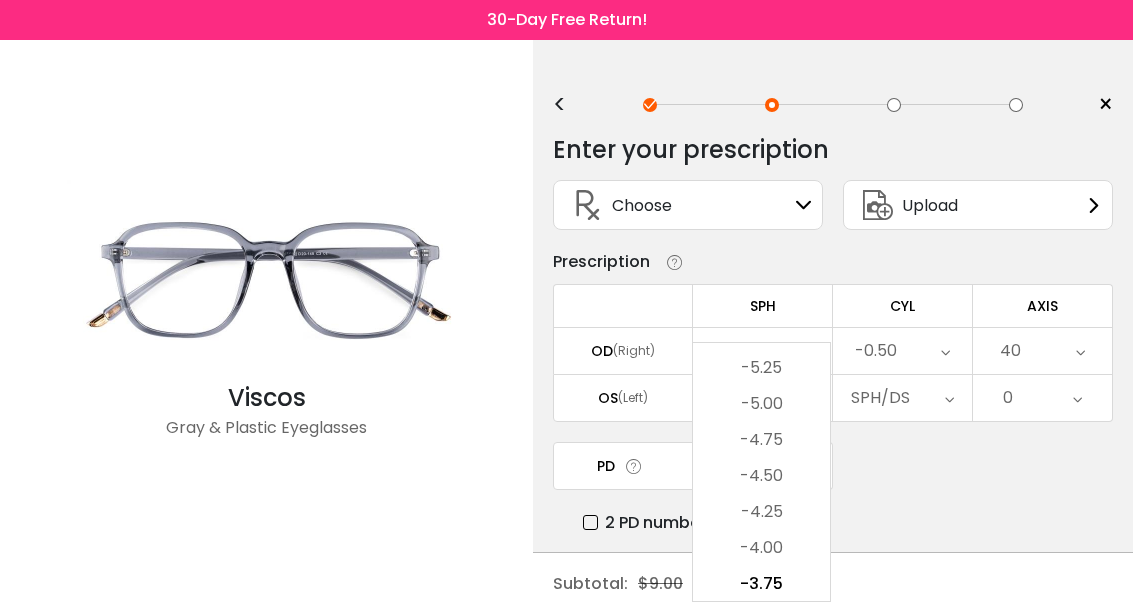 click on "-5.00" at bounding box center (761, 404) 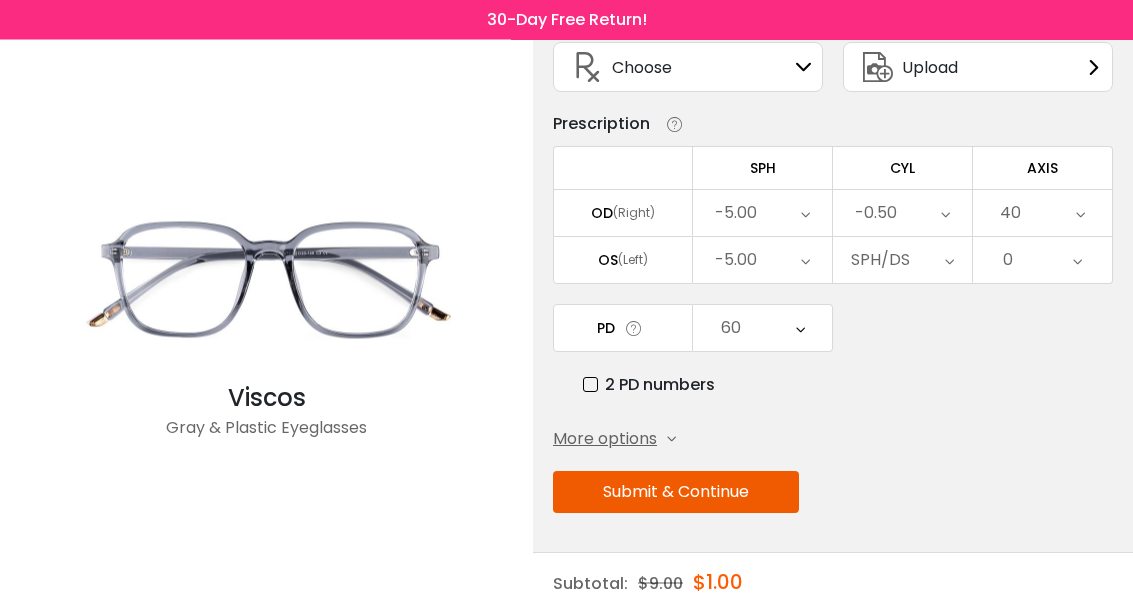 scroll, scrollTop: 142, scrollLeft: 0, axis: vertical 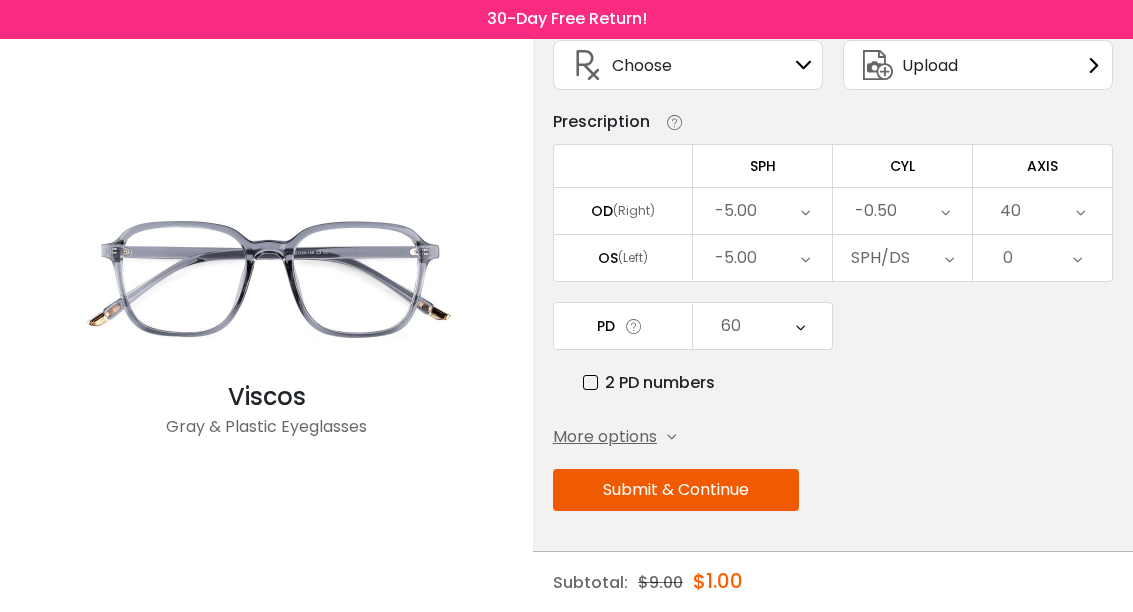 click on "Submit & Continue" at bounding box center [676, 491] 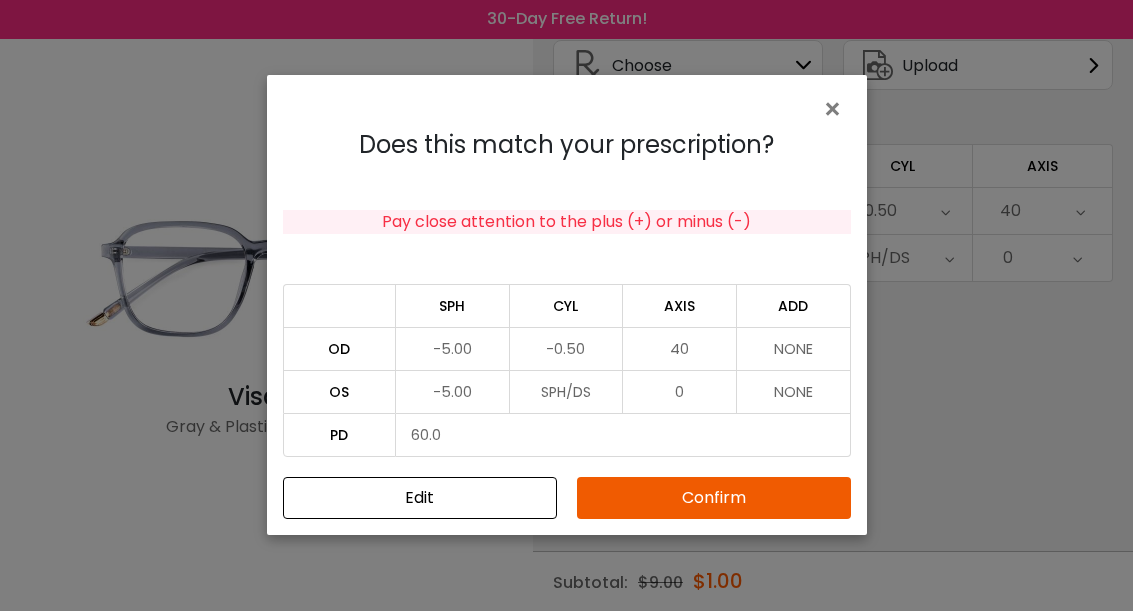 click on "Confirm" at bounding box center [714, 499] 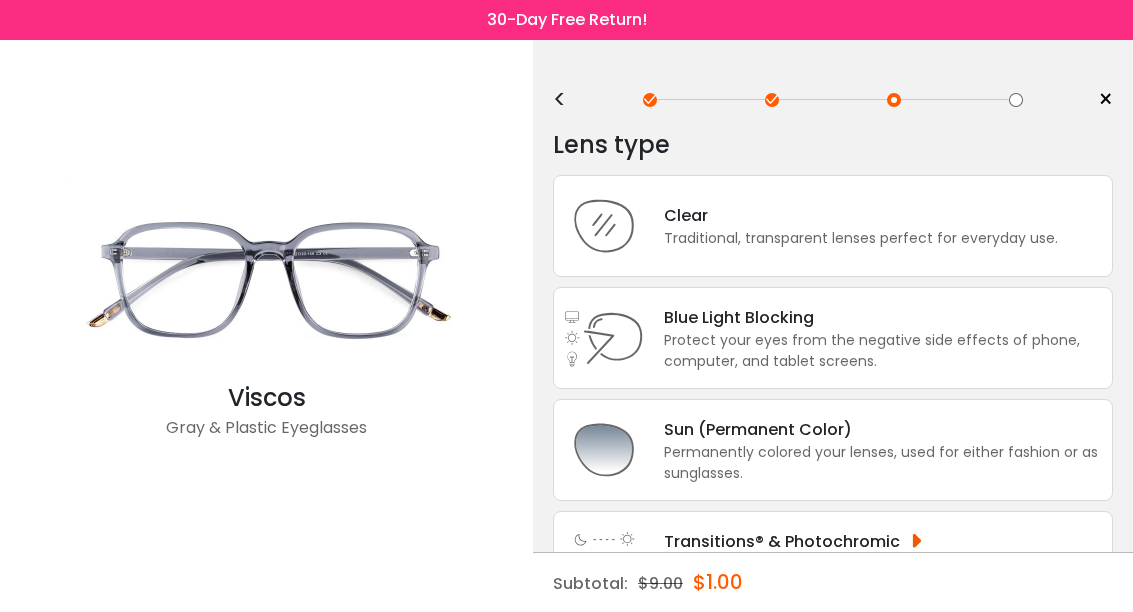 scroll, scrollTop: 0, scrollLeft: 0, axis: both 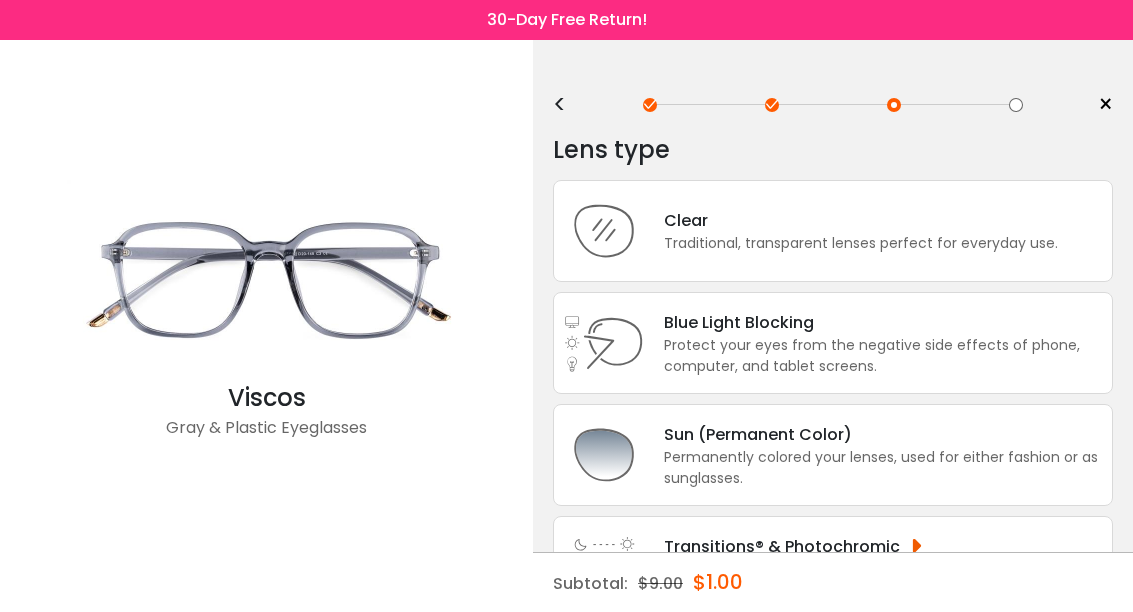 click on "Sun (Permanent Color)" at bounding box center (883, 434) 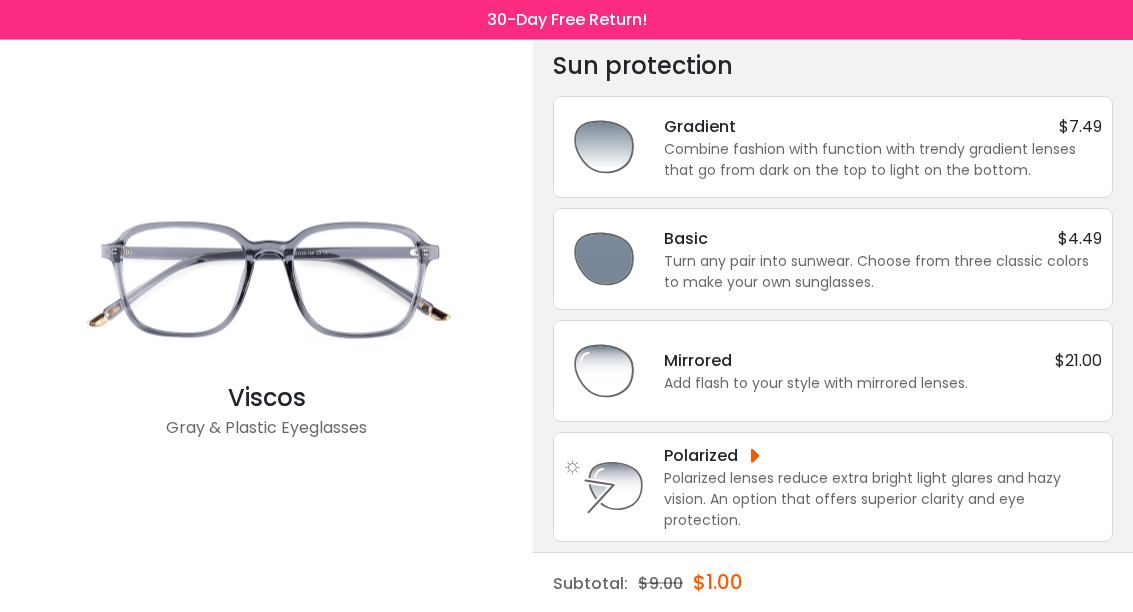 scroll, scrollTop: 86, scrollLeft: 0, axis: vertical 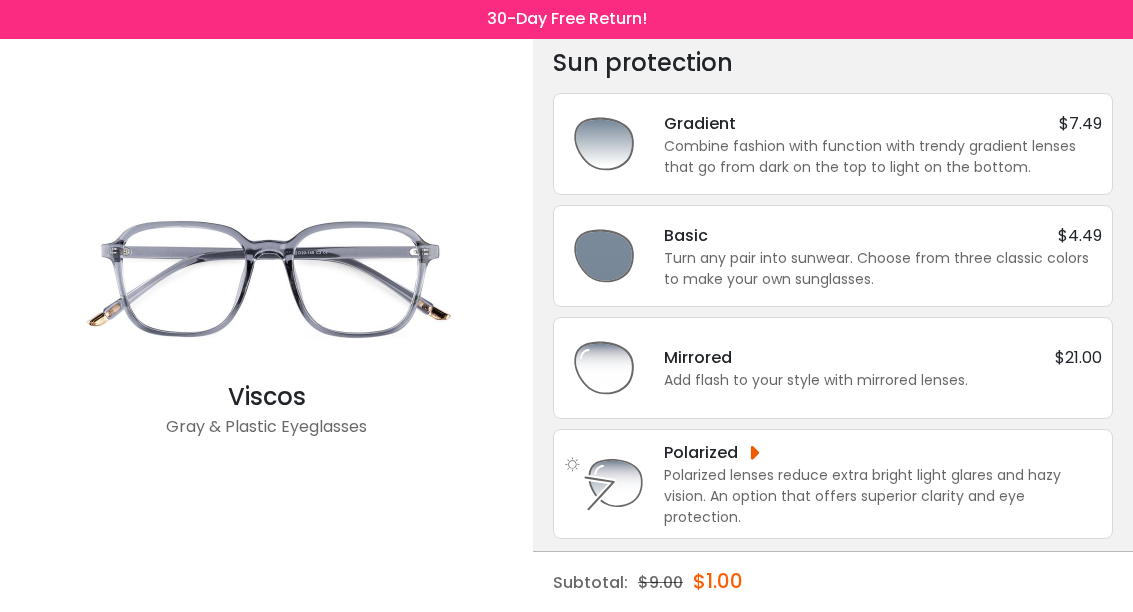 click on "Combine fashion with function with trendy gradient lenses that go from dark on the top to light on the bottom." at bounding box center (883, 158) 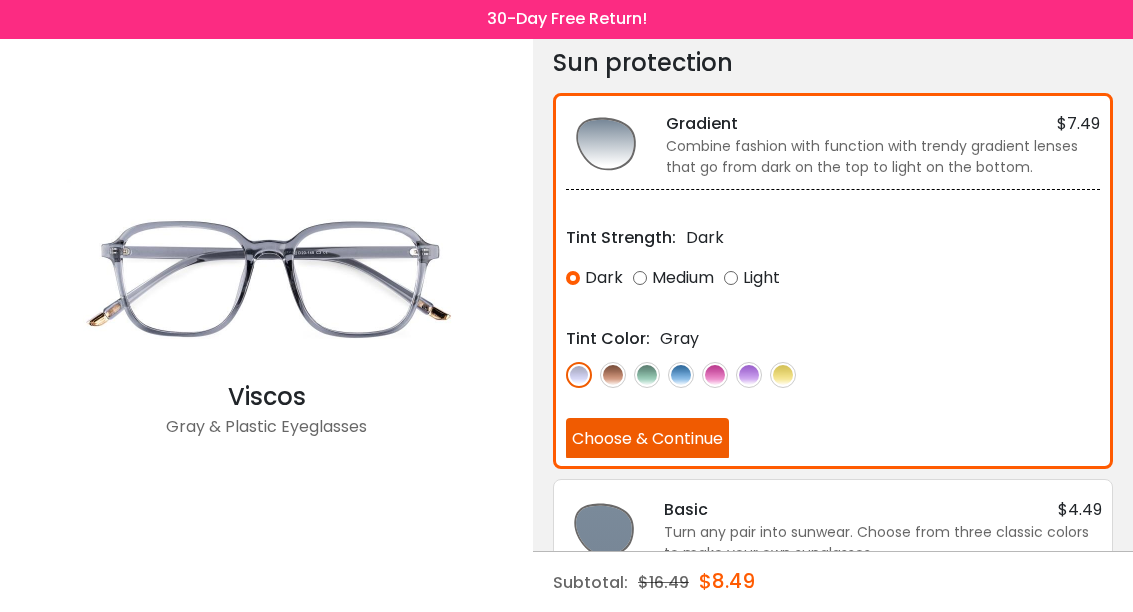 scroll, scrollTop: 87, scrollLeft: 0, axis: vertical 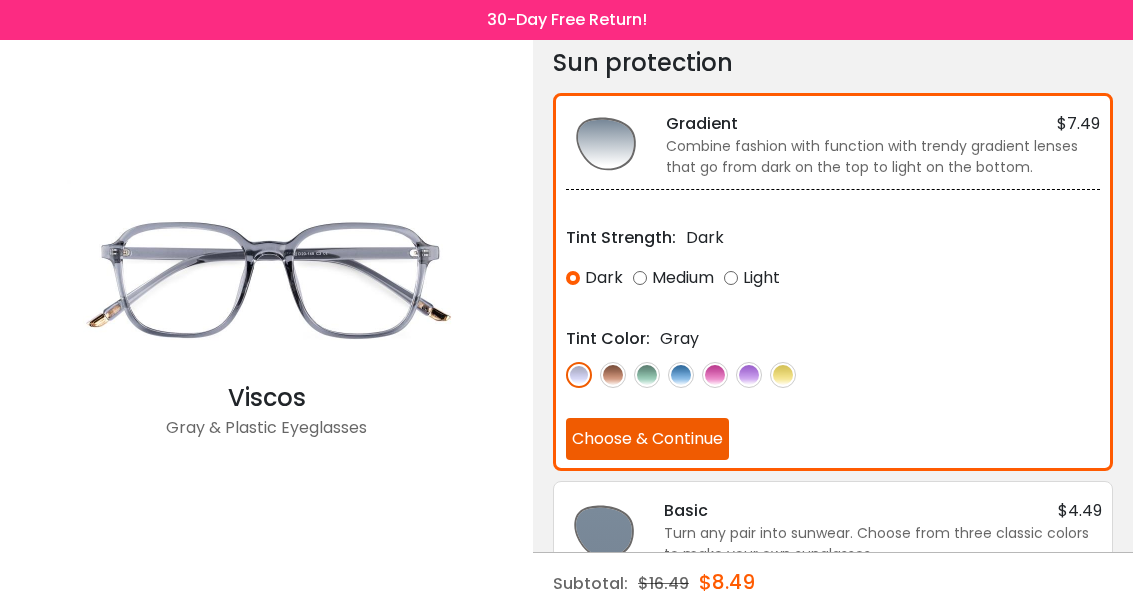 click on "Medium" at bounding box center [673, 278] 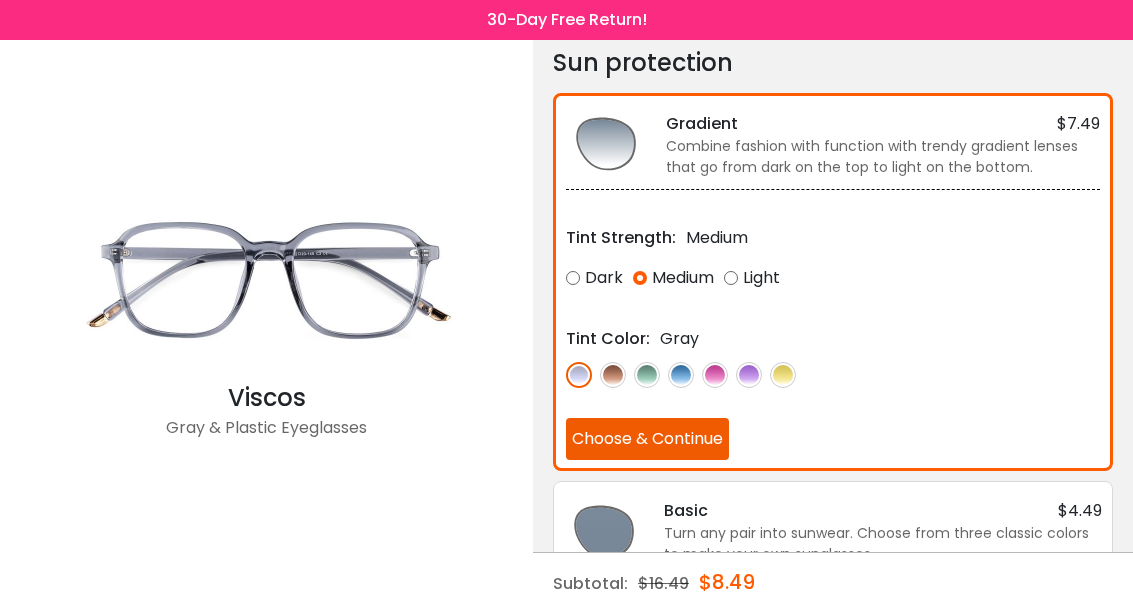 click at bounding box center (681, 375) 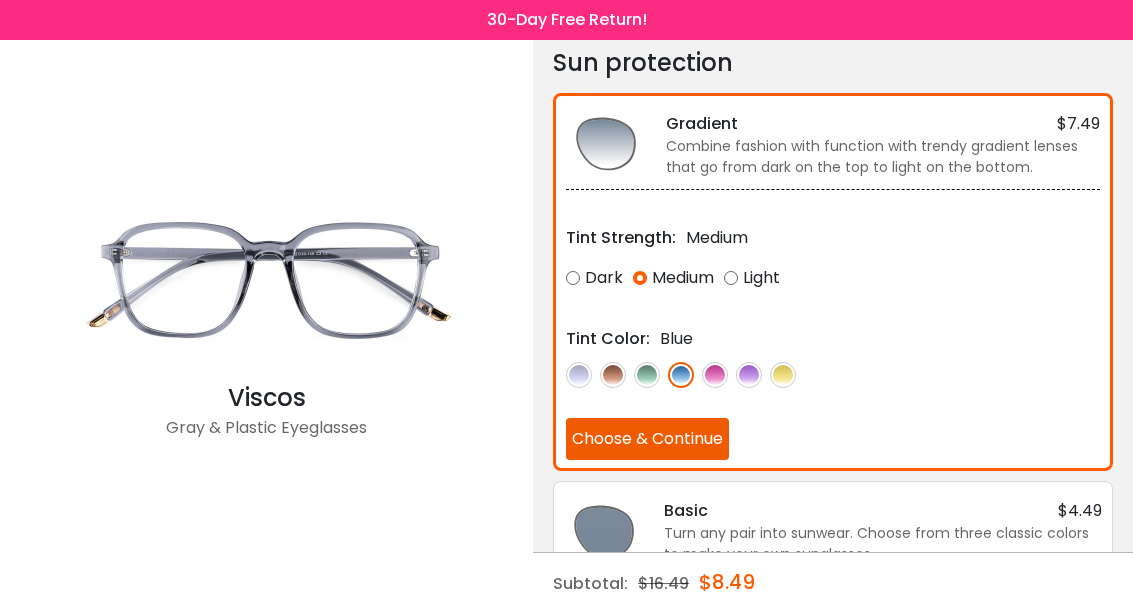click on "Choose & Continue" at bounding box center [647, 439] 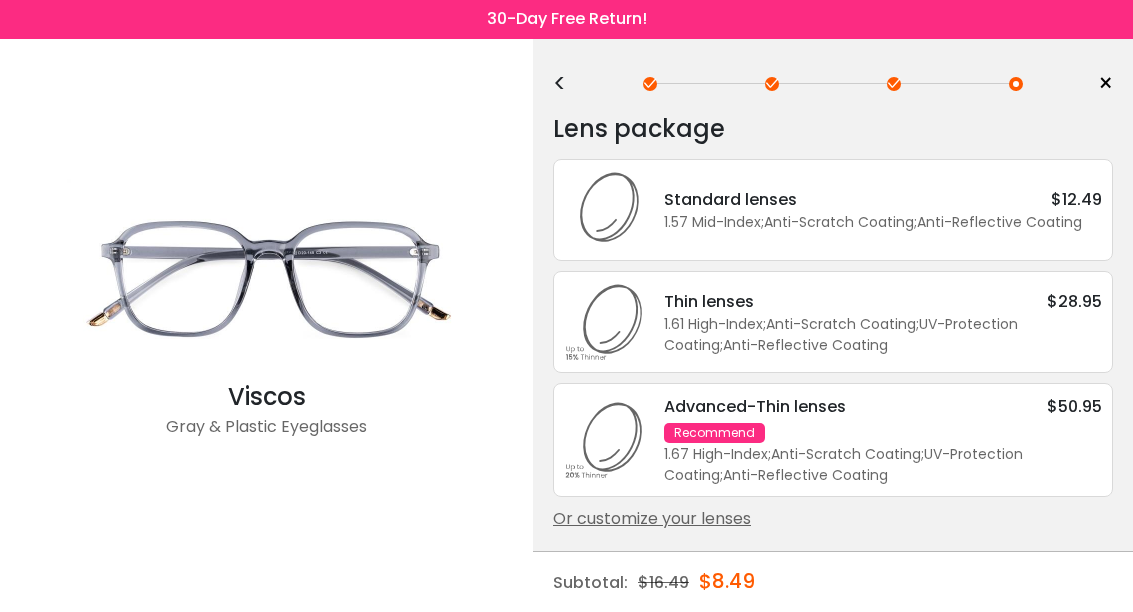 scroll, scrollTop: 84, scrollLeft: 0, axis: vertical 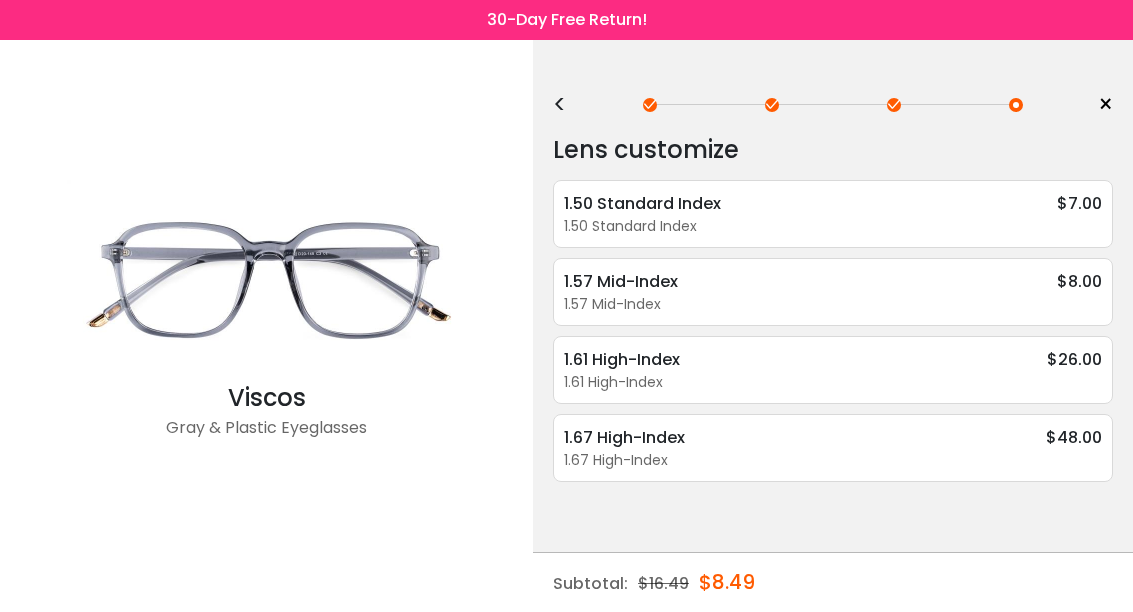 click on "1.57 Mid-Index" at bounding box center (833, 304) 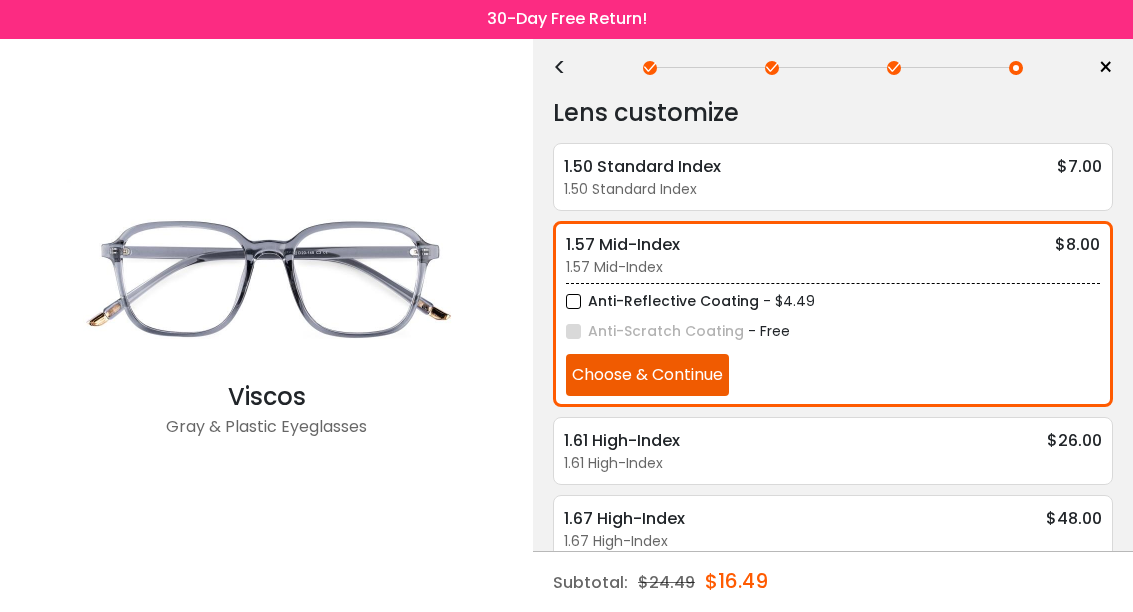 scroll, scrollTop: 56, scrollLeft: 0, axis: vertical 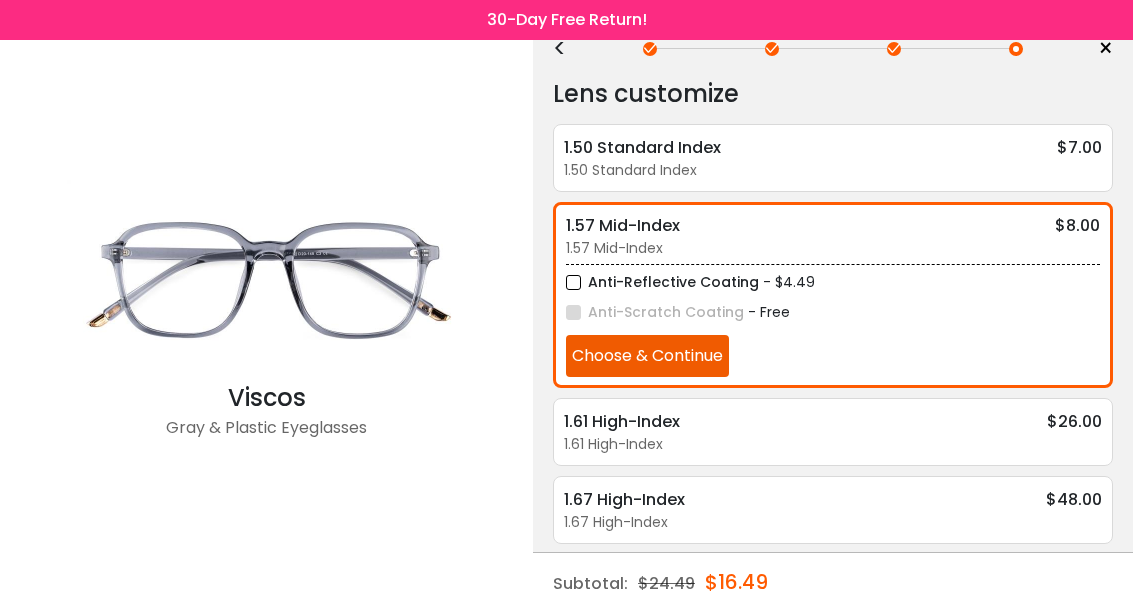 click on "Choose & Continue" at bounding box center (647, 356) 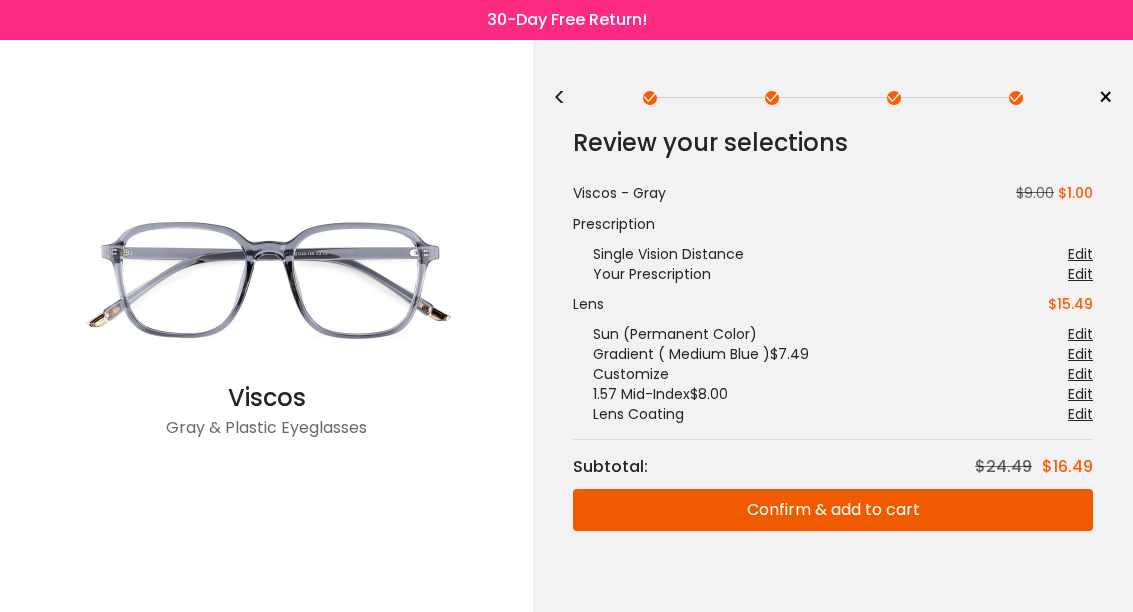 scroll, scrollTop: 0, scrollLeft: 0, axis: both 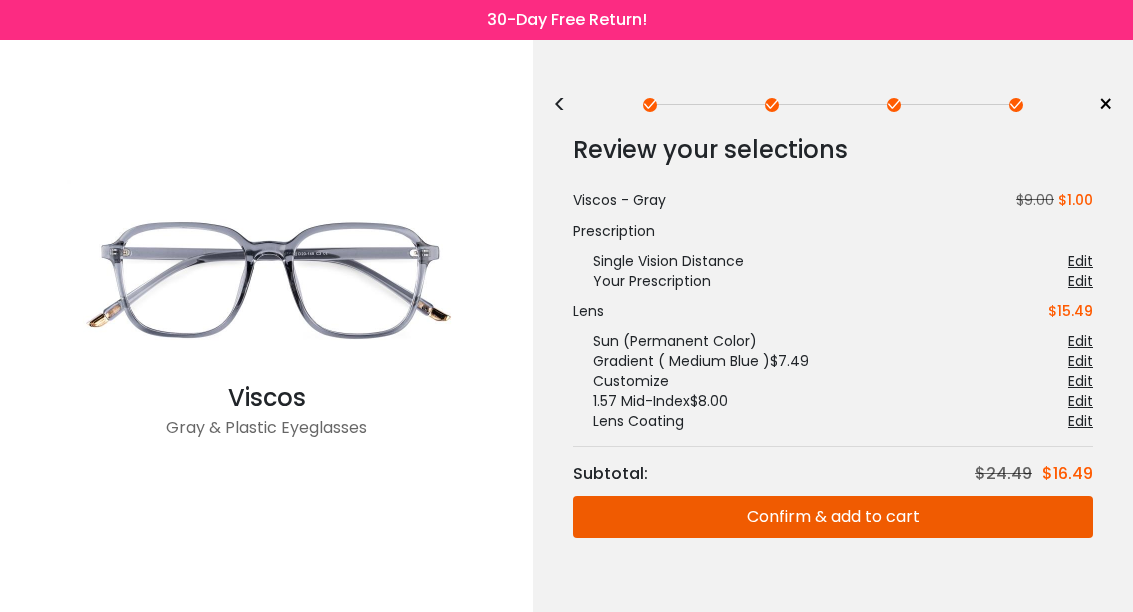 click on "Confirm & add to cart" at bounding box center [833, 517] 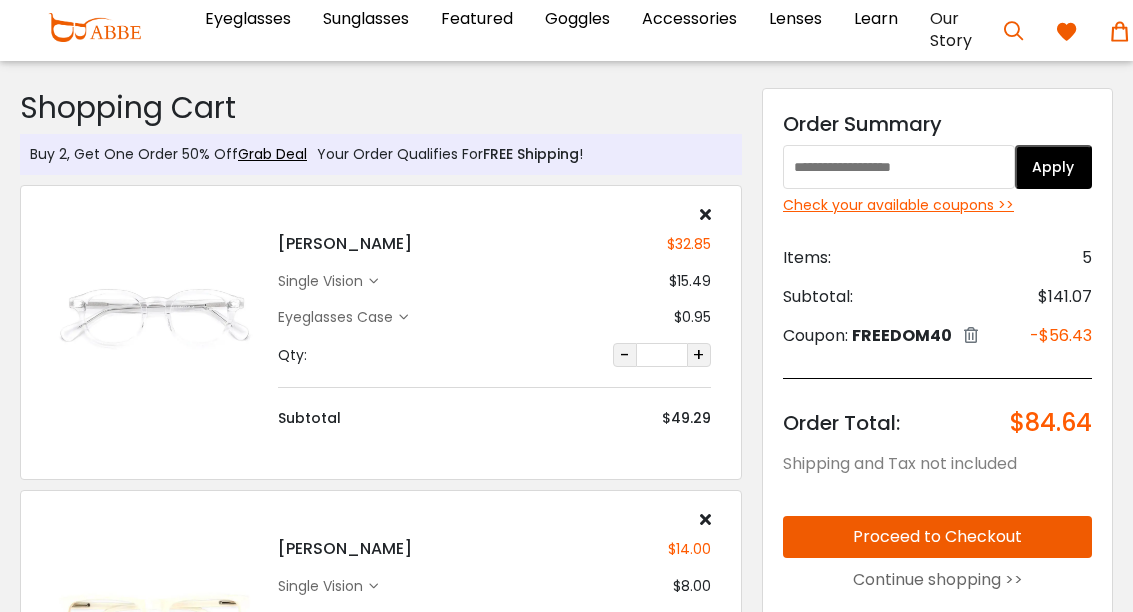 scroll, scrollTop: 0, scrollLeft: 0, axis: both 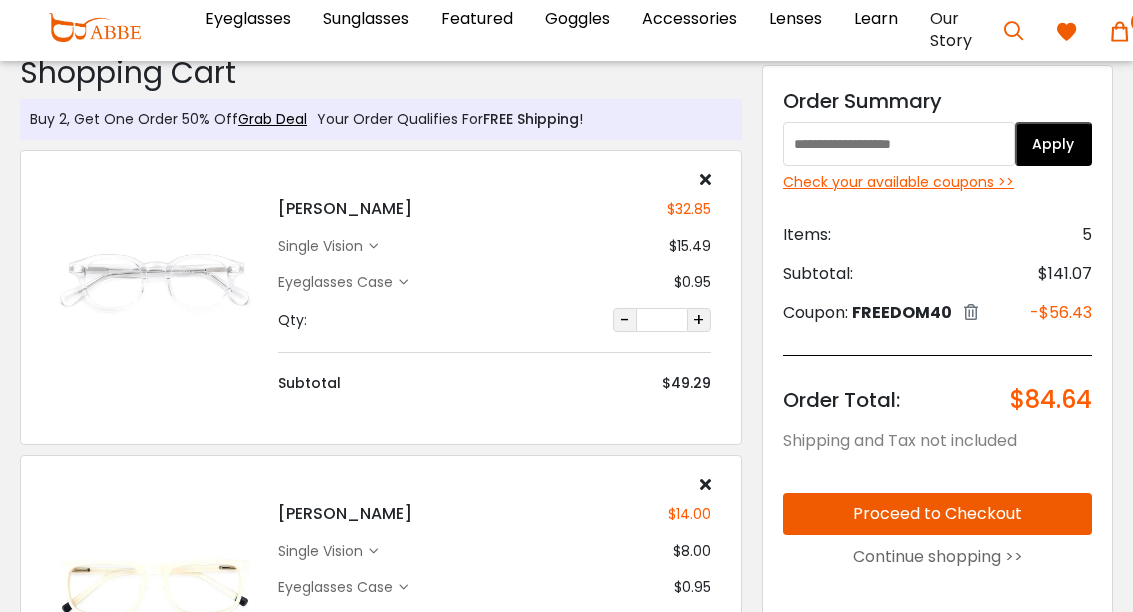 click on "single vision" at bounding box center [323, 246] 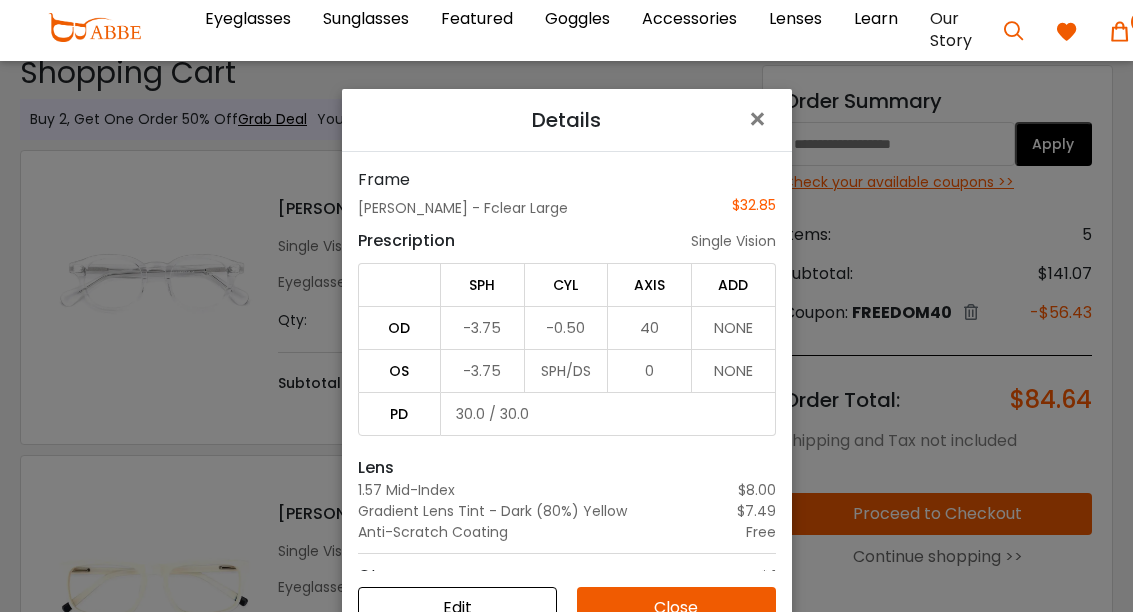 click on "×" at bounding box center [761, 119] 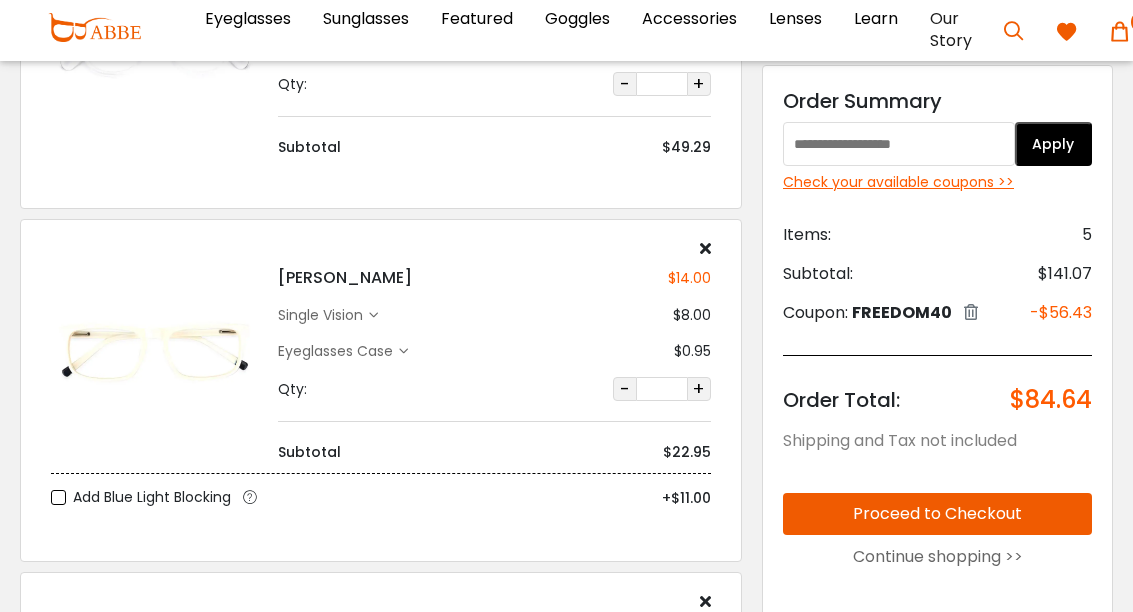 scroll, scrollTop: 281, scrollLeft: 0, axis: vertical 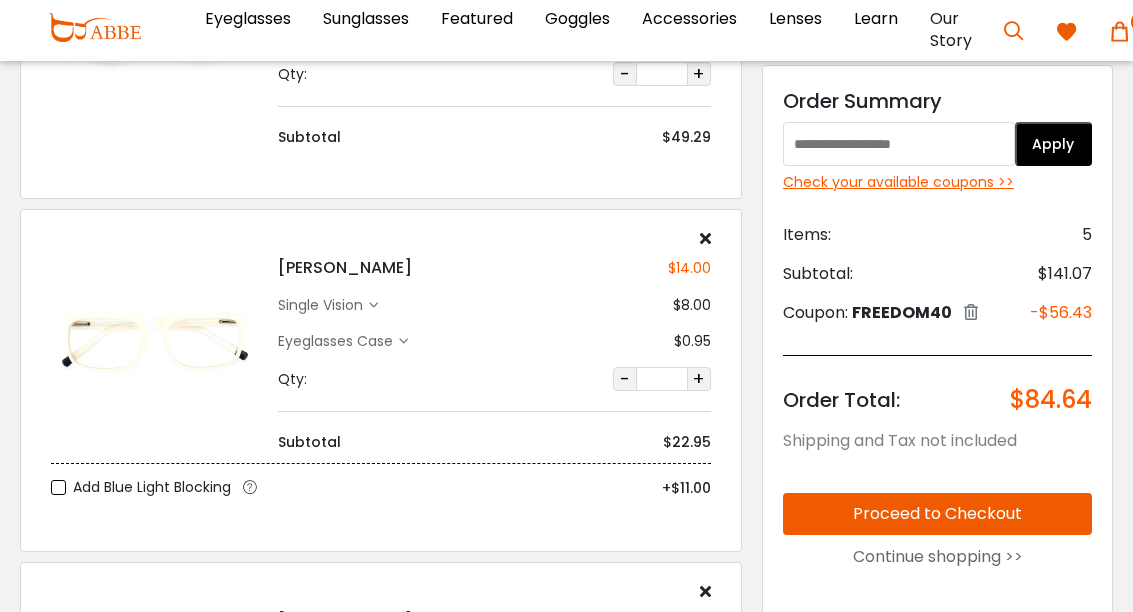 click on "single vision" at bounding box center [323, 305] 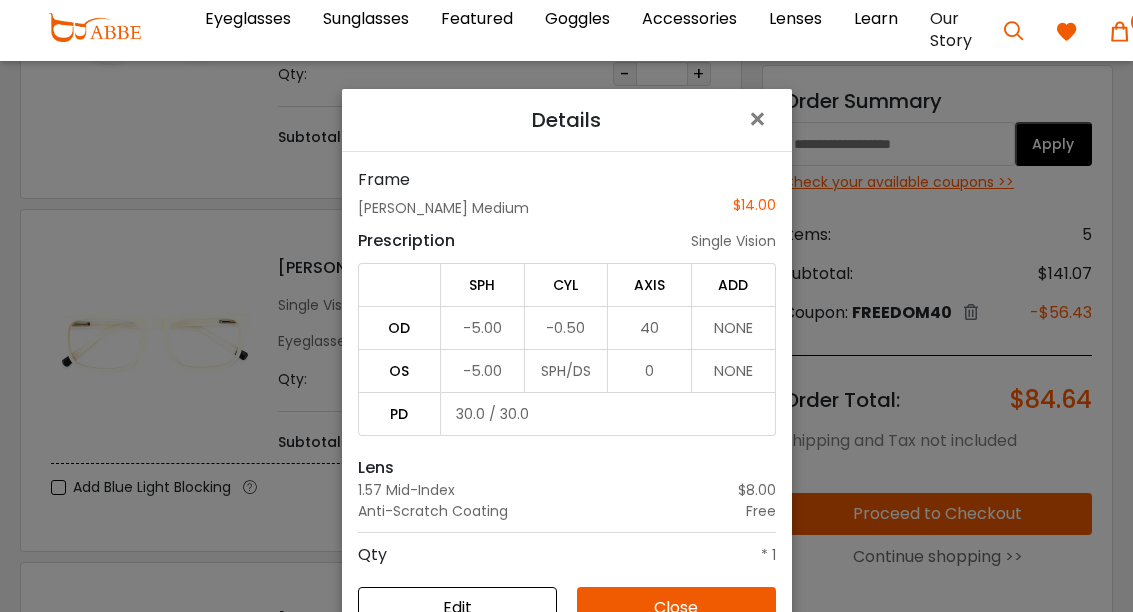 click on "×" at bounding box center (761, 119) 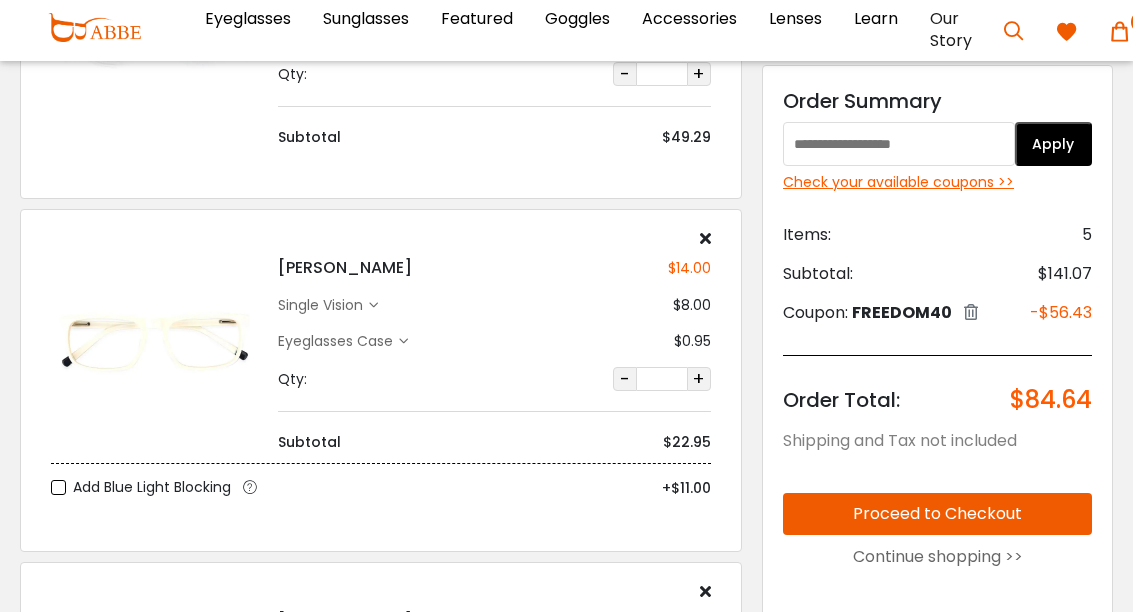click at bounding box center [373, 305] 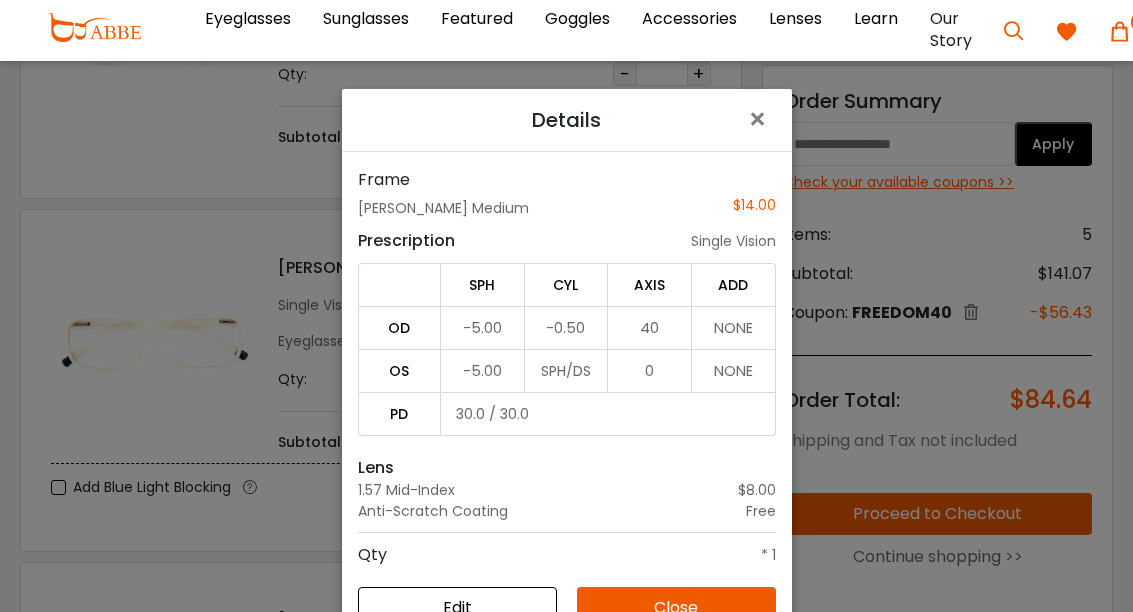 click on "×" at bounding box center (761, 119) 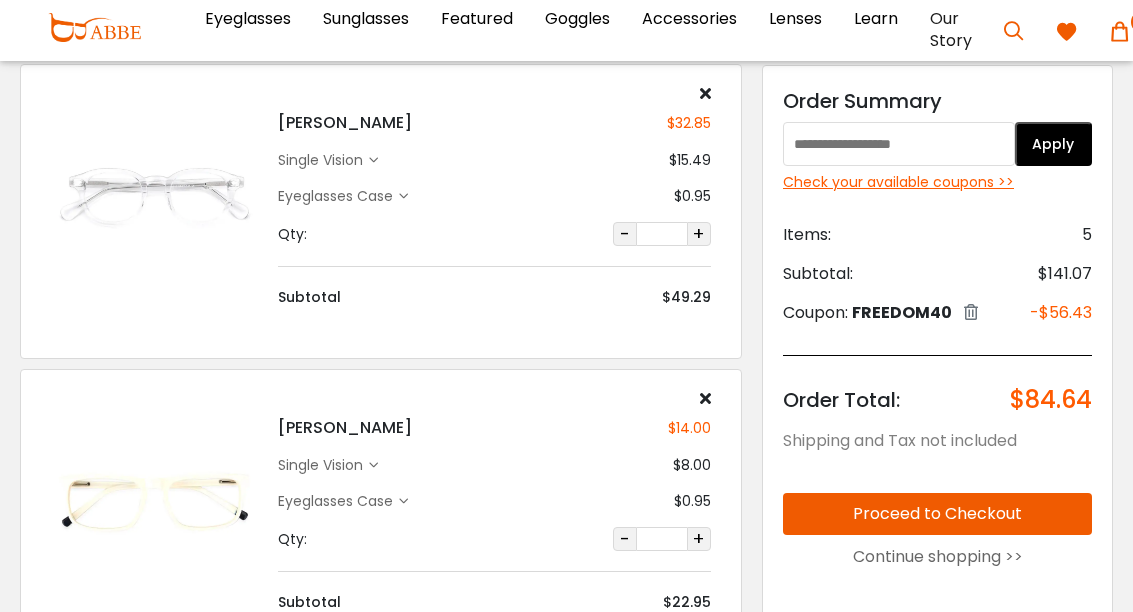 scroll, scrollTop: 127, scrollLeft: 0, axis: vertical 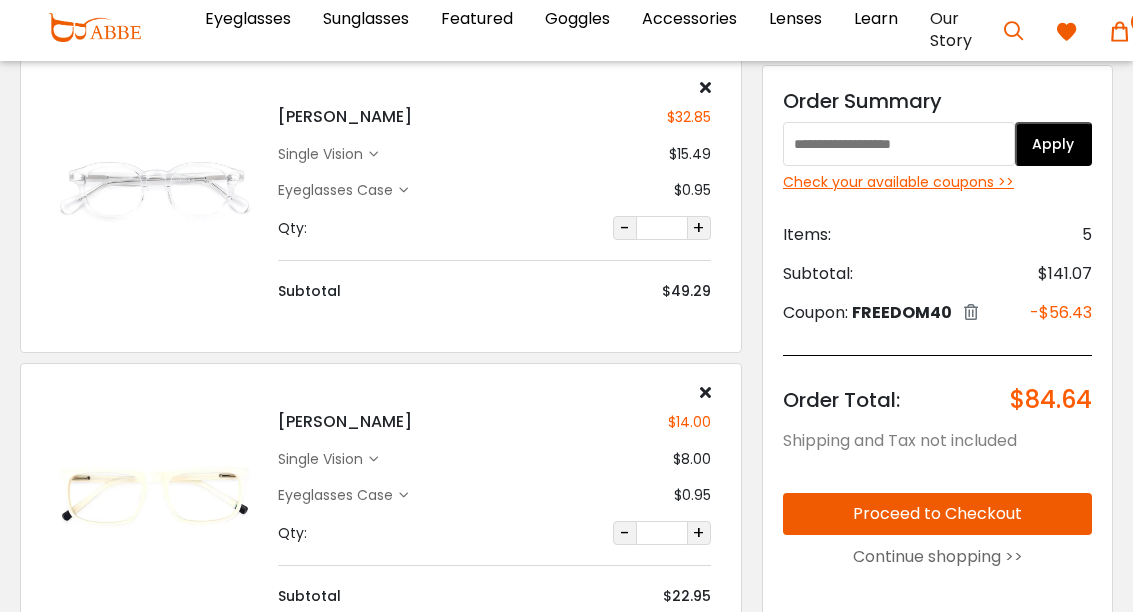 click on "[PERSON_NAME]
$32.85
single vision
$15.49
Eyeglasses Case" at bounding box center [494, 190] 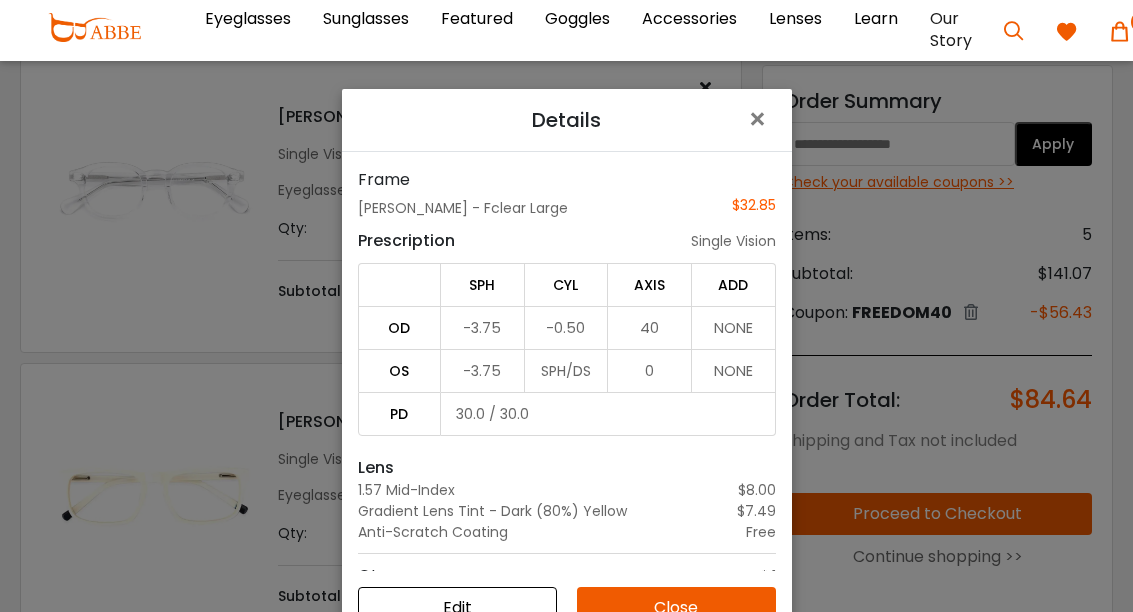 click on "×" at bounding box center (761, 119) 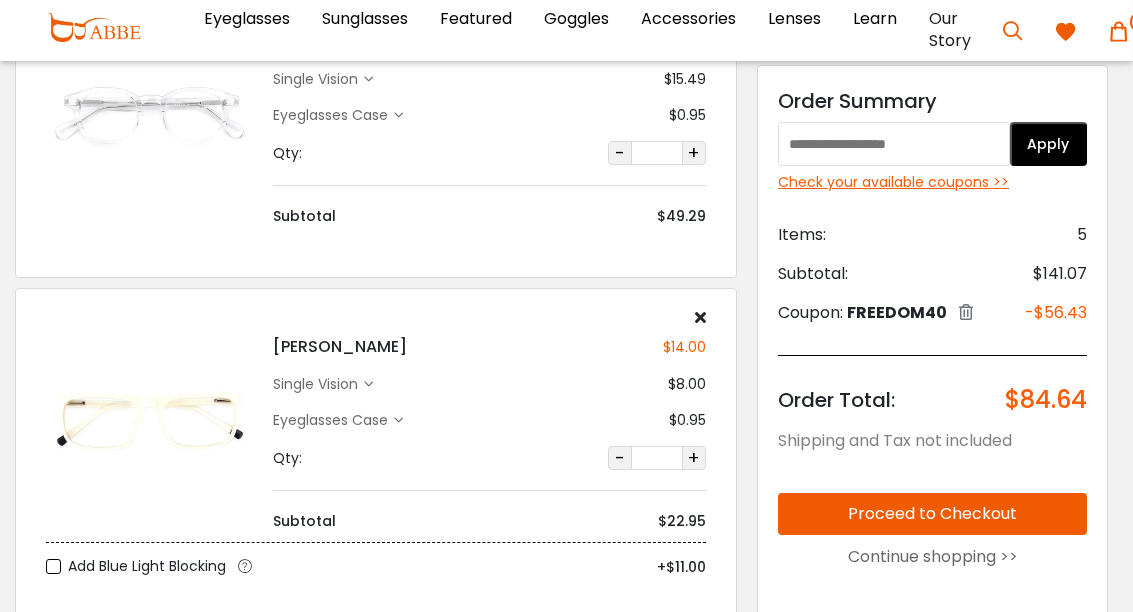 scroll, scrollTop: 200, scrollLeft: 5, axis: both 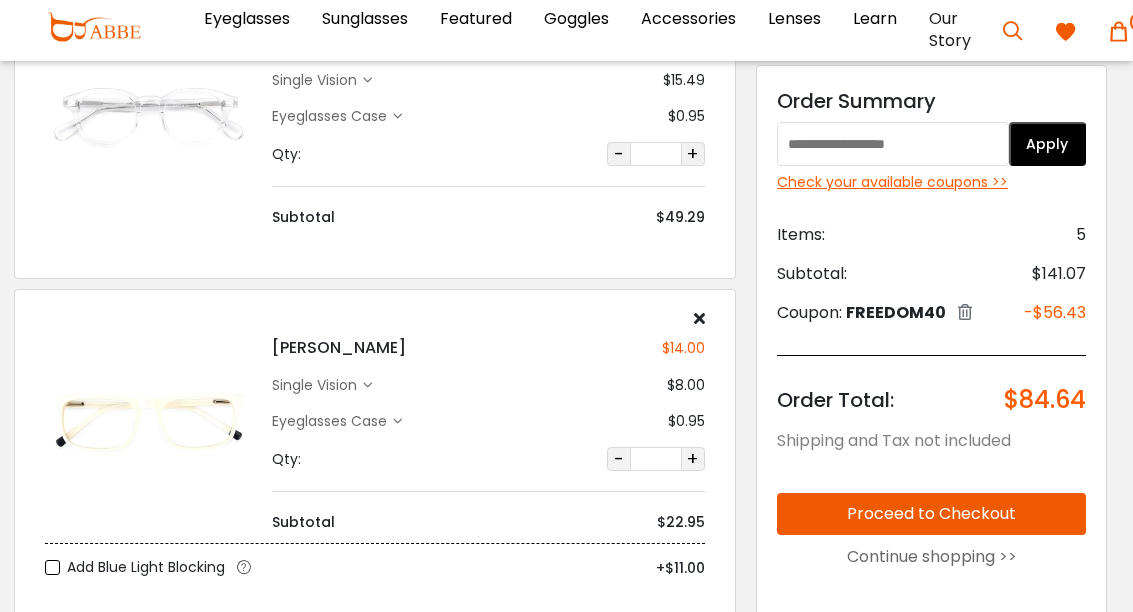 click on "single vision
$8.00" at bounding box center [489, 386] 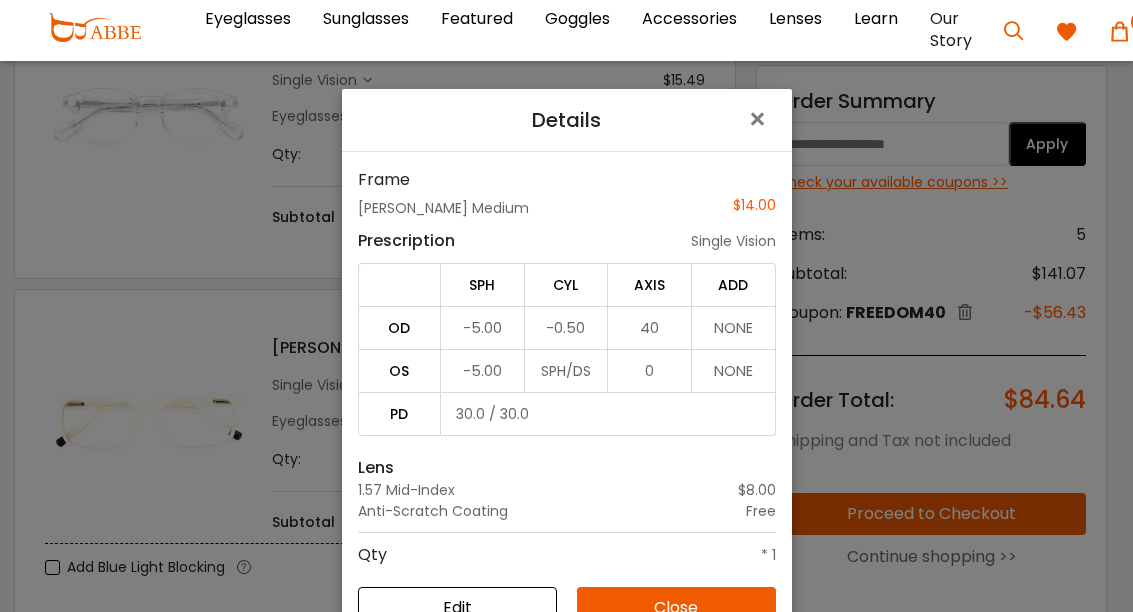 click on "×" at bounding box center [761, 119] 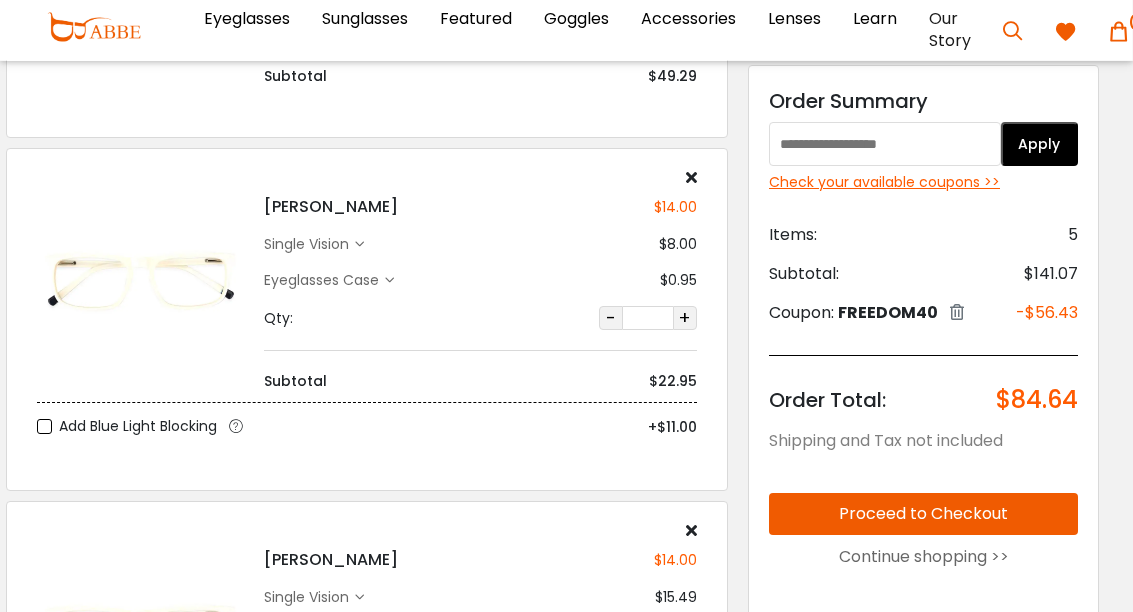 scroll, scrollTop: 352, scrollLeft: 13, axis: both 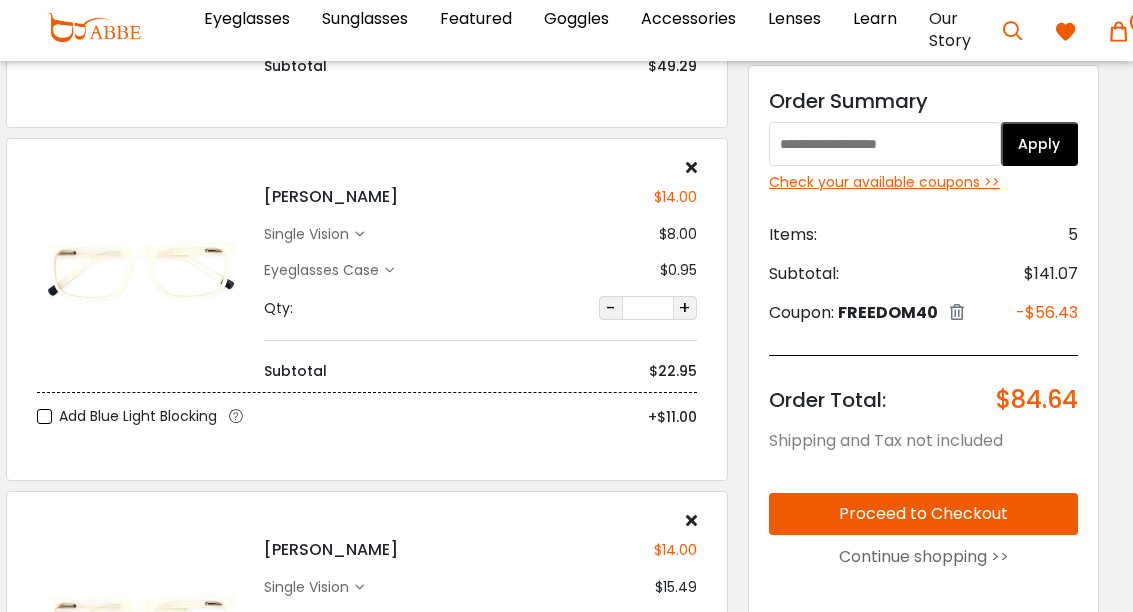 click on "single vision
$8.00" at bounding box center (481, 234) 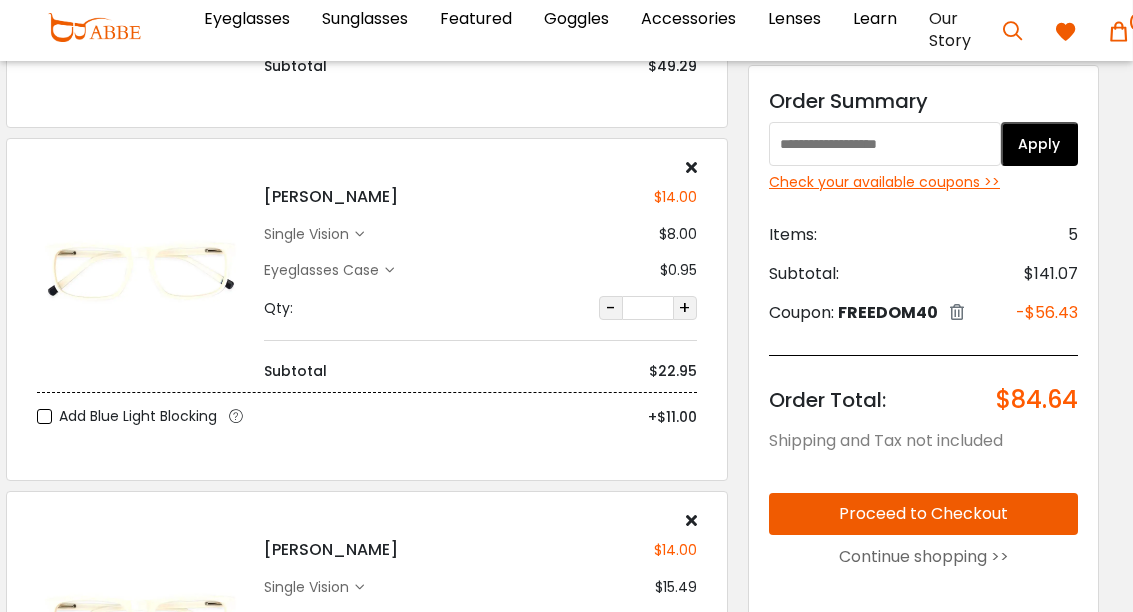 click on "single vision" at bounding box center [310, 234] 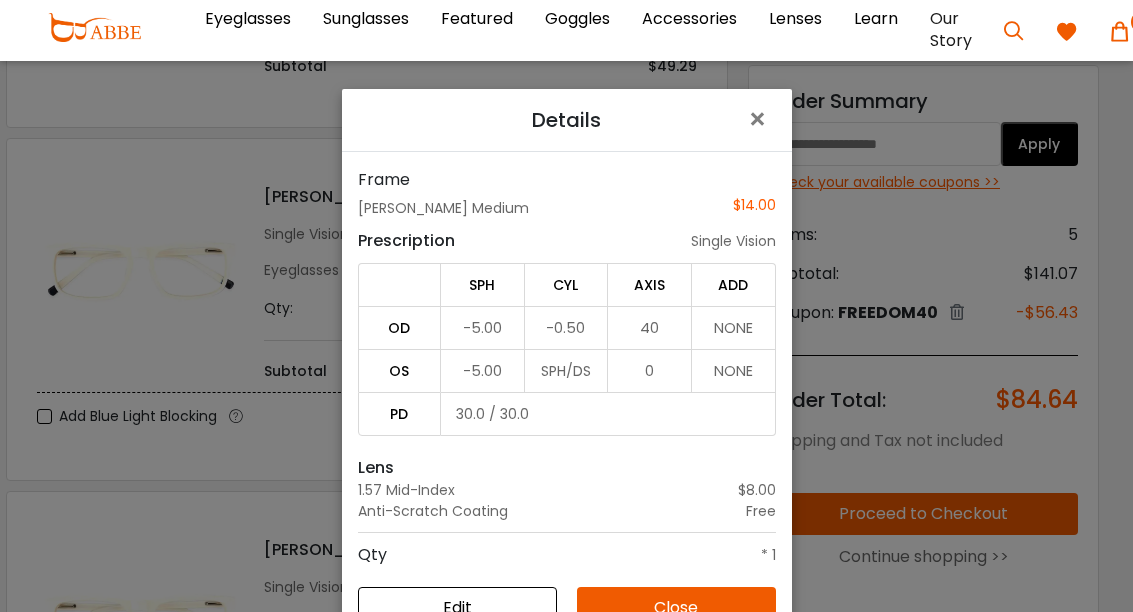click on "×" at bounding box center (761, 119) 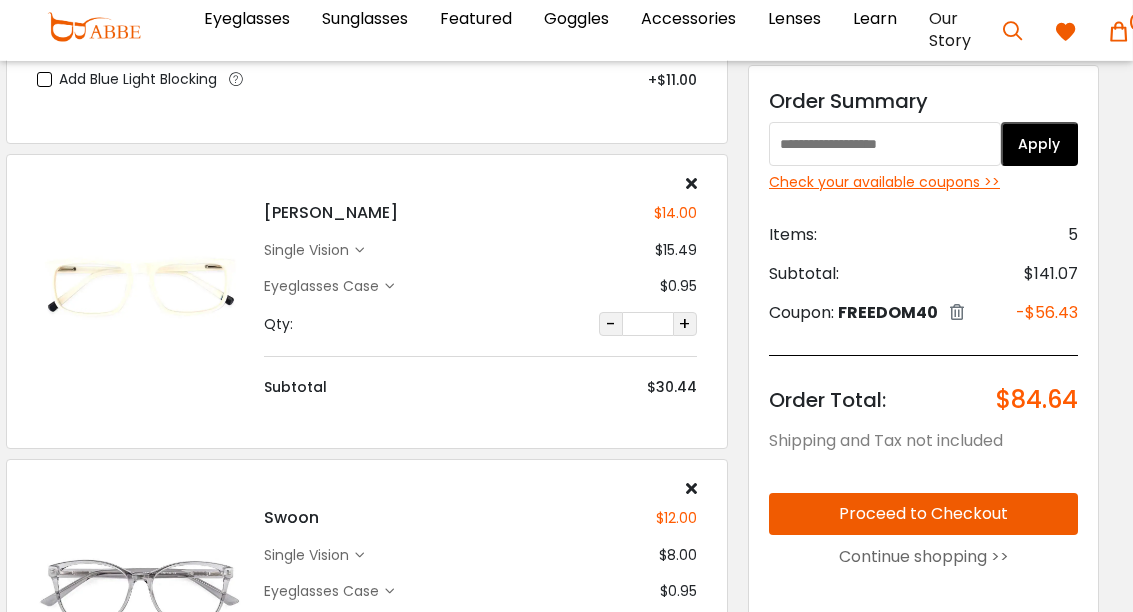 scroll, scrollTop: 690, scrollLeft: 13, axis: both 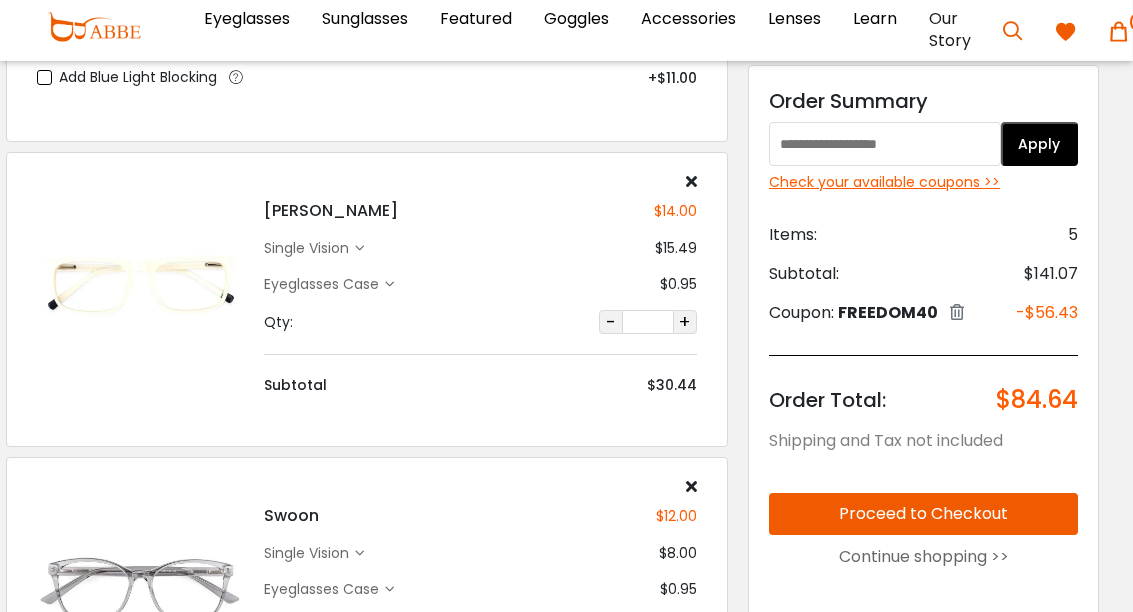 click on "single vision
$15.49" at bounding box center (481, 249) 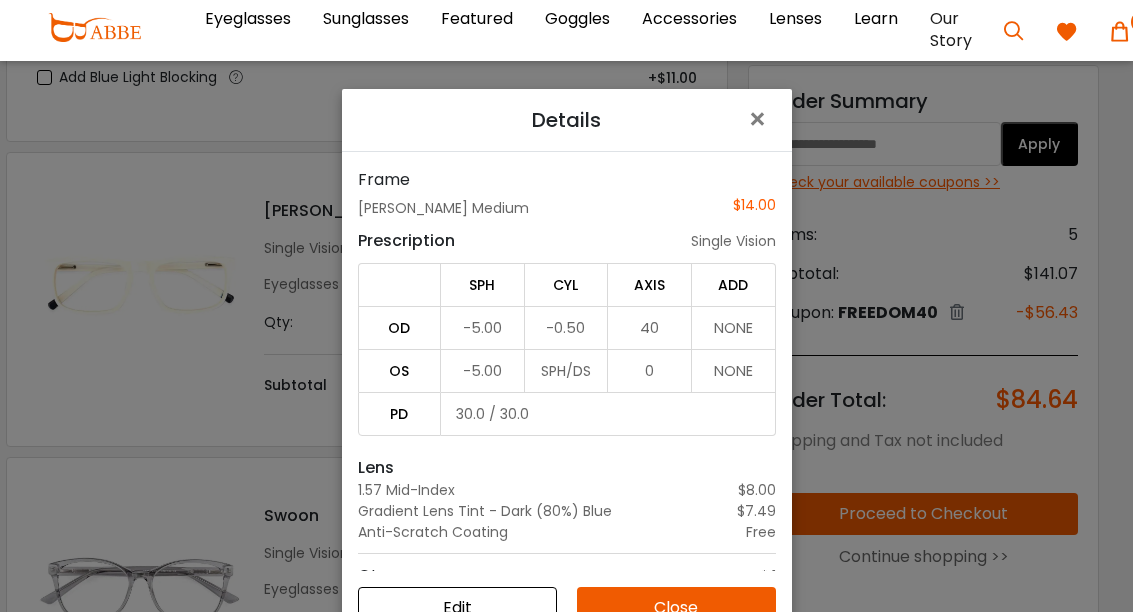 click on "×" at bounding box center [761, 119] 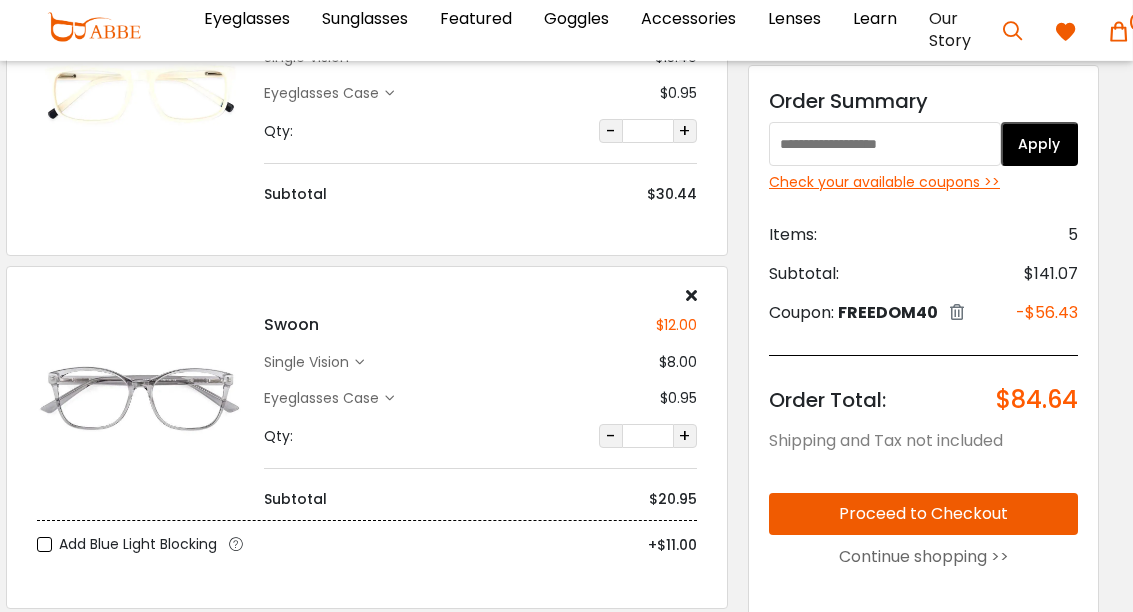 scroll, scrollTop: 927, scrollLeft: 13, axis: both 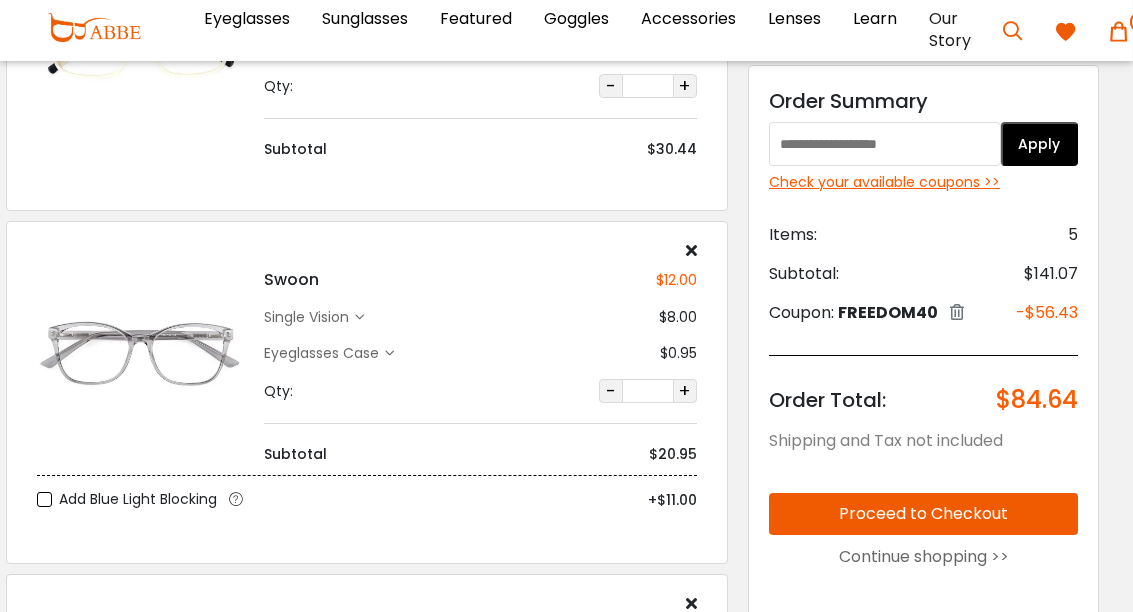 click on "Eyeglasses Case
$0.95" at bounding box center (481, 353) 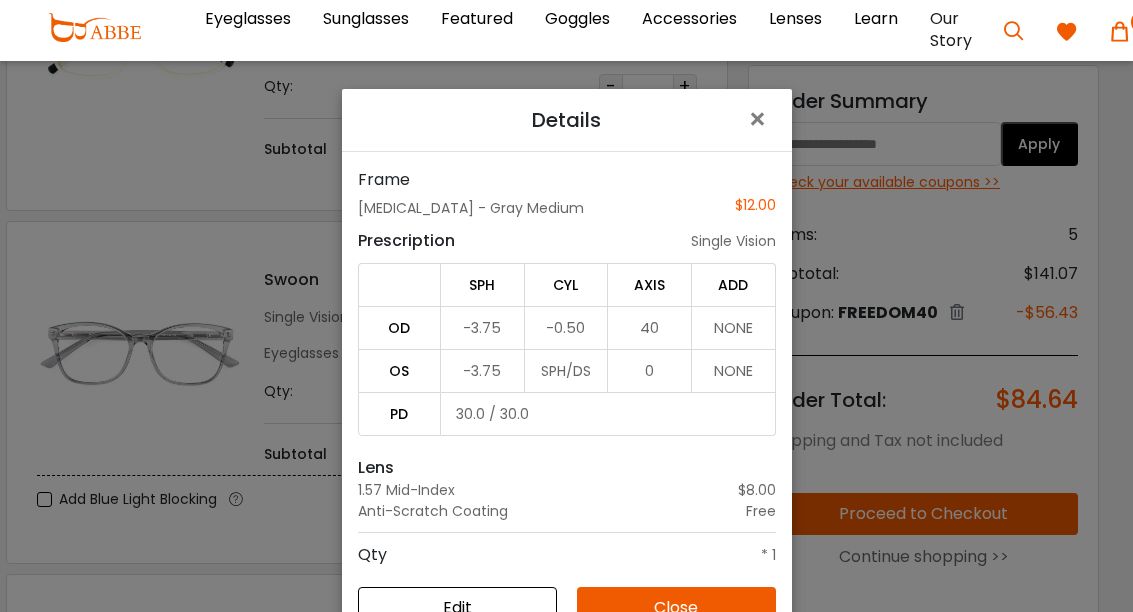 click on "×" at bounding box center (761, 119) 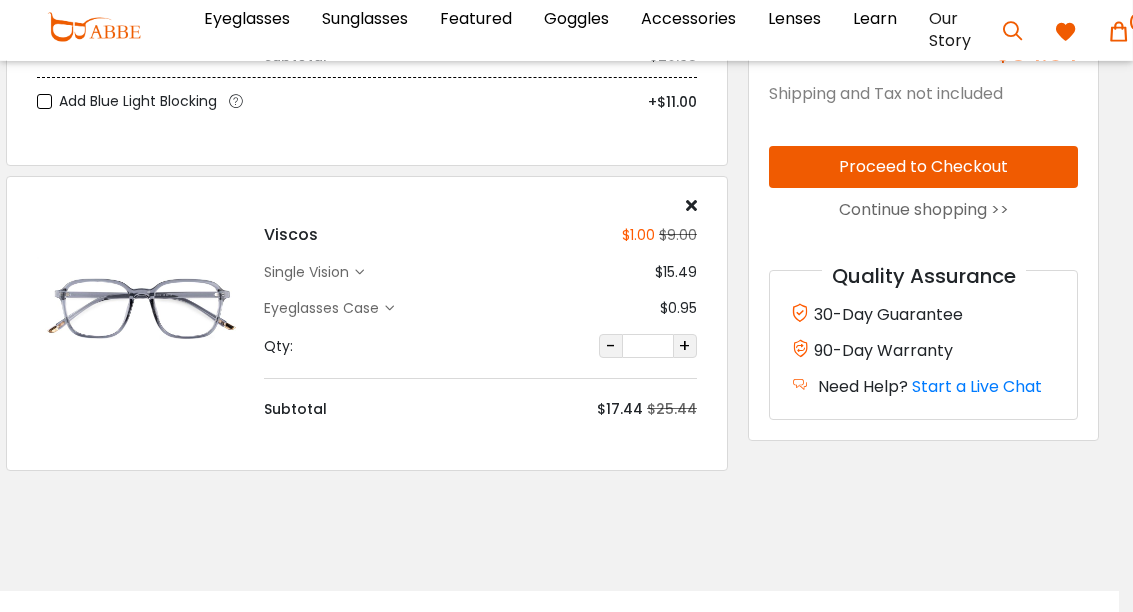 scroll, scrollTop: 1323, scrollLeft: 13, axis: both 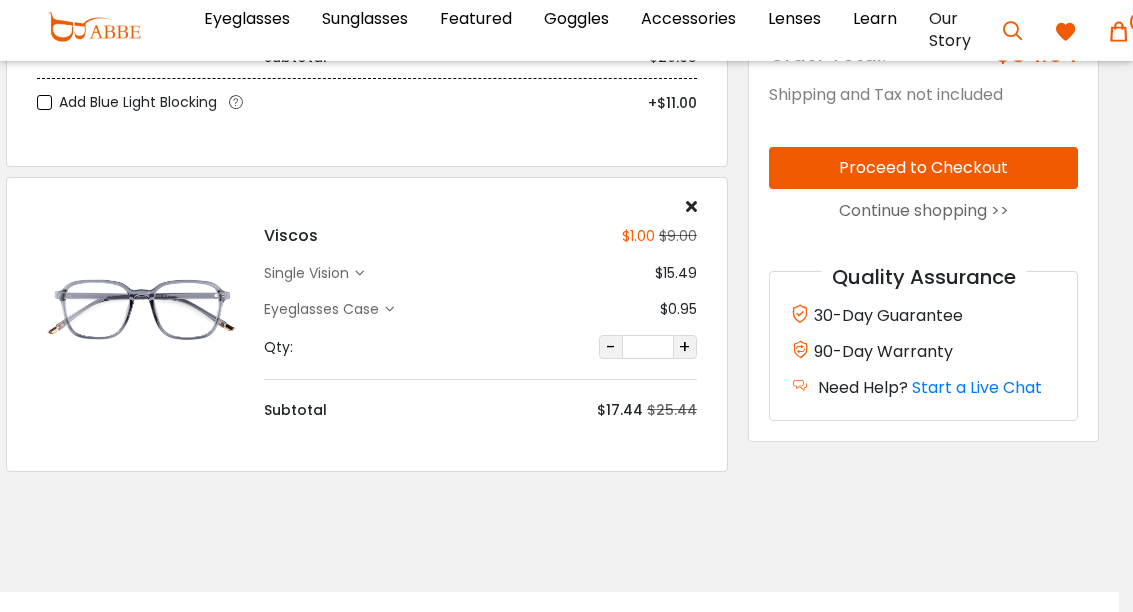 click on "single vision
$15.49" at bounding box center [481, 274] 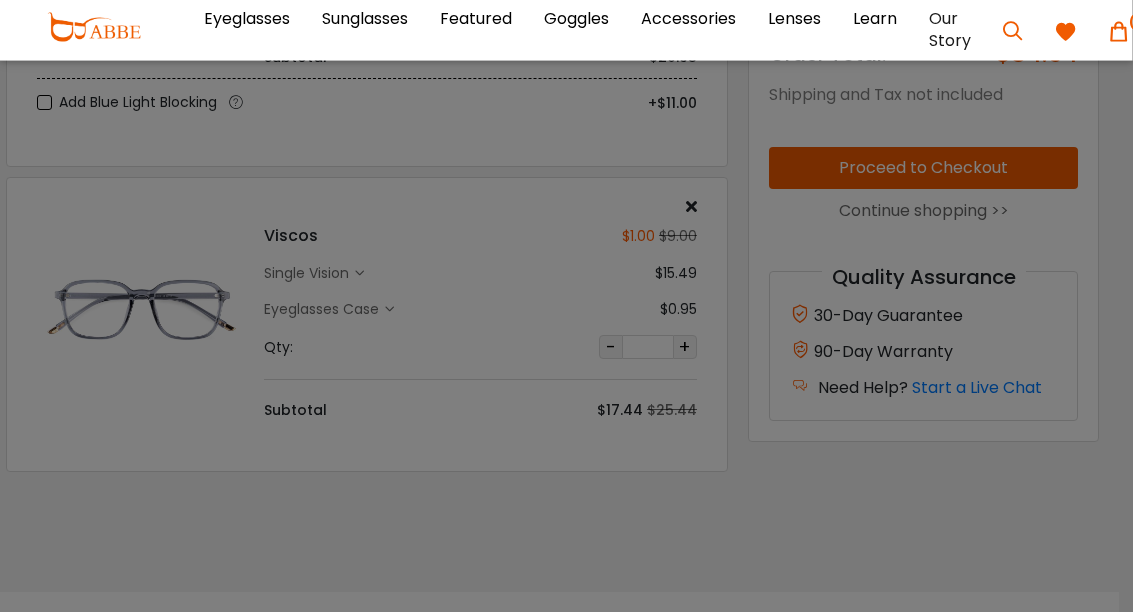 scroll, scrollTop: 1324, scrollLeft: 14, axis: both 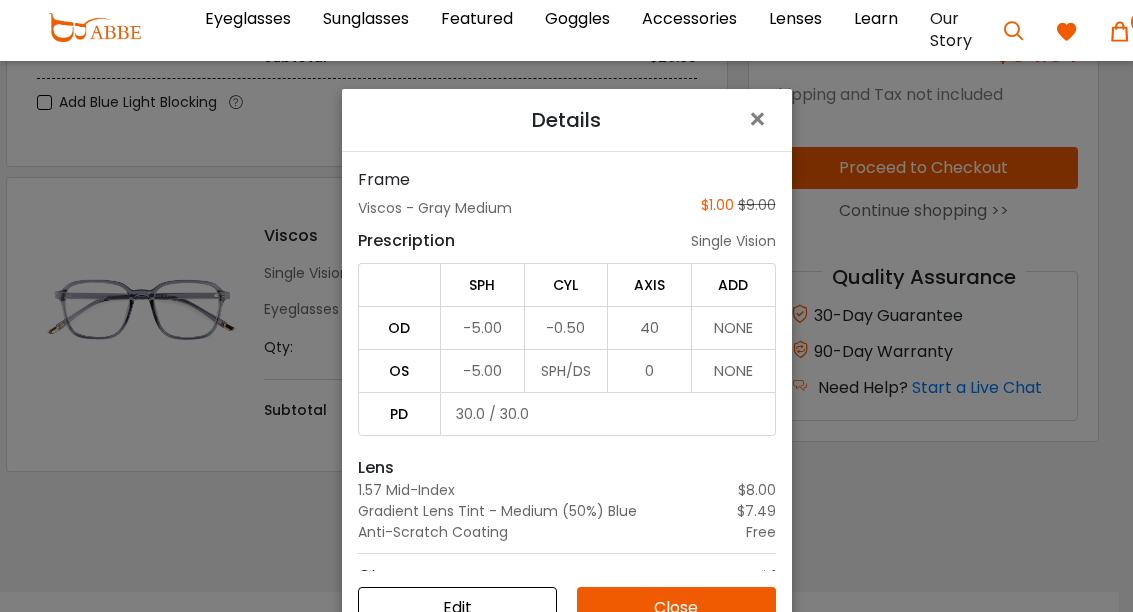 click on "×" at bounding box center (761, 119) 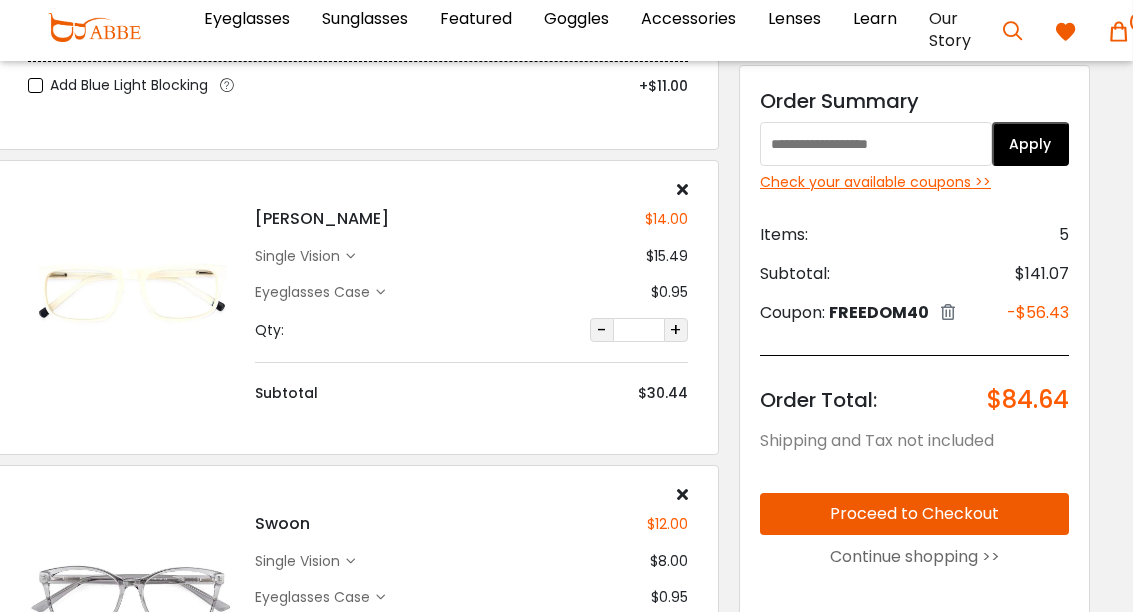 scroll, scrollTop: 681, scrollLeft: 22, axis: both 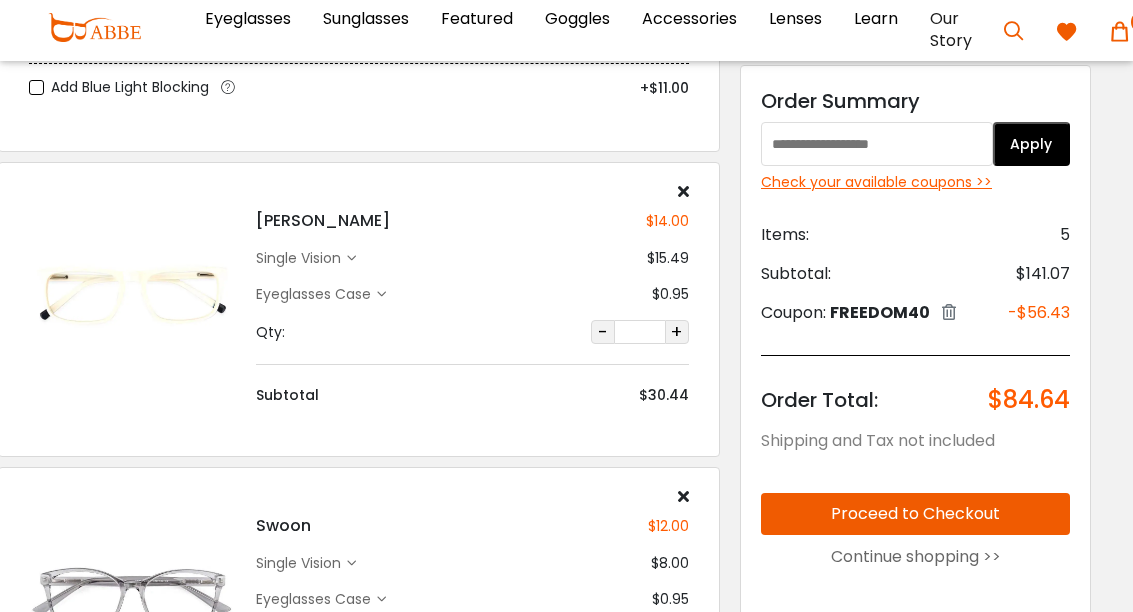 click on "single vision
$15.49" at bounding box center (472, 258) 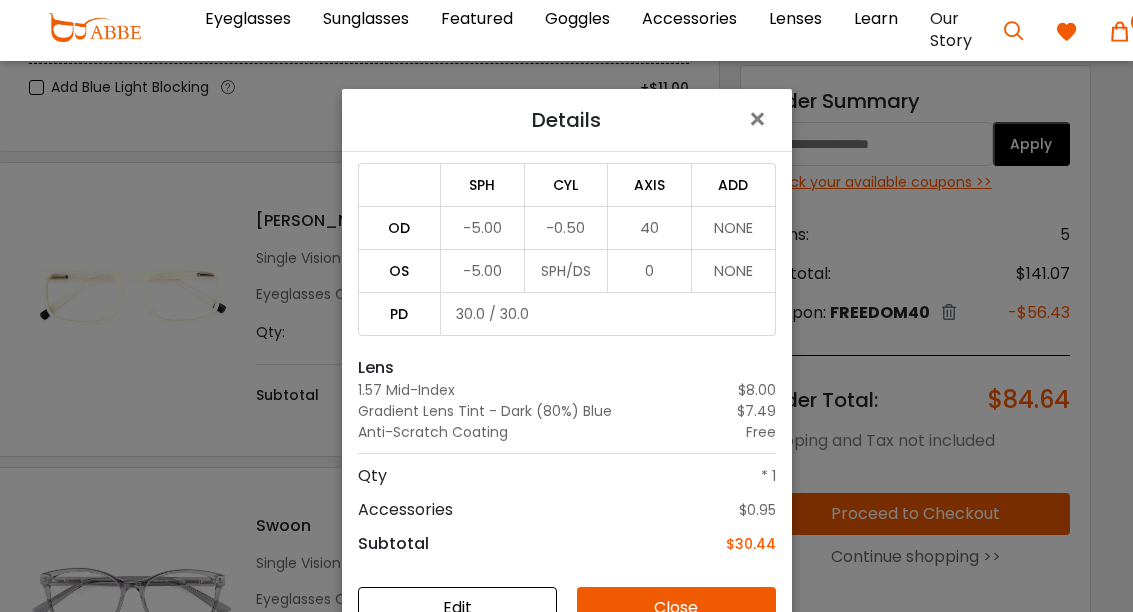 scroll, scrollTop: 99, scrollLeft: 0, axis: vertical 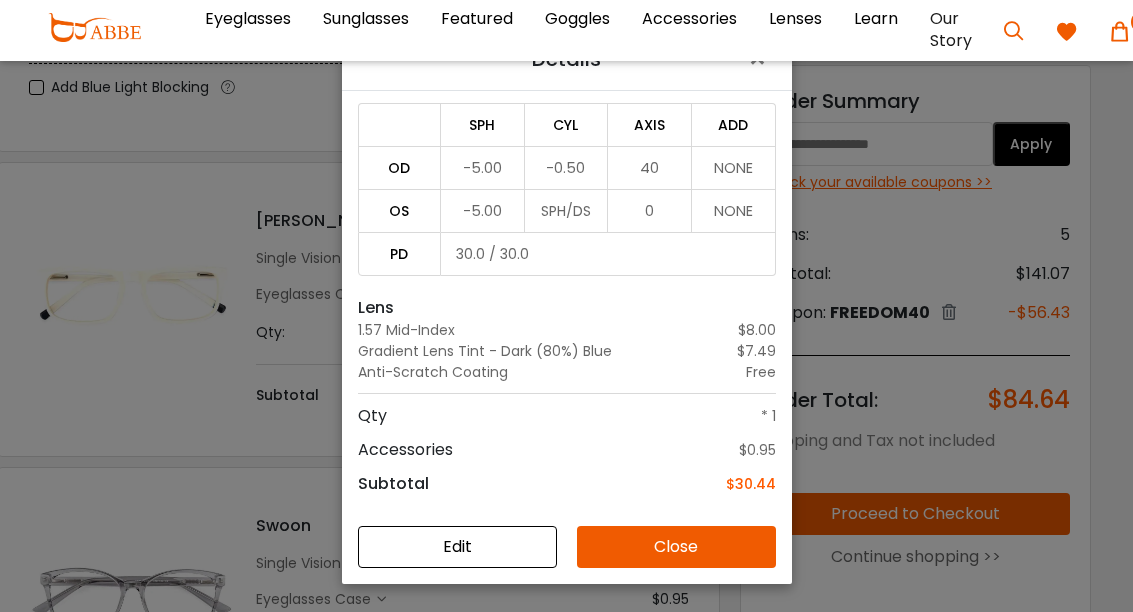 click on "Edit" at bounding box center (457, 547) 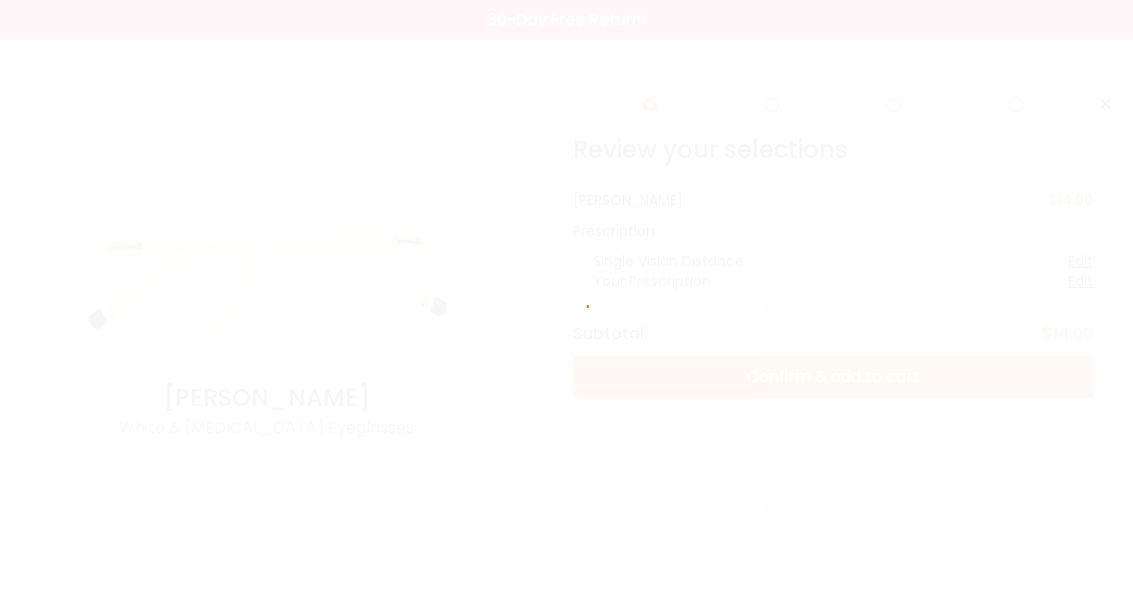 scroll, scrollTop: 0, scrollLeft: 0, axis: both 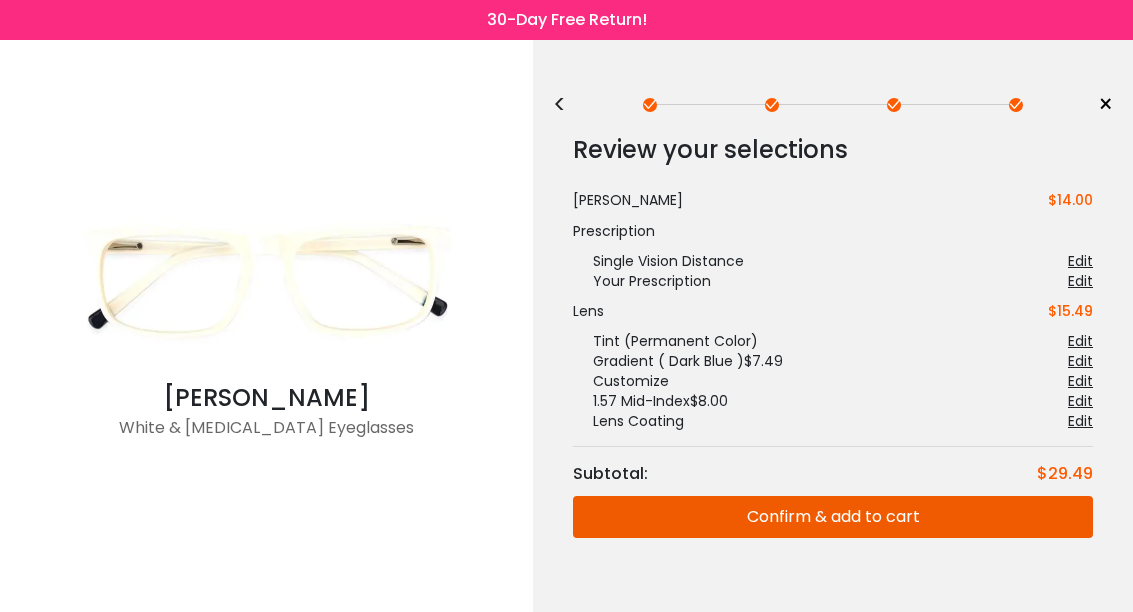 click on "Edit" at bounding box center [1080, 361] 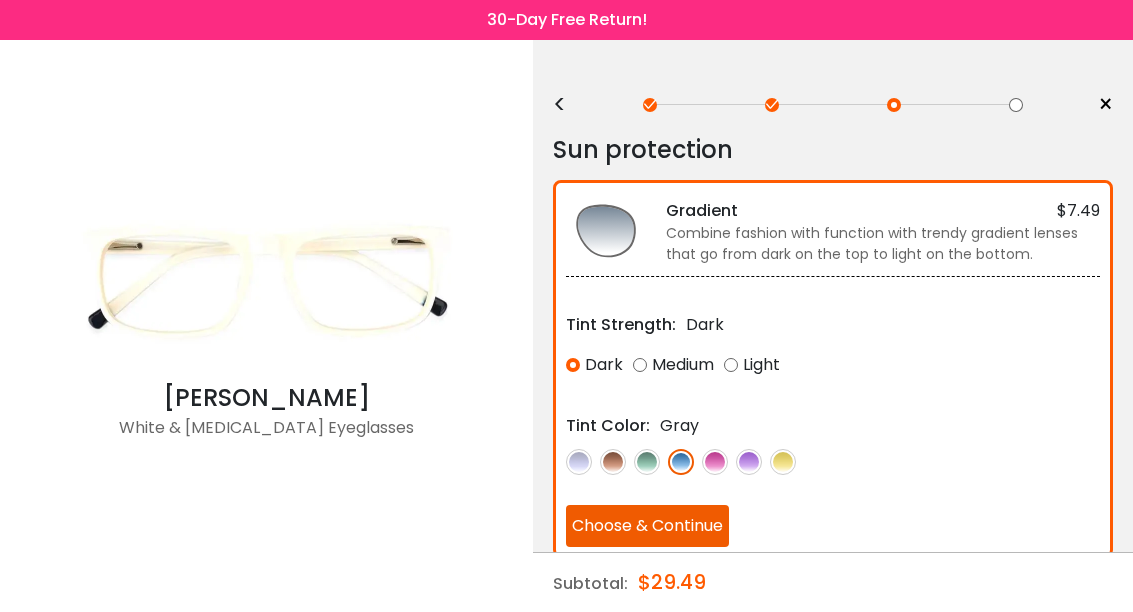 click on "Medium" at bounding box center [673, 365] 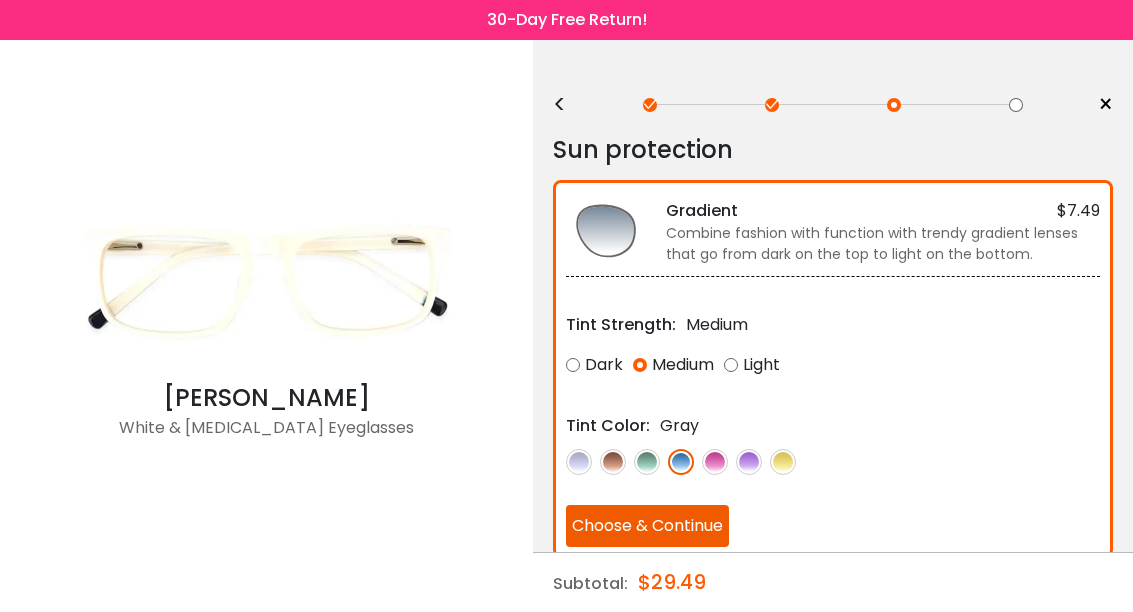click on "Choose & Continue" at bounding box center (647, 526) 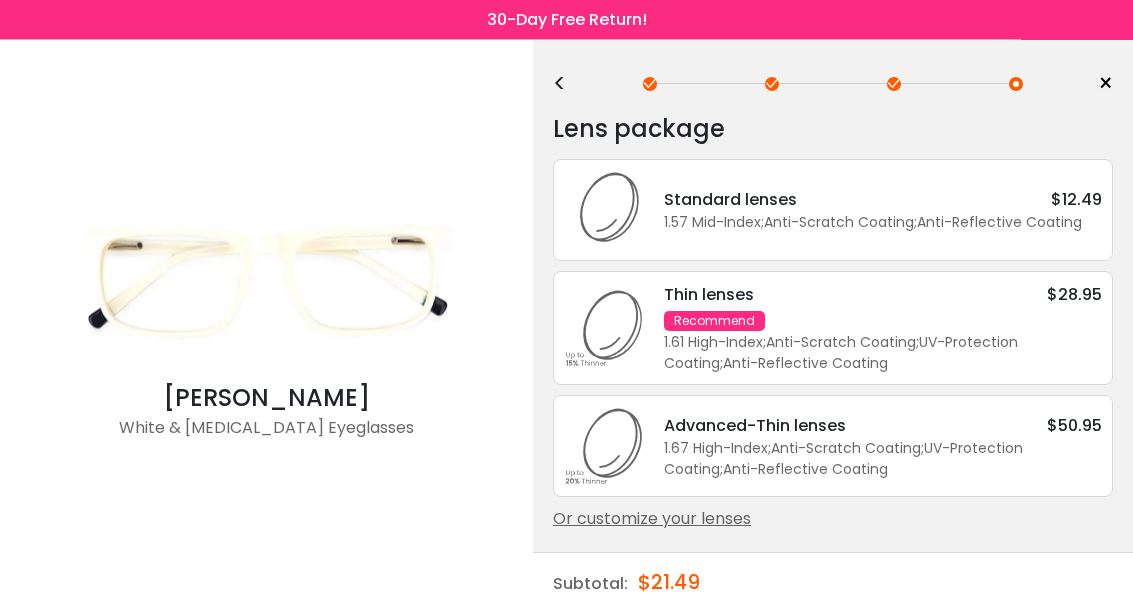 scroll, scrollTop: 84, scrollLeft: 0, axis: vertical 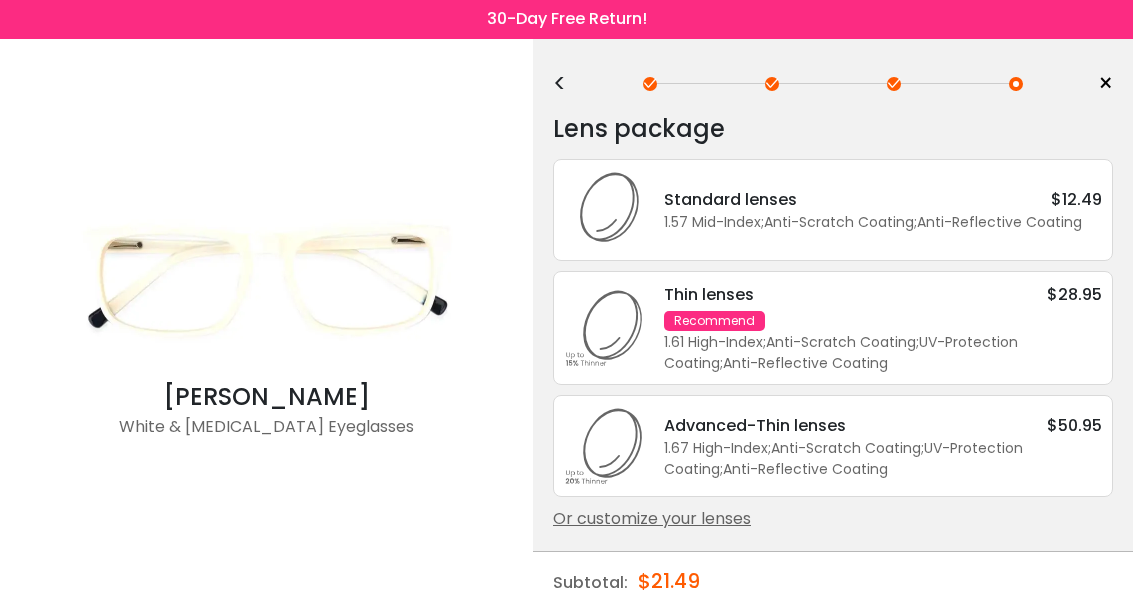 click on "Or customize your lenses" at bounding box center [833, 520] 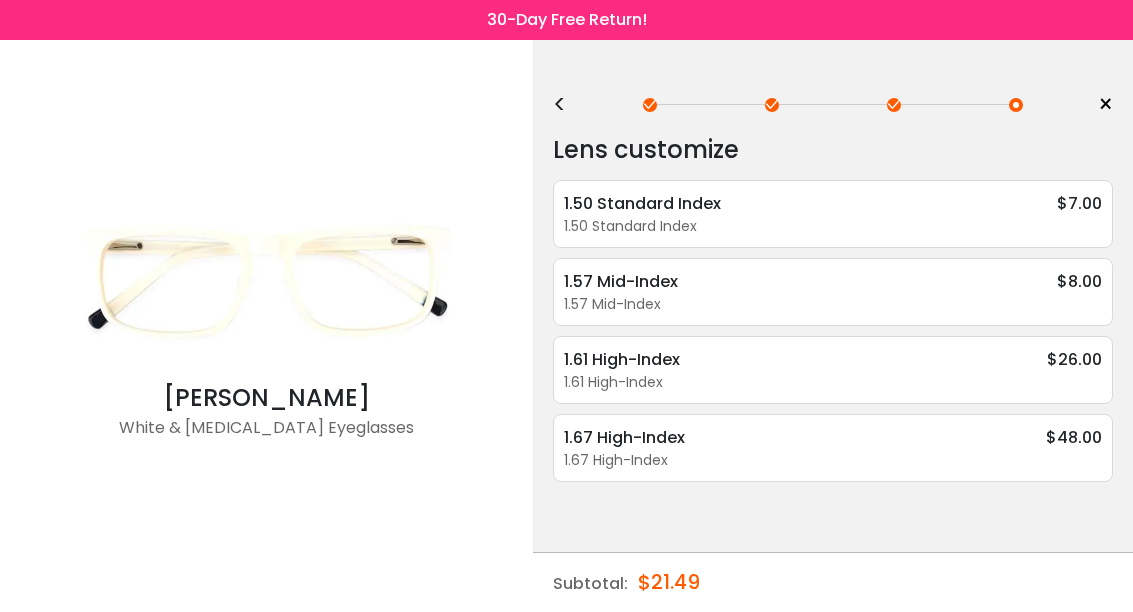 scroll, scrollTop: 0, scrollLeft: 0, axis: both 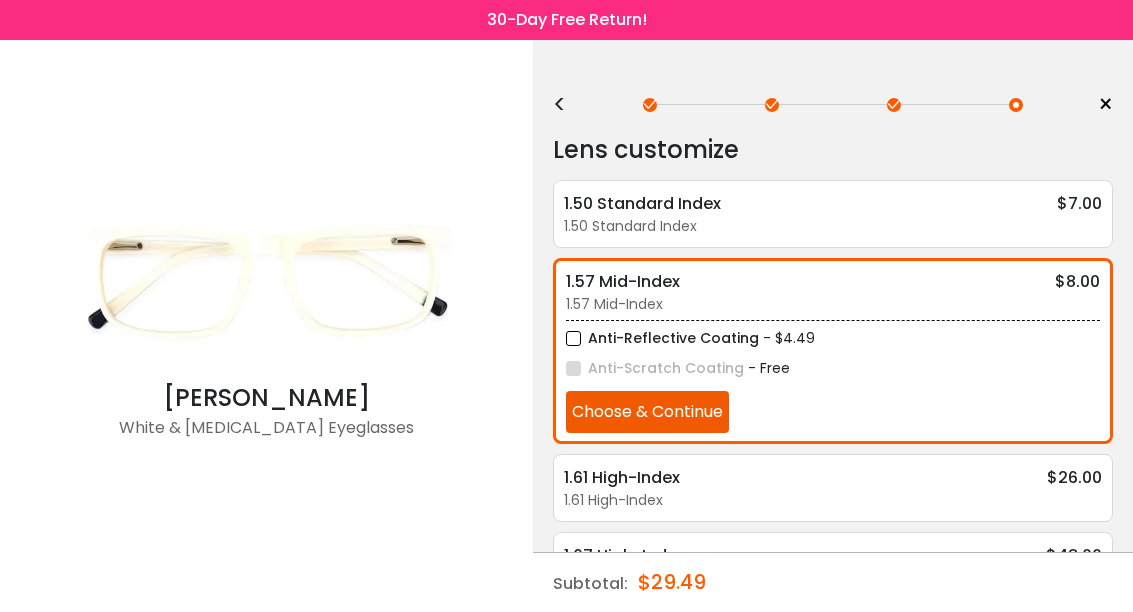 click on "Choose & Continue" at bounding box center (647, 412) 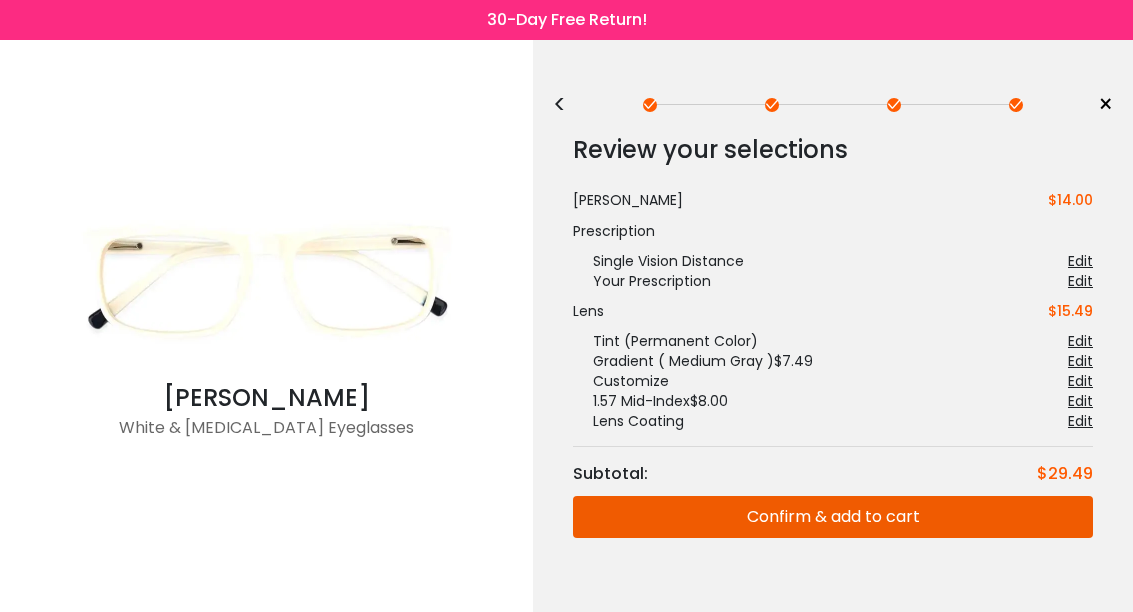 click on "Confirm & add to cart" at bounding box center [833, 517] 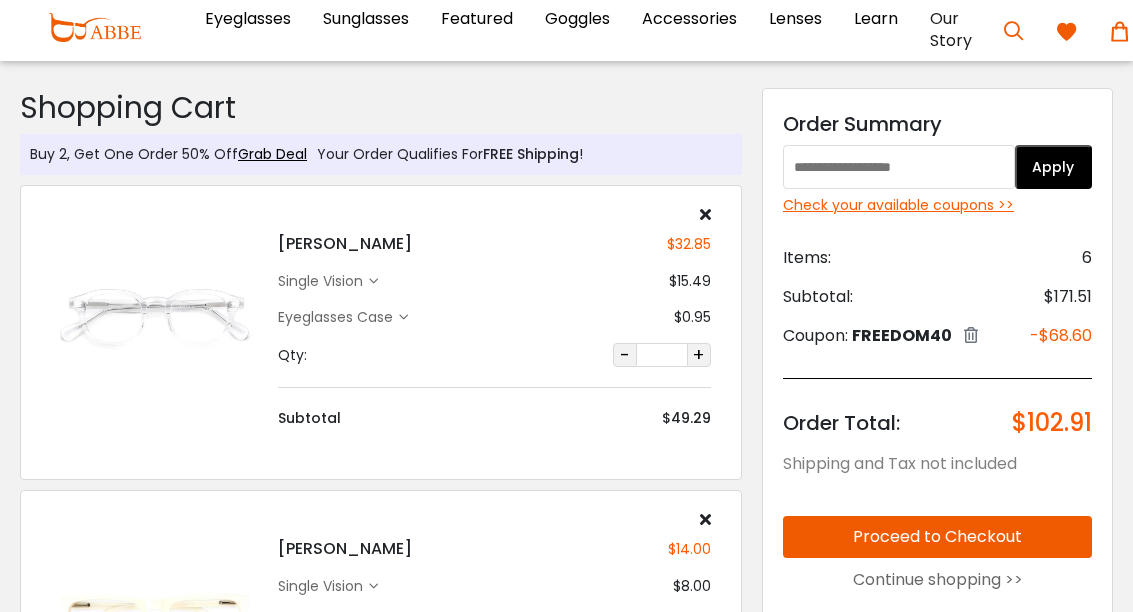 scroll, scrollTop: 0, scrollLeft: 0, axis: both 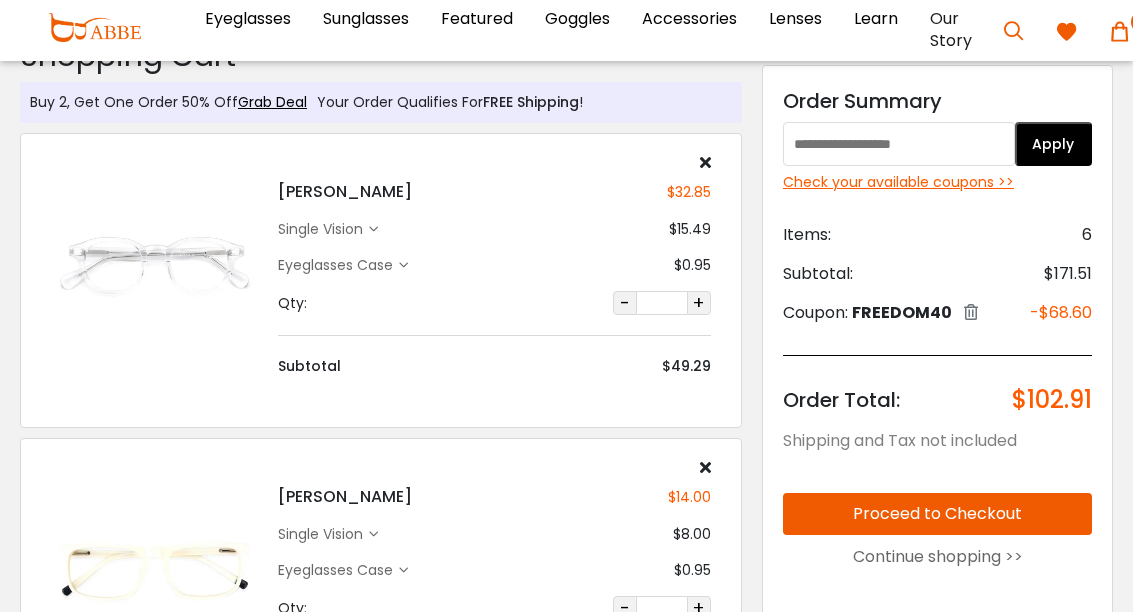 click at bounding box center (373, 229) 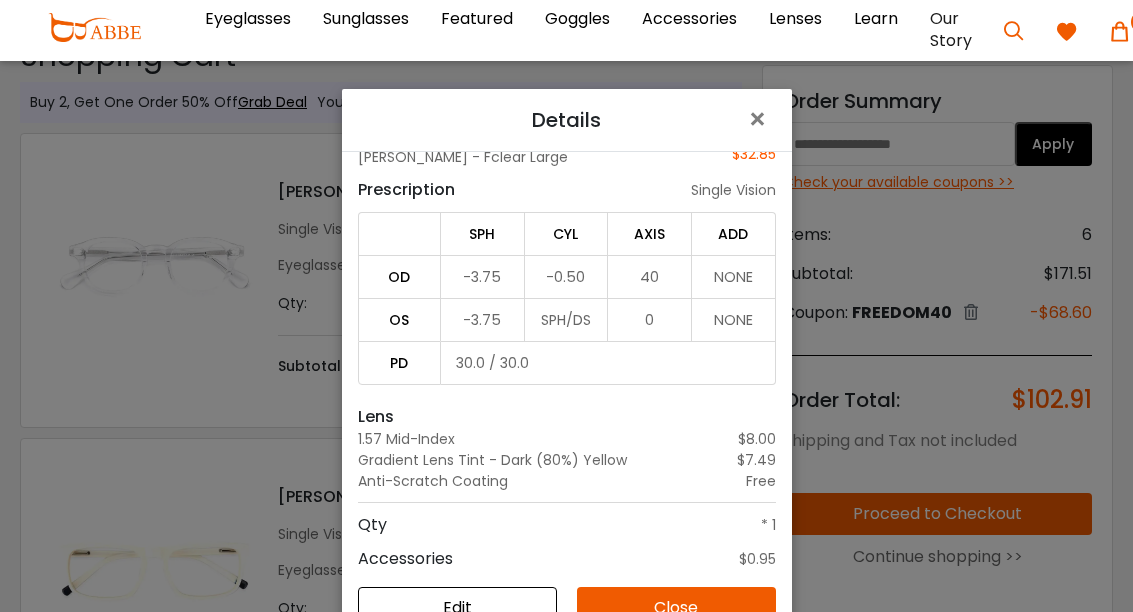scroll, scrollTop: 49, scrollLeft: 0, axis: vertical 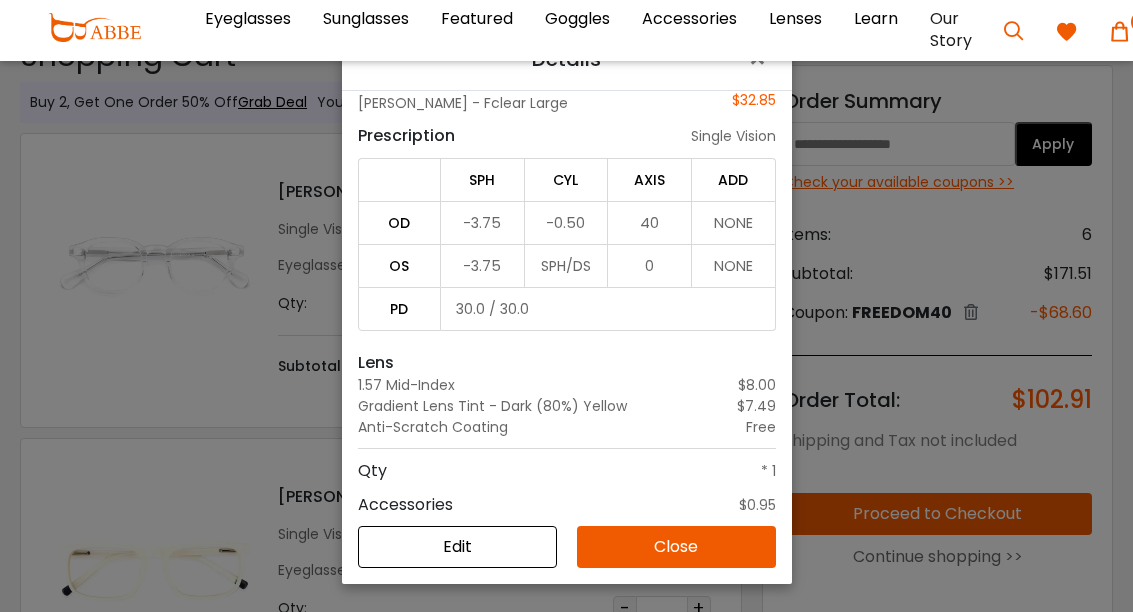 click on "Edit" at bounding box center (457, 547) 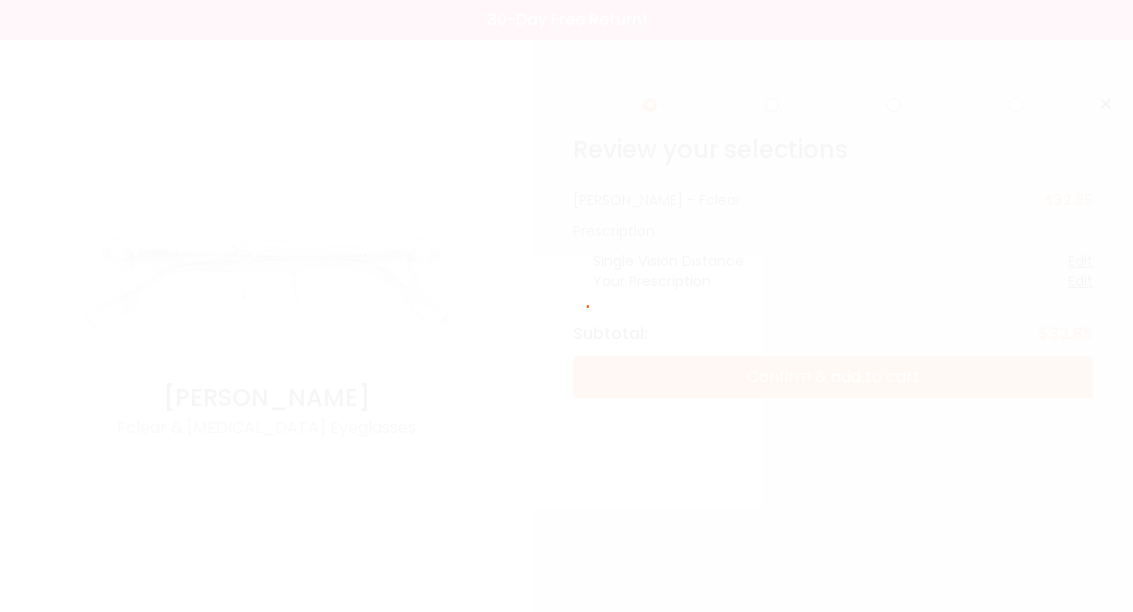 scroll, scrollTop: 0, scrollLeft: 0, axis: both 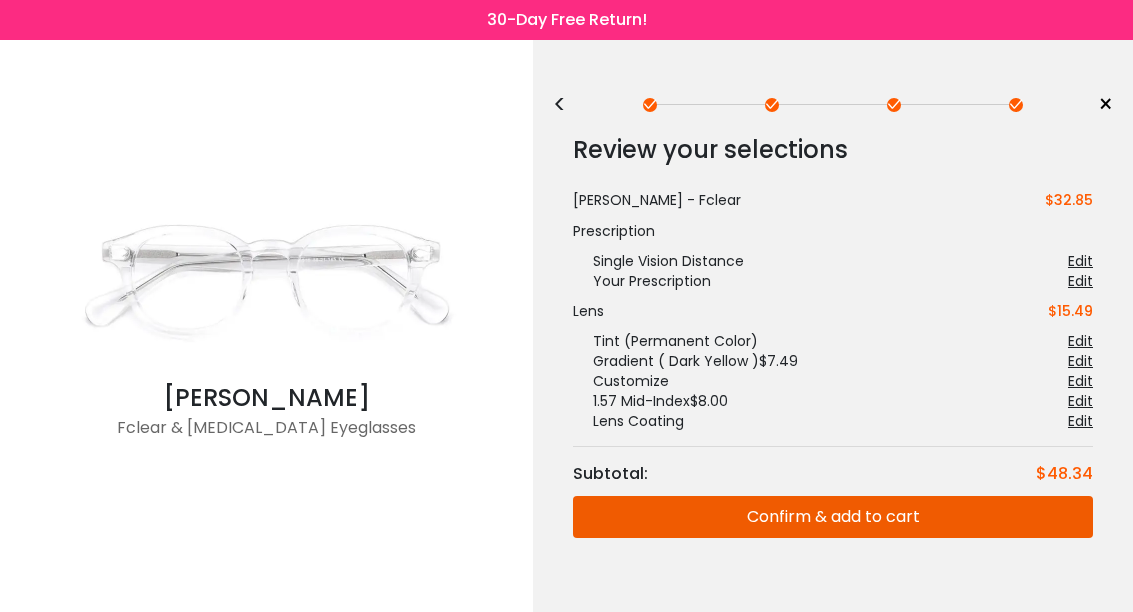 click on "Edit" at bounding box center (1080, 361) 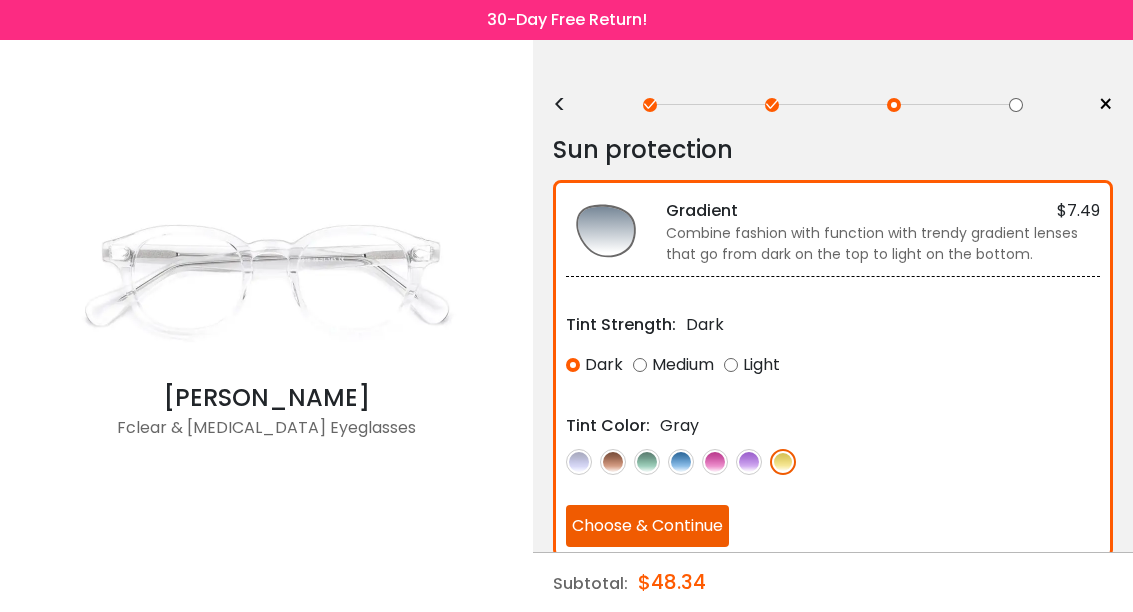 click on "Medium" at bounding box center (673, 365) 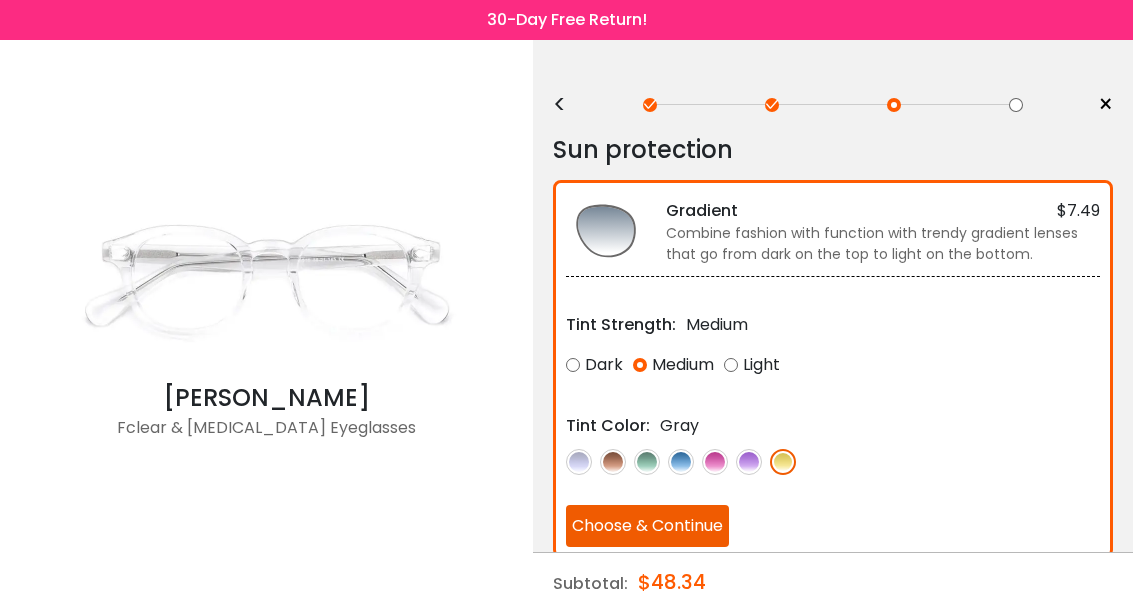 click on "Light" at bounding box center (752, 365) 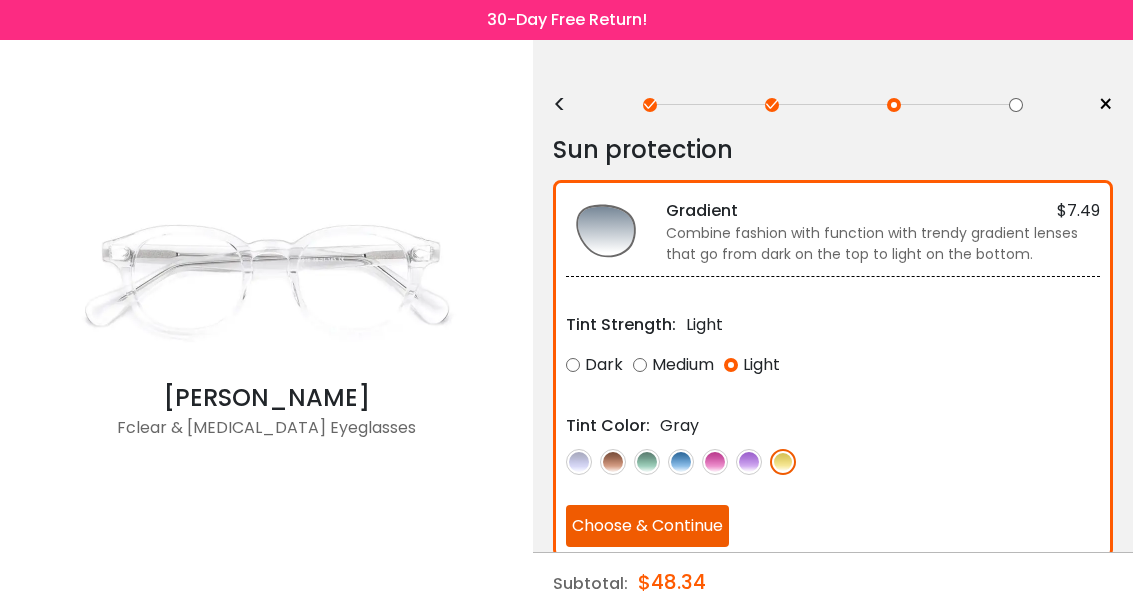 click on "Choose & Continue" at bounding box center (647, 526) 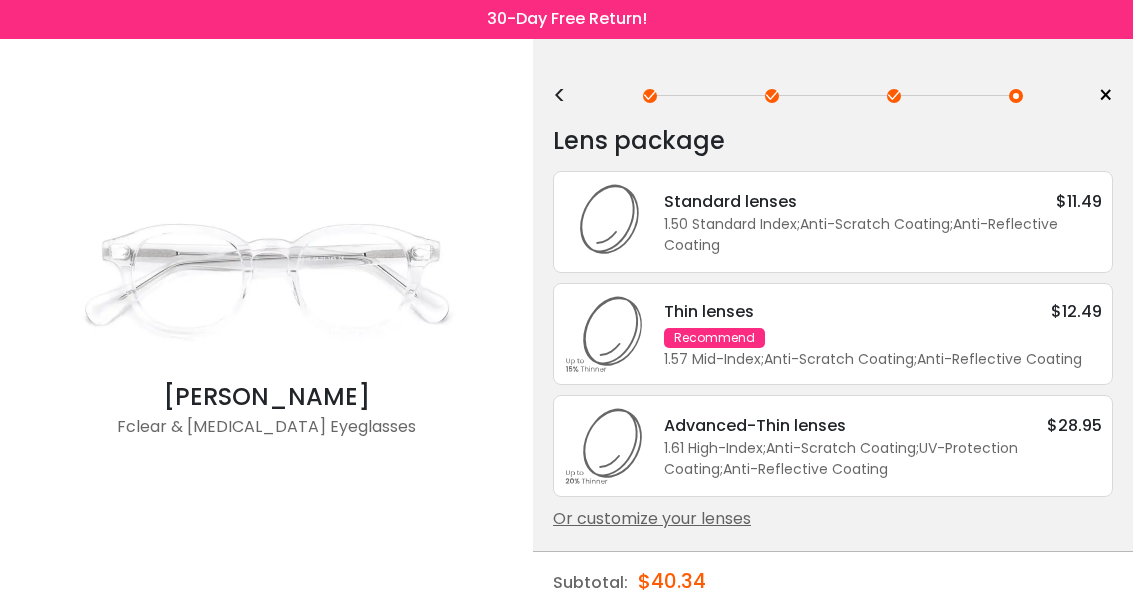 scroll, scrollTop: 84, scrollLeft: 0, axis: vertical 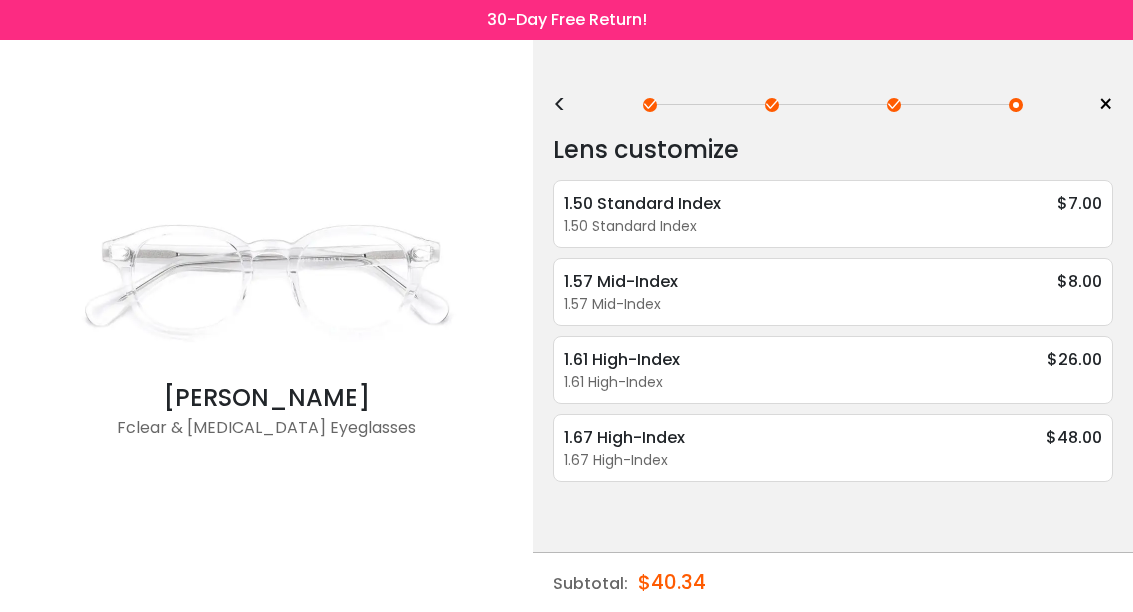 click on "1.57 Mid-Index
$8.00" at bounding box center (833, 281) 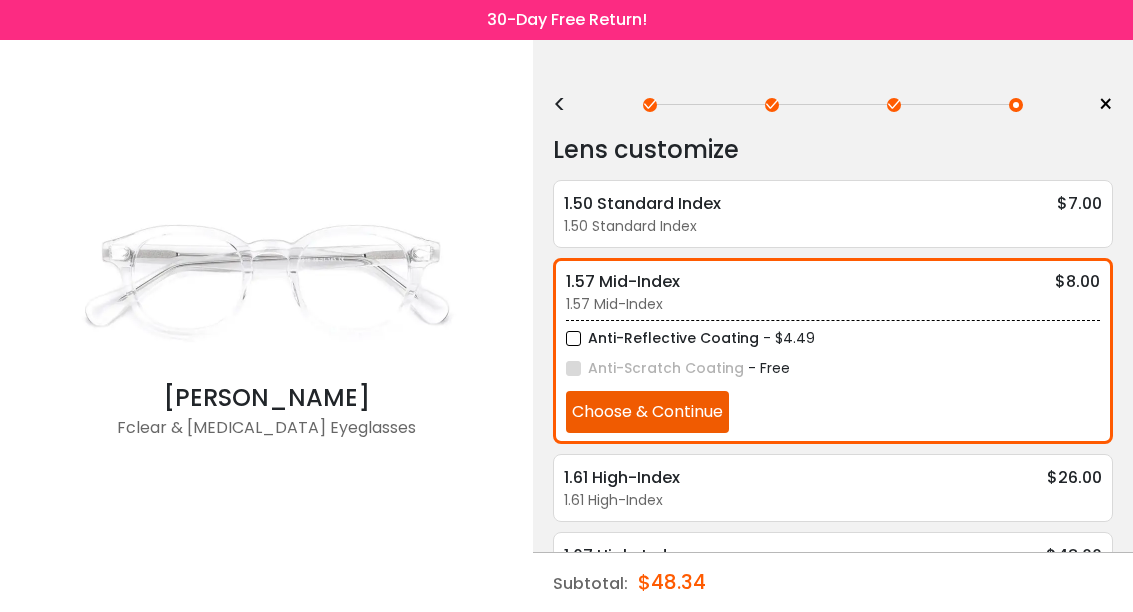 click on "Choose & Continue" at bounding box center [647, 412] 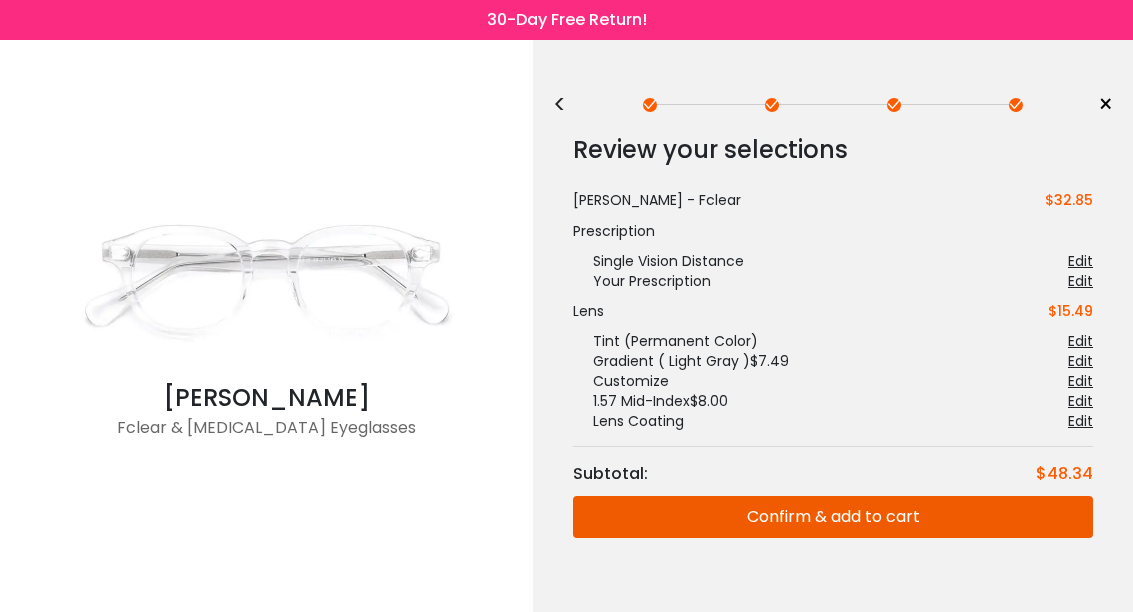 click on "Edit" at bounding box center (1080, 361) 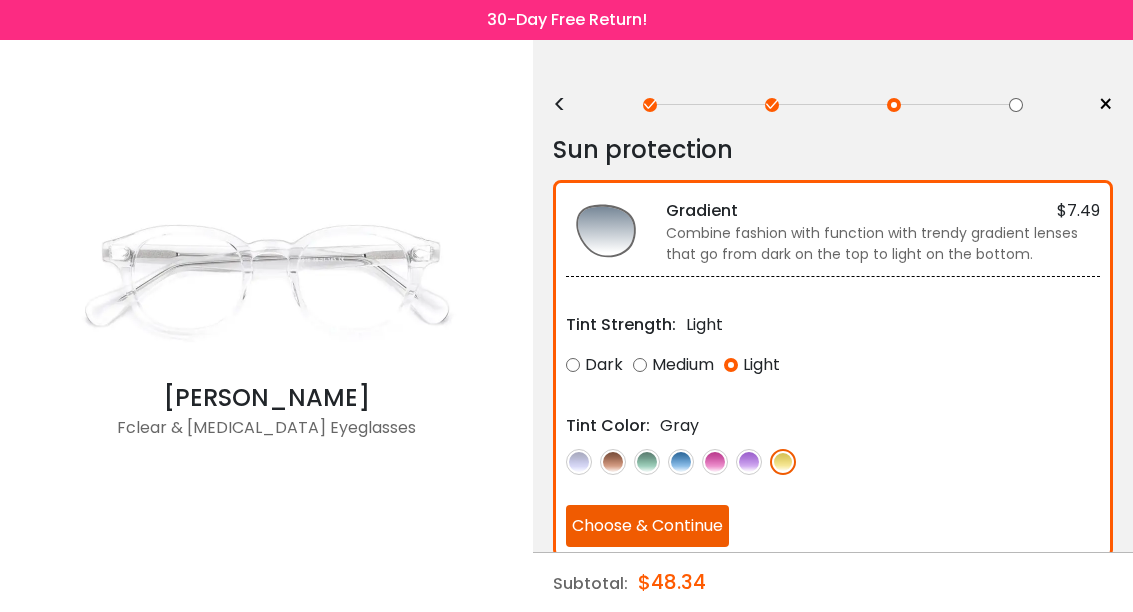 click at bounding box center [681, 462] 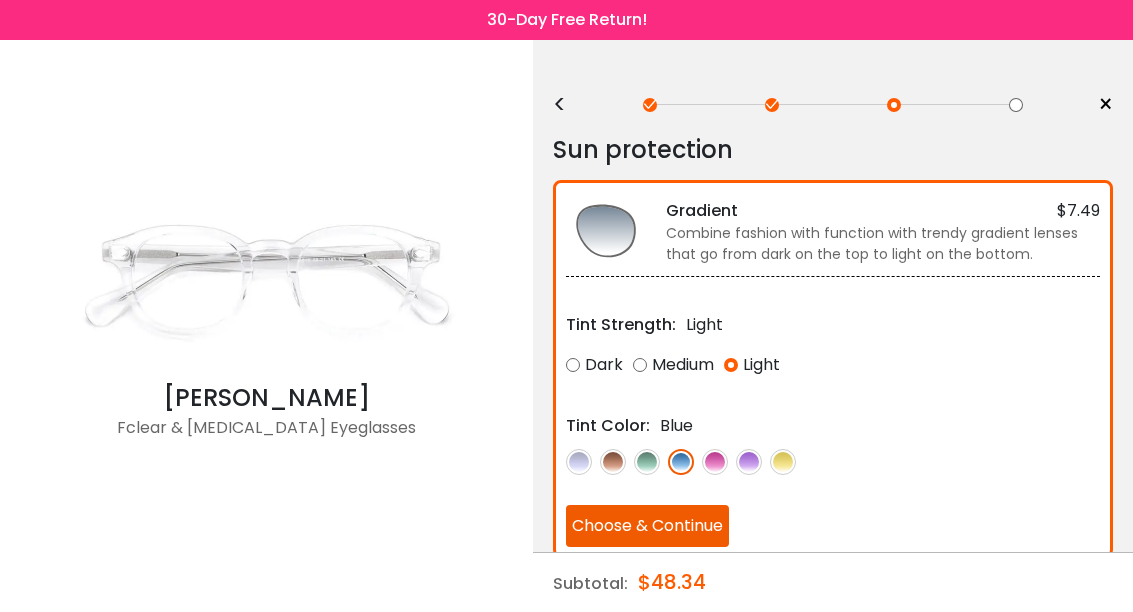 click at bounding box center (749, 462) 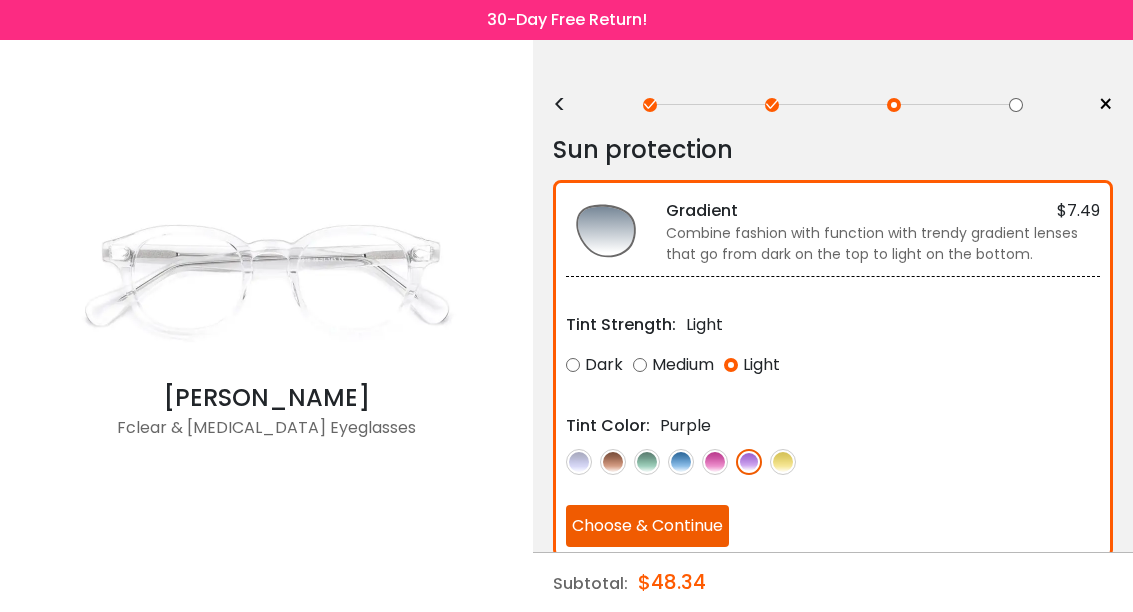 click at bounding box center (681, 462) 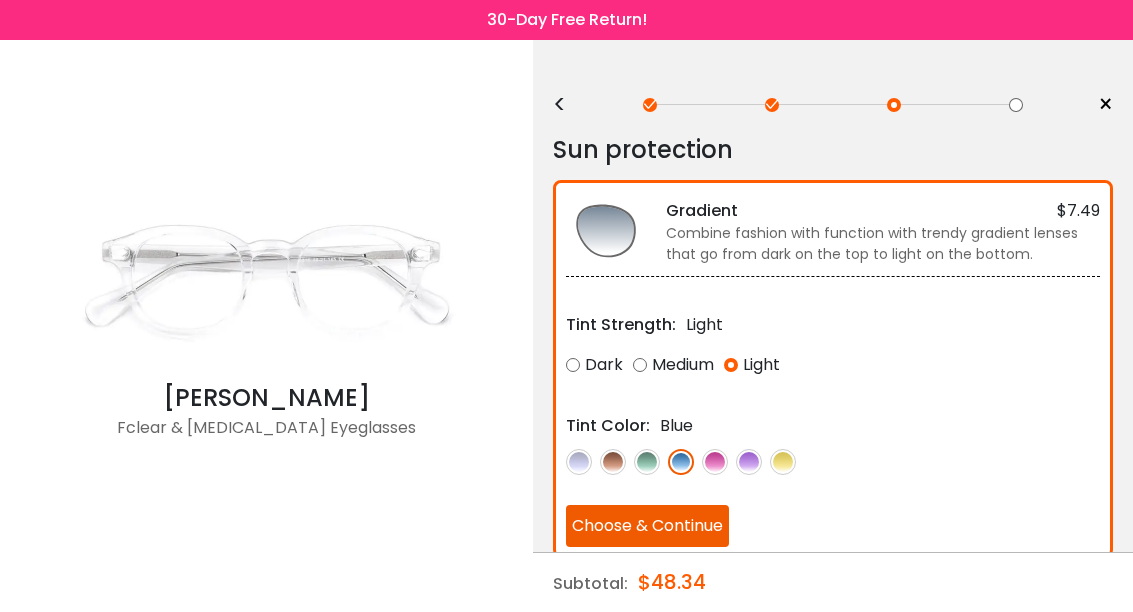 click on "Choose & Continue" at bounding box center (647, 526) 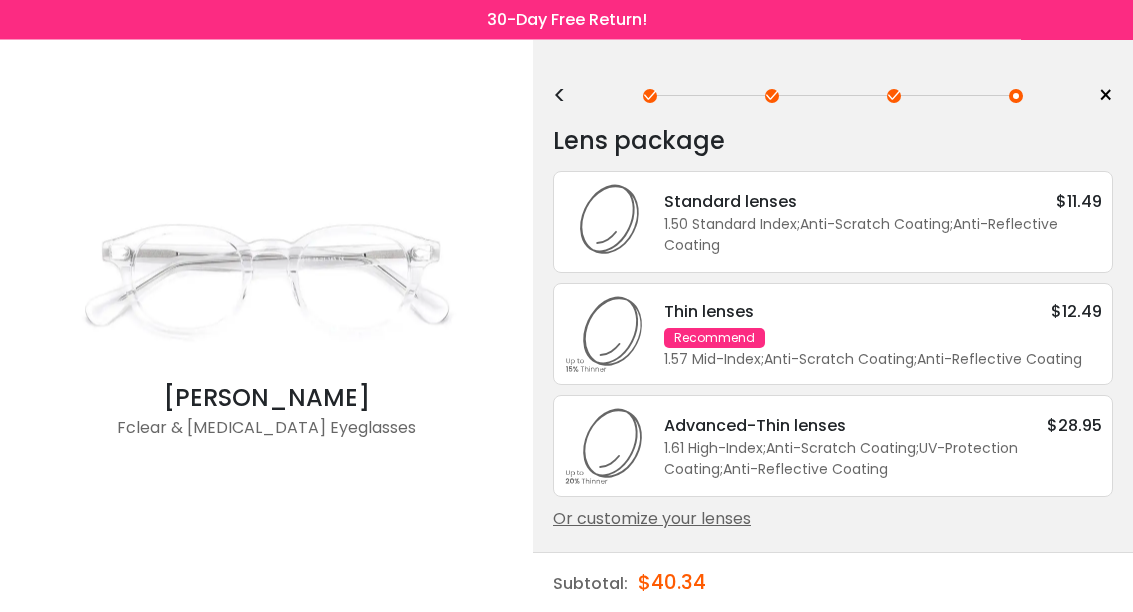 scroll, scrollTop: 84, scrollLeft: 0, axis: vertical 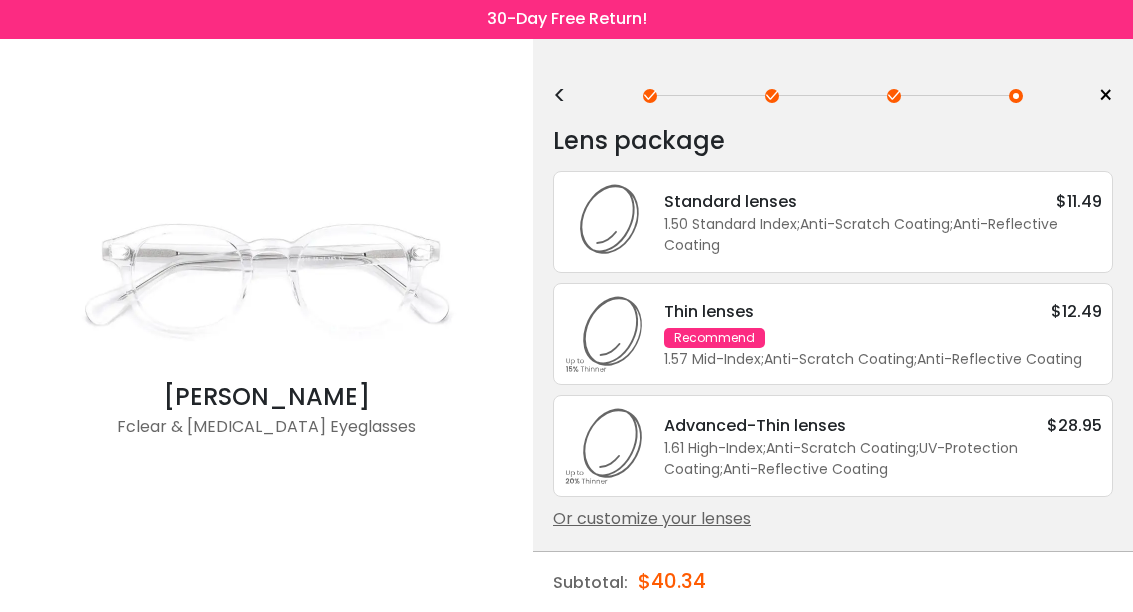 click on "Or customize your lenses" at bounding box center [833, 520] 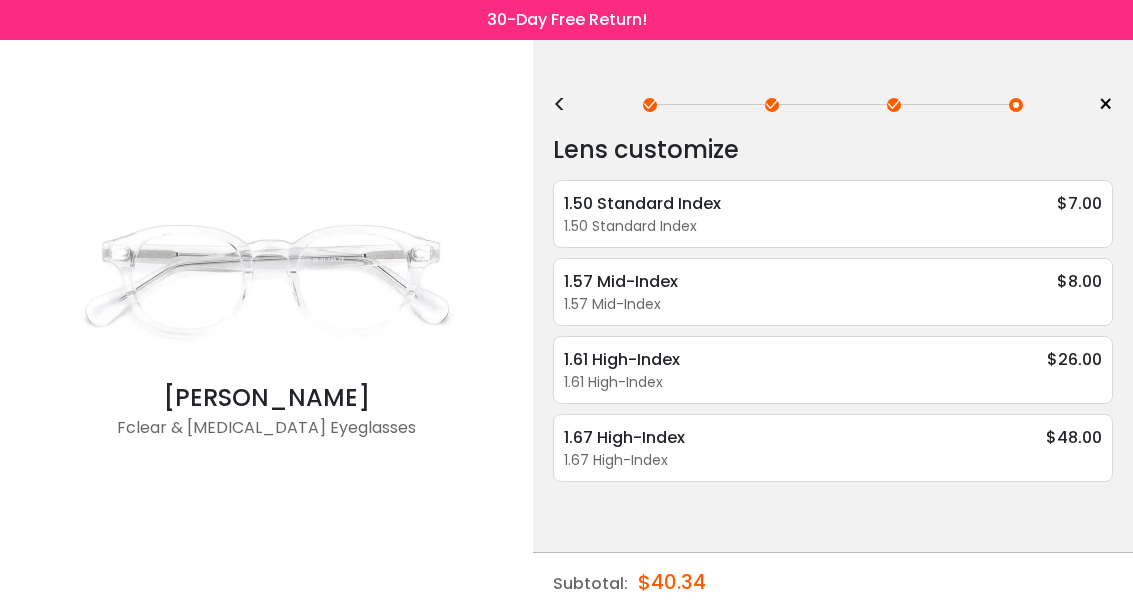 scroll, scrollTop: 0, scrollLeft: 0, axis: both 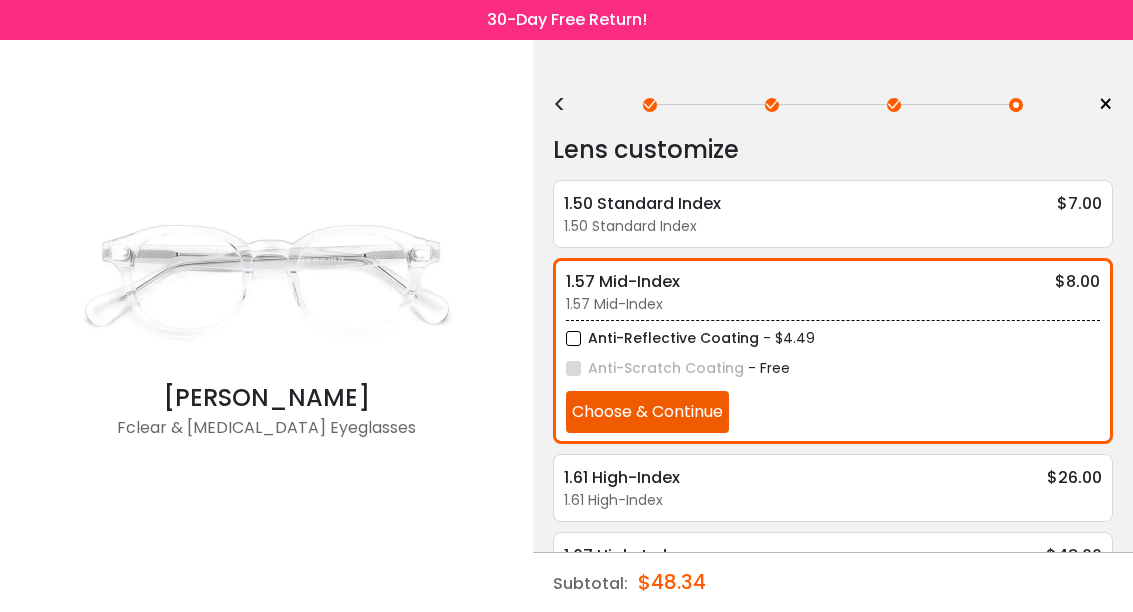 click on "Choose & Continue" at bounding box center (647, 412) 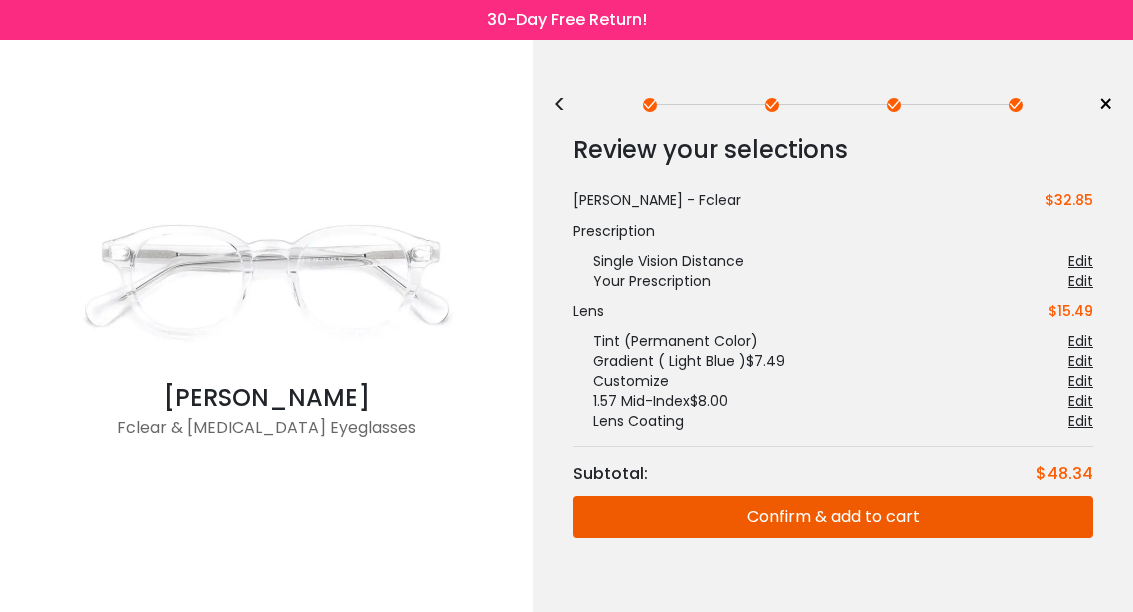 click on "Confirm & add to cart" at bounding box center (833, 517) 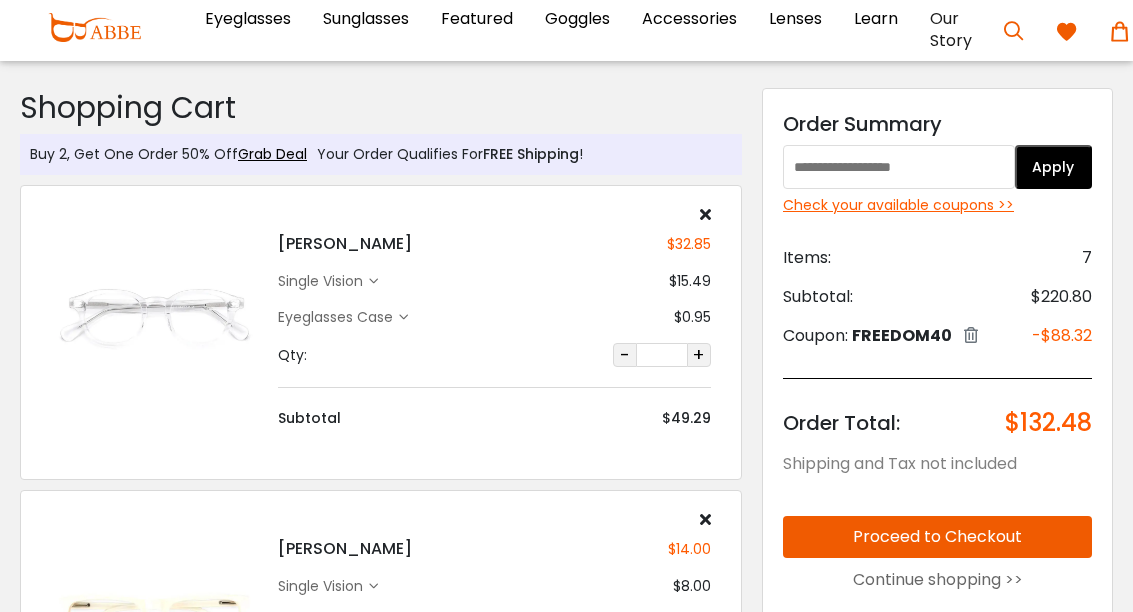 scroll, scrollTop: 0, scrollLeft: 0, axis: both 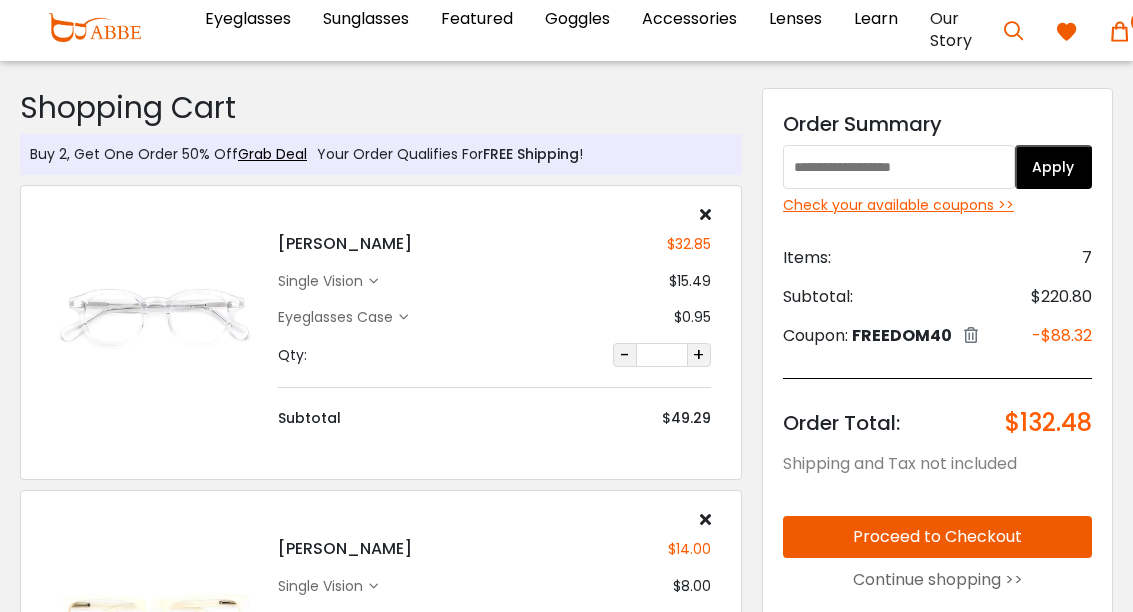 click on "single vision" at bounding box center (323, 281) 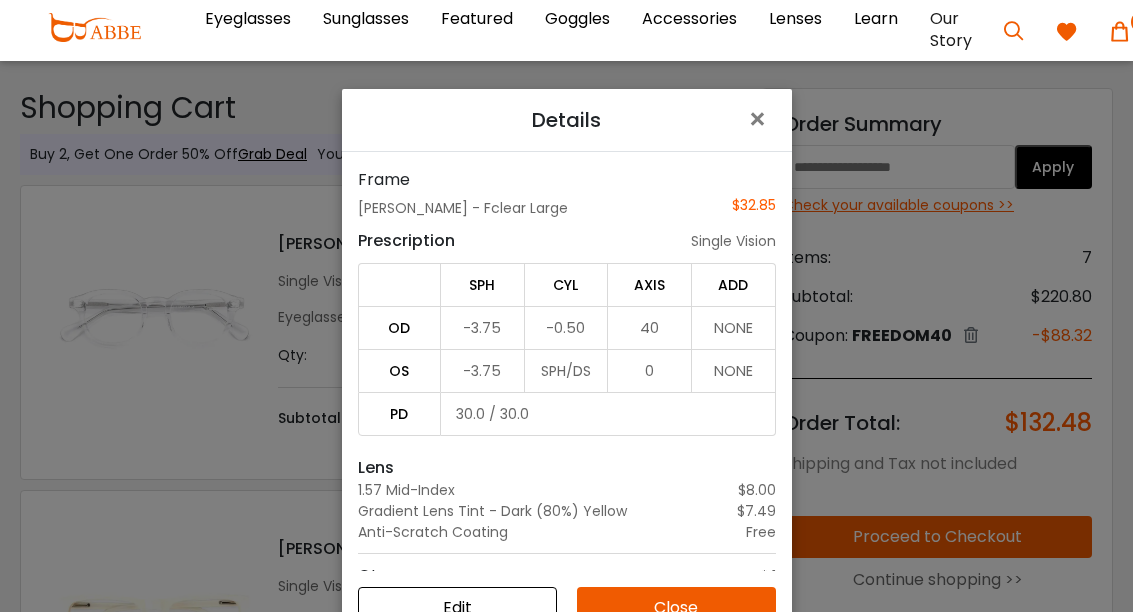 click on "×" at bounding box center (761, 119) 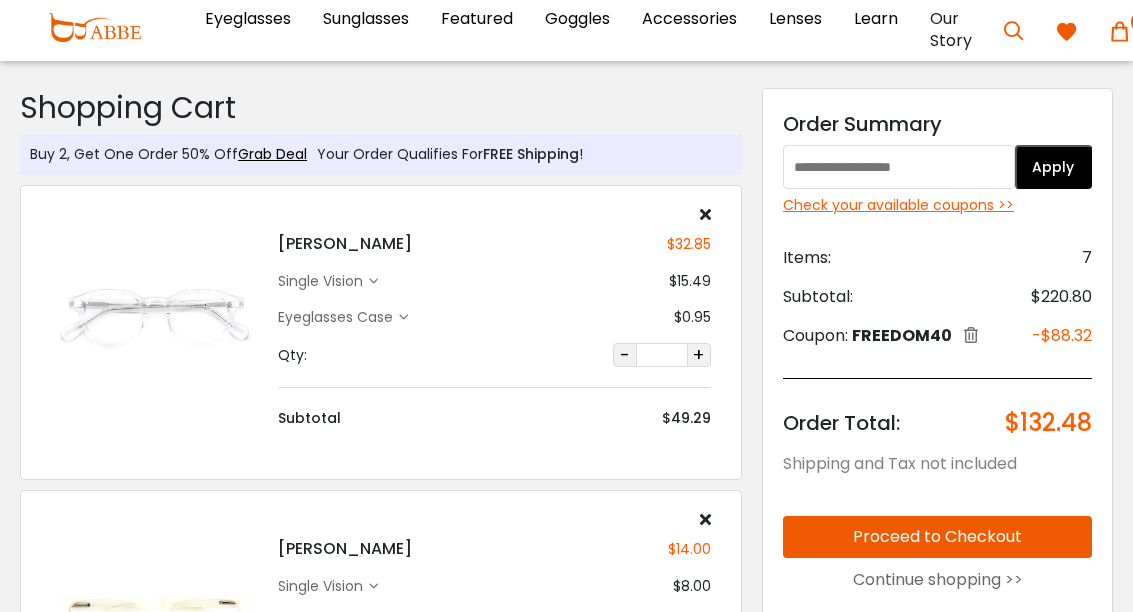 click on "Crist
$32.85
single vision
$15.49
Eyeglasses Case" at bounding box center [381, 317] 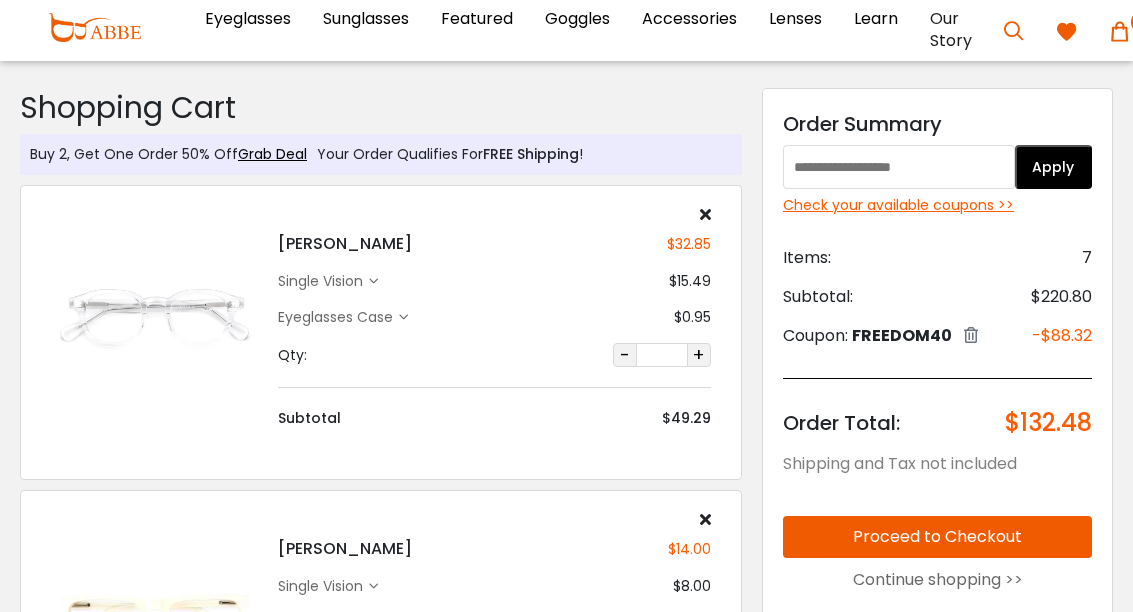 click on "Crist
$32.85" at bounding box center [494, 244] 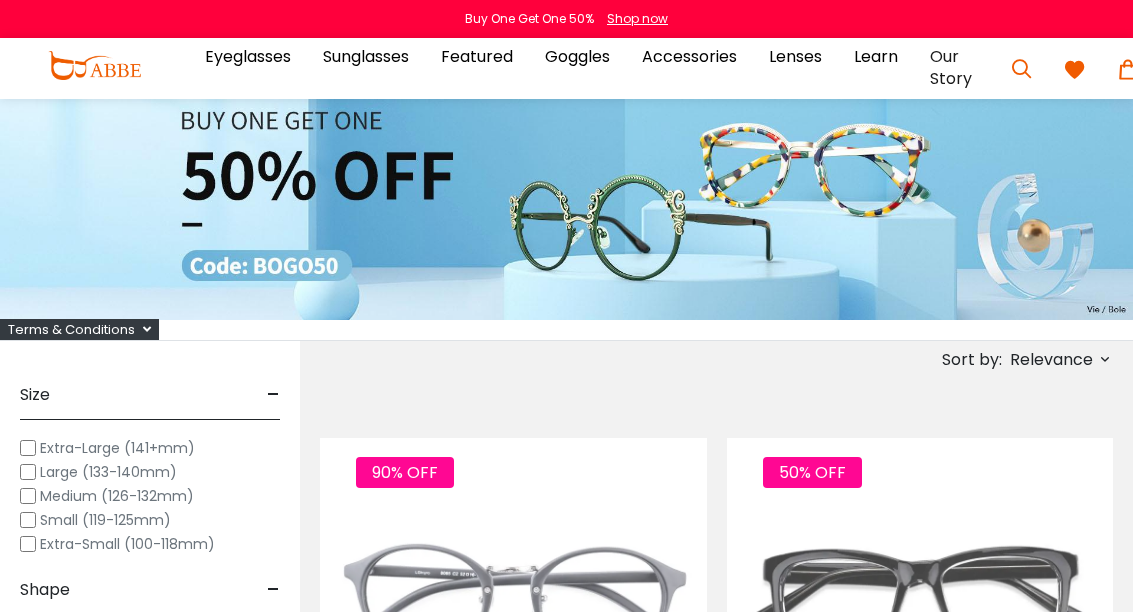 scroll, scrollTop: 0, scrollLeft: 0, axis: both 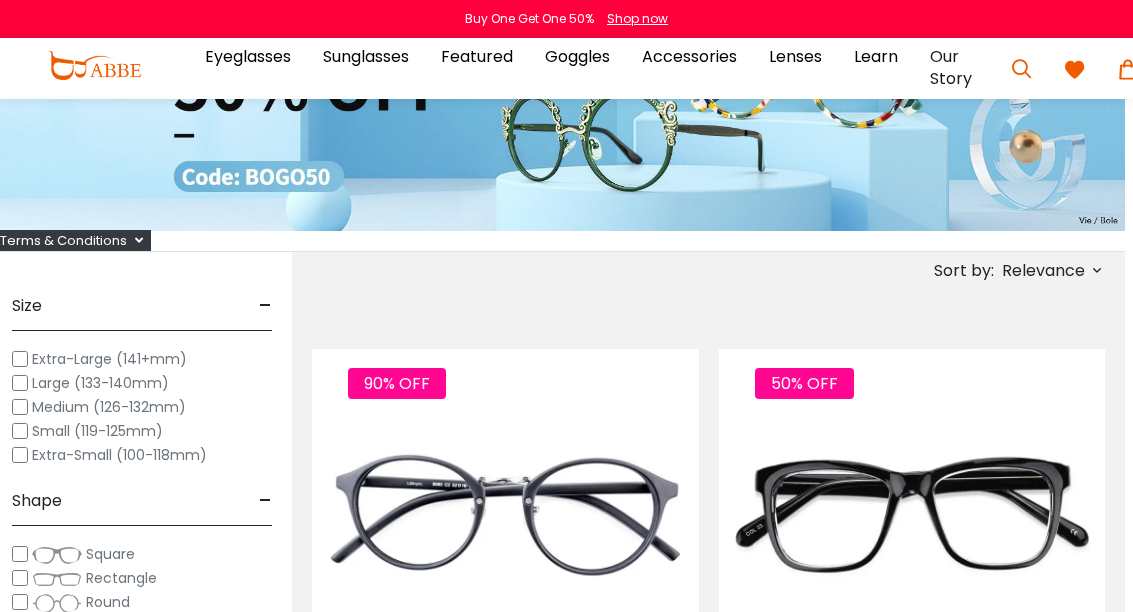click on "Relevance" at bounding box center [1043, 271] 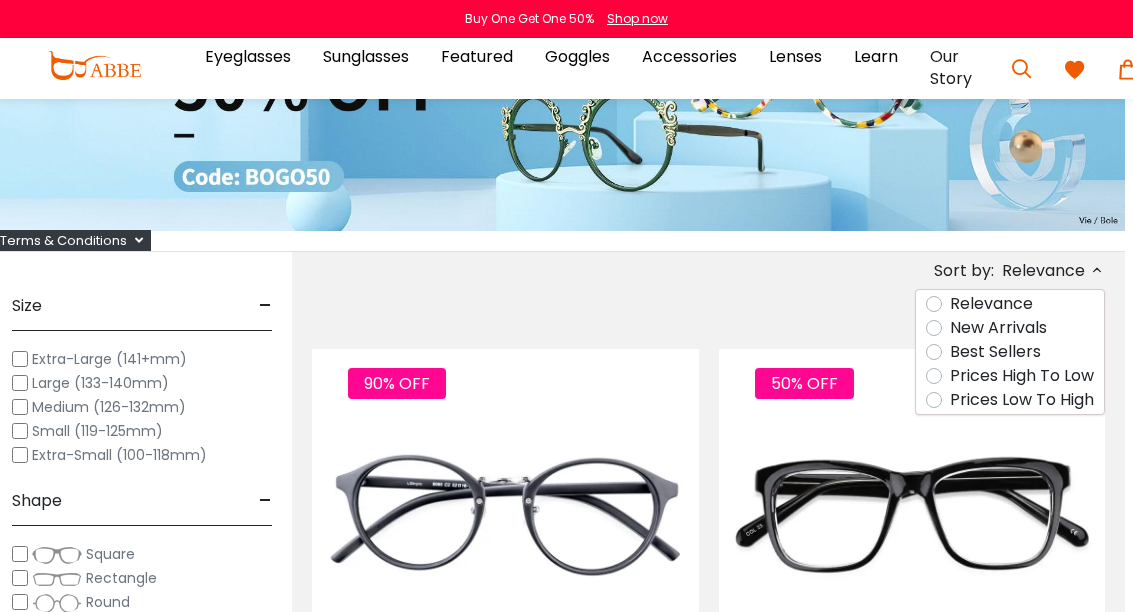 click on "Prices Low To High" at bounding box center [1022, 400] 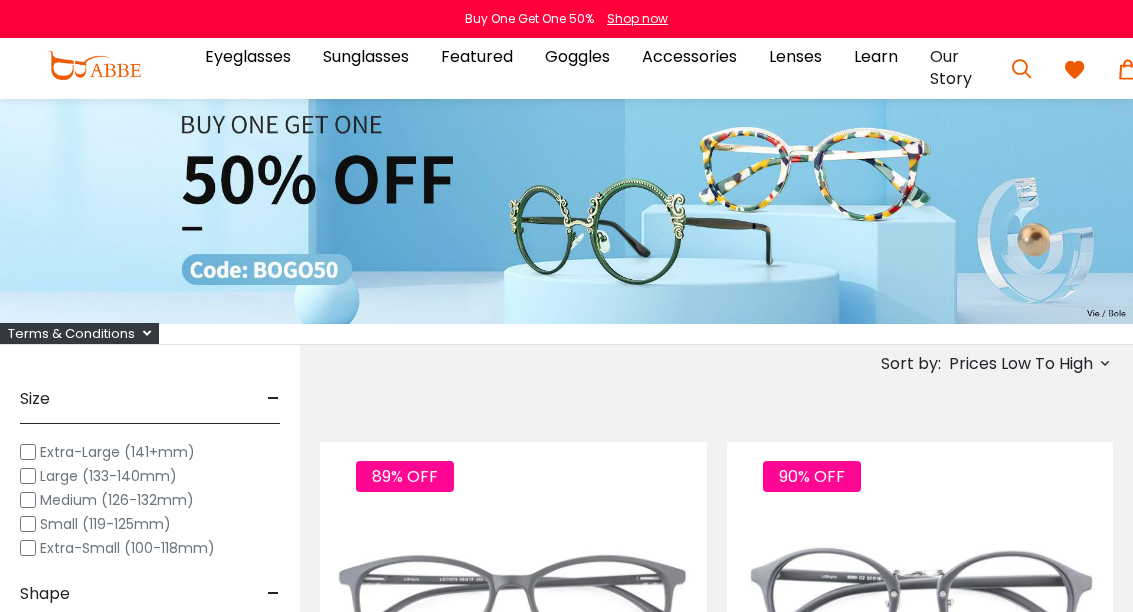 scroll, scrollTop: 0, scrollLeft: 0, axis: both 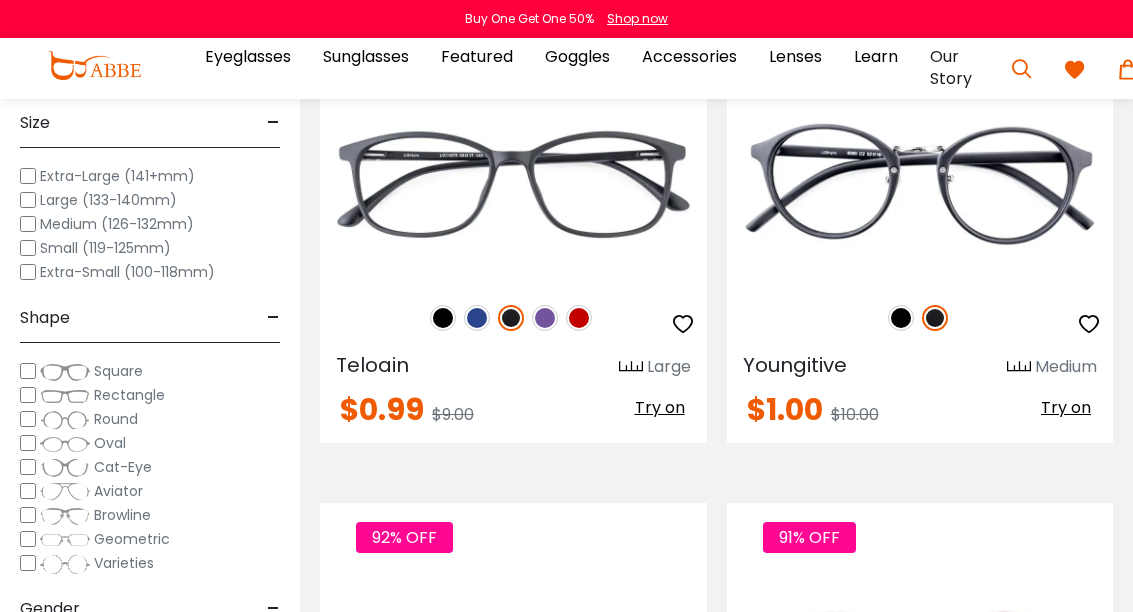 click at bounding box center [477, 318] 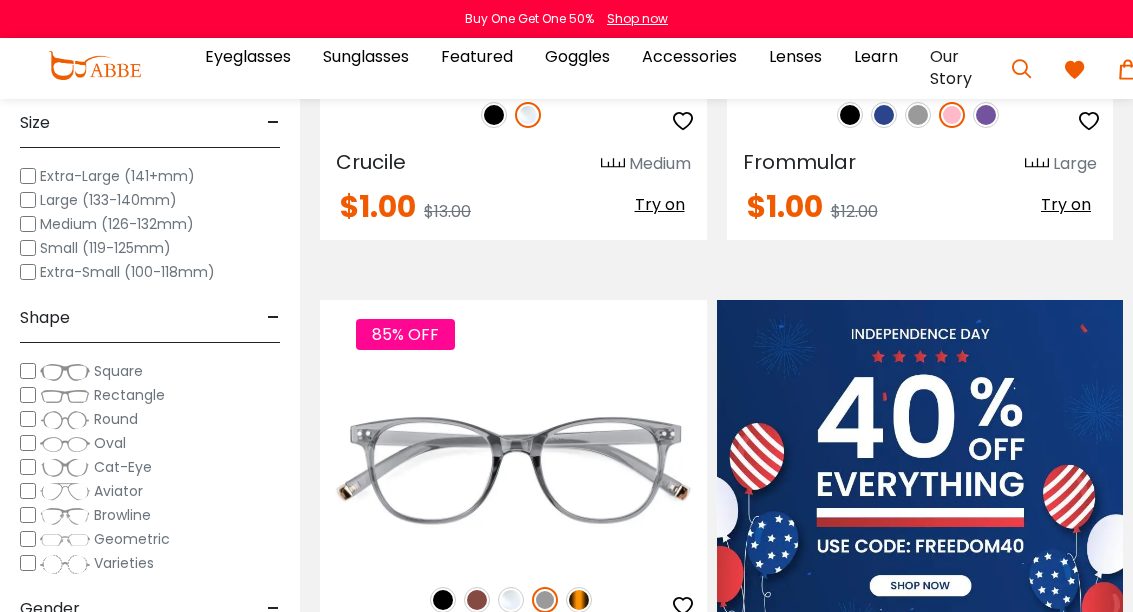 scroll, scrollTop: 1114, scrollLeft: 0, axis: vertical 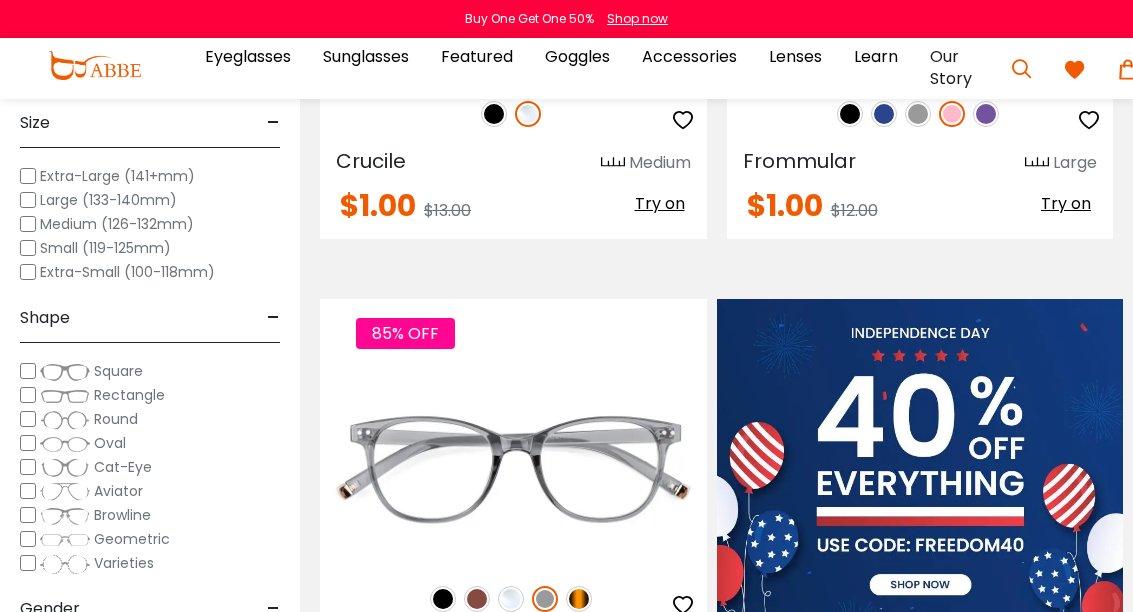 click at bounding box center (0, 0) 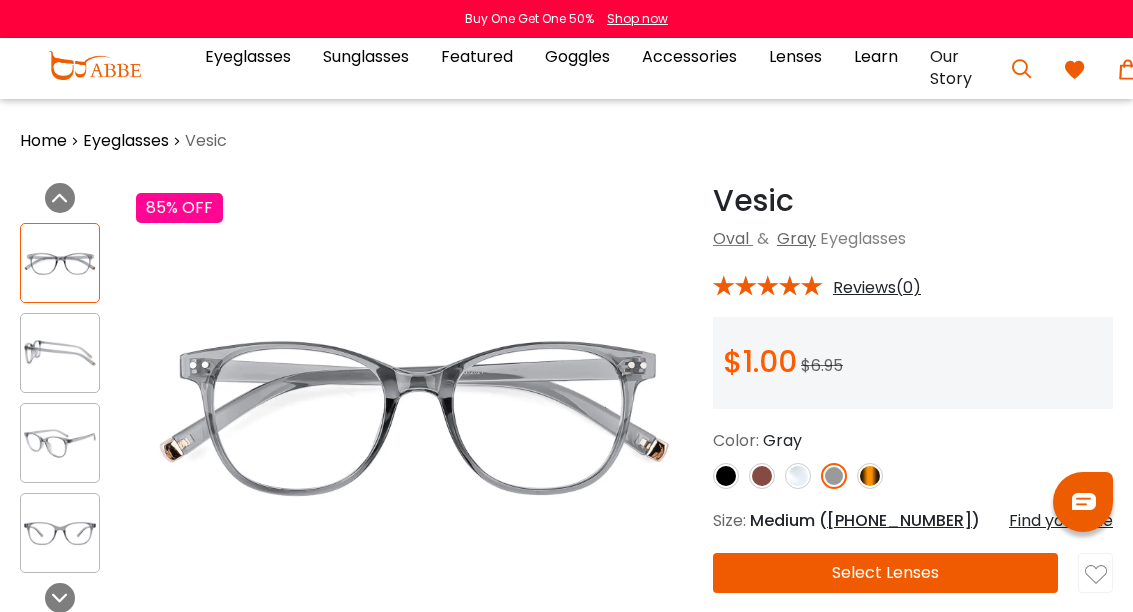 scroll, scrollTop: 0, scrollLeft: 0, axis: both 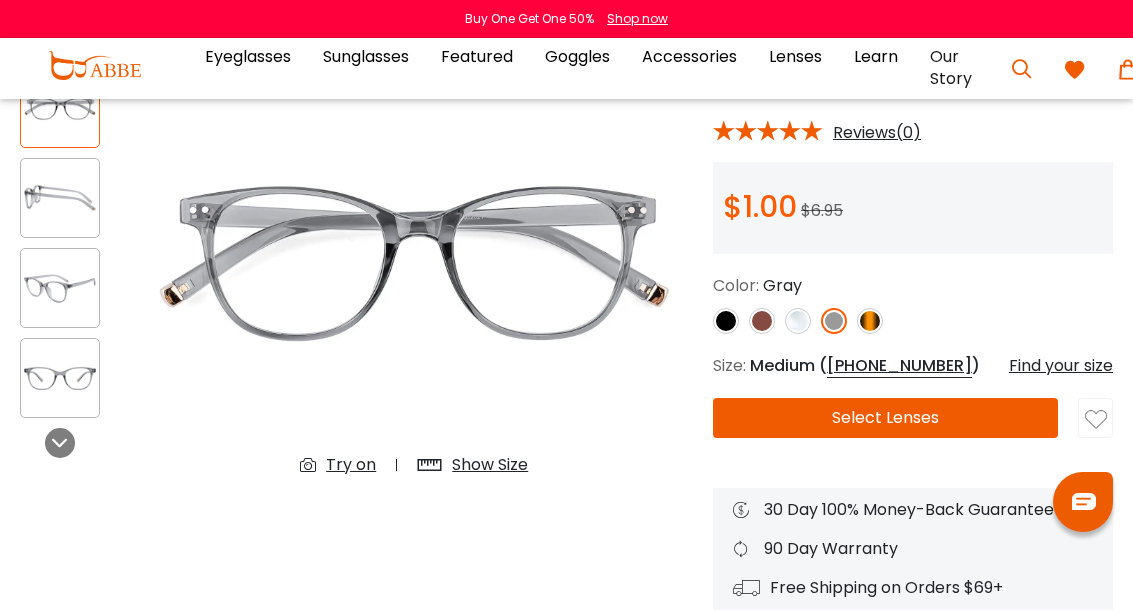 click on "Select Lenses" at bounding box center [885, 418] 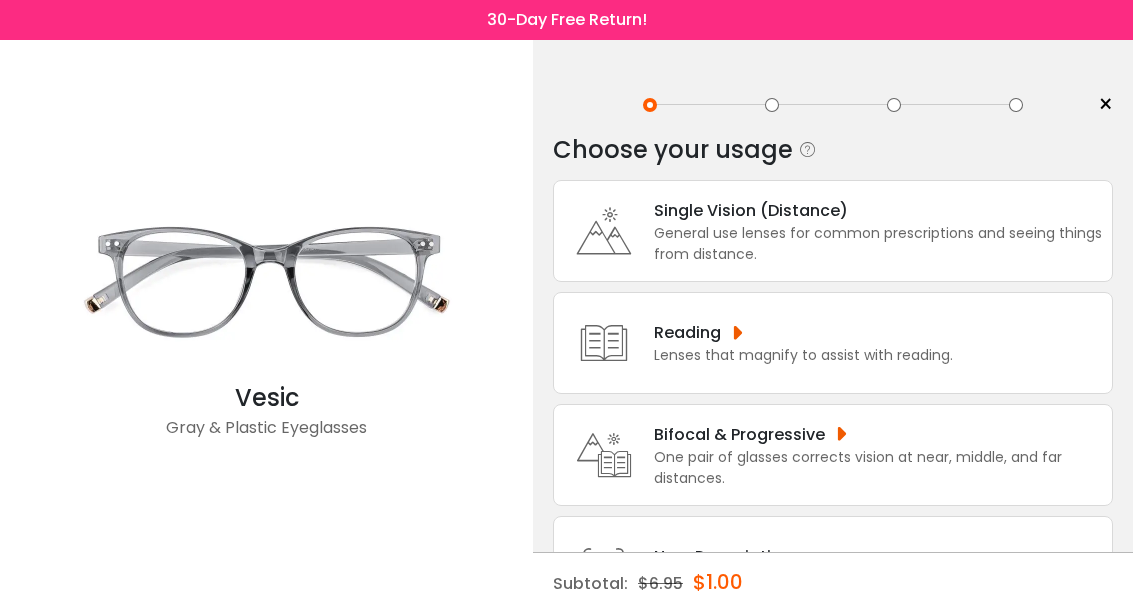 scroll, scrollTop: 0, scrollLeft: 0, axis: both 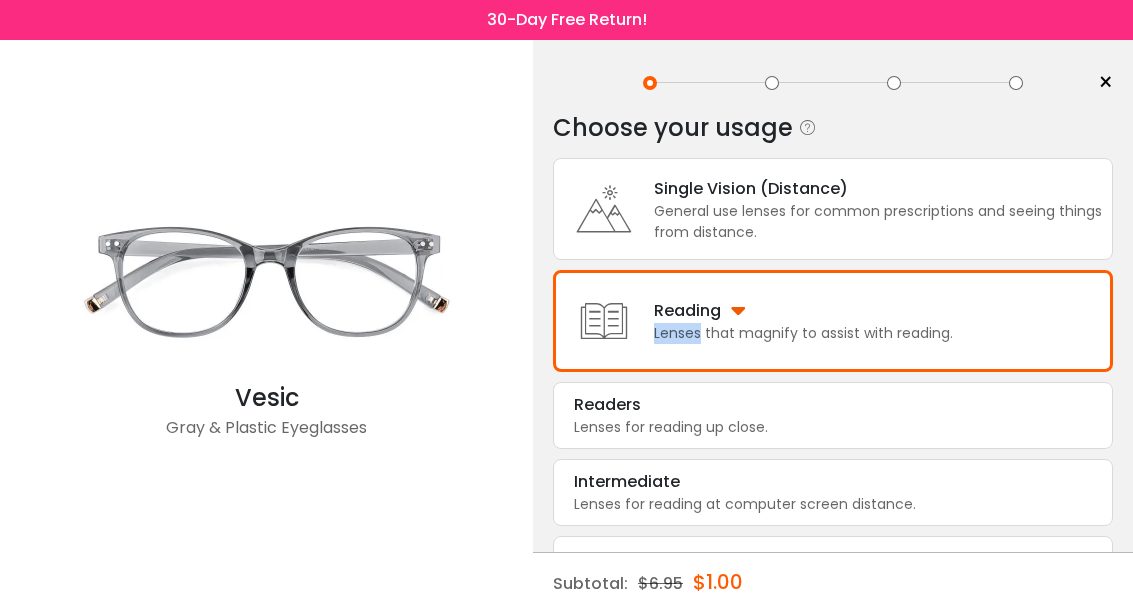 click on "Intermediate" at bounding box center [833, 482] 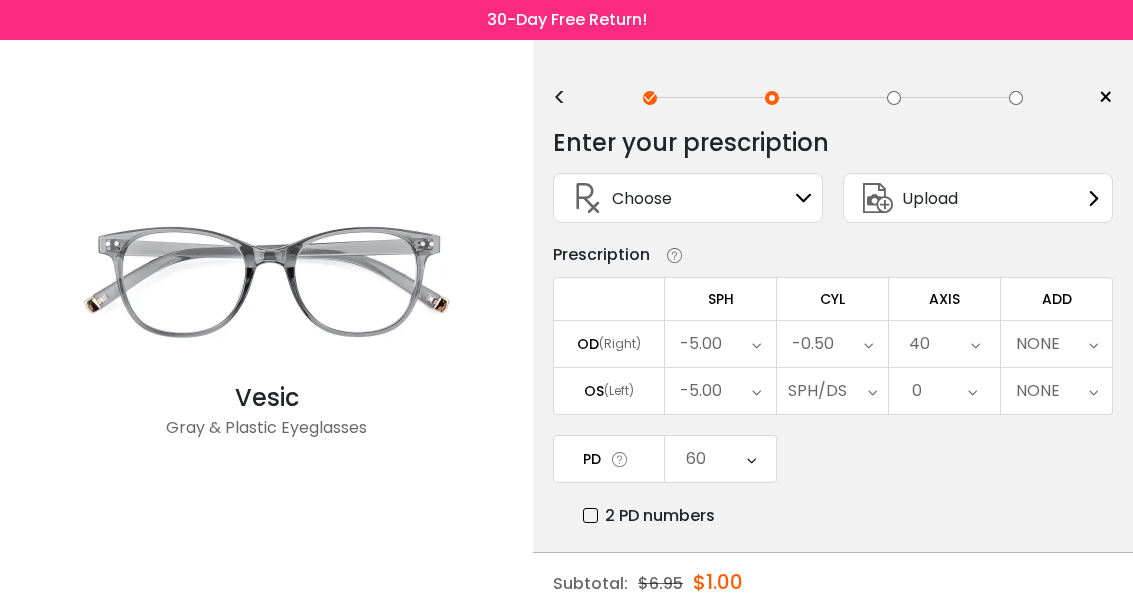 scroll, scrollTop: 0, scrollLeft: 0, axis: both 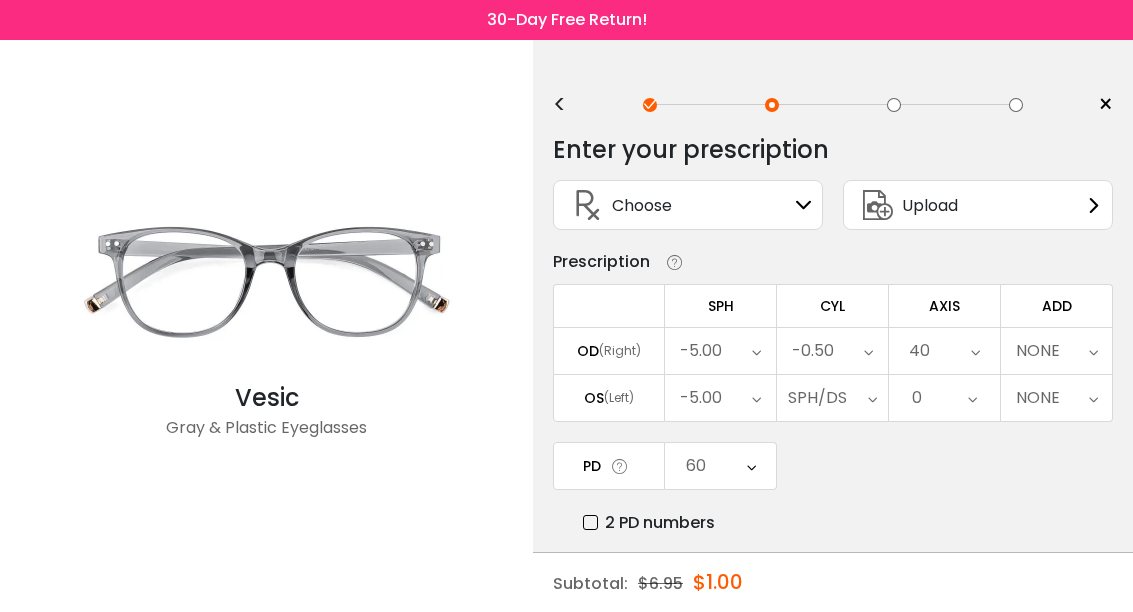 click on "-5.00" at bounding box center [720, 351] 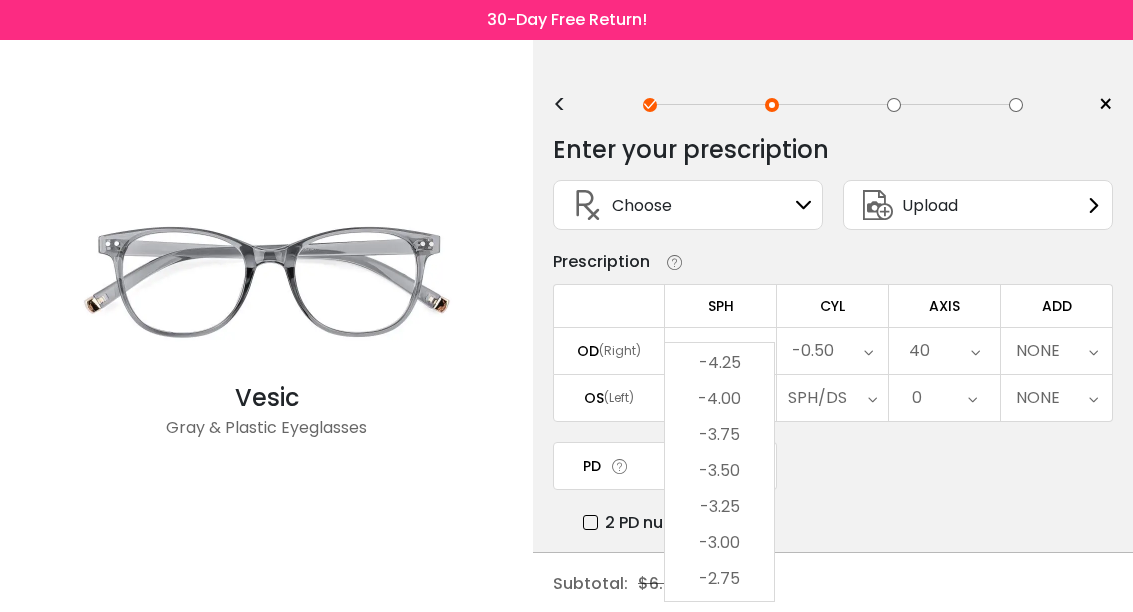 scroll, scrollTop: 2271, scrollLeft: 0, axis: vertical 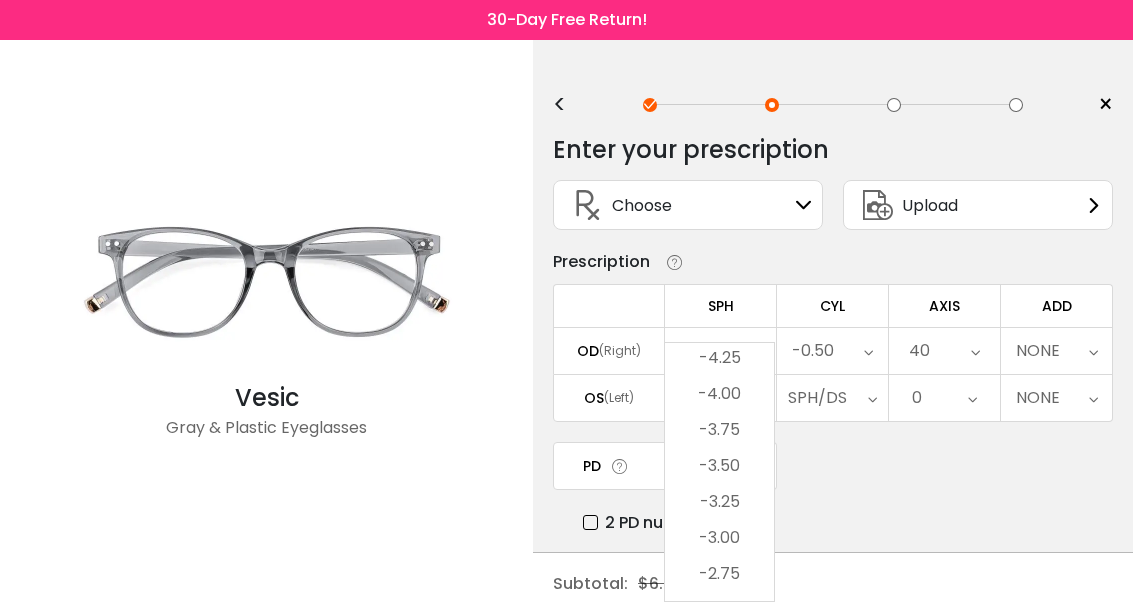 click on "-3.75" at bounding box center (719, 430) 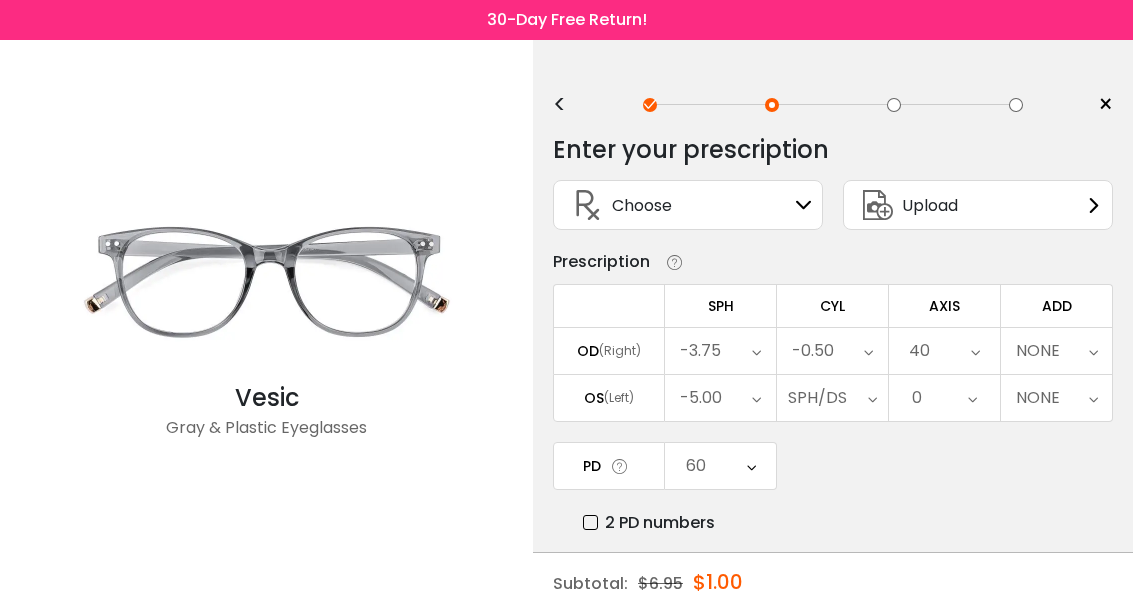 click at bounding box center [756, 398] 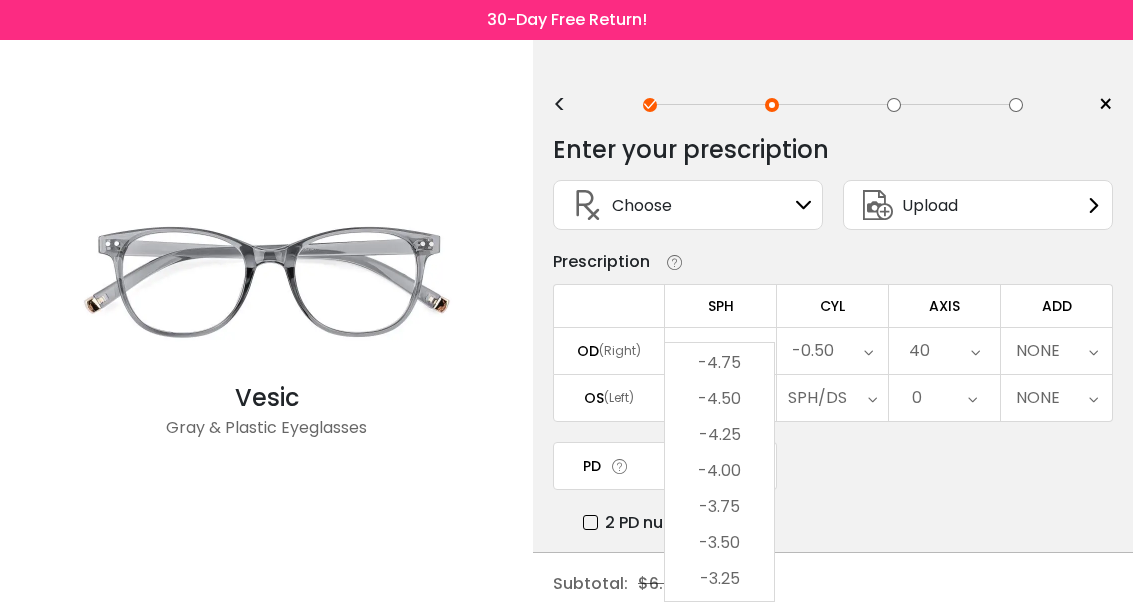 scroll, scrollTop: 2196, scrollLeft: 0, axis: vertical 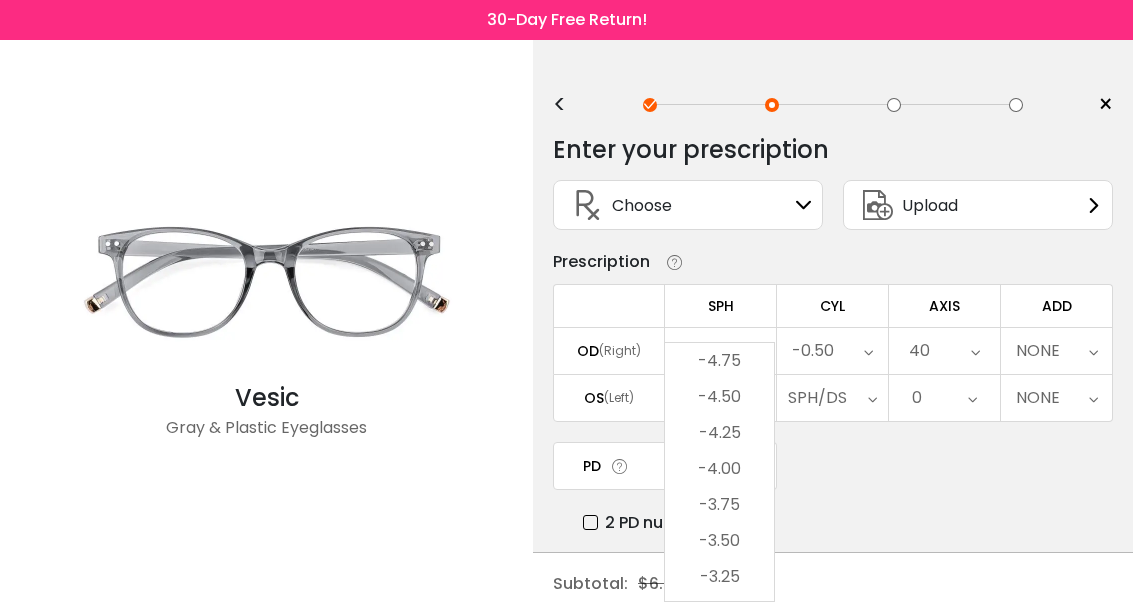 click on "-3.75" at bounding box center (719, 505) 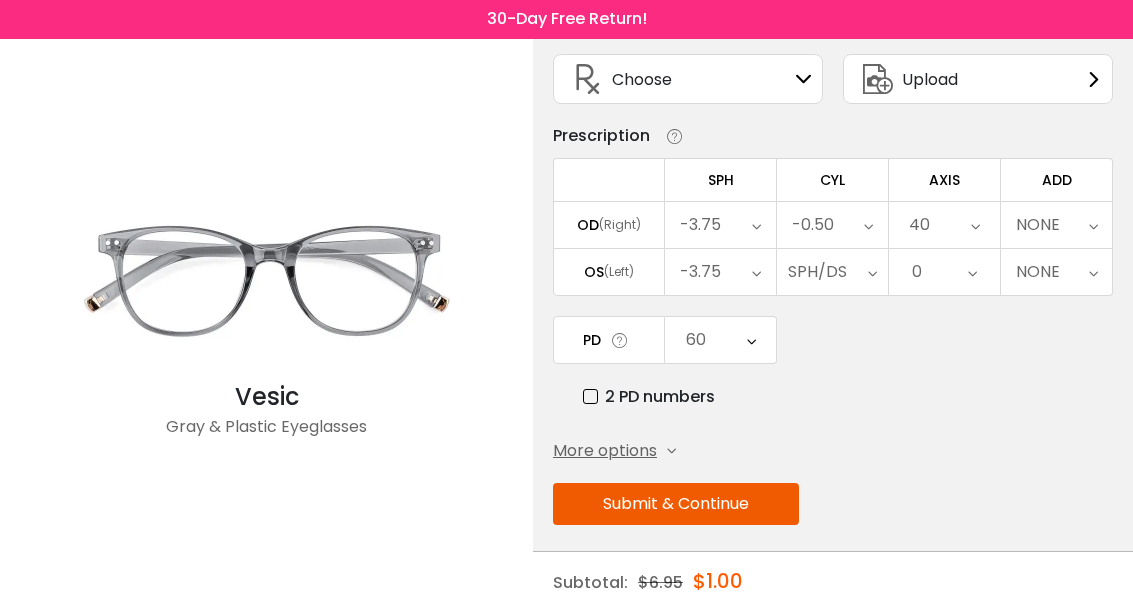 click on "Submit & Continue" at bounding box center [676, 505] 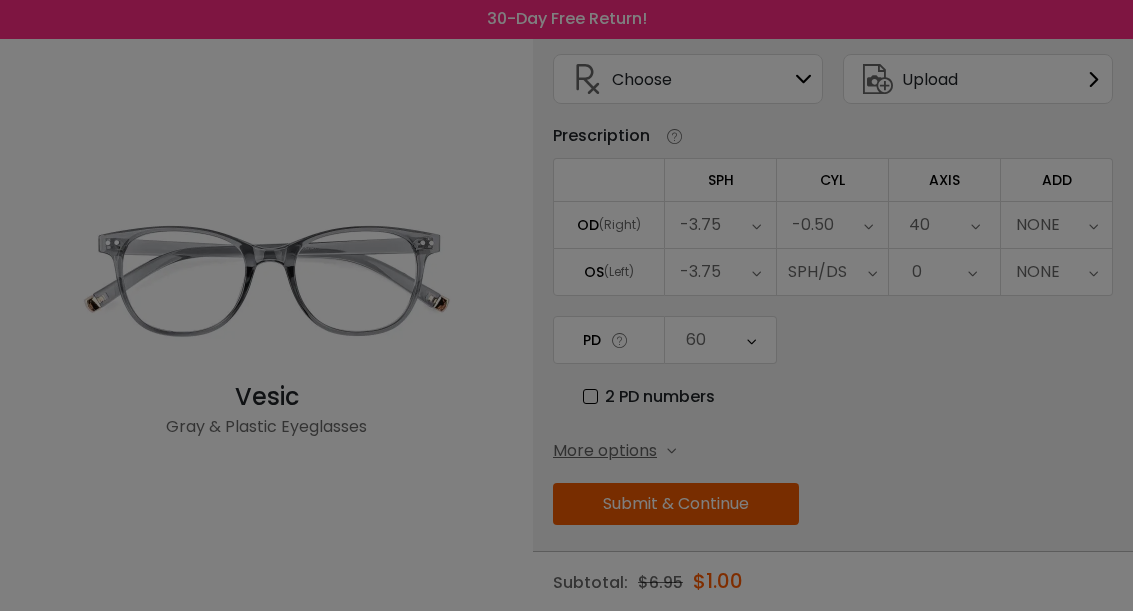 scroll, scrollTop: 126, scrollLeft: 0, axis: vertical 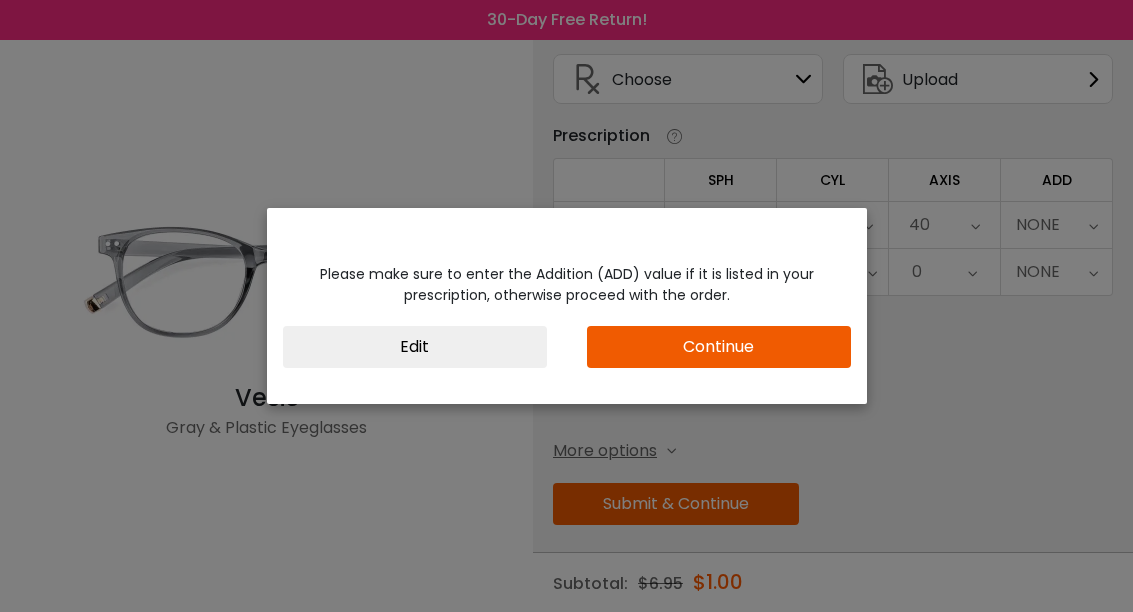 click on "Continue" at bounding box center (719, 347) 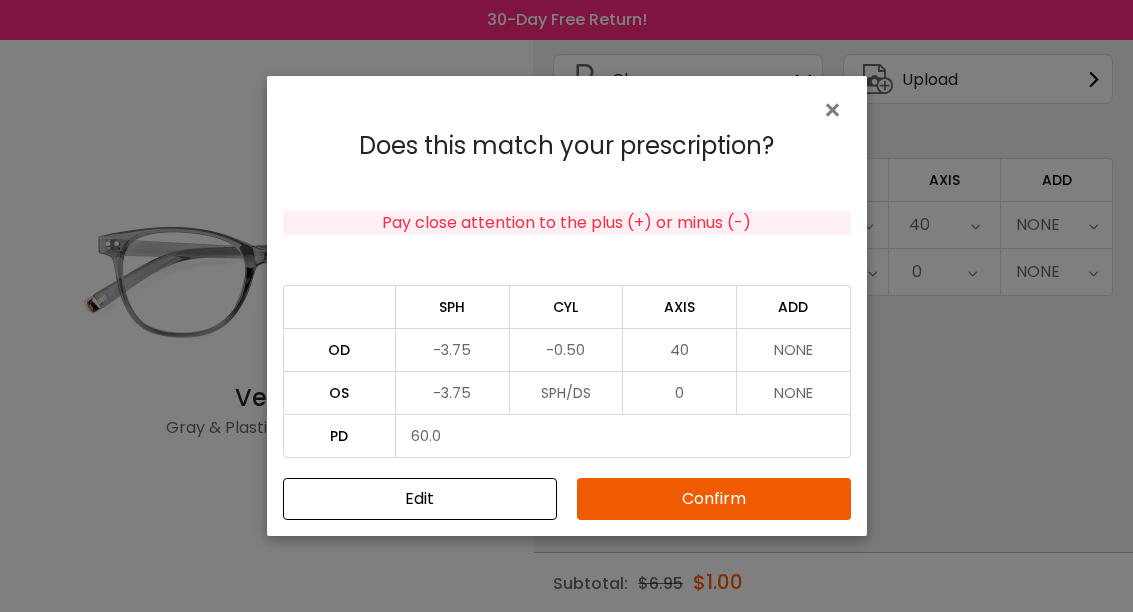 click on "Confirm" at bounding box center [714, 499] 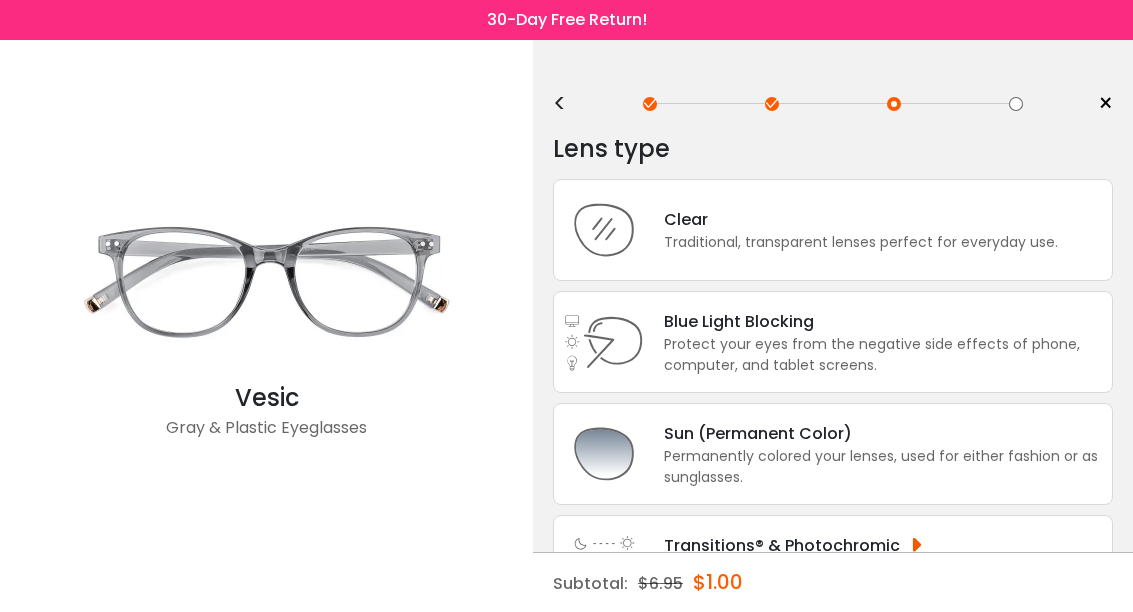 scroll, scrollTop: 0, scrollLeft: 0, axis: both 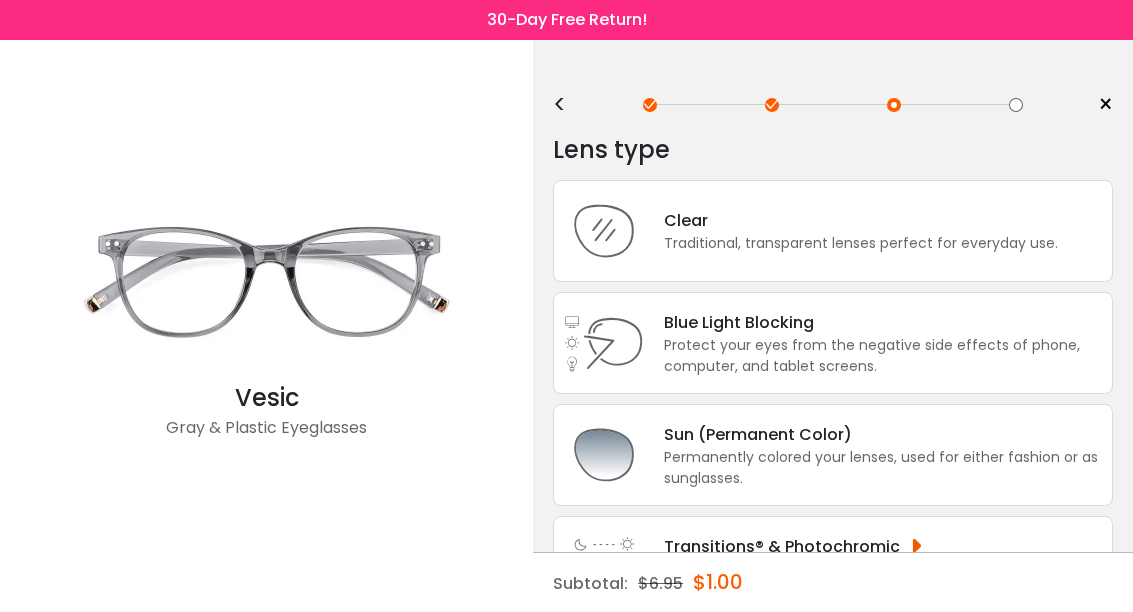 click on "Clear" at bounding box center (861, 220) 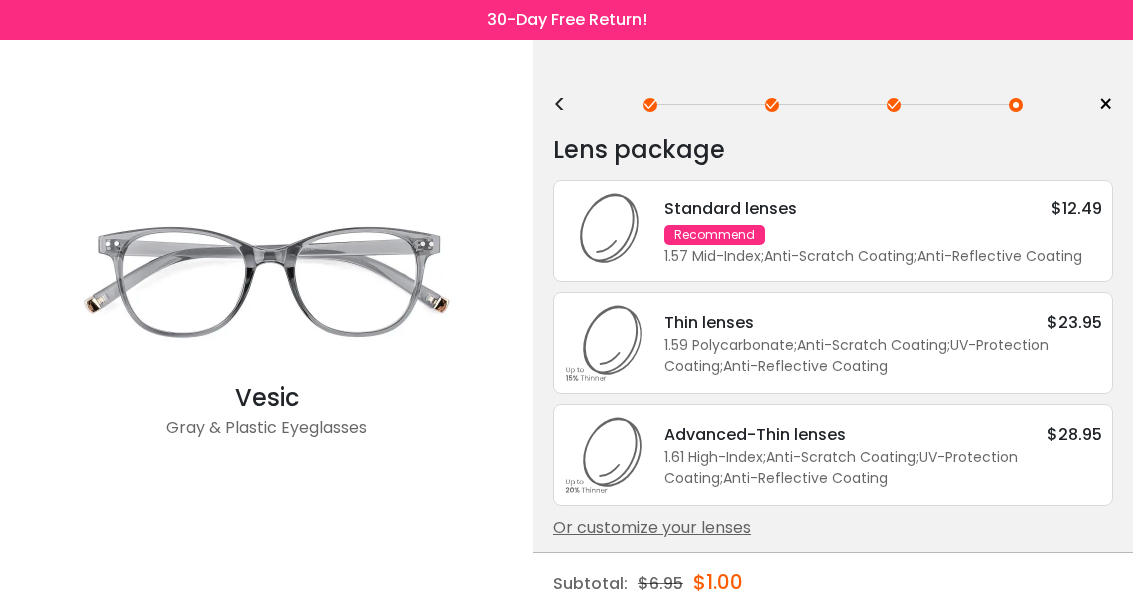 click on "Or customize your lenses" at bounding box center [833, 528] 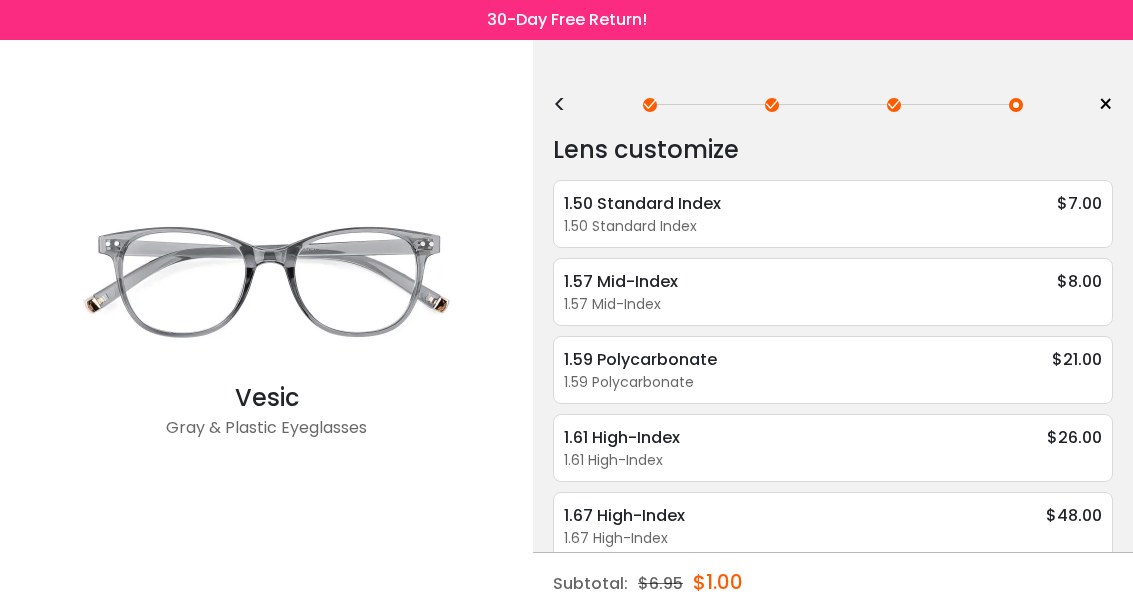 click on "1.57 Mid-Index" at bounding box center [833, 304] 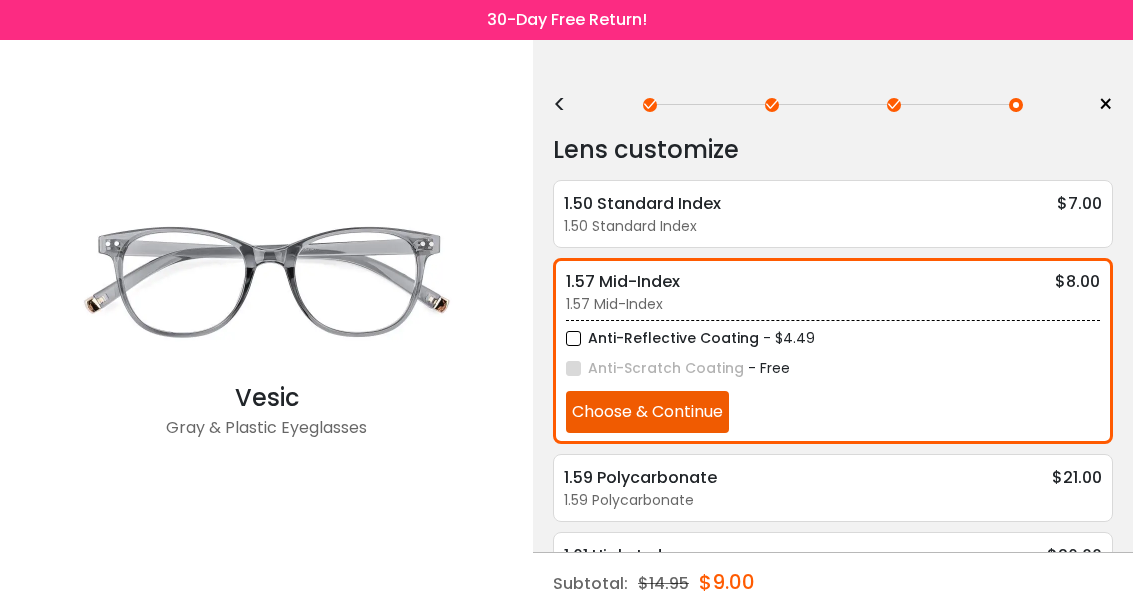 click on "Choose & Continue" at bounding box center (647, 412) 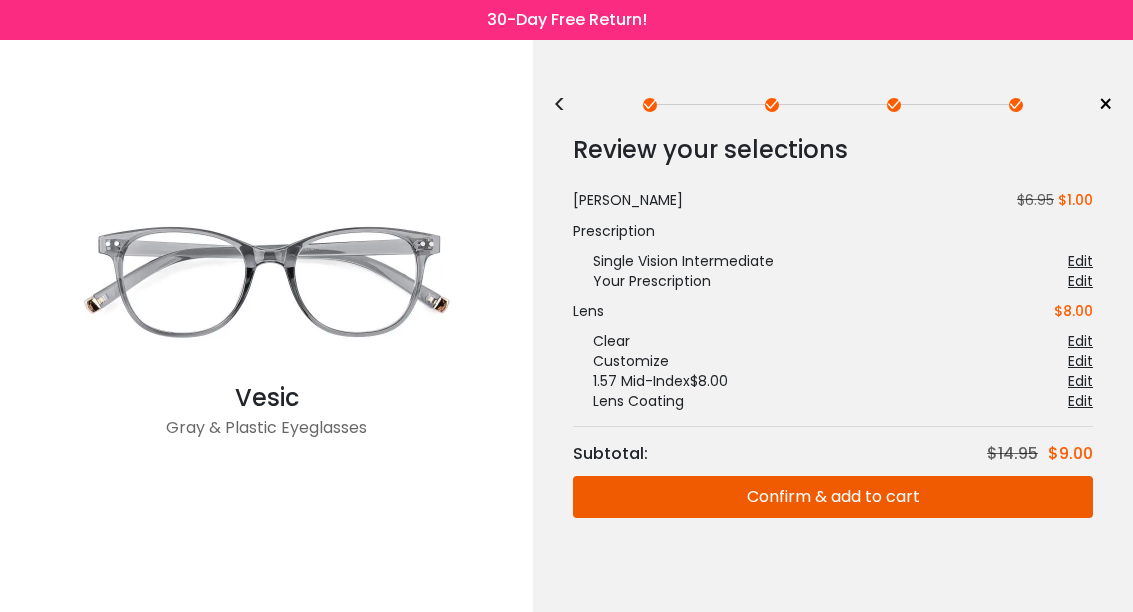 click on "Confirm & add to cart" at bounding box center (833, 497) 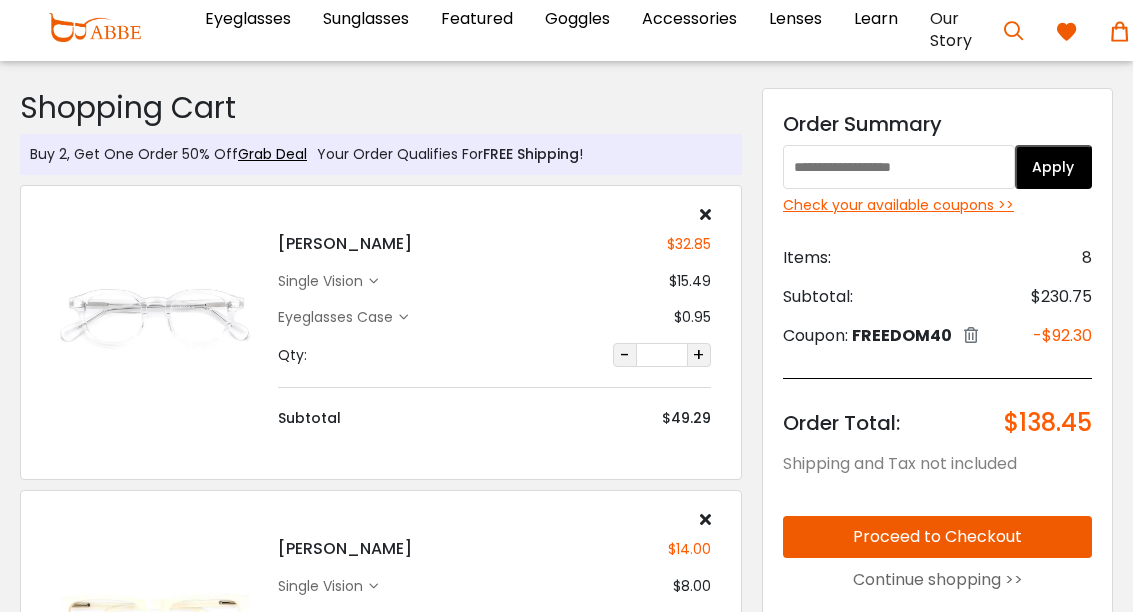 scroll, scrollTop: 0, scrollLeft: 0, axis: both 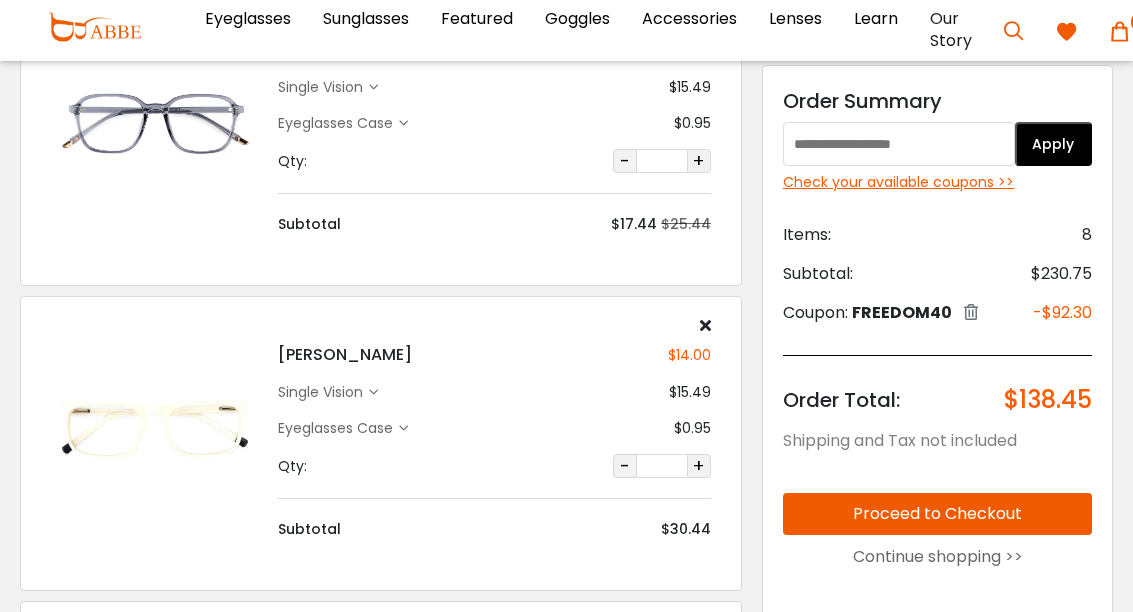 click on "Check your available coupons >>" at bounding box center [937, 182] 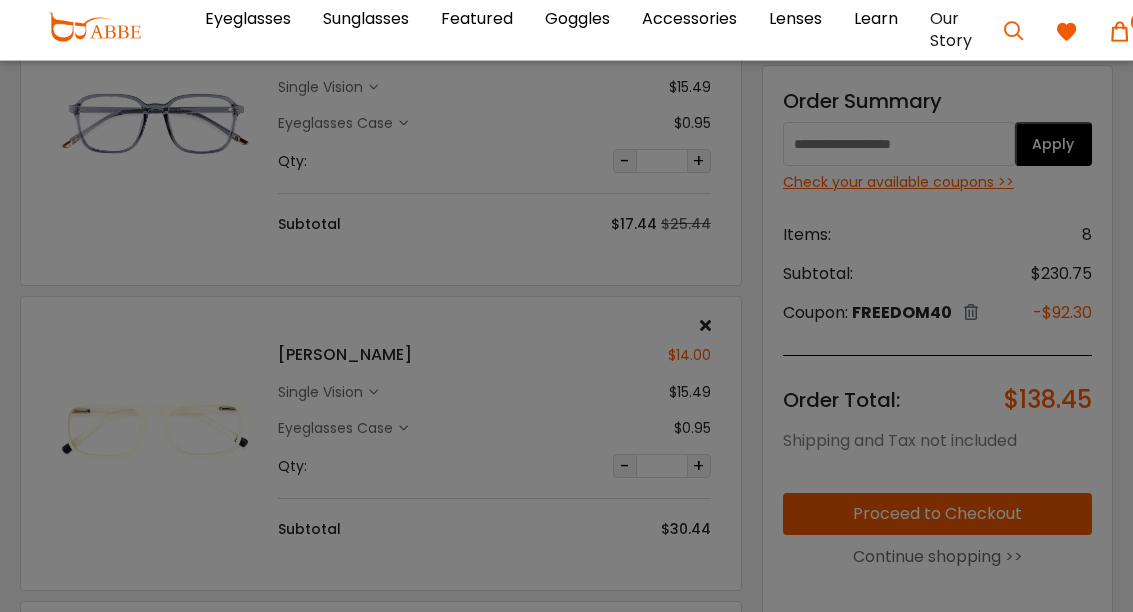 scroll, scrollTop: 1510, scrollLeft: 0, axis: vertical 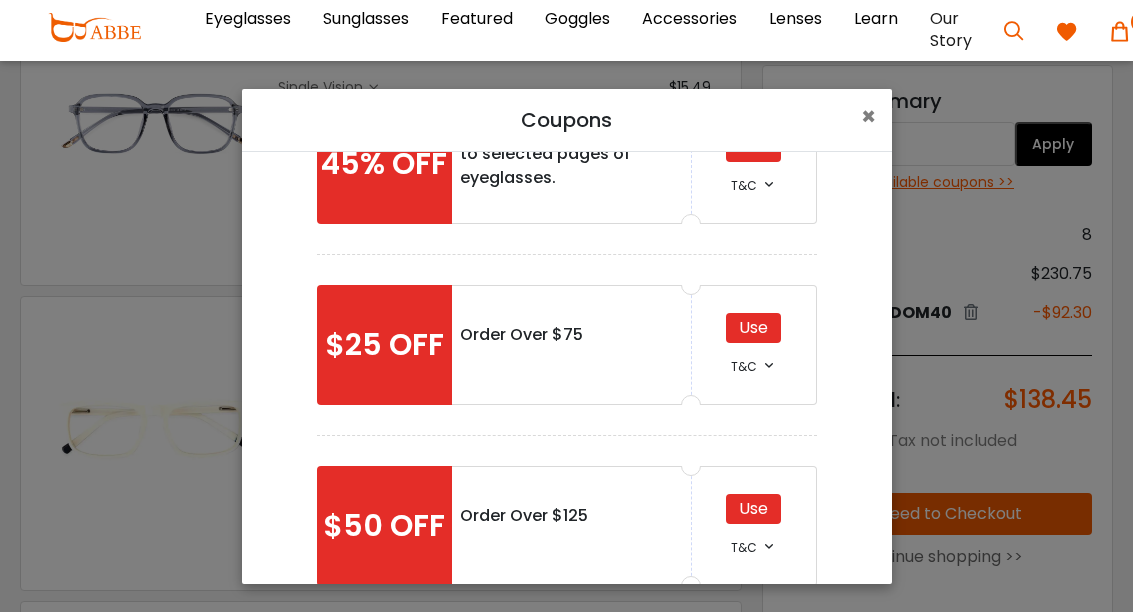 click on "Use" at bounding box center (753, 328) 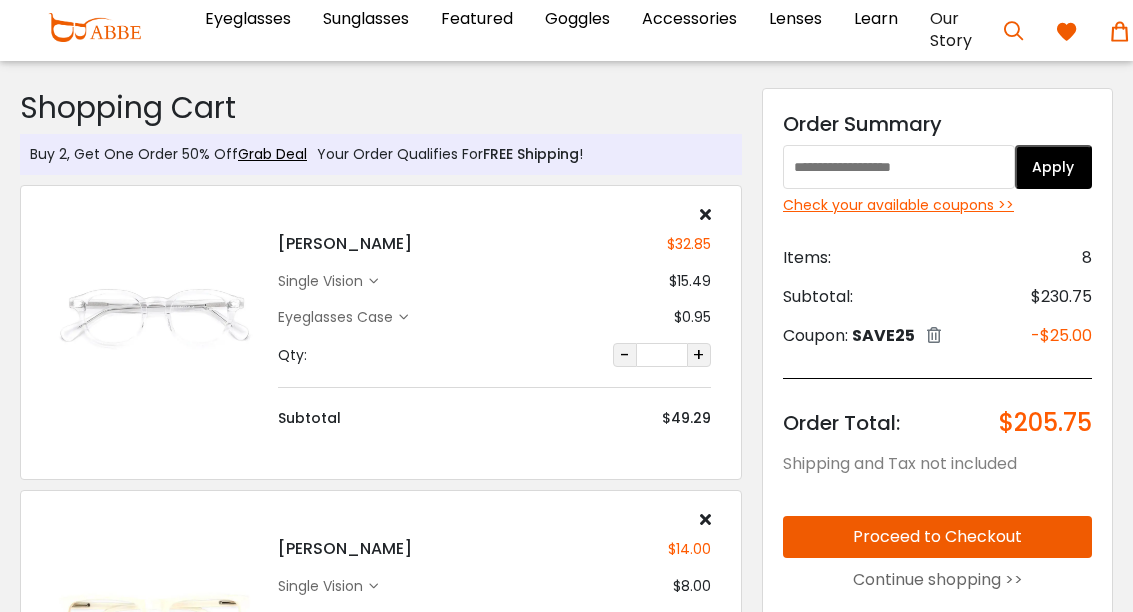 scroll, scrollTop: 0, scrollLeft: 0, axis: both 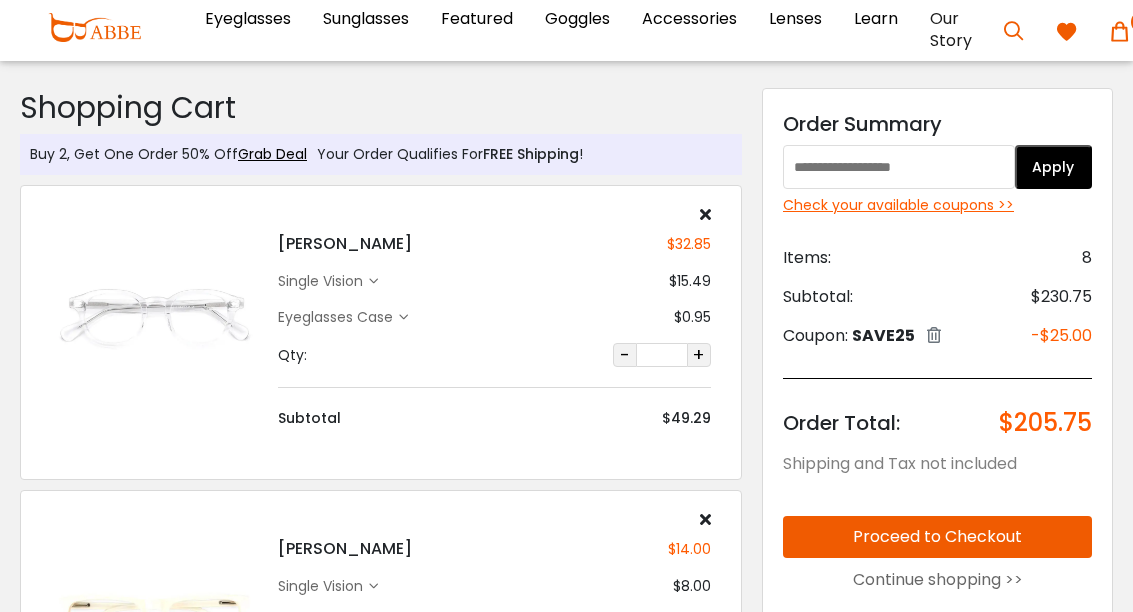 click on "Check your available coupons >>" at bounding box center (937, 205) 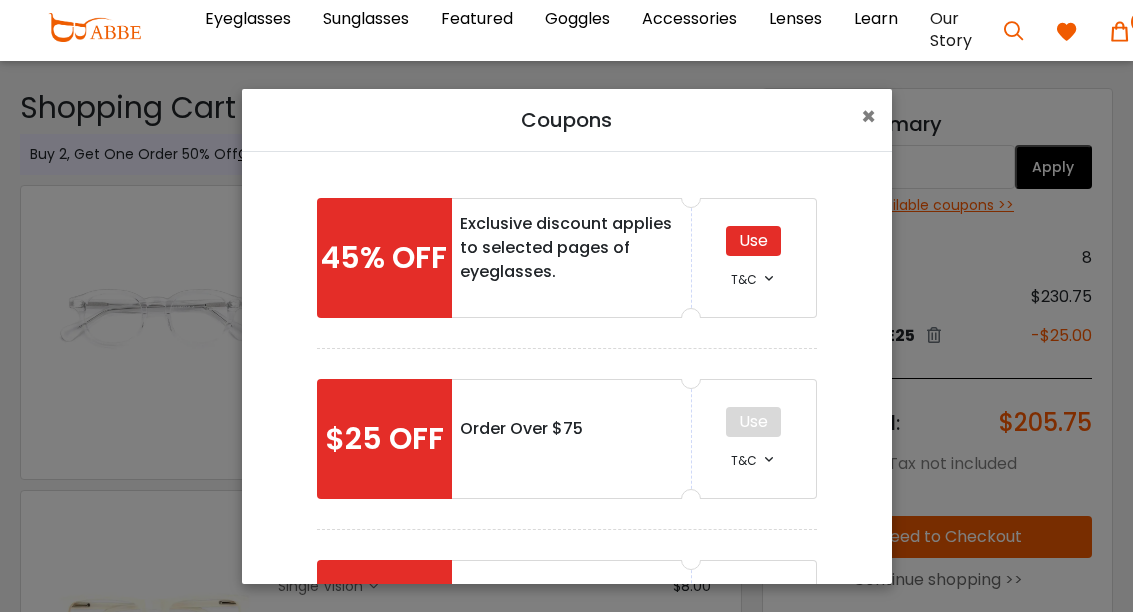 click on "45% OFF" at bounding box center [384, 258] 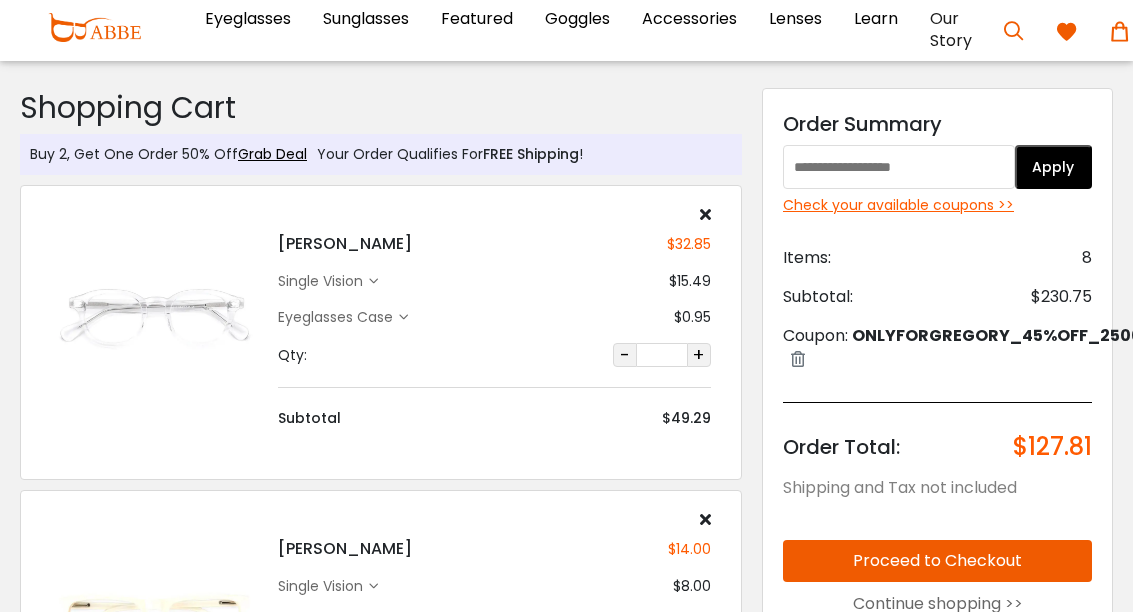scroll, scrollTop: 0, scrollLeft: 0, axis: both 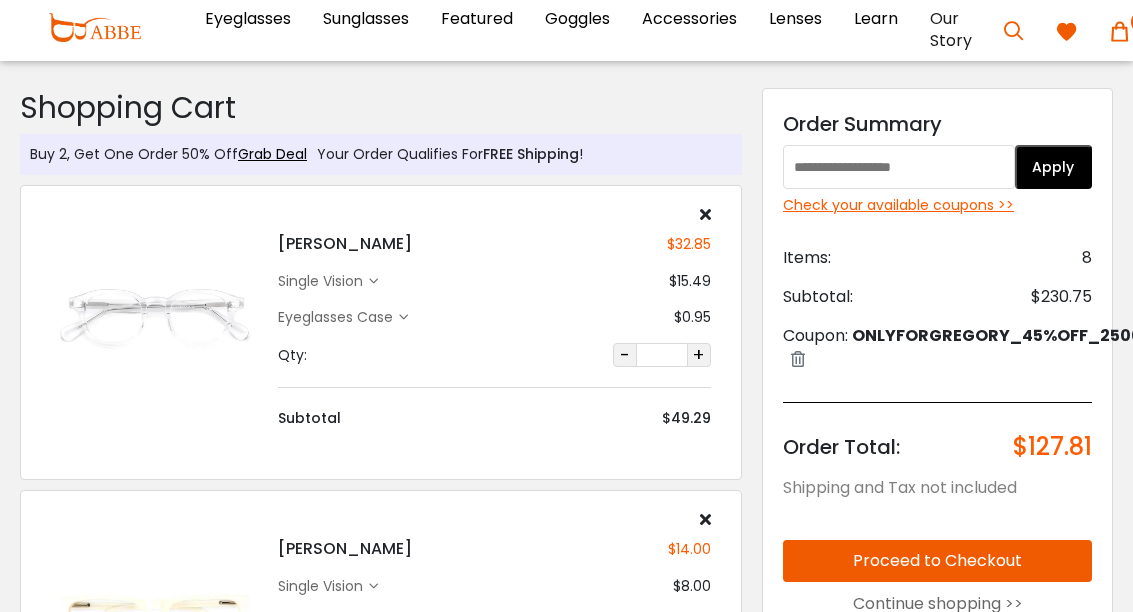 click on "Check your available coupons >>" at bounding box center (937, 205) 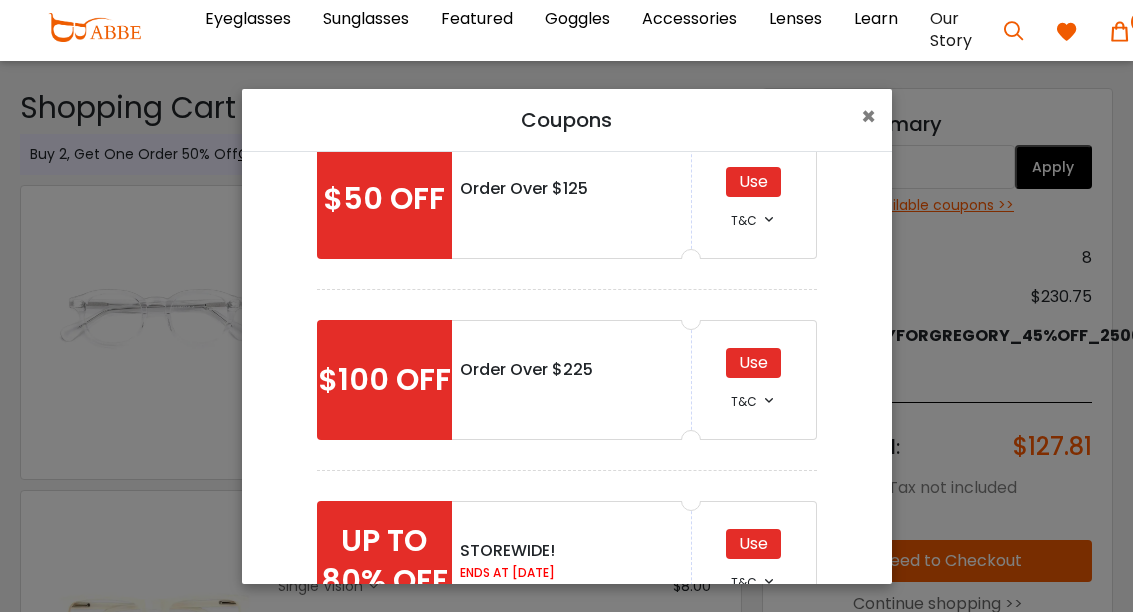 scroll, scrollTop: 420, scrollLeft: 0, axis: vertical 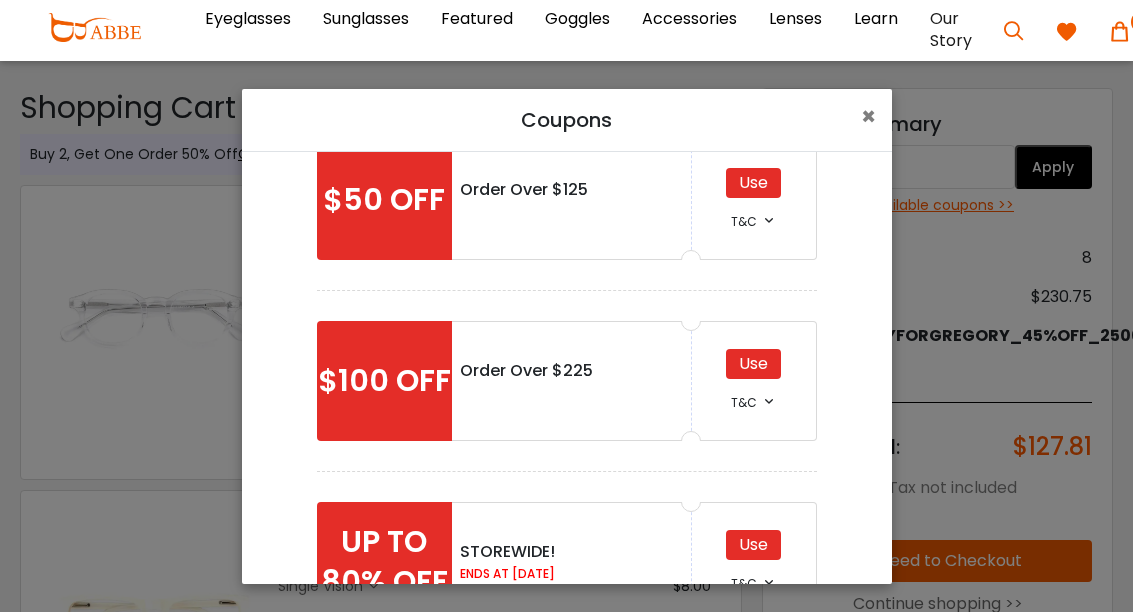 click on "Use" at bounding box center [753, 364] 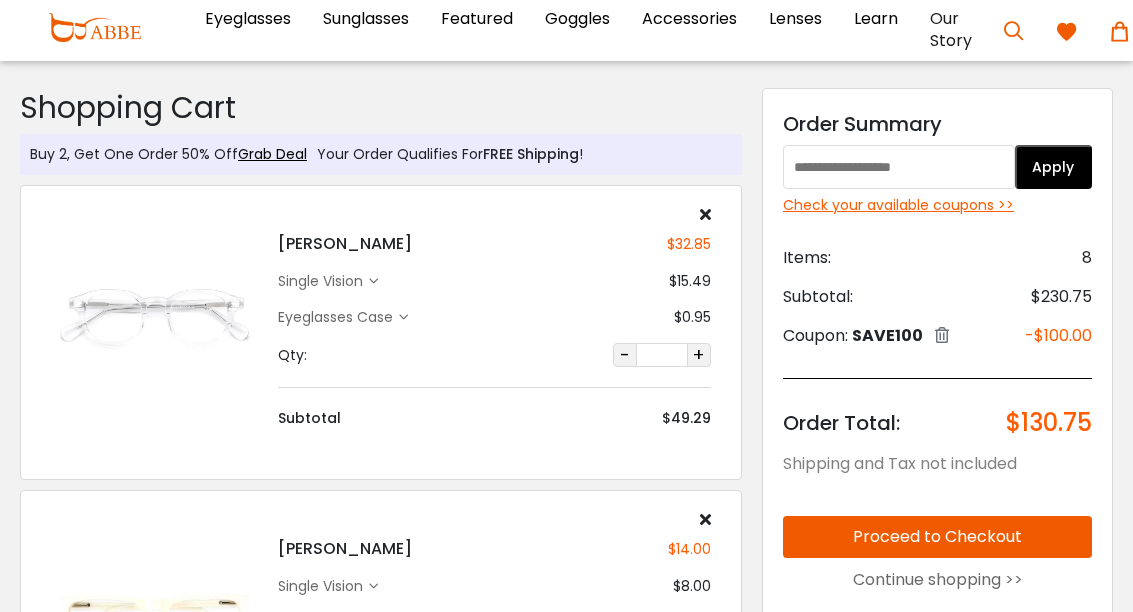 scroll, scrollTop: 0, scrollLeft: 0, axis: both 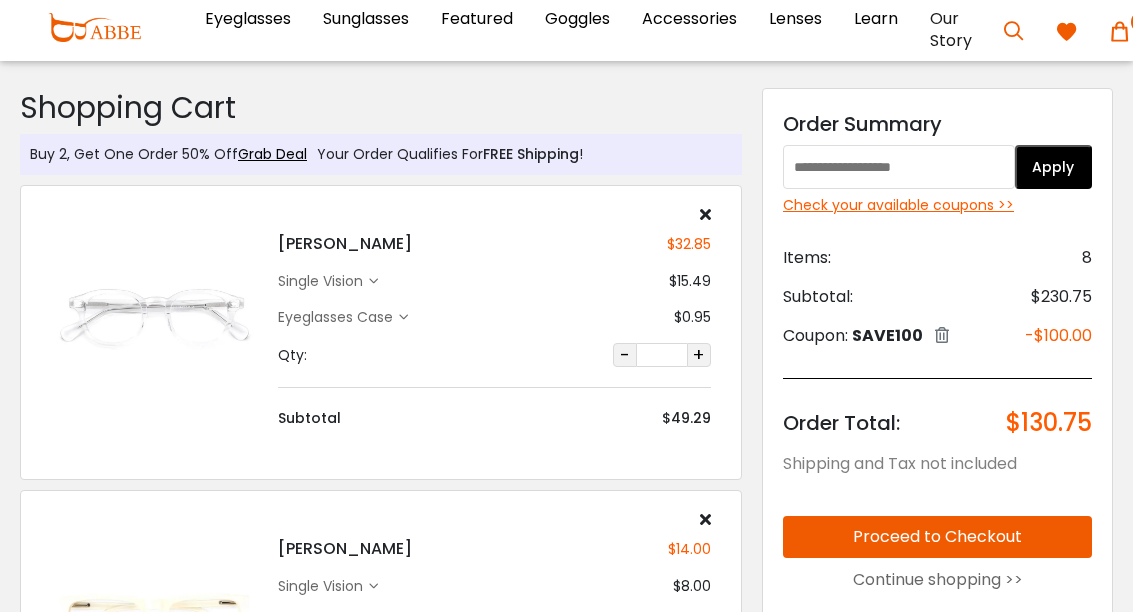click on "Check your available coupons >>" at bounding box center [937, 205] 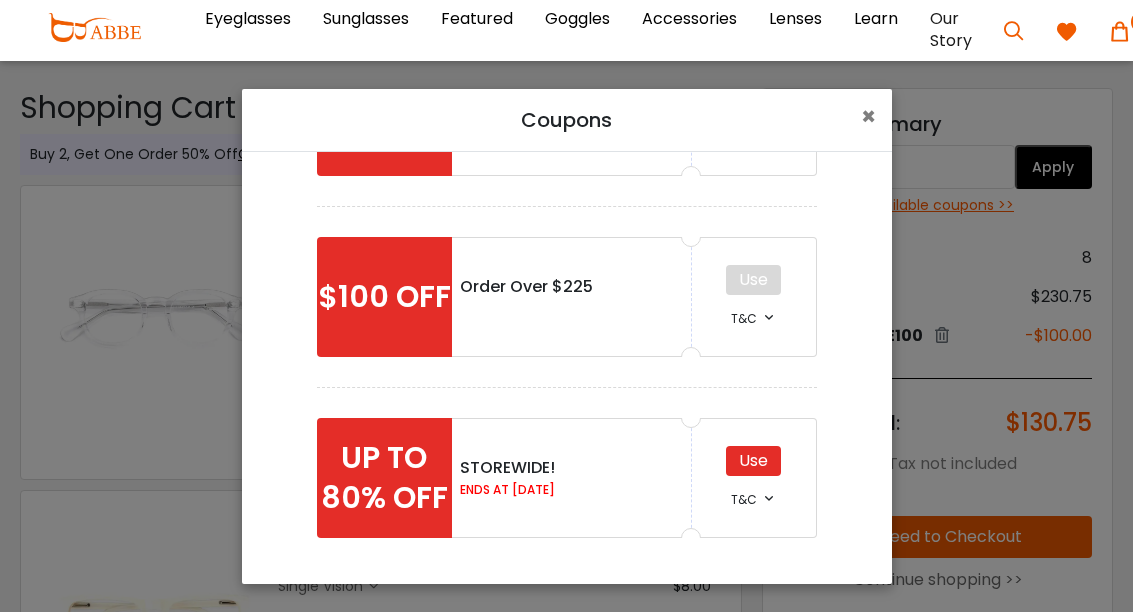 scroll, scrollTop: 504, scrollLeft: 0, axis: vertical 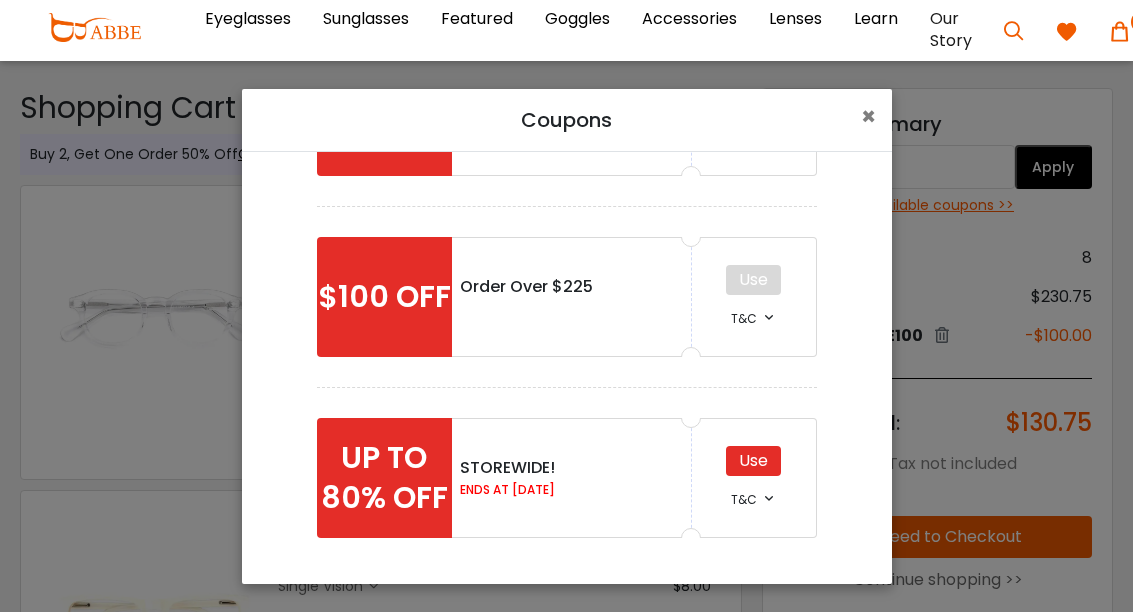 click on "Use" at bounding box center [753, 461] 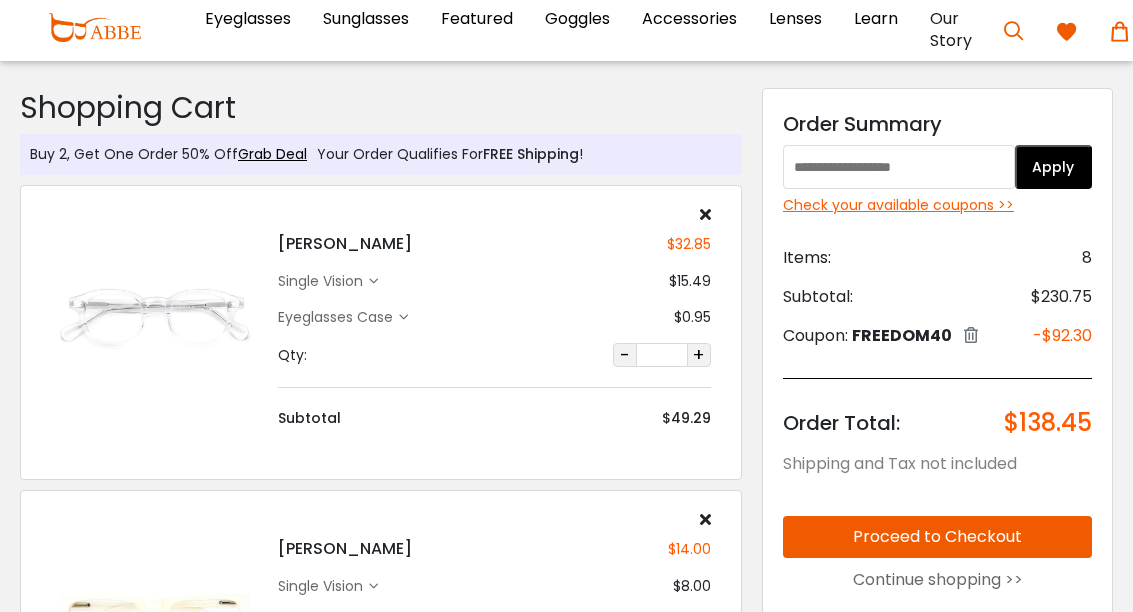 scroll, scrollTop: 0, scrollLeft: 0, axis: both 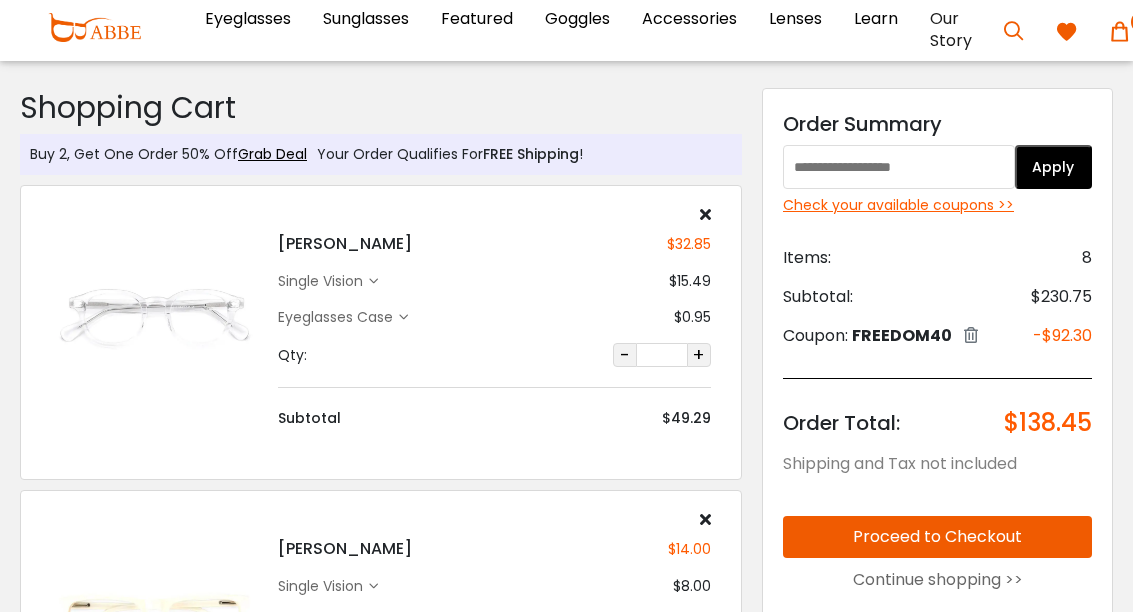 click on "Check your available coupons >>" at bounding box center [937, 205] 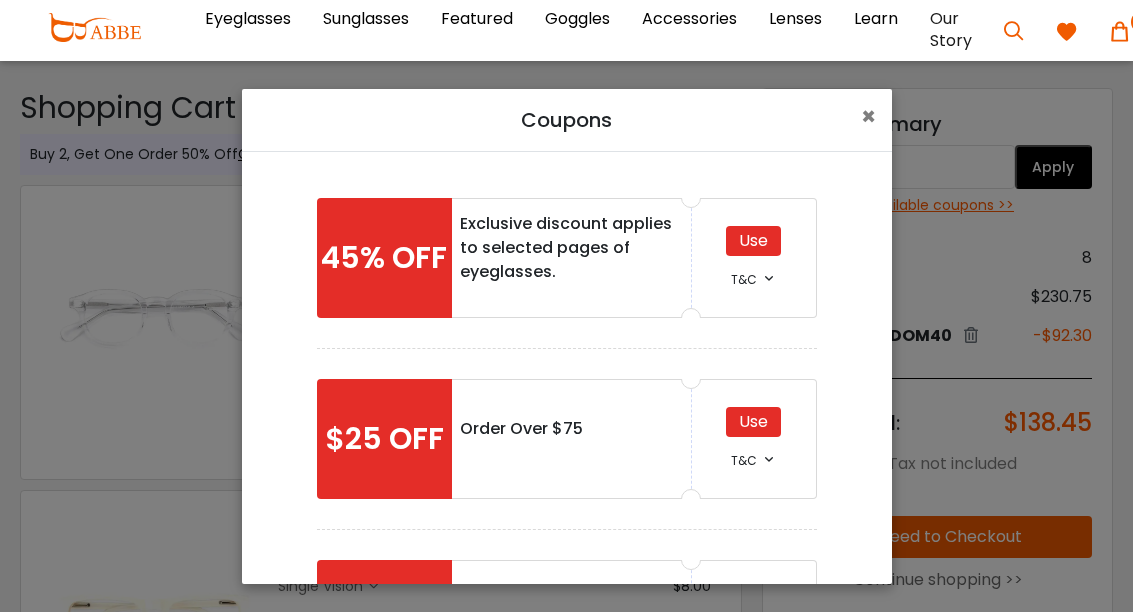 click on "Exclusive discount applies to selected pages of eyeglasses." at bounding box center [571, 248] 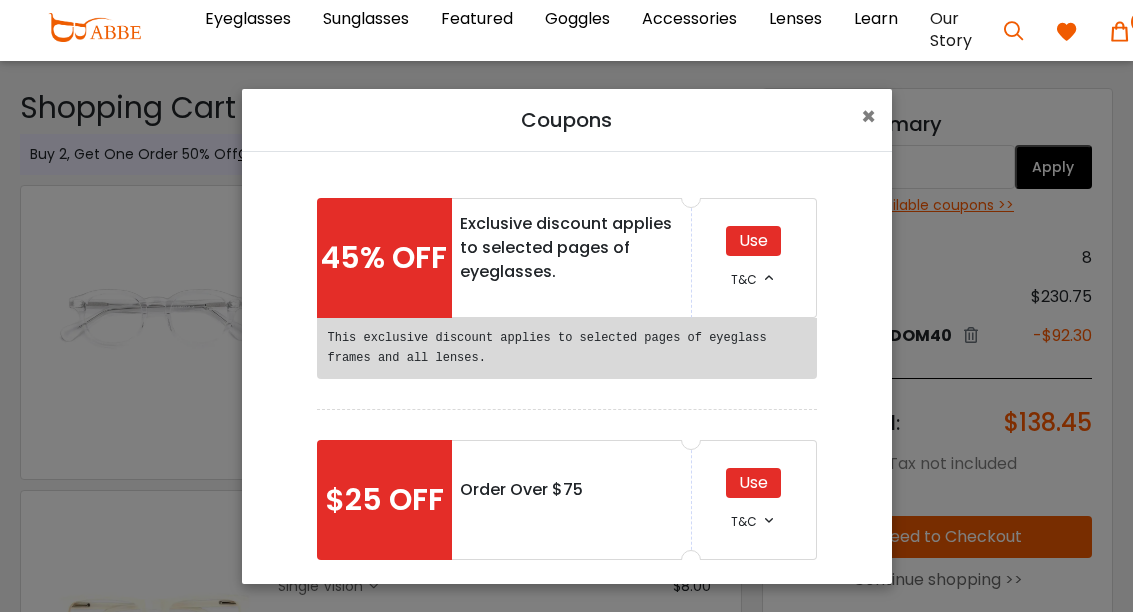 click on "Use" at bounding box center [753, 241] 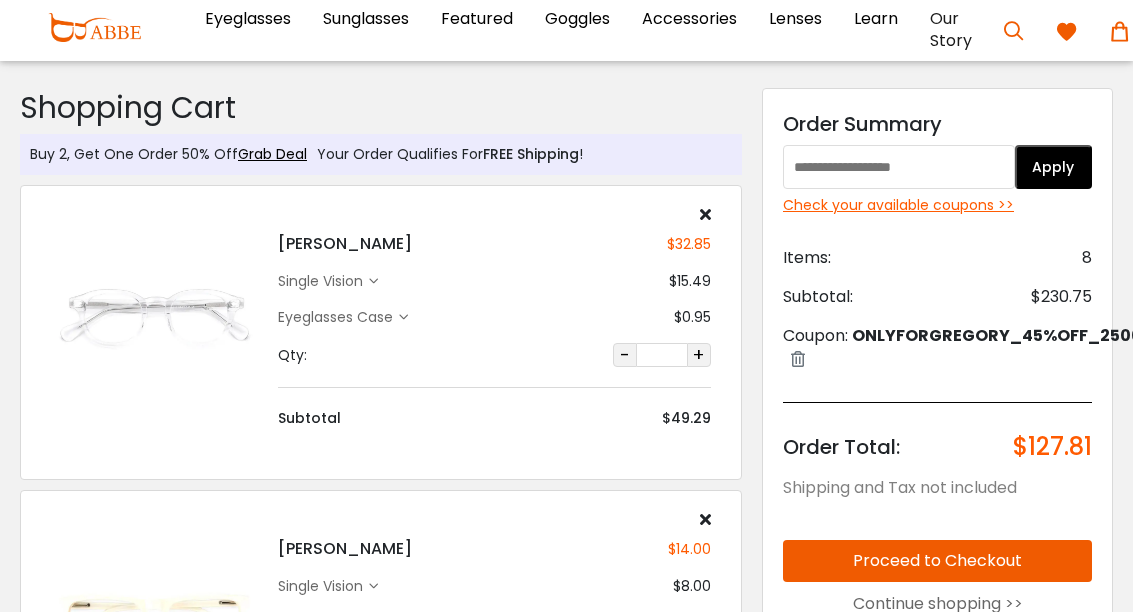 scroll, scrollTop: 0, scrollLeft: 0, axis: both 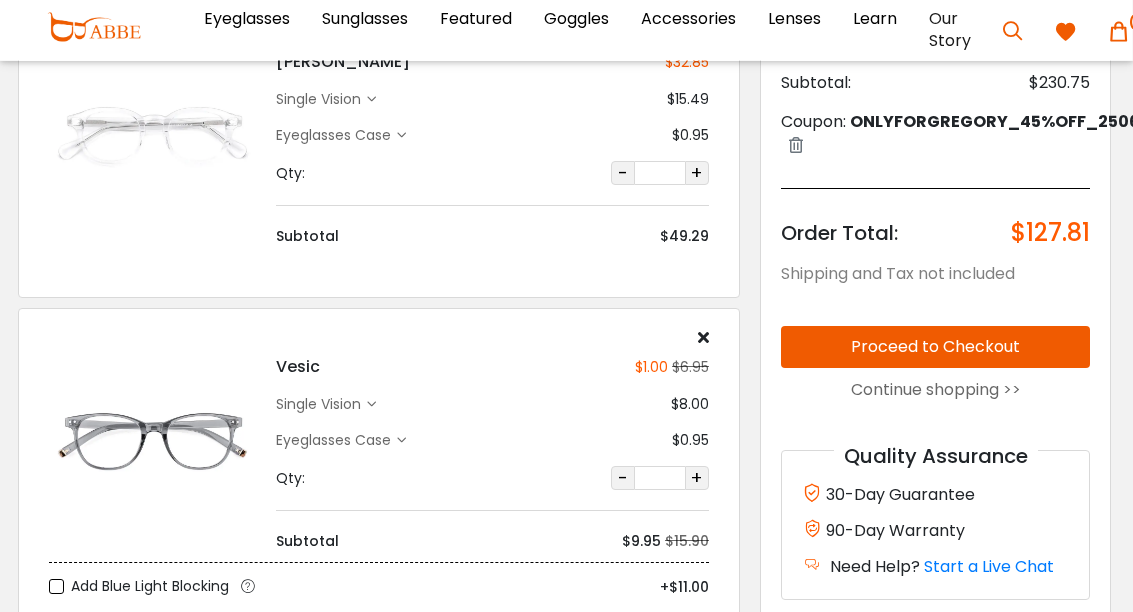 click on "Proceed to Checkout" at bounding box center (936, 348) 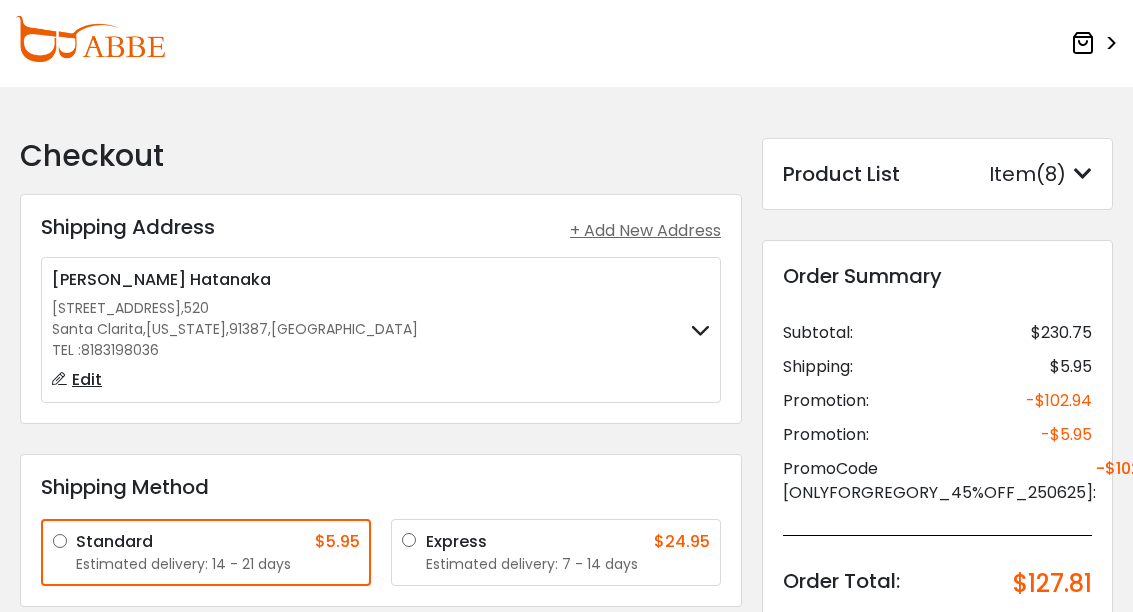 scroll, scrollTop: 0, scrollLeft: 0, axis: both 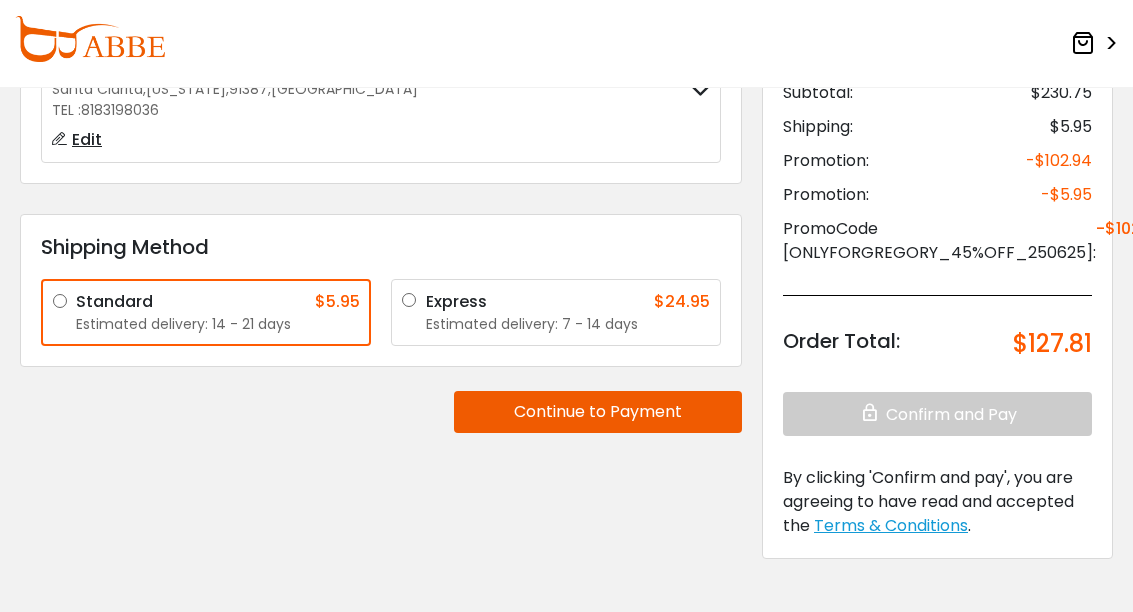 click on "Continue to Payment" at bounding box center [598, 412] 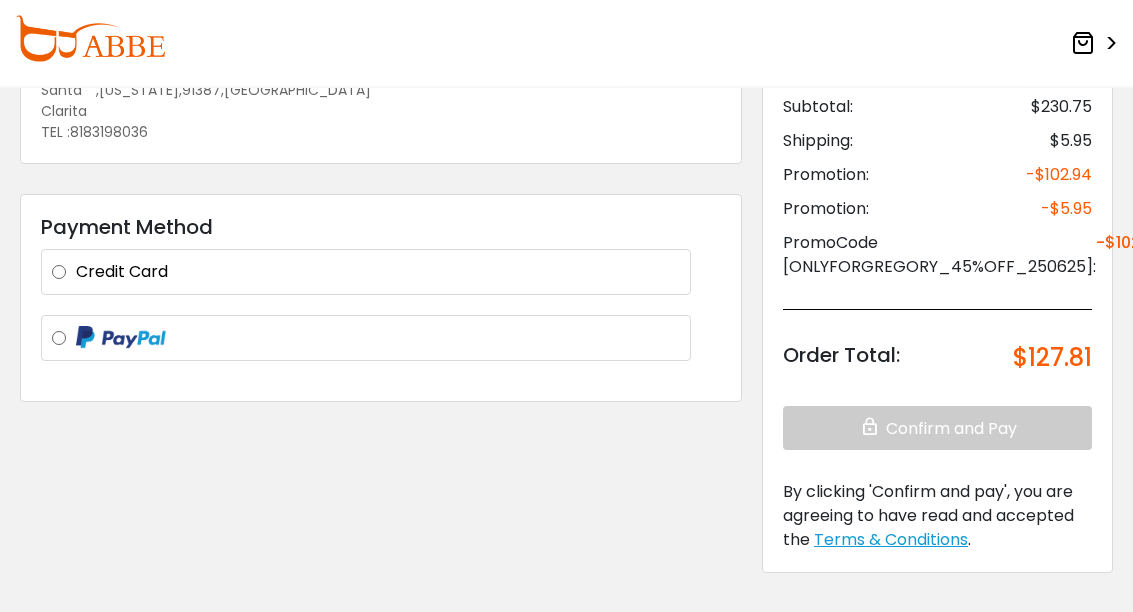 scroll, scrollTop: 227, scrollLeft: 0, axis: vertical 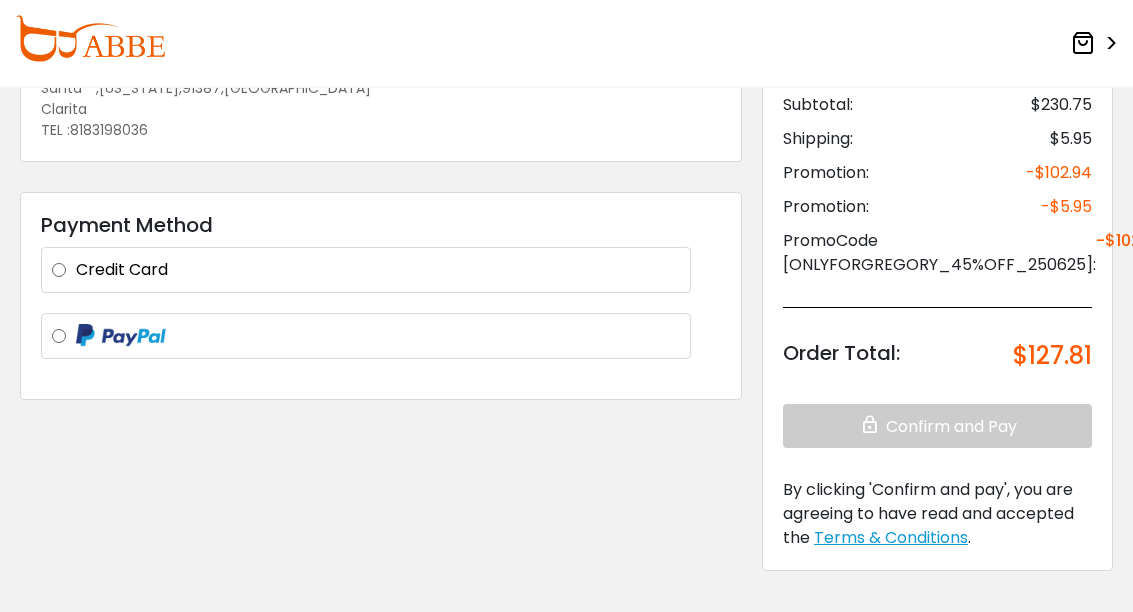 click on "Credit Card
AmericanExpress **** 4005
AmericanExpress **** 4005
AmericanExpress **** 4005
AmericanExpress **** 4005
AmericanExpress **** 4005
AmericanExpress **** 4005
AmericanExpress **** 4005
Mastercard **** 5636
Mastercard **** 5636
Mastercard **** 5636
AmericanExpress" at bounding box center (366, 271) 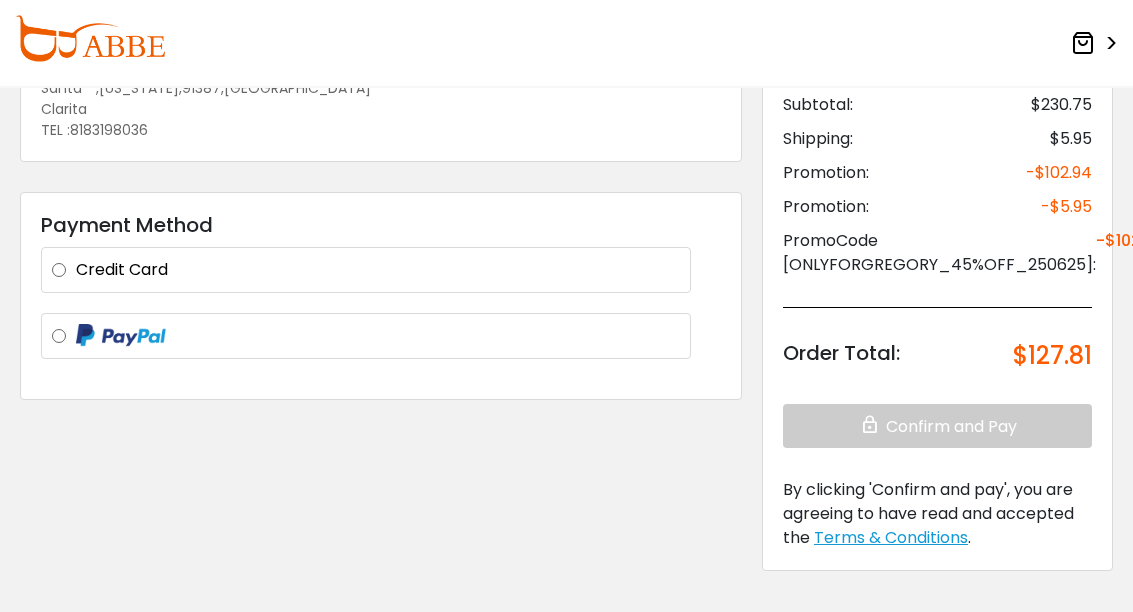 click on "Payment Method
Credit Card
AmericanExpress **** 4005
AmericanExpress **** 4005
AmericanExpress **** 4005
AmericanExpress **** 4005
AmericanExpress **** 4005
AmericanExpress **** 4005
AmericanExpress **** 4005
Mastercard **** 5636
Mastercard **** 5636
Mastercard **** 5636
AmericanExpress" at bounding box center [381, 297] 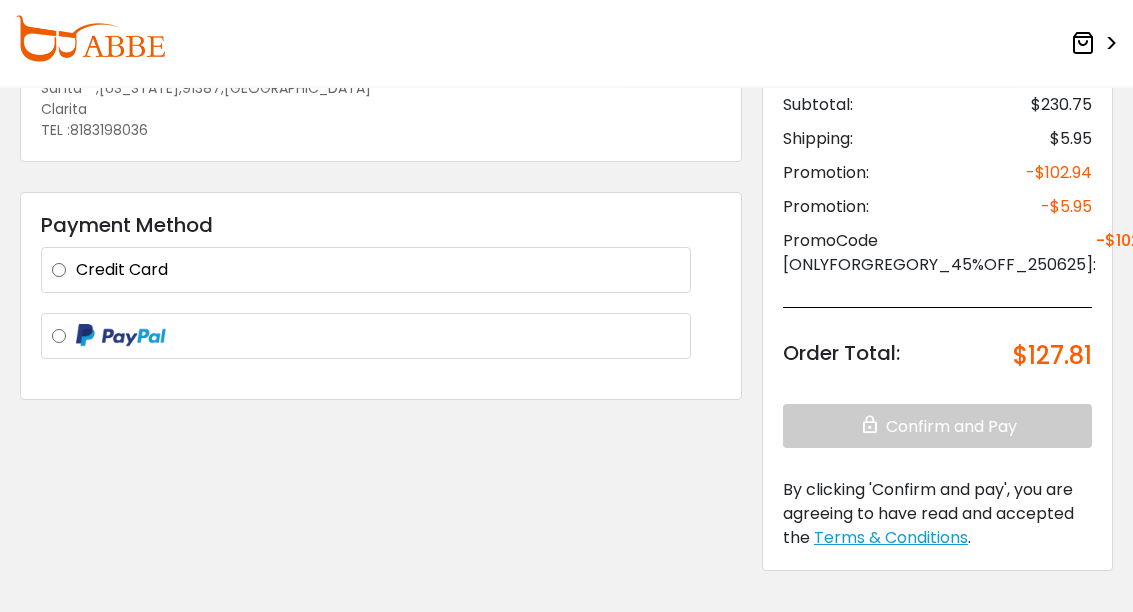 click on "Credit Card
AmericanExpress **** 4005
AmericanExpress **** 4005
AmericanExpress **** 4005
AmericanExpress **** 4005
AmericanExpress **** 4005
AmericanExpress **** 4005
AmericanExpress **** 4005
Mastercard **** 5636
Mastercard **** 5636
Mastercard **** 5636
AmericanExpress" at bounding box center [366, 271] 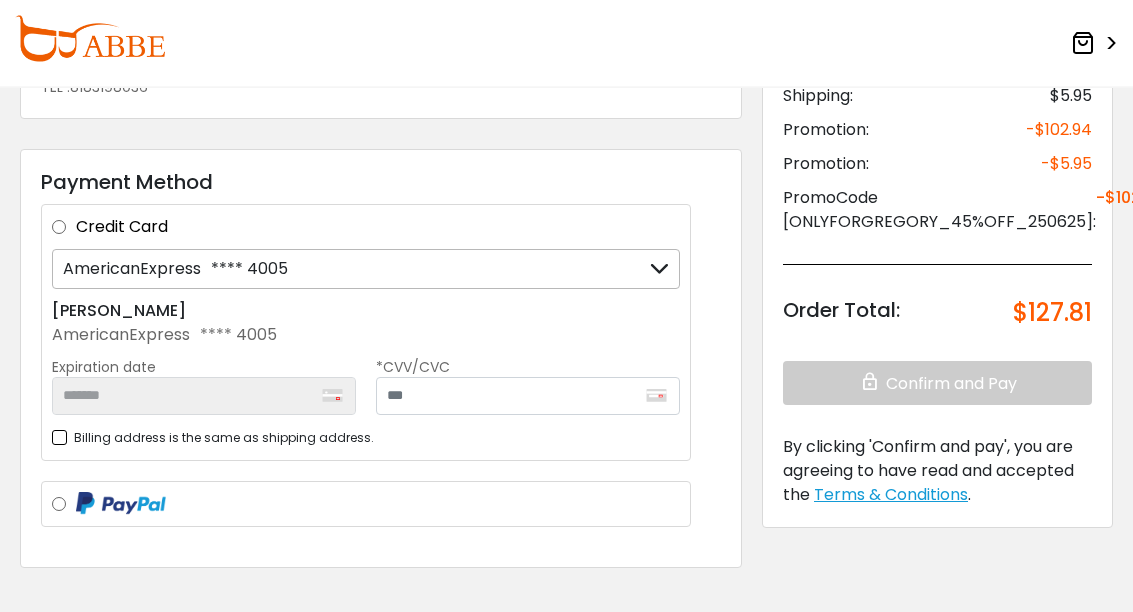scroll, scrollTop: 279, scrollLeft: 0, axis: vertical 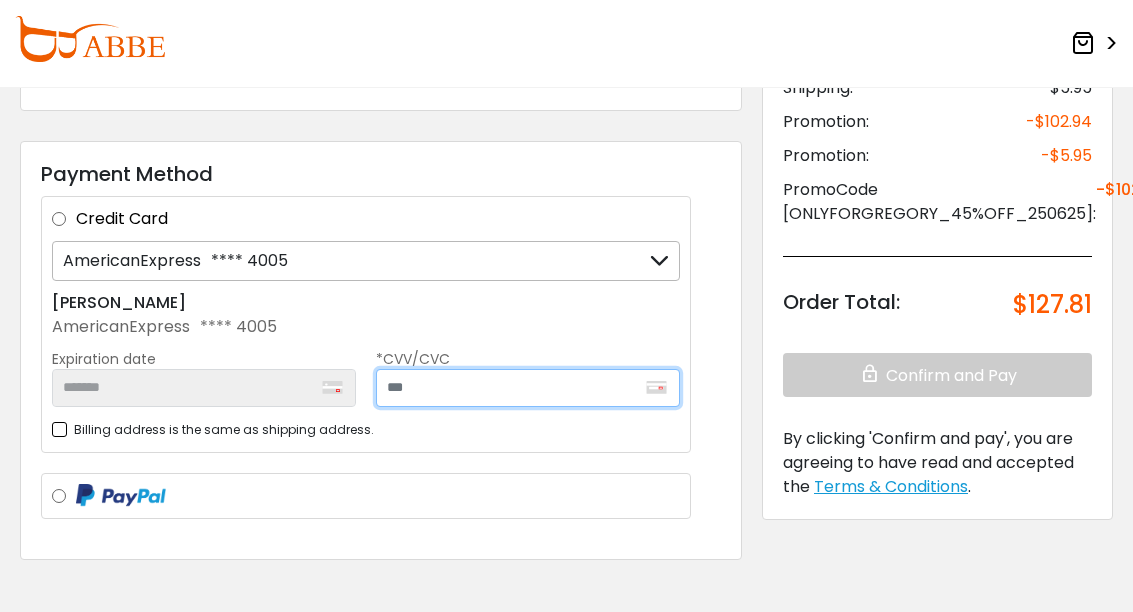click at bounding box center (528, 388) 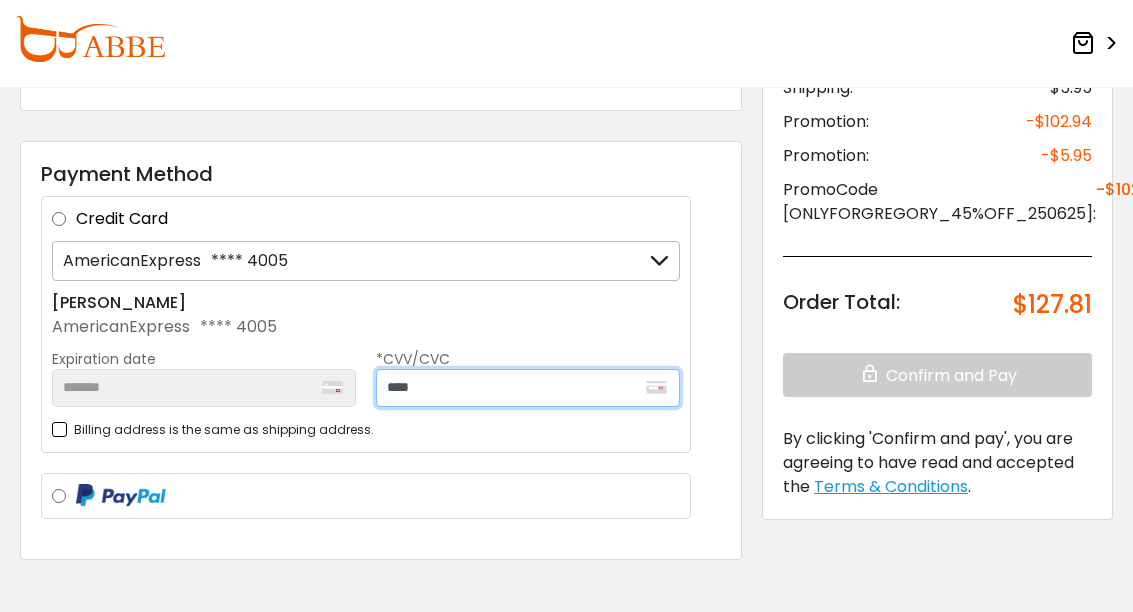 type on "****" 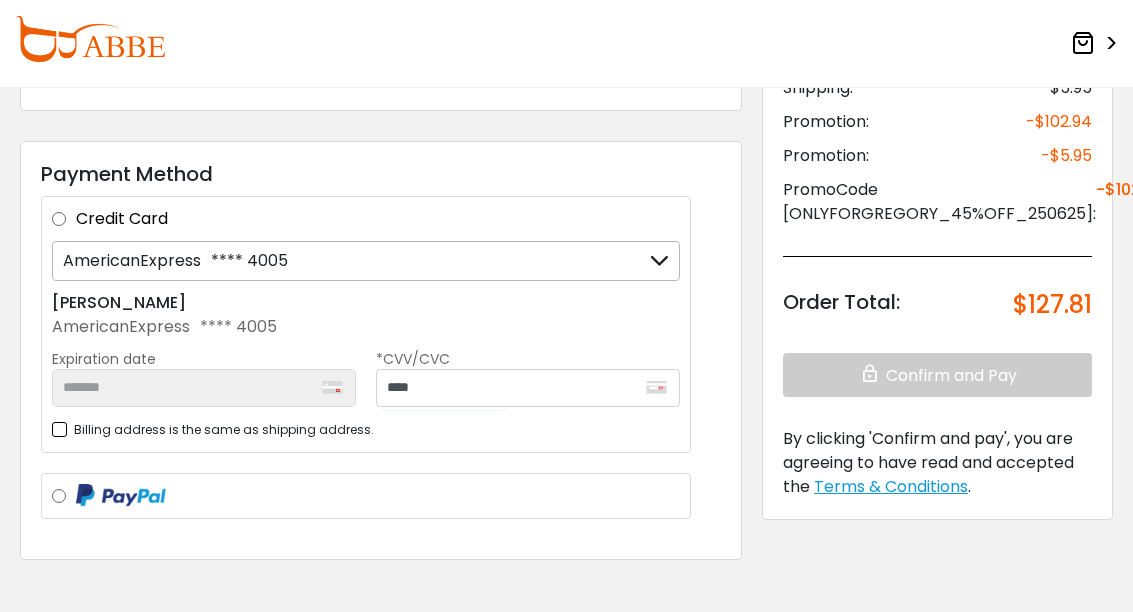click on "Billing address is the same as shipping address." at bounding box center [213, 429] 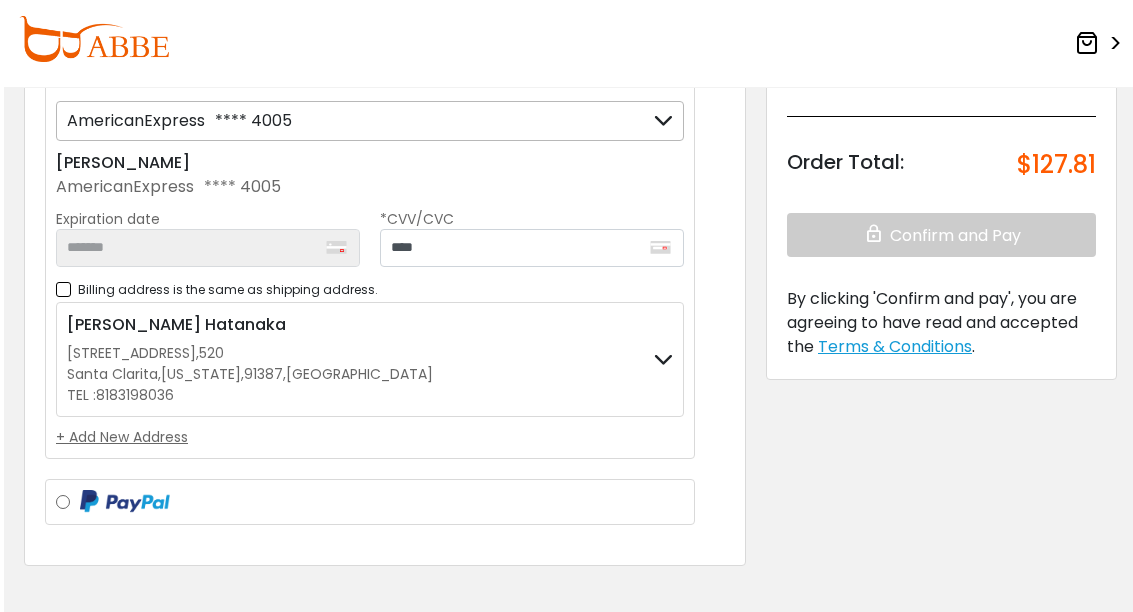 scroll, scrollTop: 459, scrollLeft: 0, axis: vertical 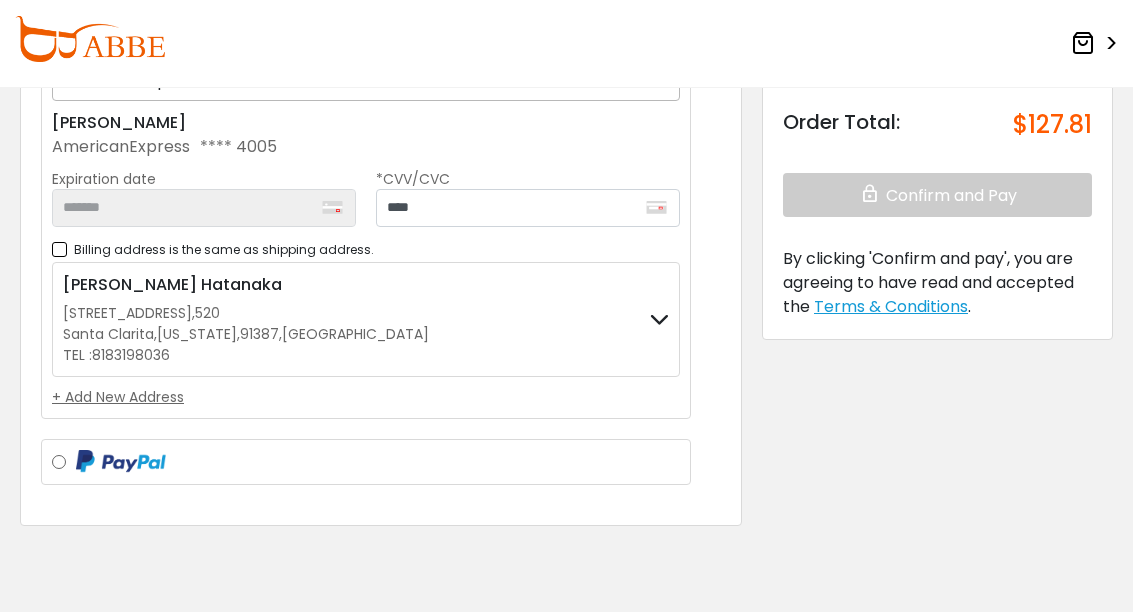 click at bounding box center (659, 319) 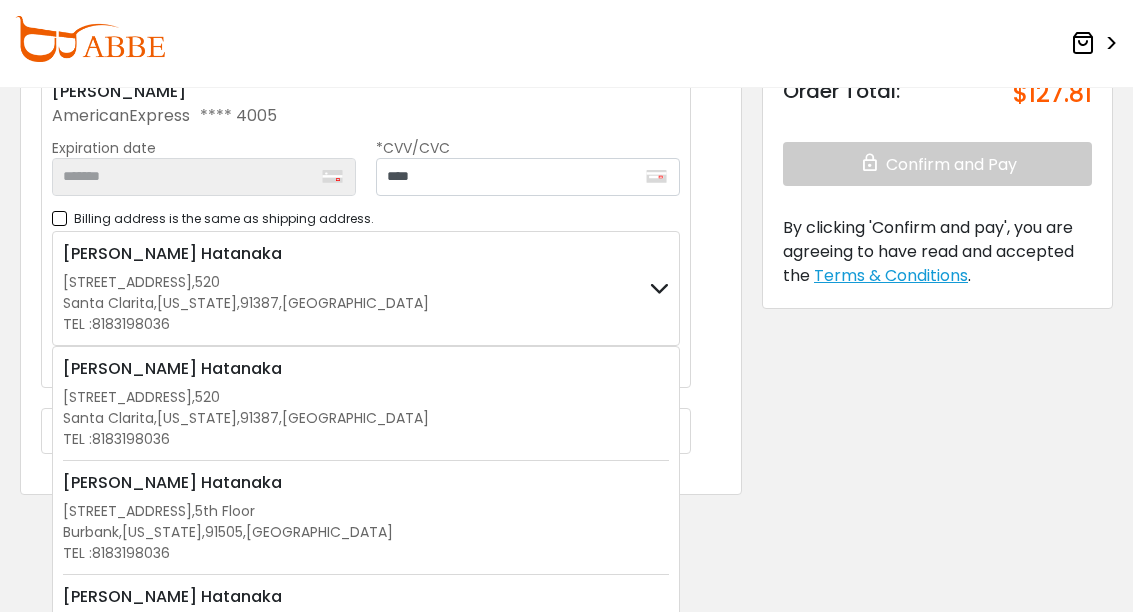 scroll, scrollTop: 500, scrollLeft: 0, axis: vertical 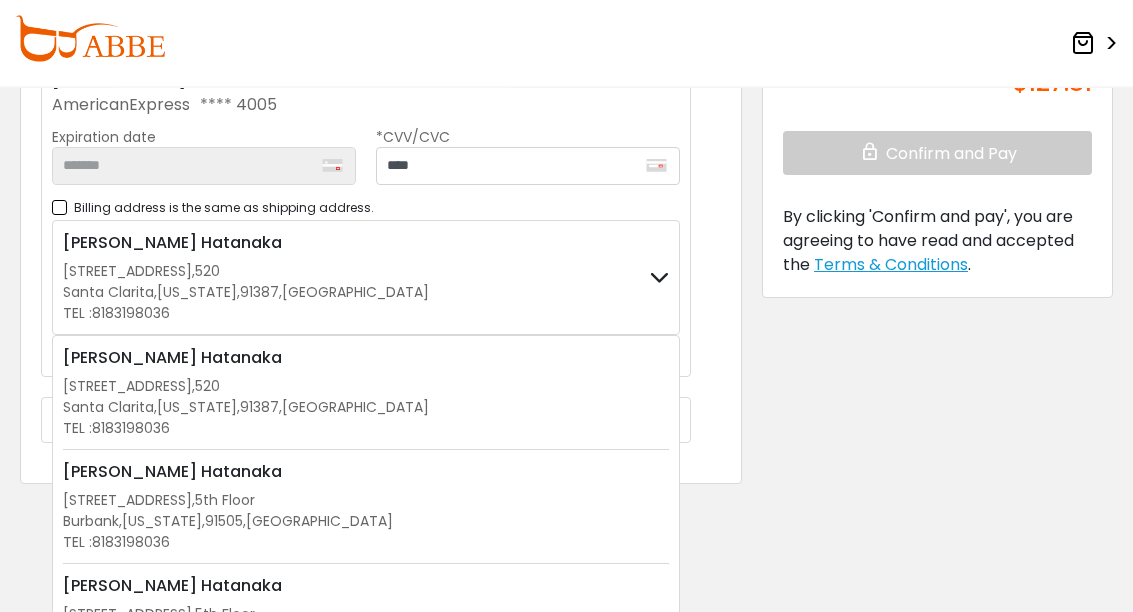 click on "2600 W. Olive Avenue" at bounding box center (127, 501) 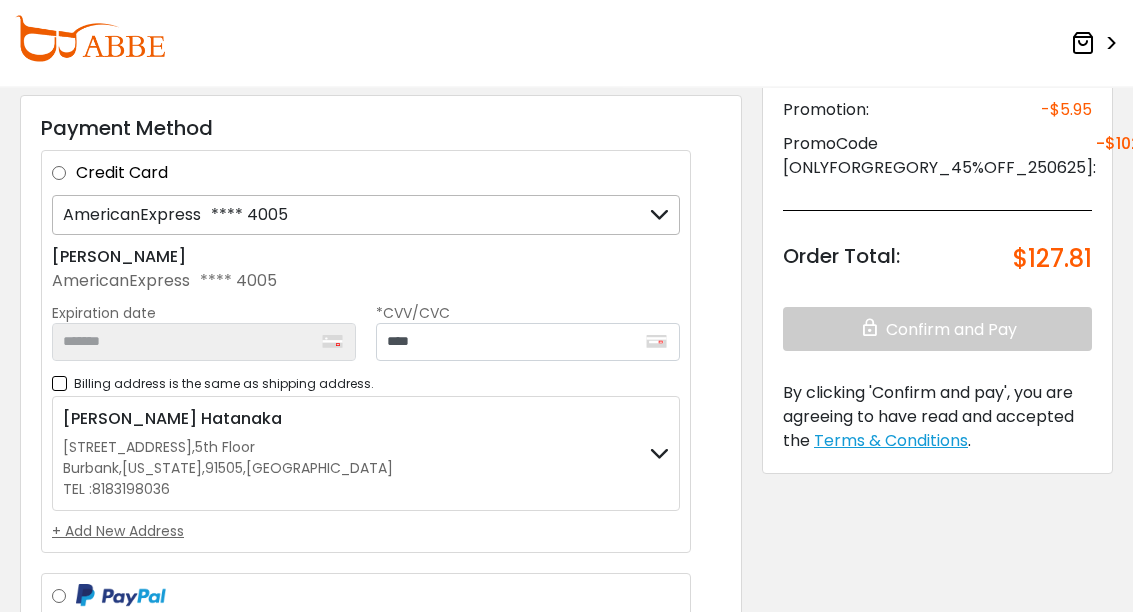 scroll, scrollTop: 308, scrollLeft: 0, axis: vertical 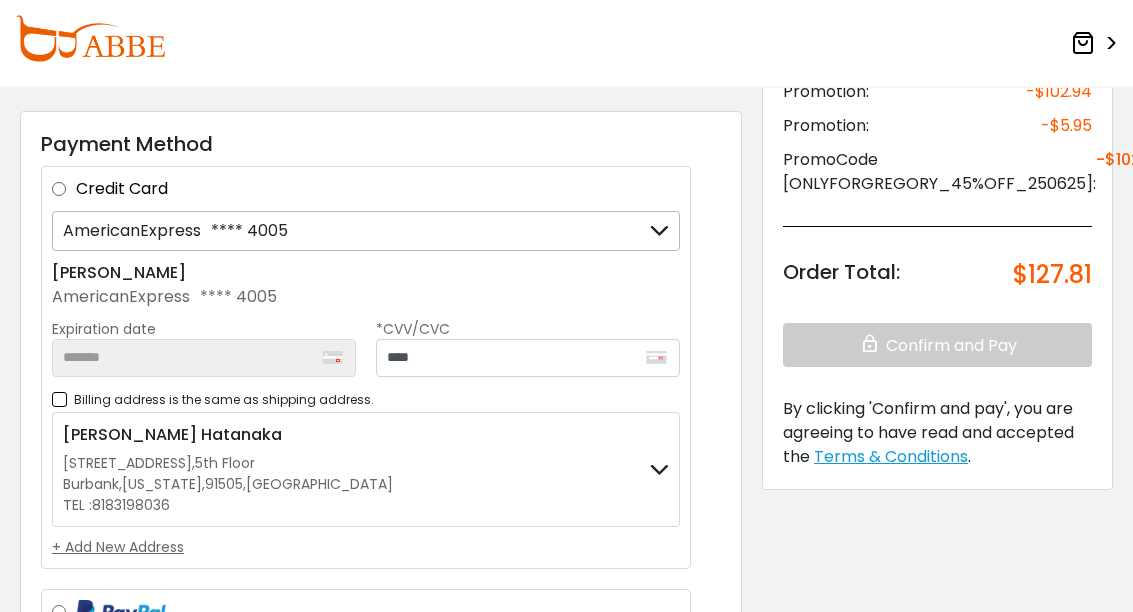 click on "Credit Card" at bounding box center (378, 190) 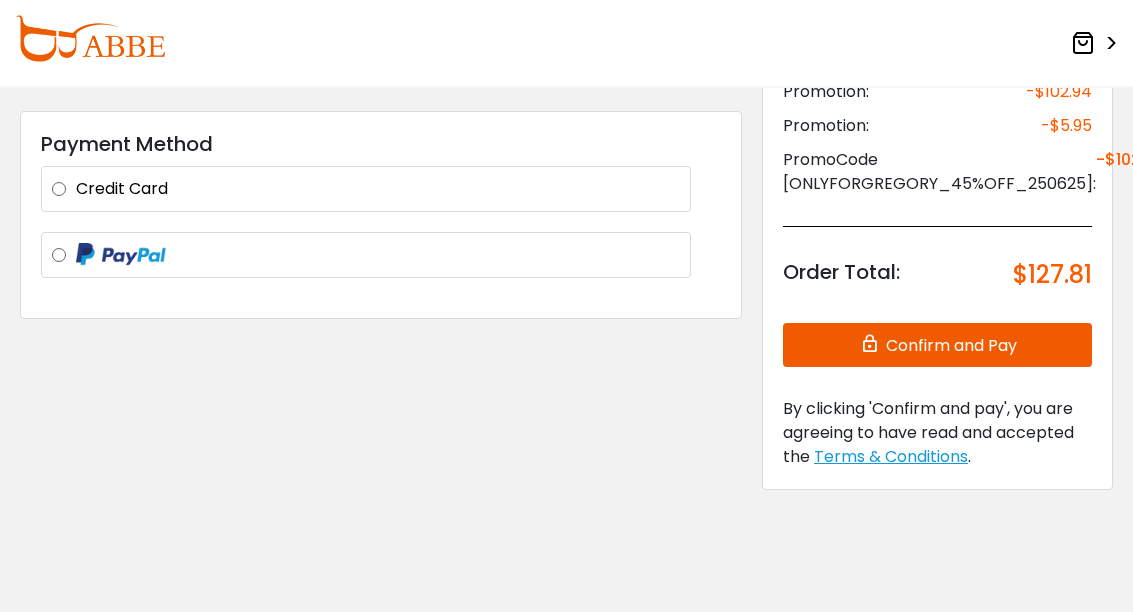 scroll, scrollTop: 309, scrollLeft: 0, axis: vertical 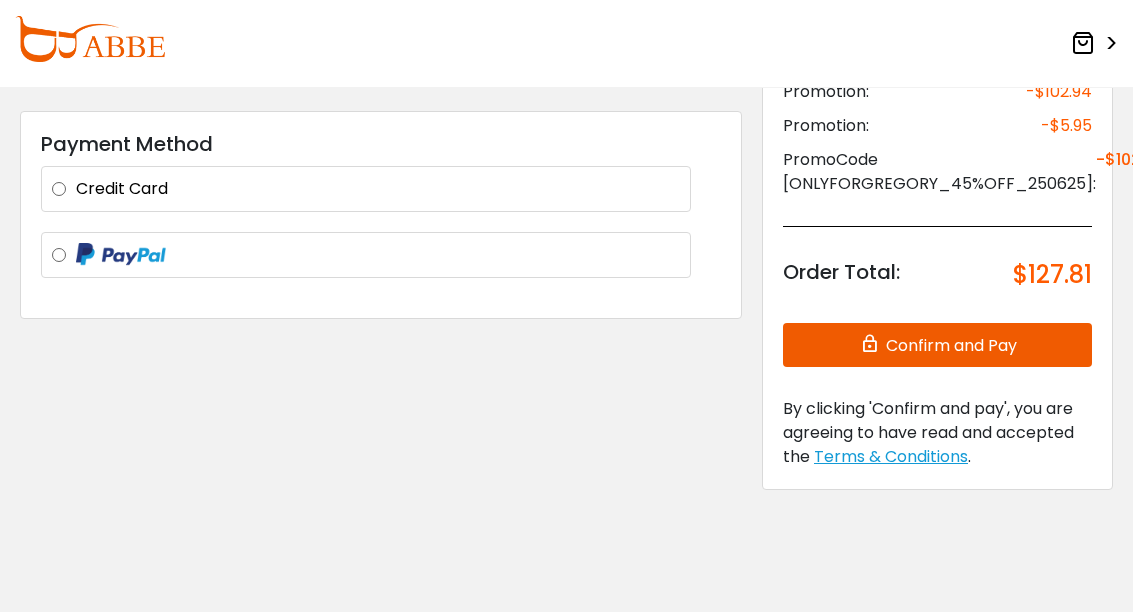 click on "Credit Card" at bounding box center (378, 189) 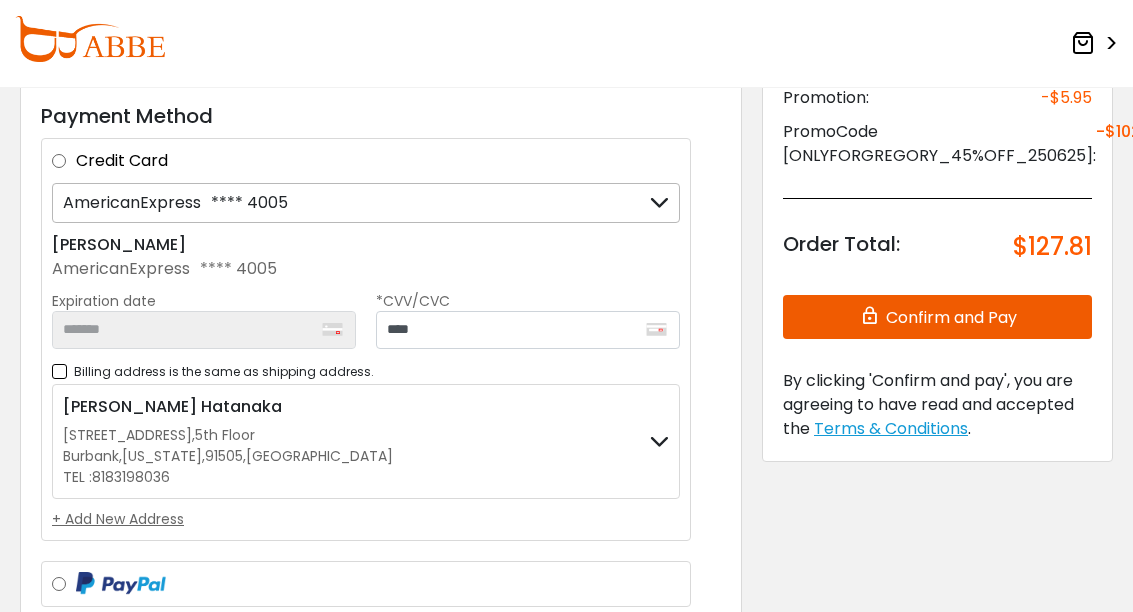 scroll, scrollTop: 342, scrollLeft: 0, axis: vertical 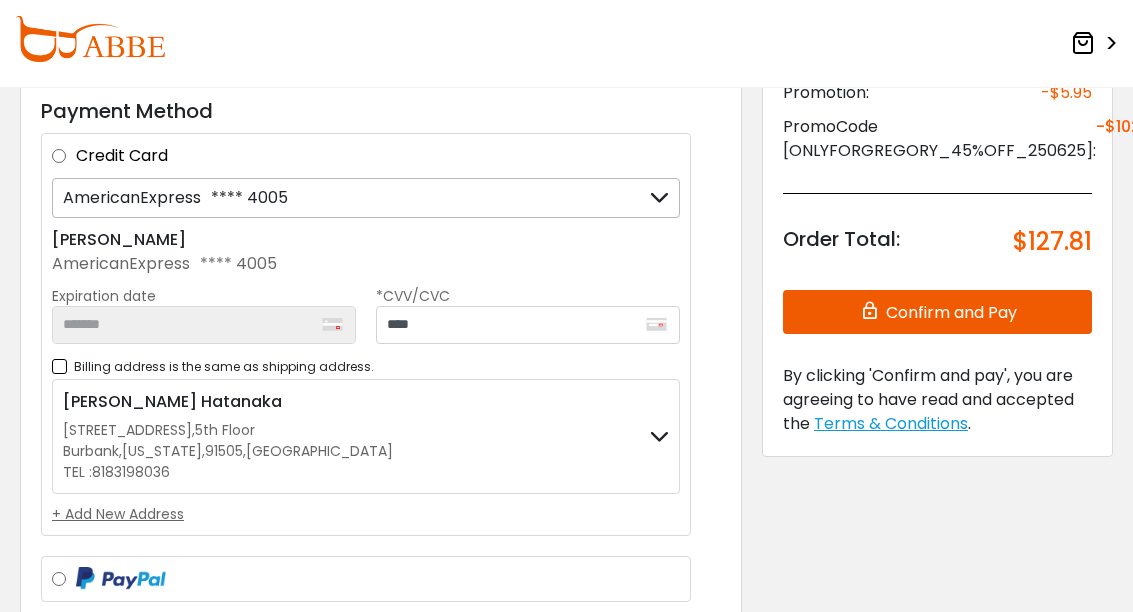 click on "Confirm and Pay" at bounding box center [937, 312] 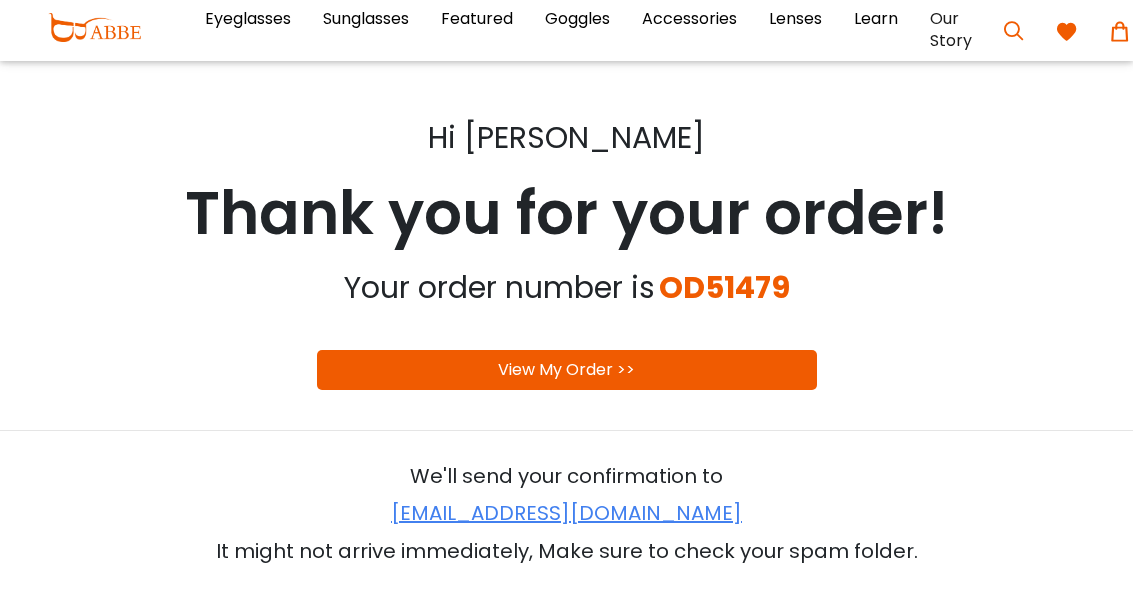 scroll, scrollTop: 0, scrollLeft: 0, axis: both 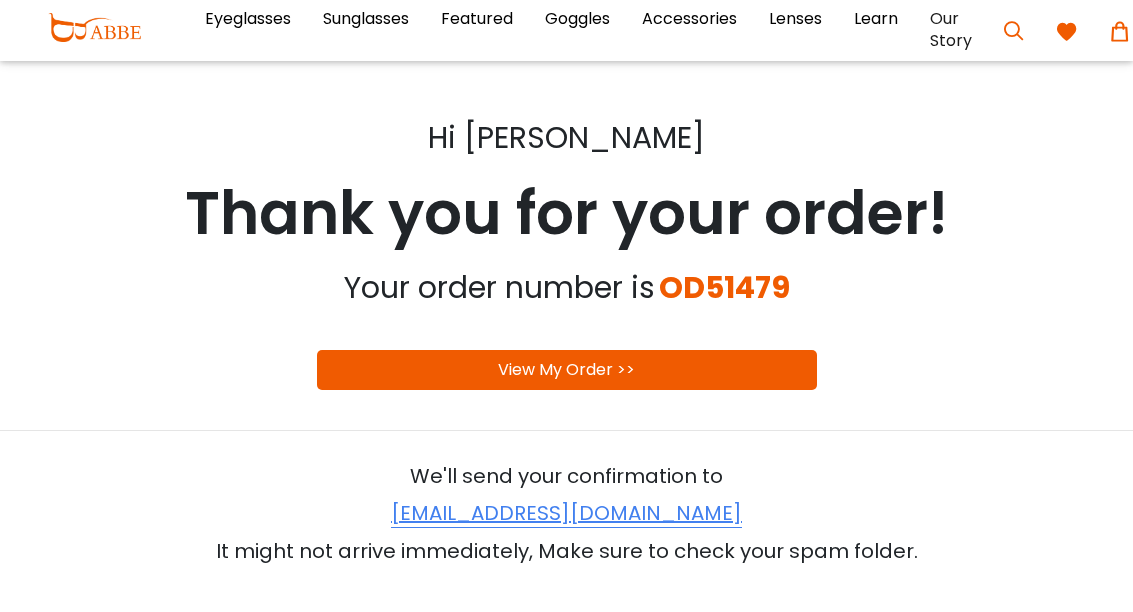 click on "View My Order >>" at bounding box center (567, 370) 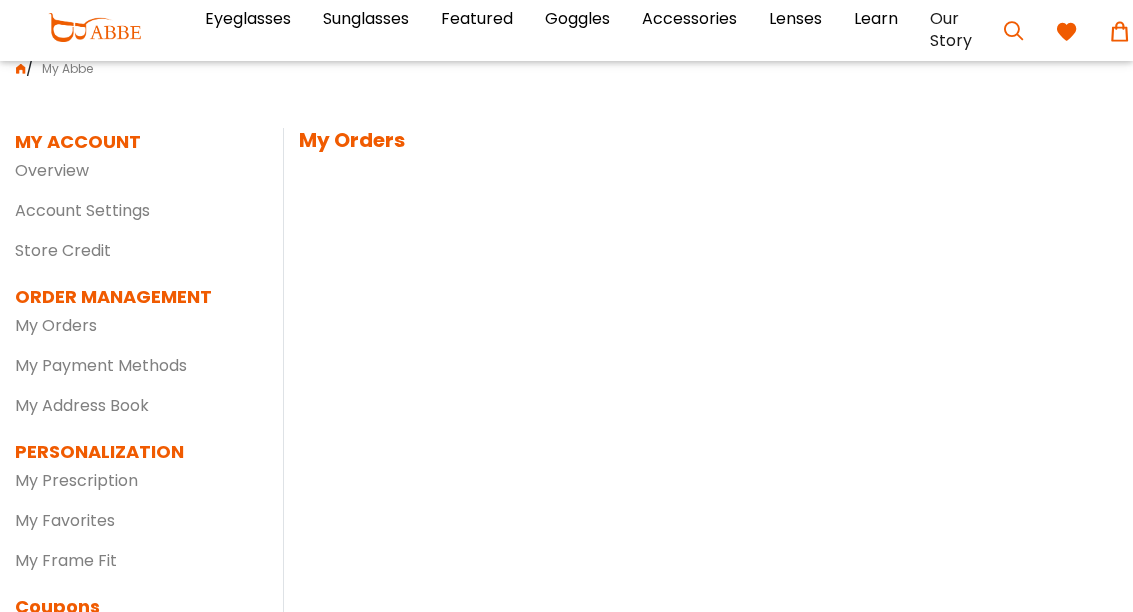 scroll, scrollTop: 0, scrollLeft: 0, axis: both 